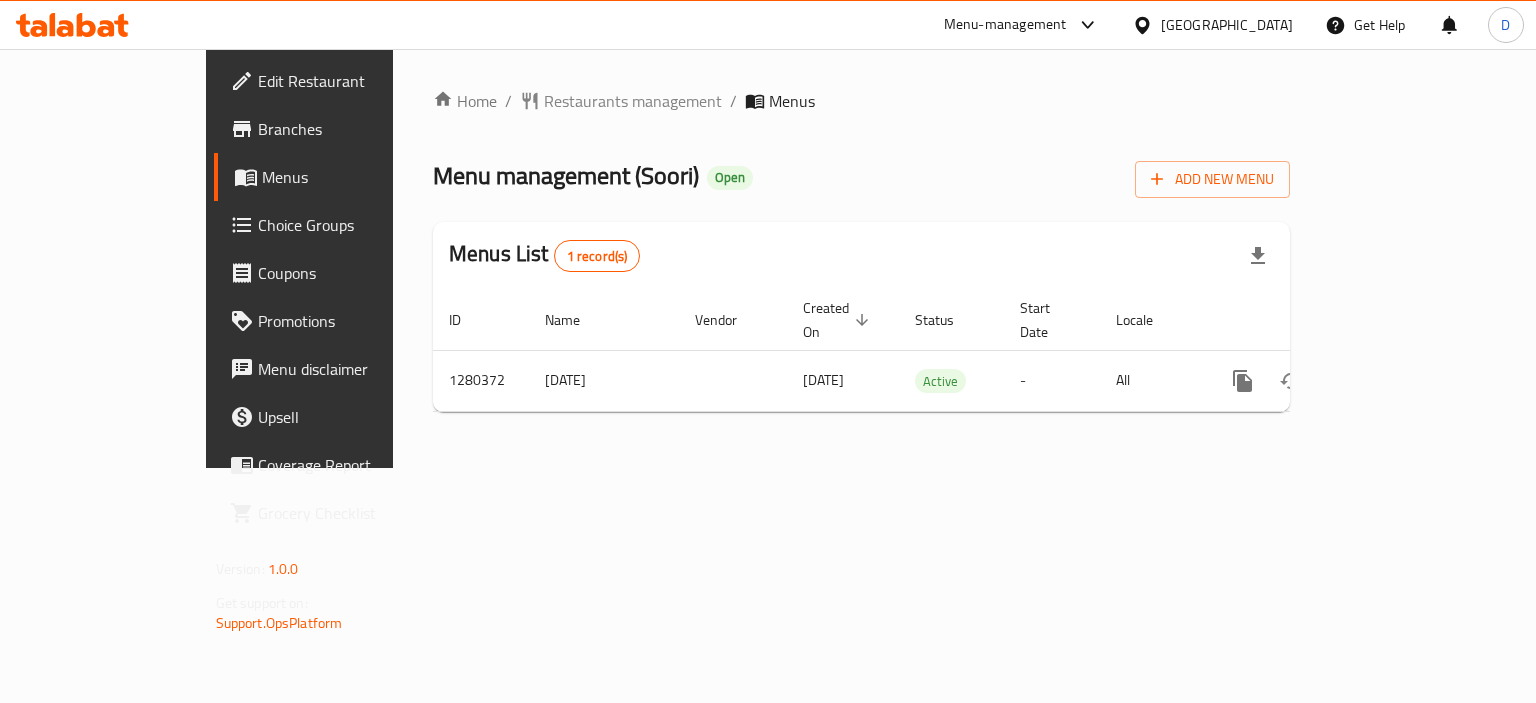scroll, scrollTop: 0, scrollLeft: 0, axis: both 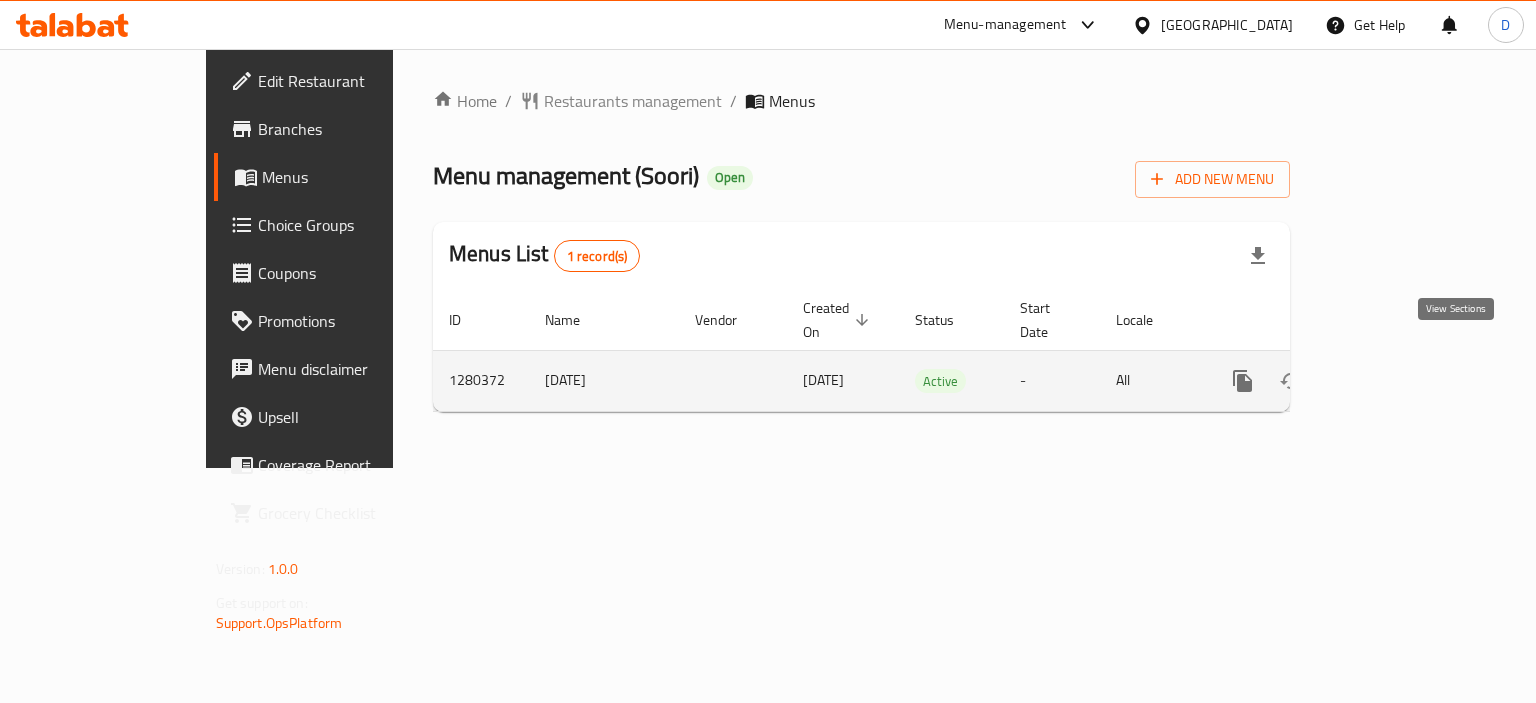 click 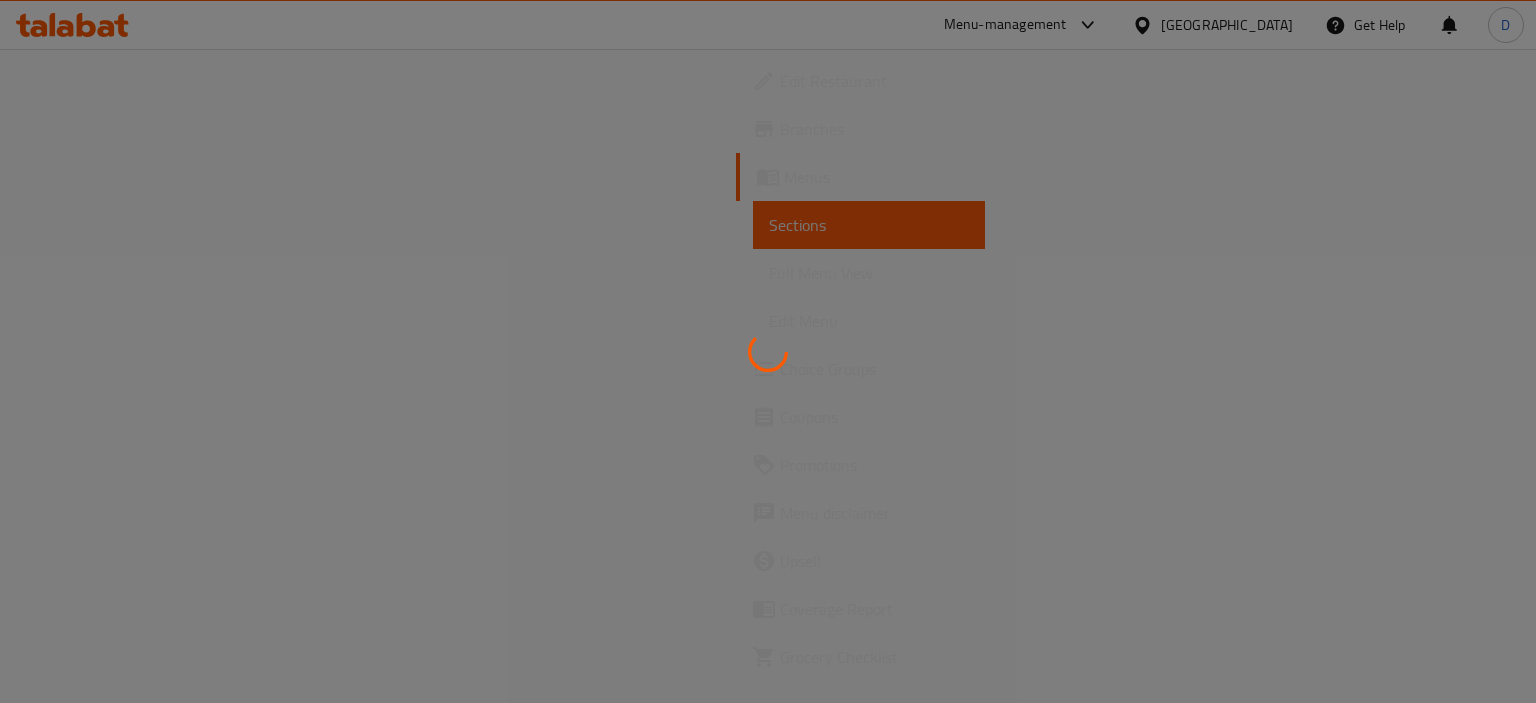 click at bounding box center (768, 351) 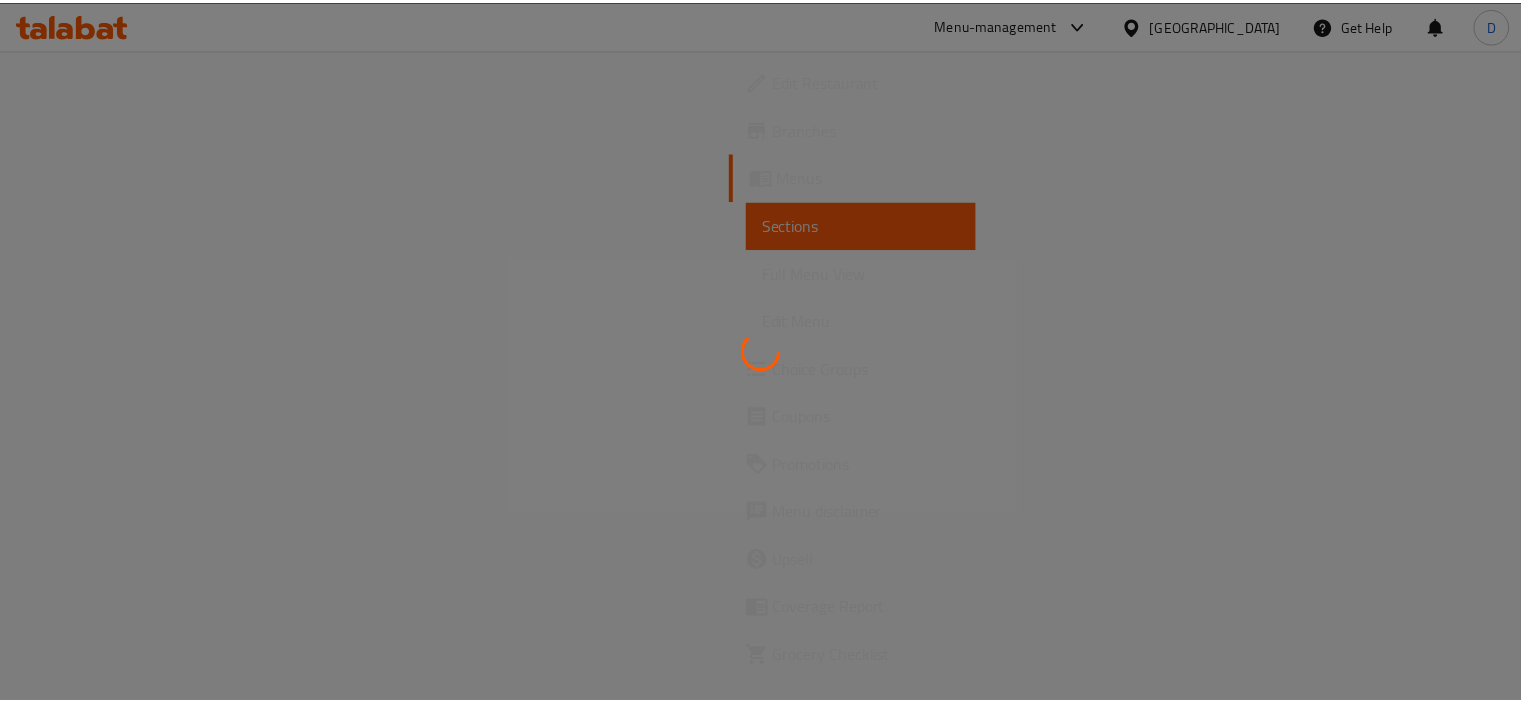 scroll, scrollTop: 0, scrollLeft: 0, axis: both 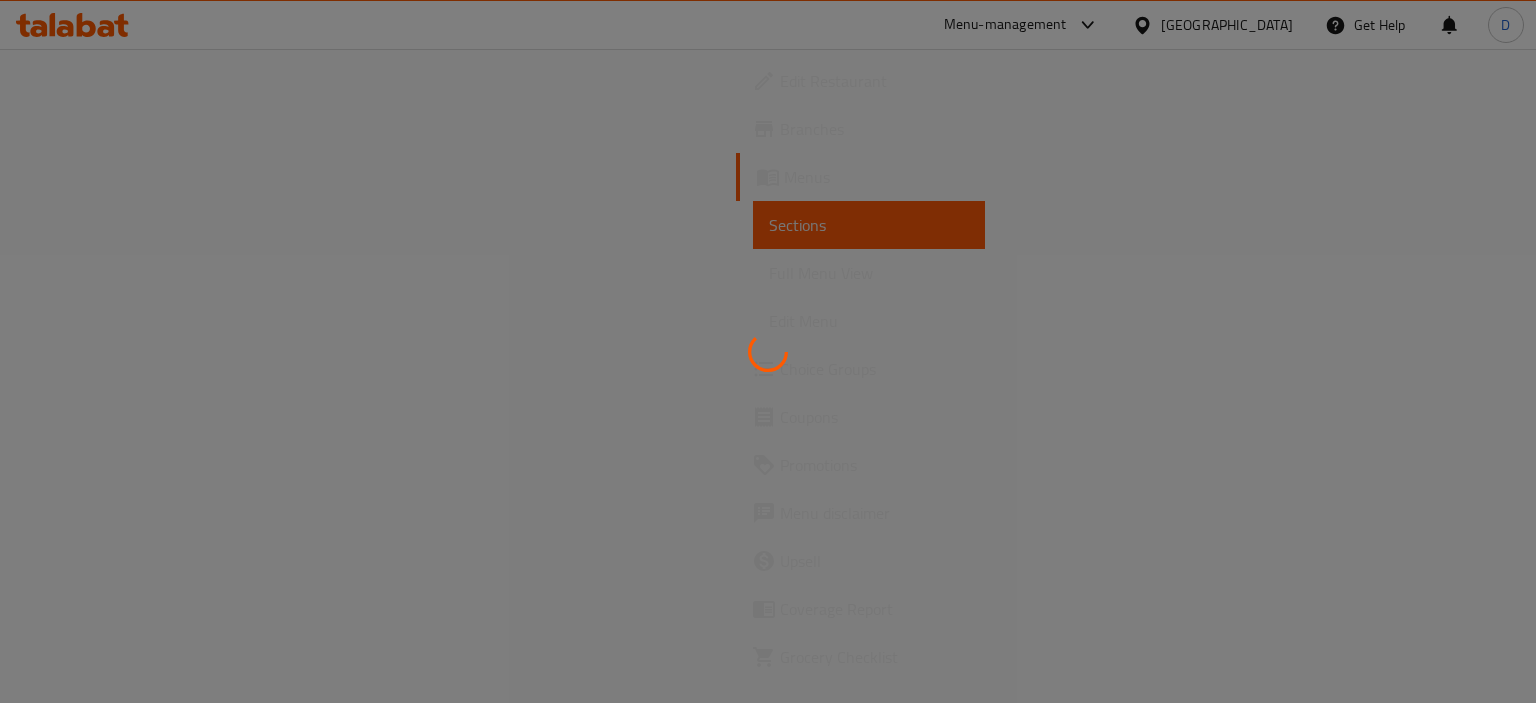 click at bounding box center (768, 351) 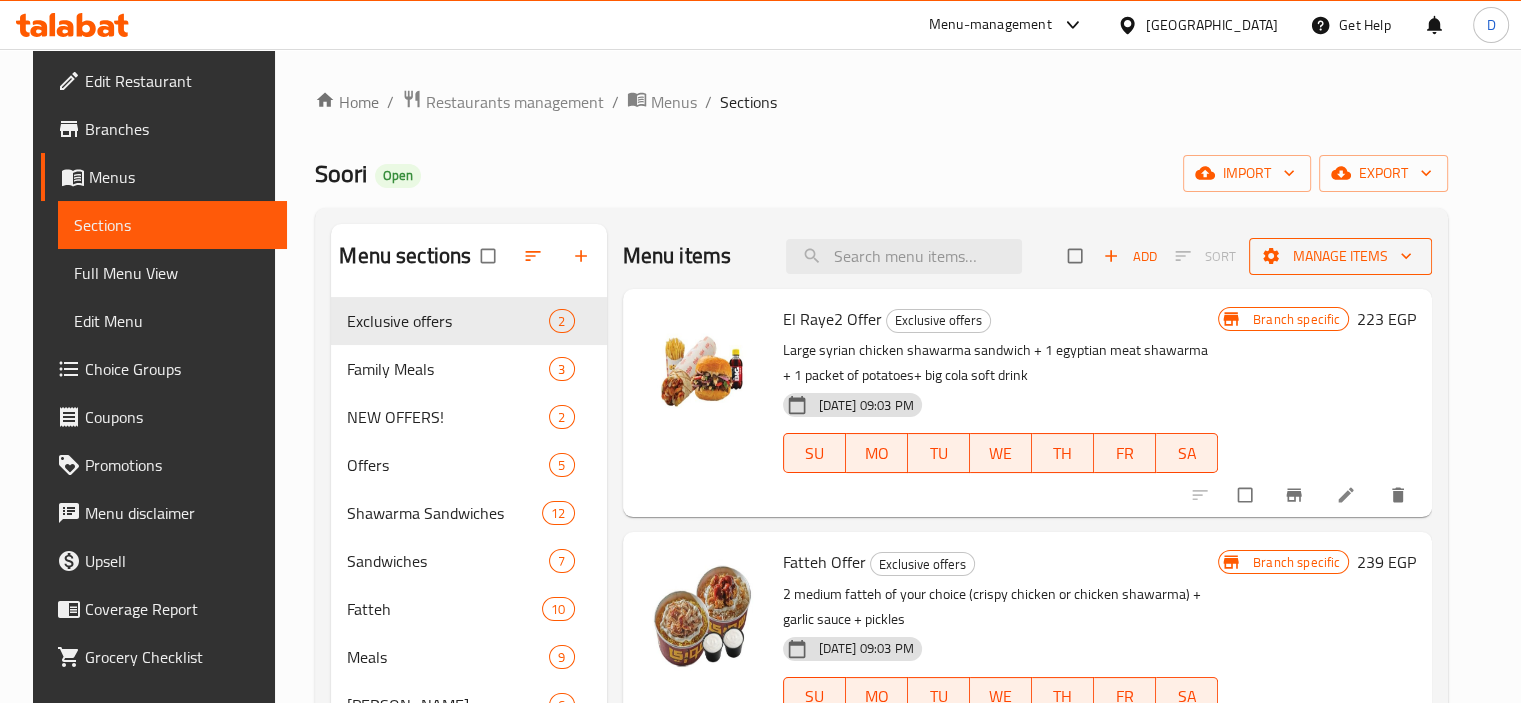 click on "Manage items" at bounding box center [1340, 256] 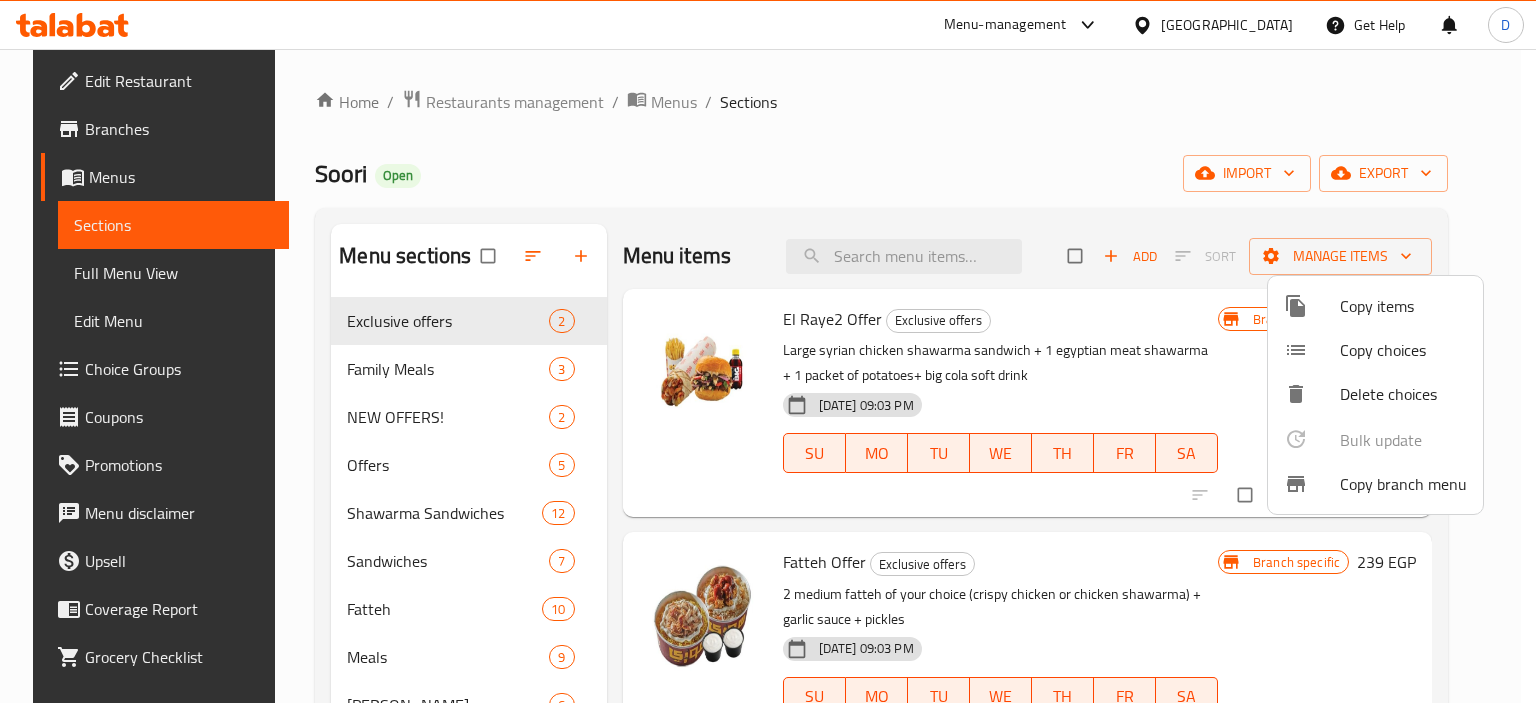 click on "Copy branch menu" at bounding box center (1403, 484) 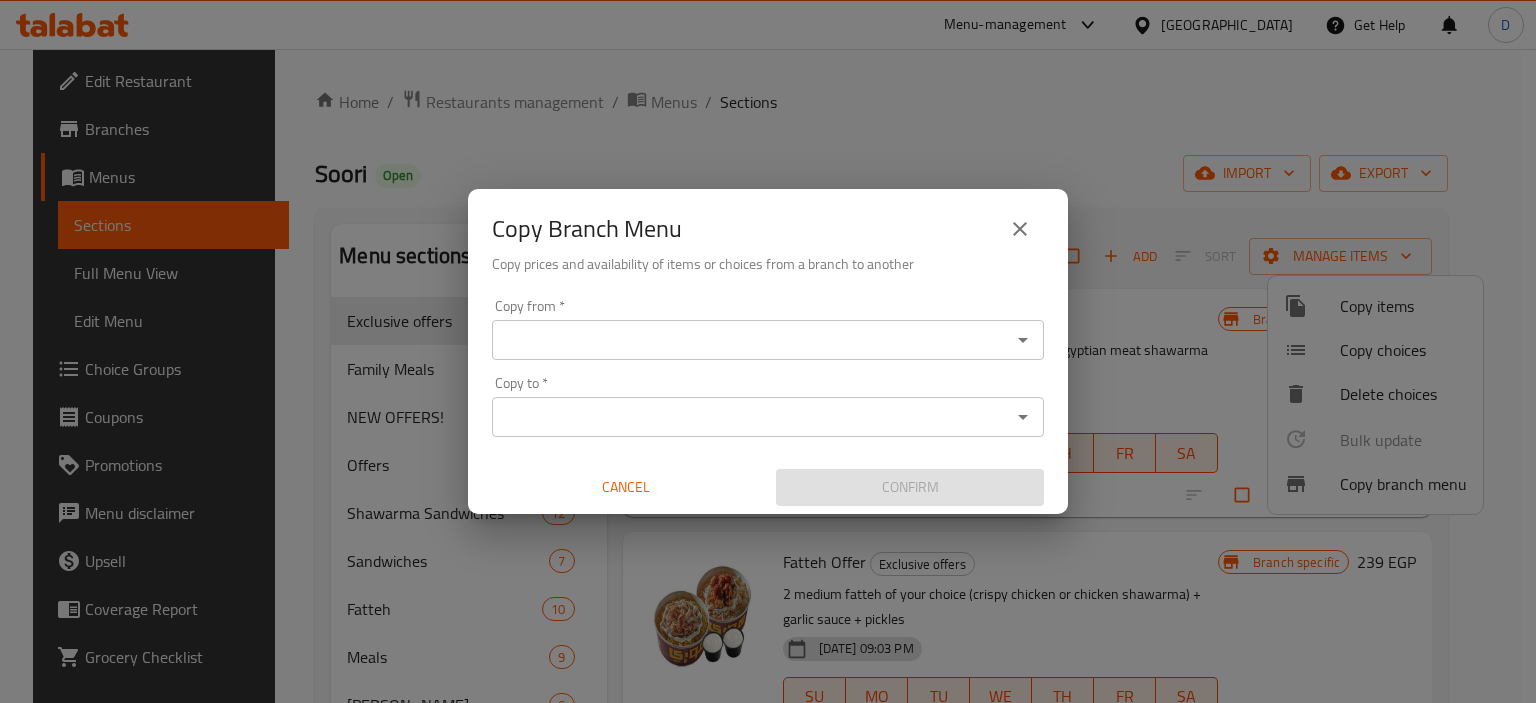 click on "Copy from   *" at bounding box center [751, 340] 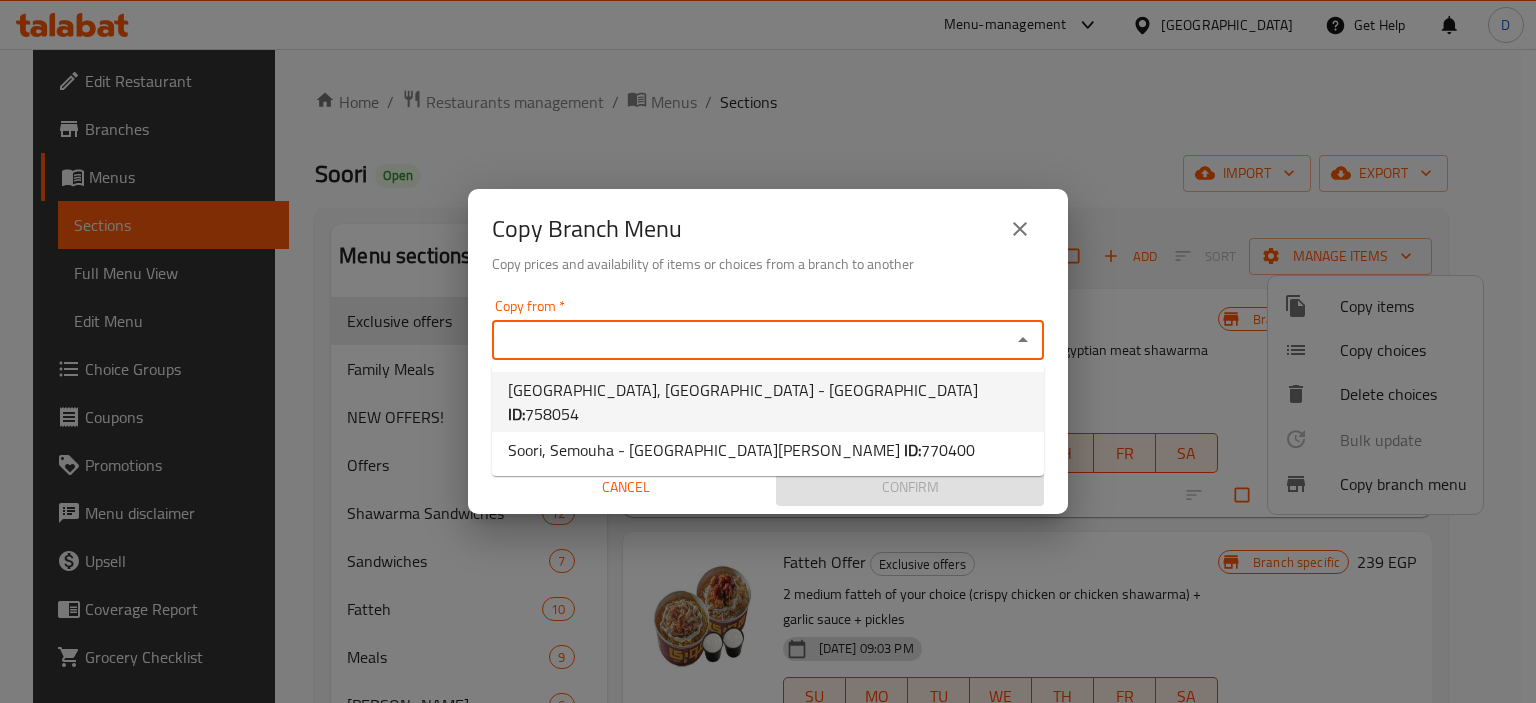 click on "758054" at bounding box center [552, 414] 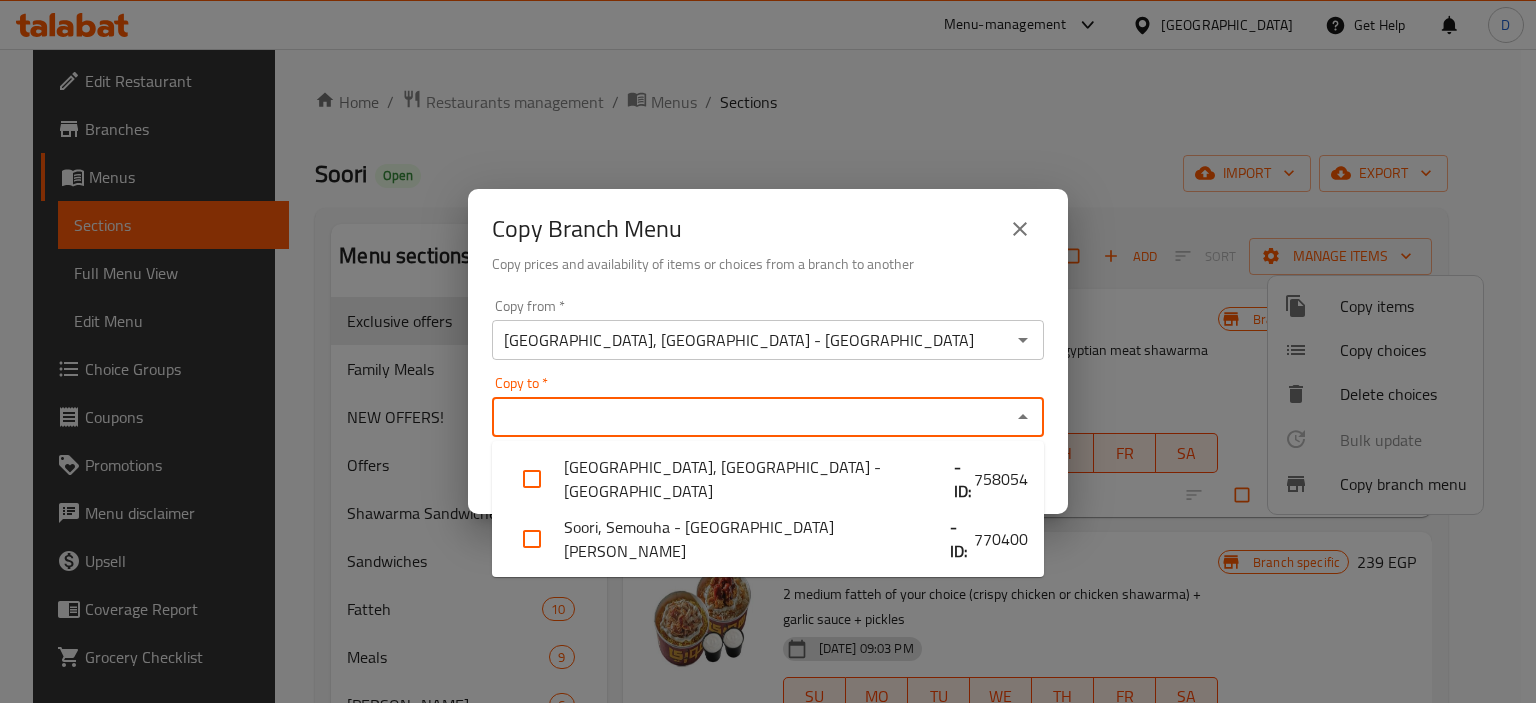 click on "Copy to   *" at bounding box center (751, 417) 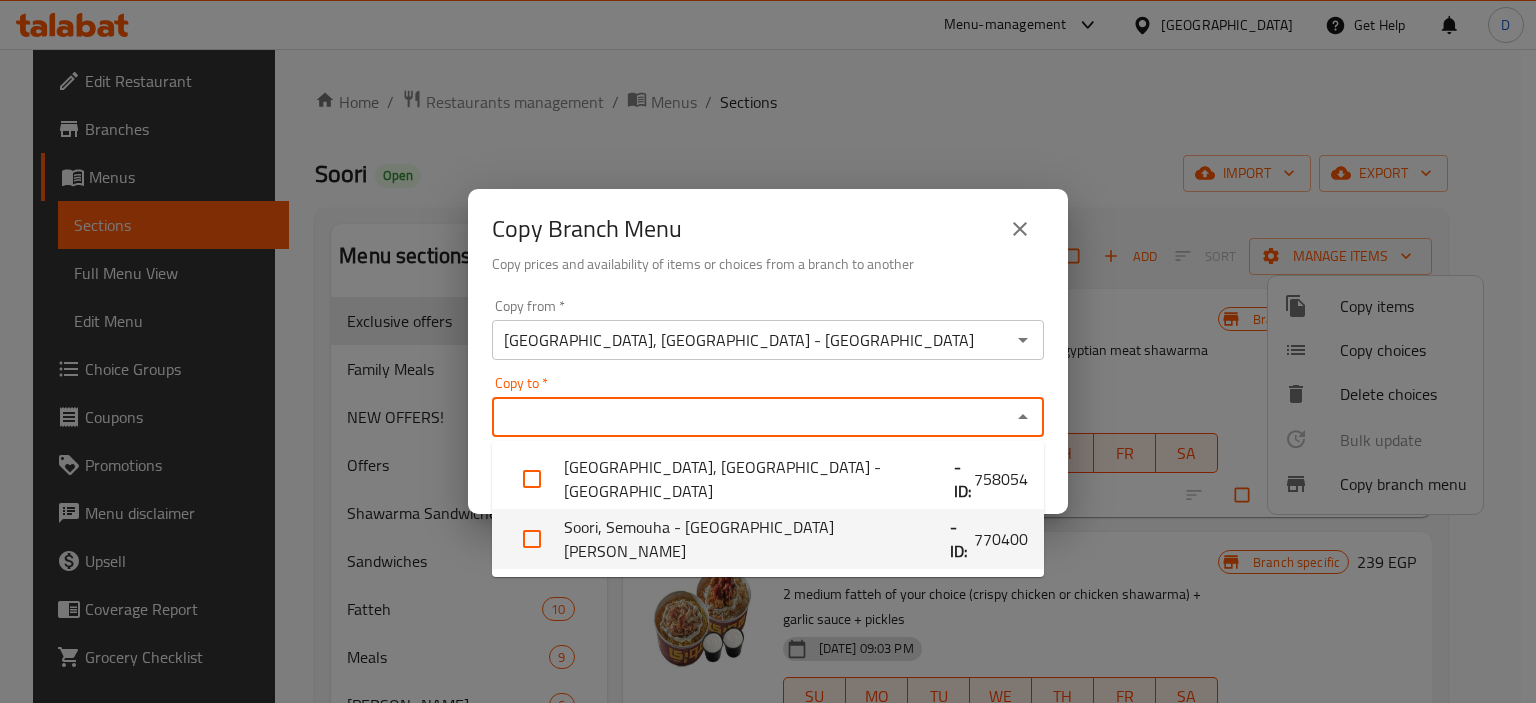 click on "Soori, Semouha - Sidi Gaber Station    -   ID: 770400" at bounding box center [768, 539] 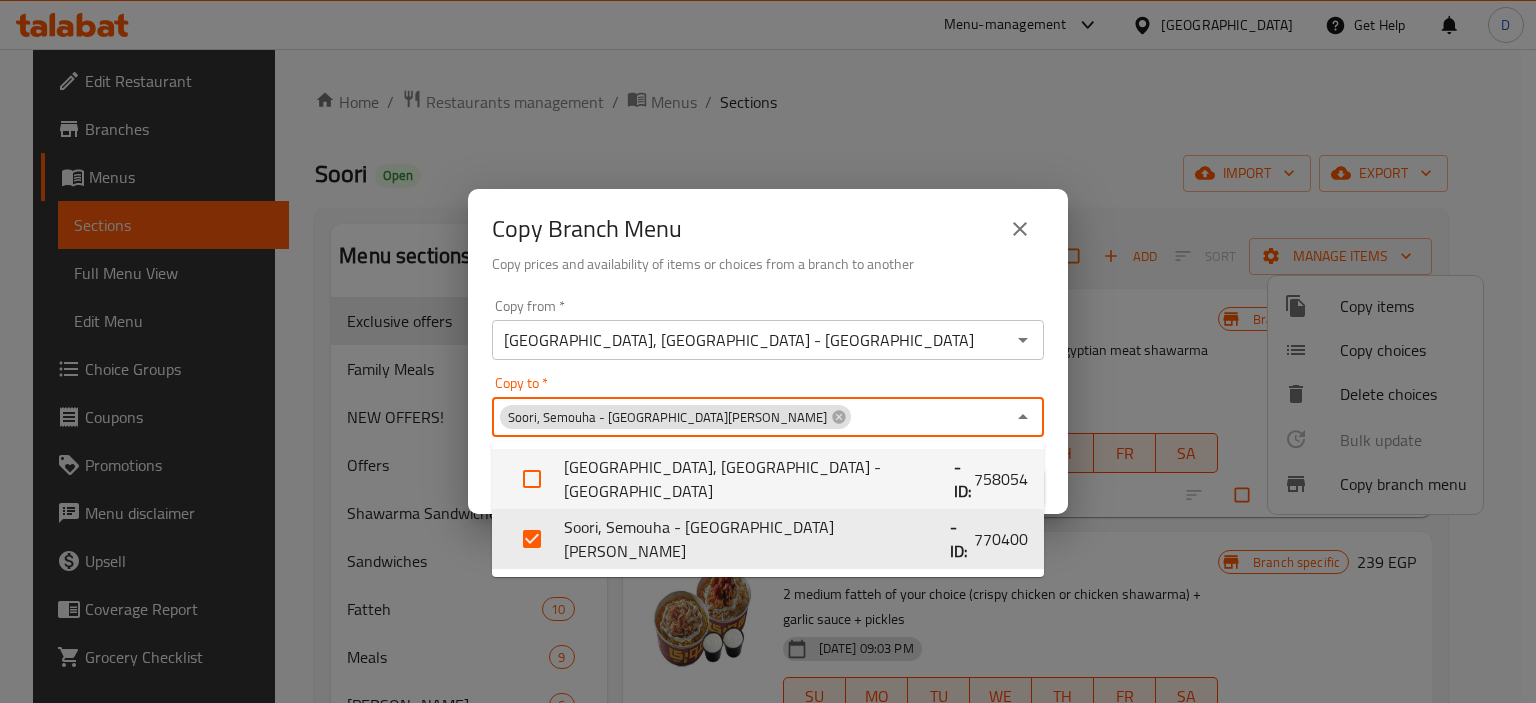 click on "Copy to   * Soori, Semouha - Sidi Gaber Station Copy to  *" at bounding box center (768, 406) 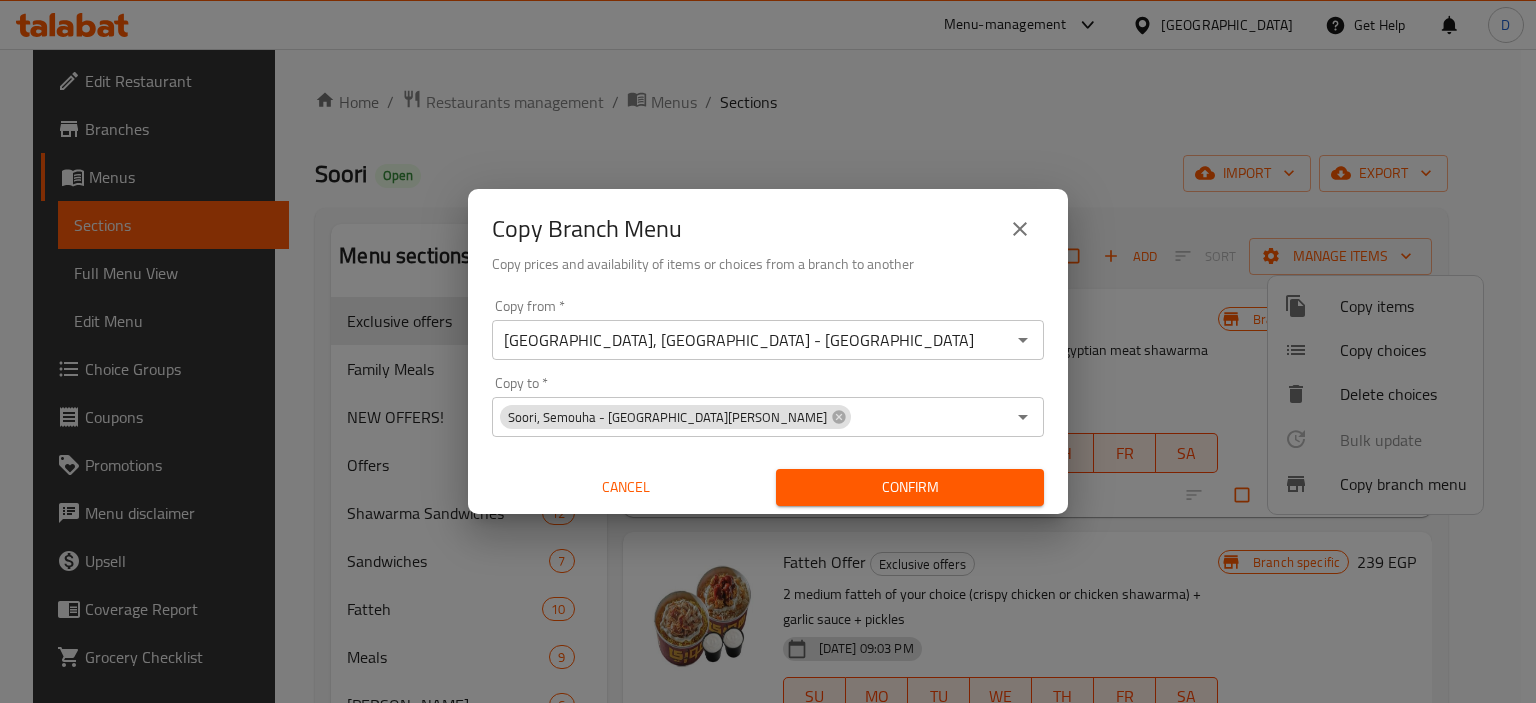 click on "Copy from   * Soori, Miami - Central Miami Copy from  * Copy to   * Soori, Semouha - Sidi Gaber Station Copy to  * Cancel Confirm" at bounding box center [768, 402] 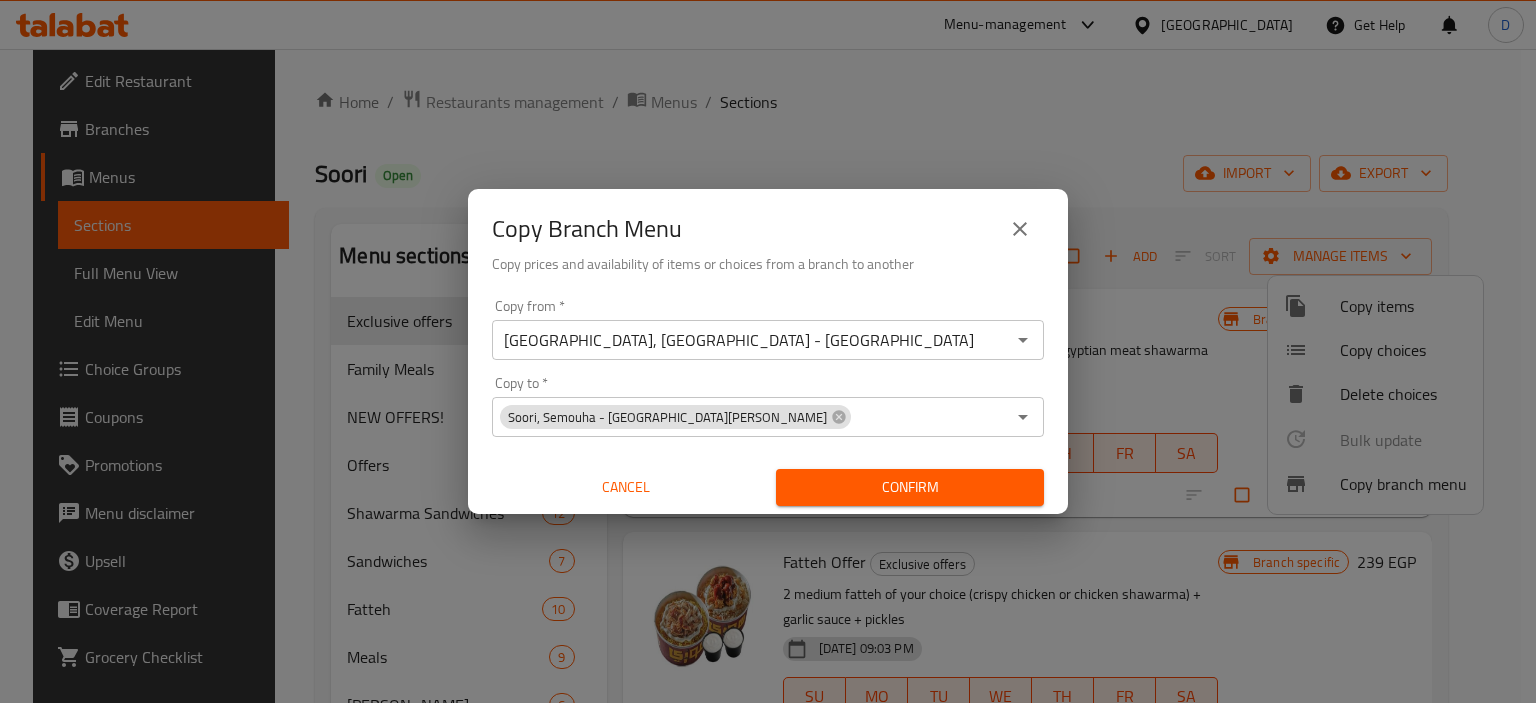 click on "Confirm" at bounding box center [910, 487] 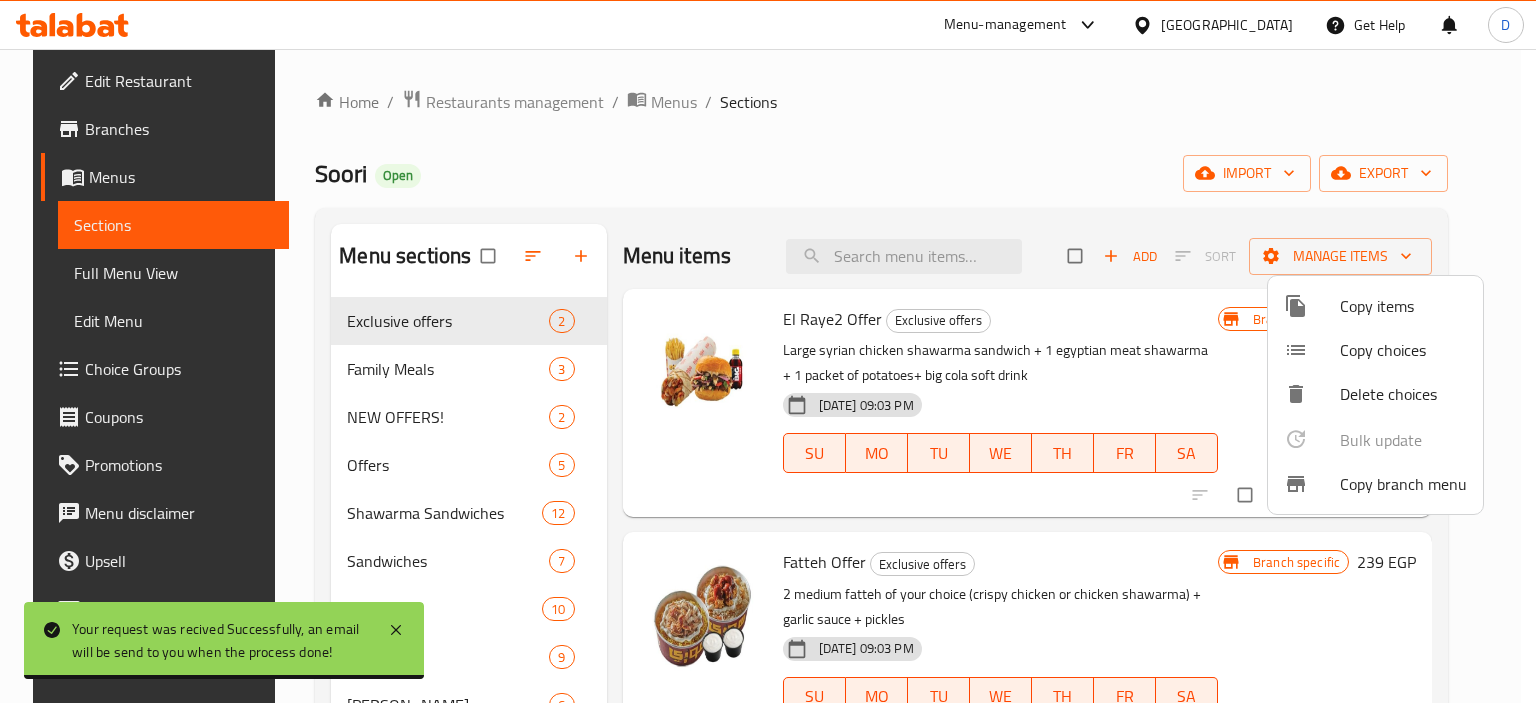 click at bounding box center [768, 351] 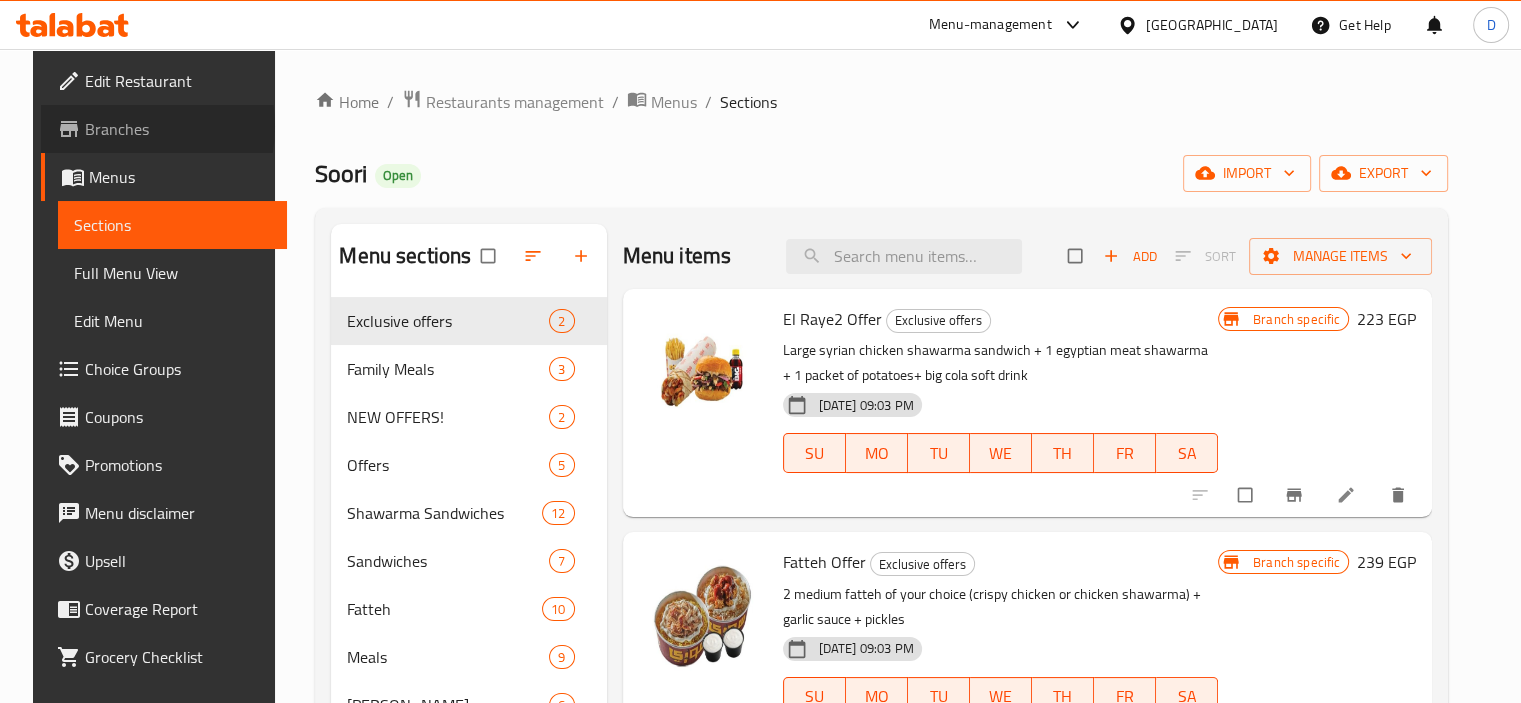 click on "Branches" at bounding box center (178, 129) 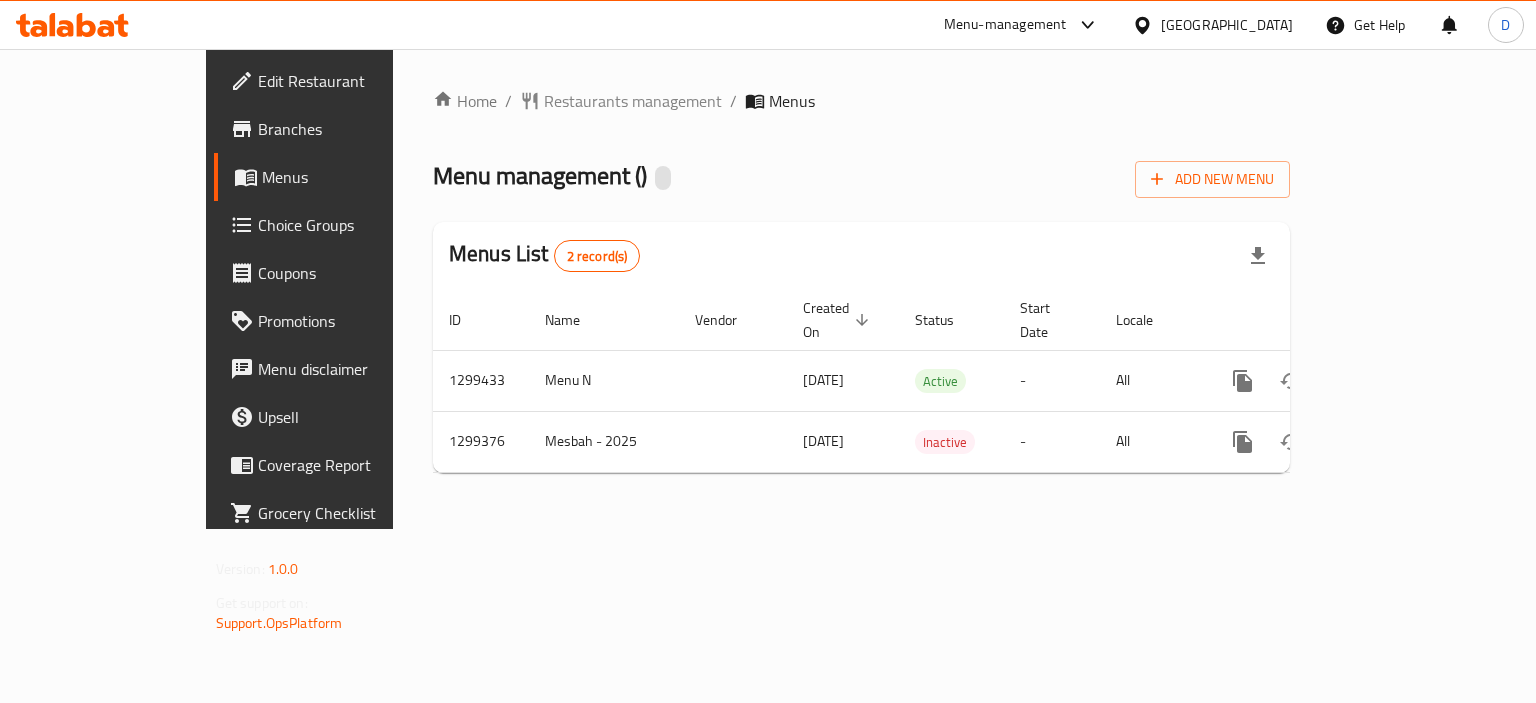 scroll, scrollTop: 0, scrollLeft: 0, axis: both 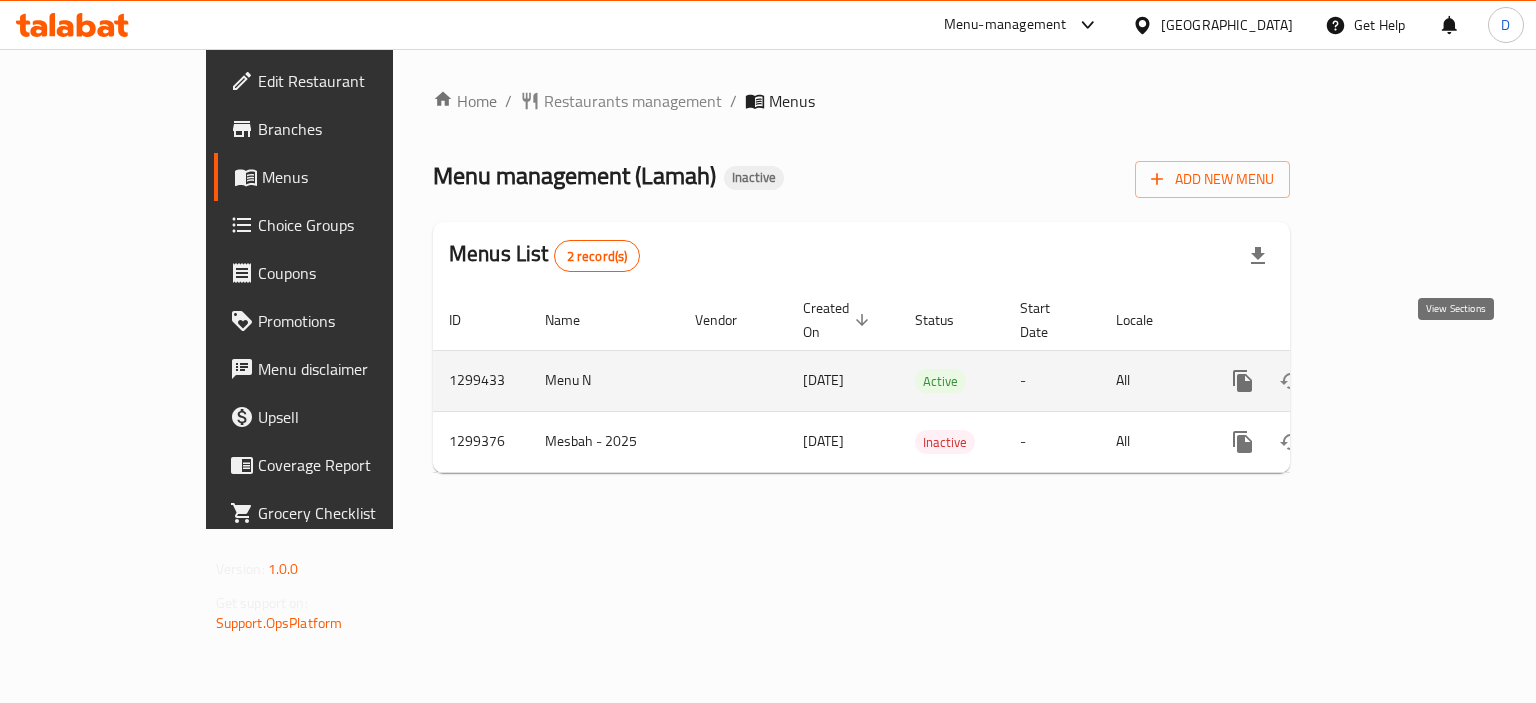click 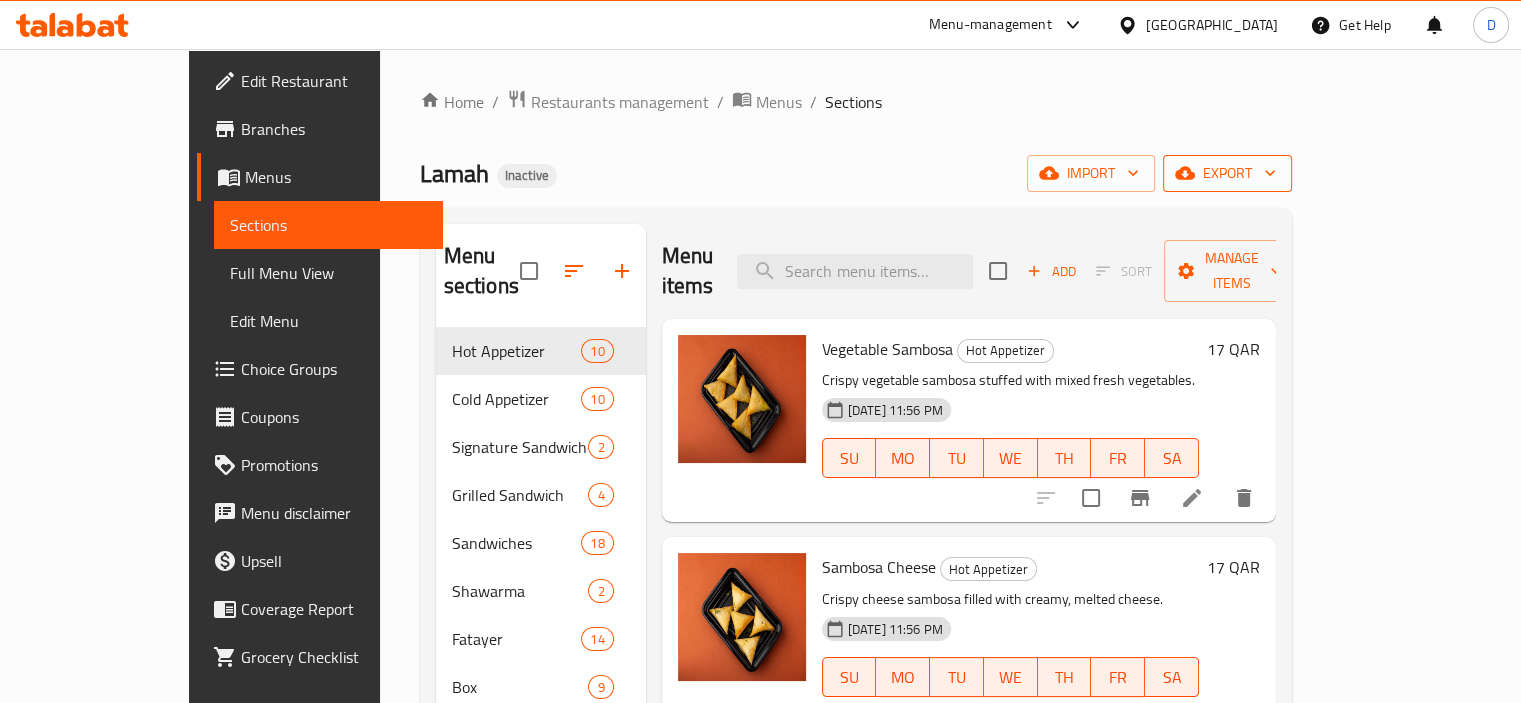 click on "export" at bounding box center [1227, 173] 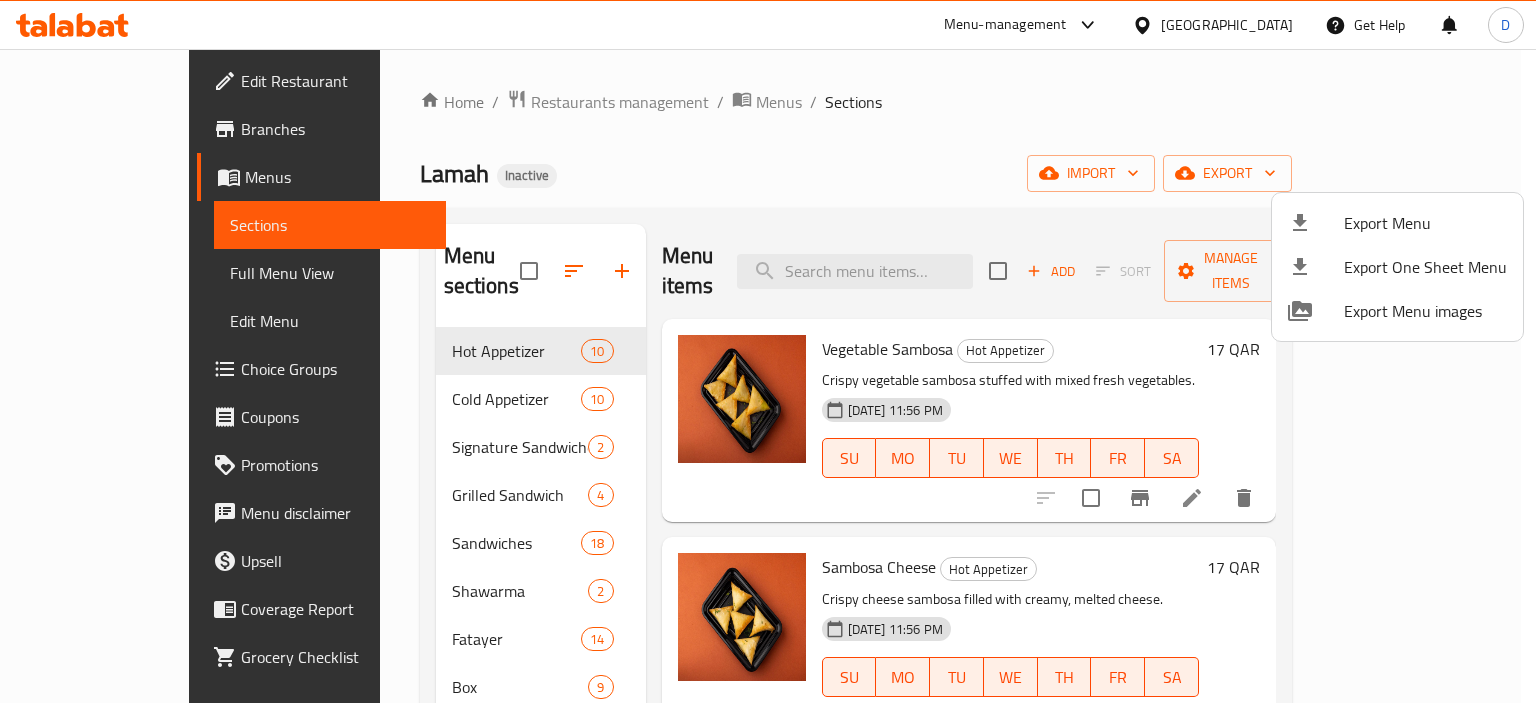 click at bounding box center [768, 351] 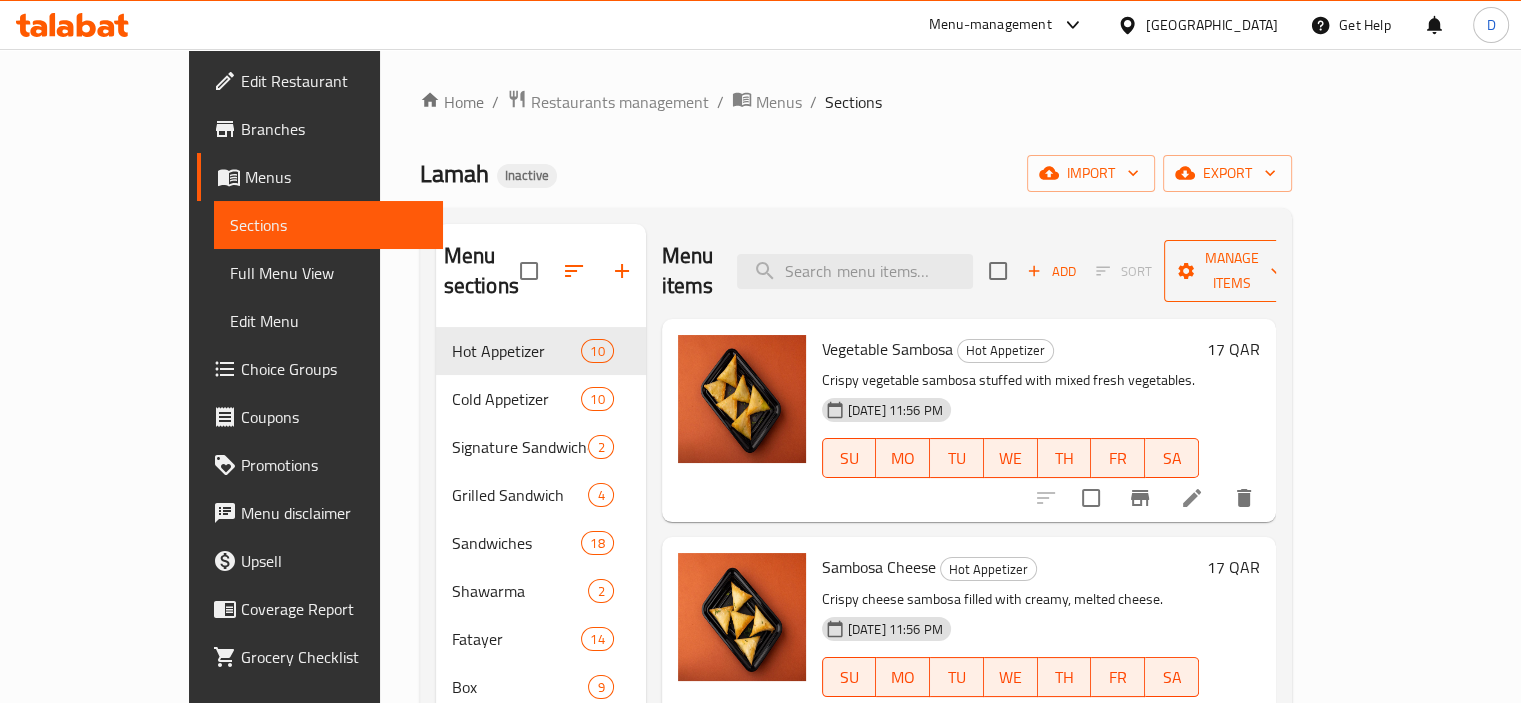 click on "Manage items" at bounding box center (1231, 271) 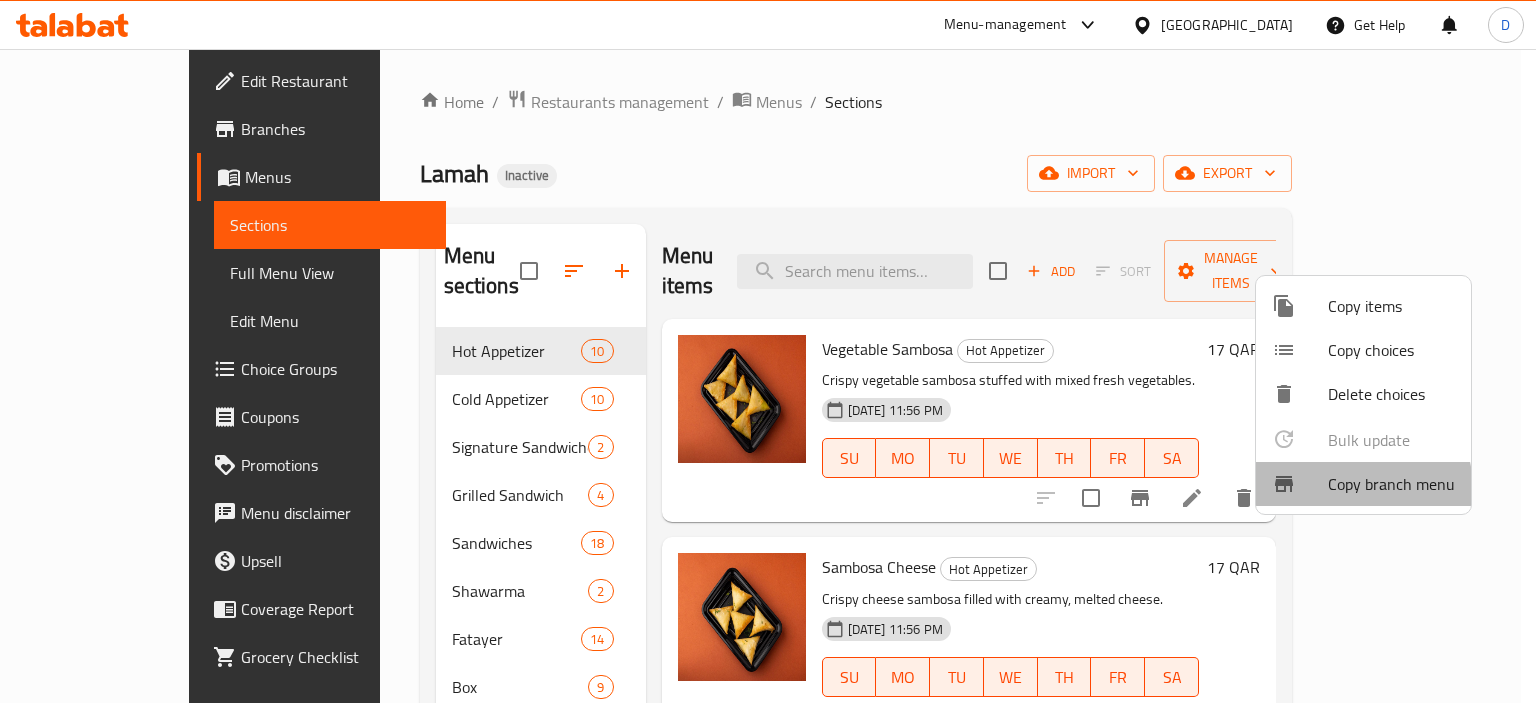 click at bounding box center [1300, 484] 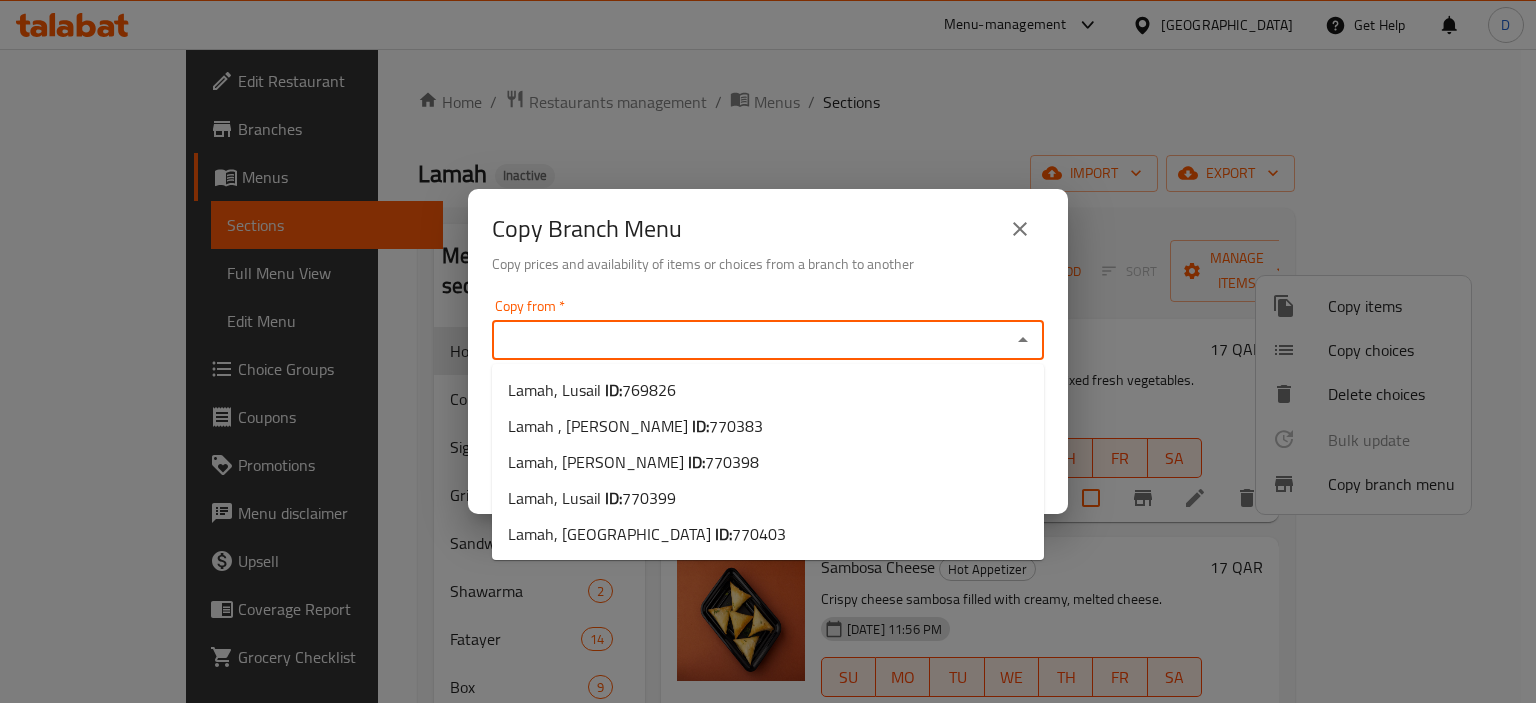 click on "Copy from   *" at bounding box center [751, 340] 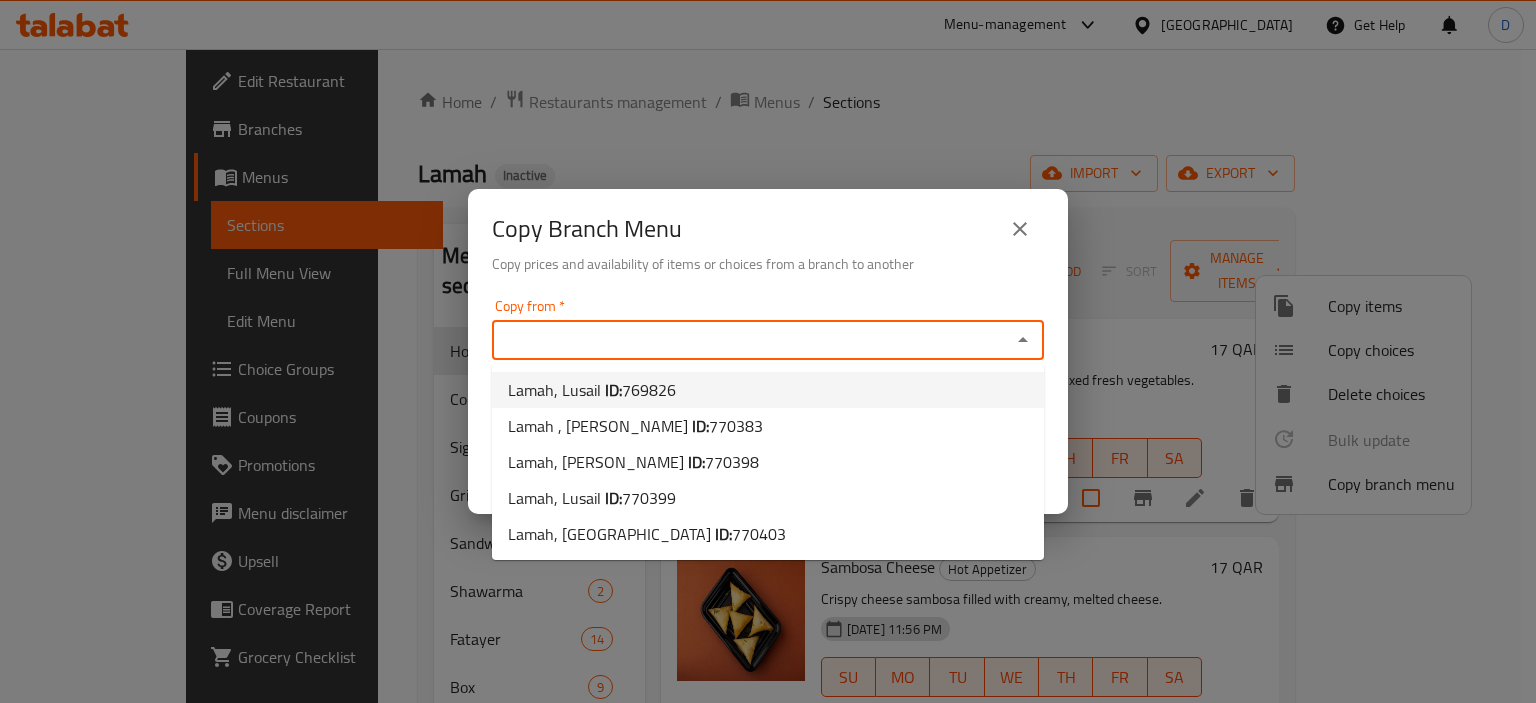 click on "769826" at bounding box center (649, 390) 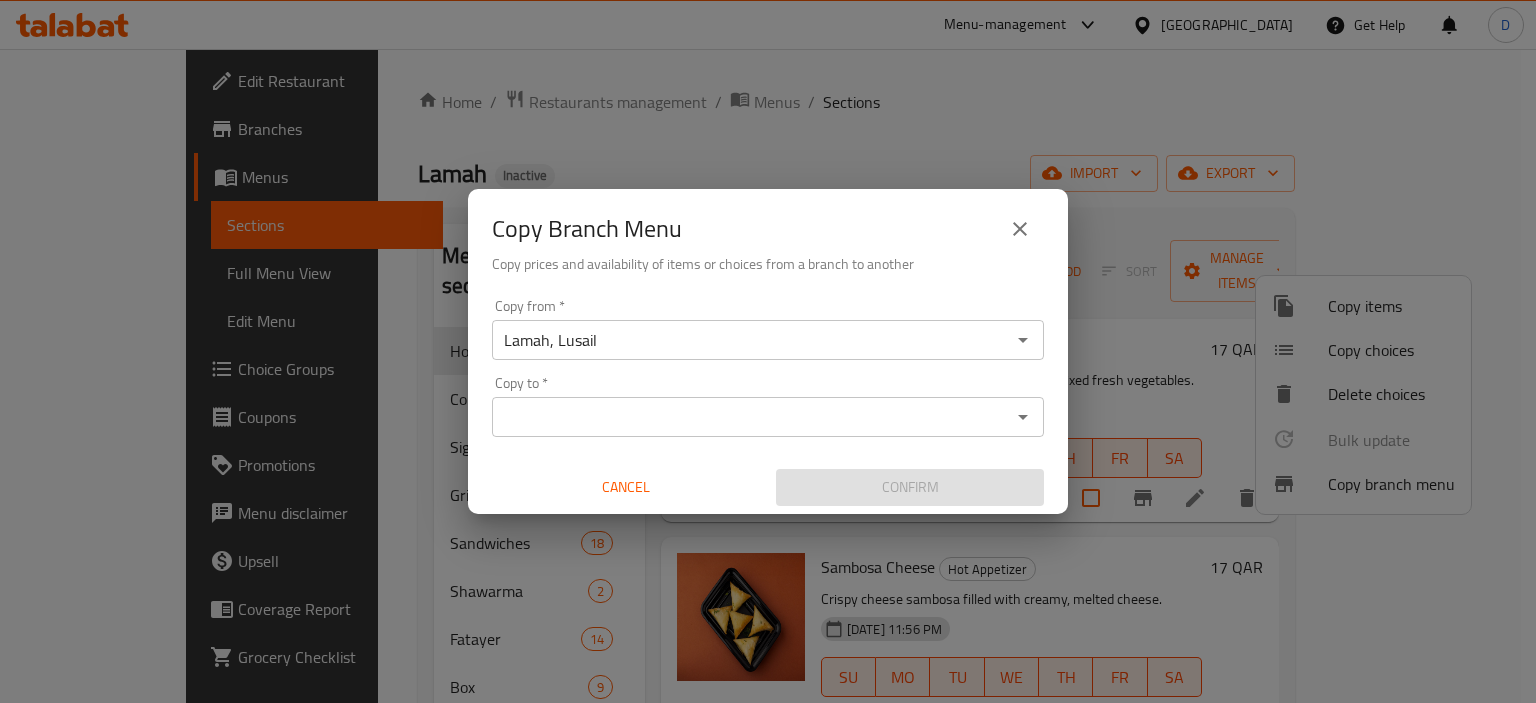 click on "Copy from   * Lamah, Lusail Copy from  * Copy to   * Copy to  * Cancel Confirm" at bounding box center [768, 402] 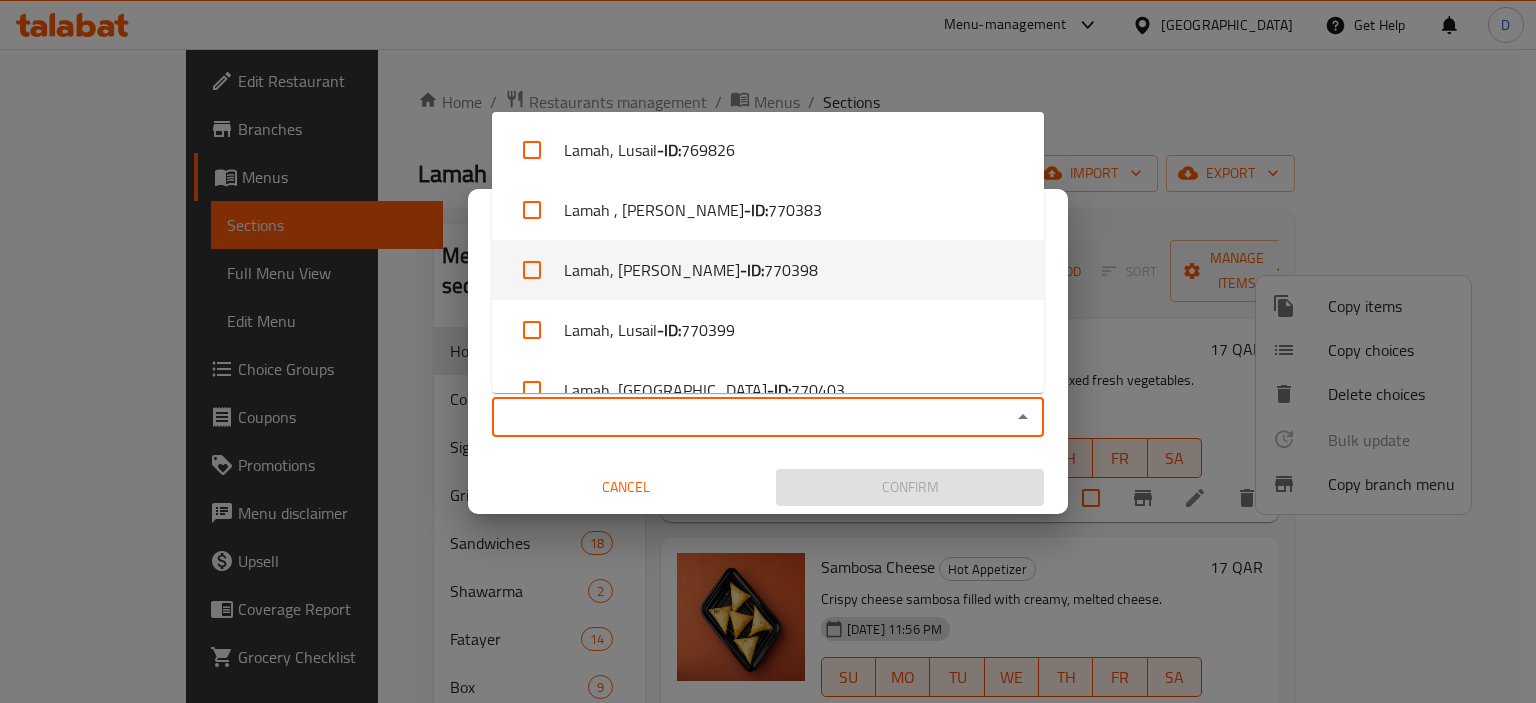 click on "Lamah, Bin Omran    -   ID: 770398" at bounding box center [768, 270] 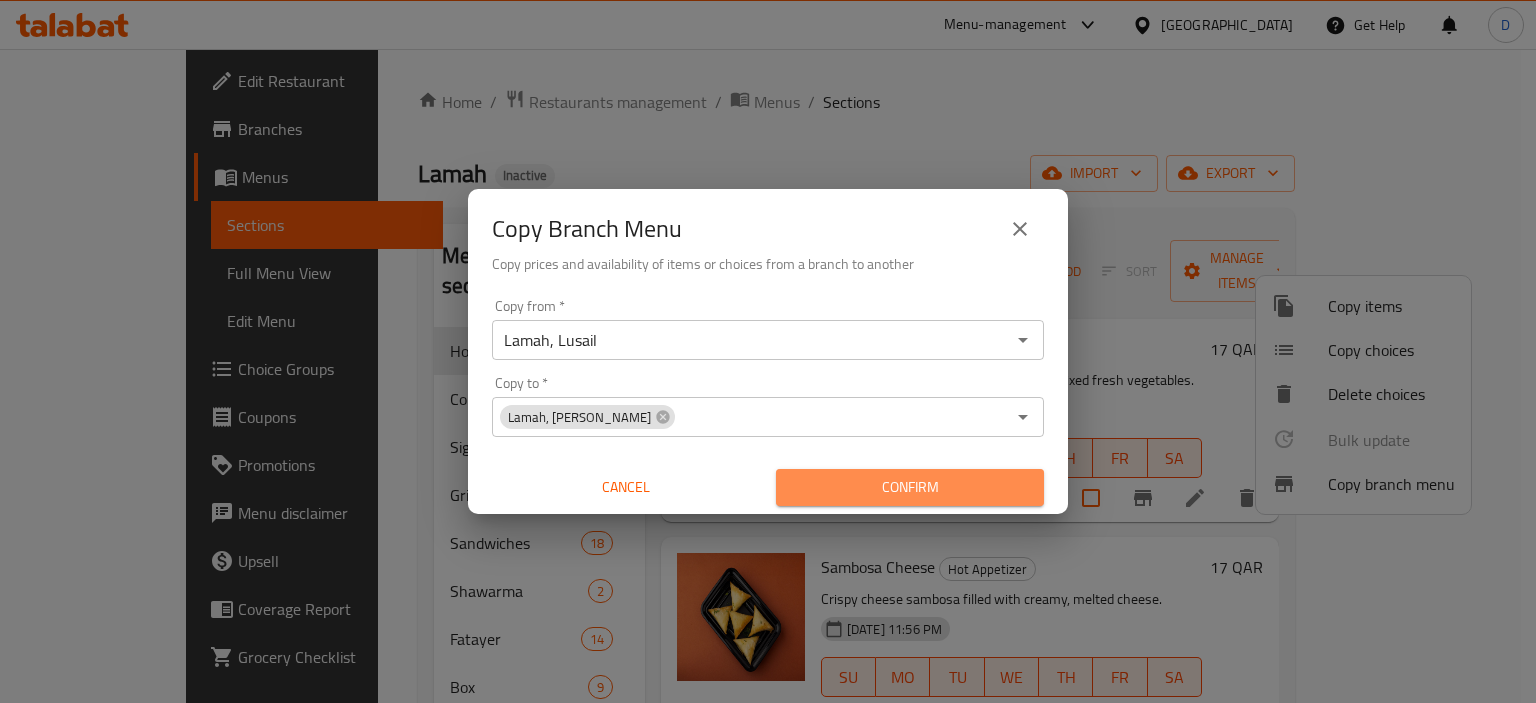 click on "Confirm" at bounding box center [910, 487] 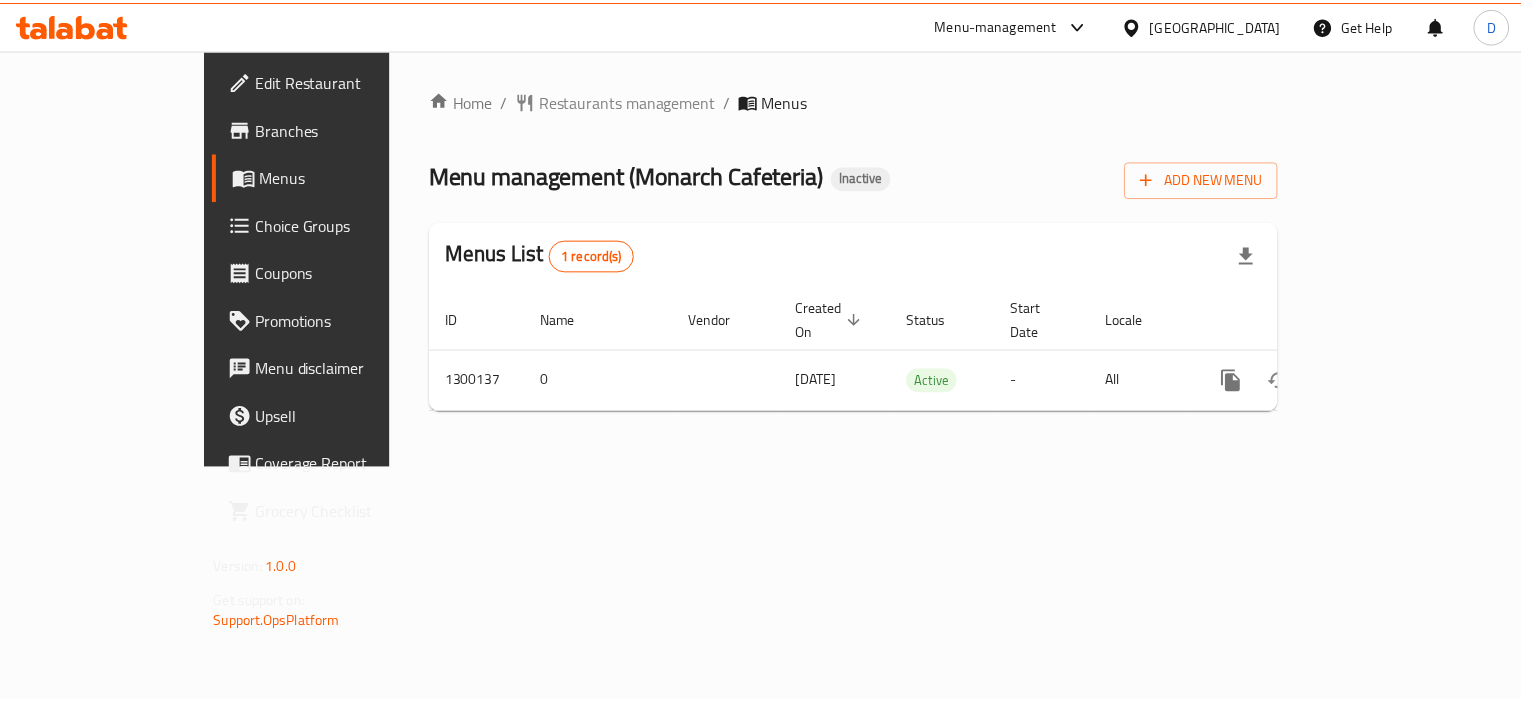 scroll, scrollTop: 0, scrollLeft: 0, axis: both 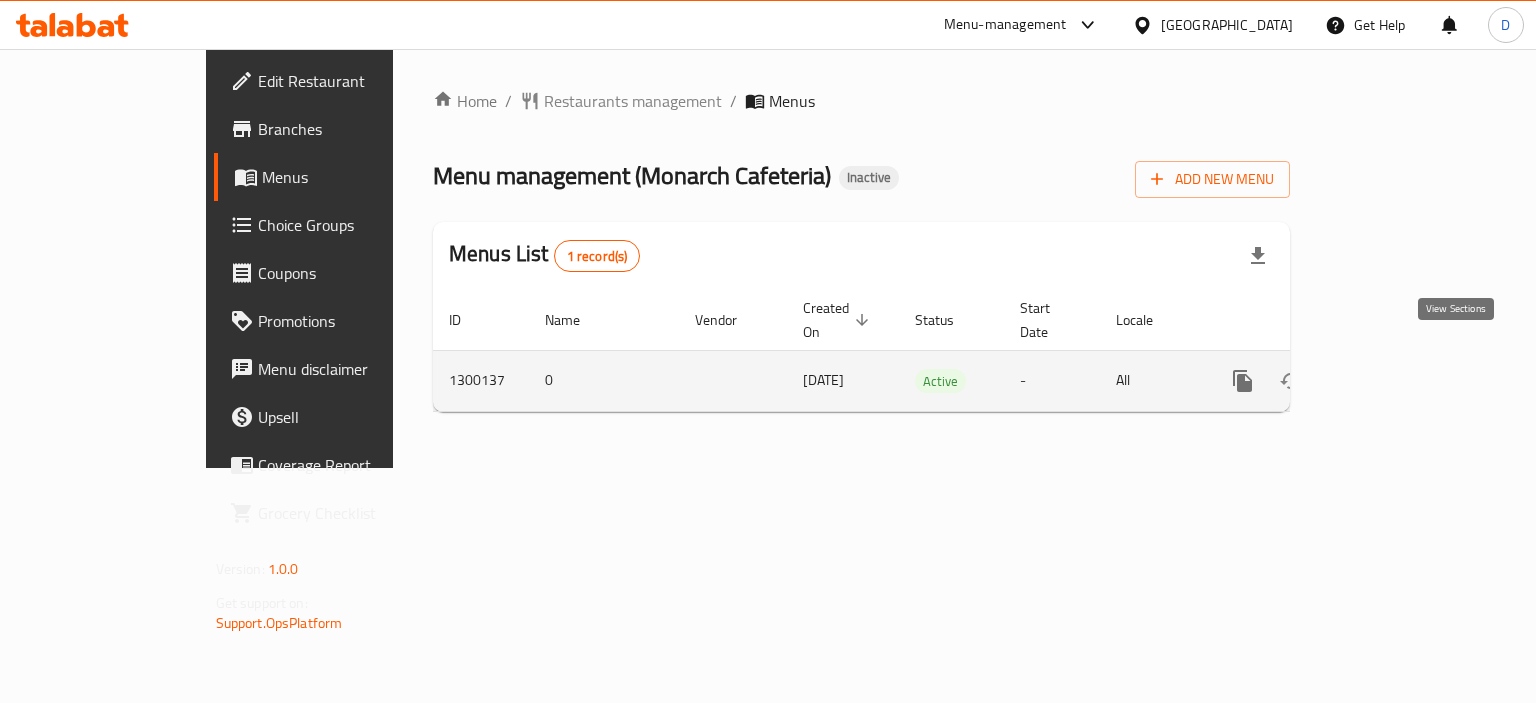 click 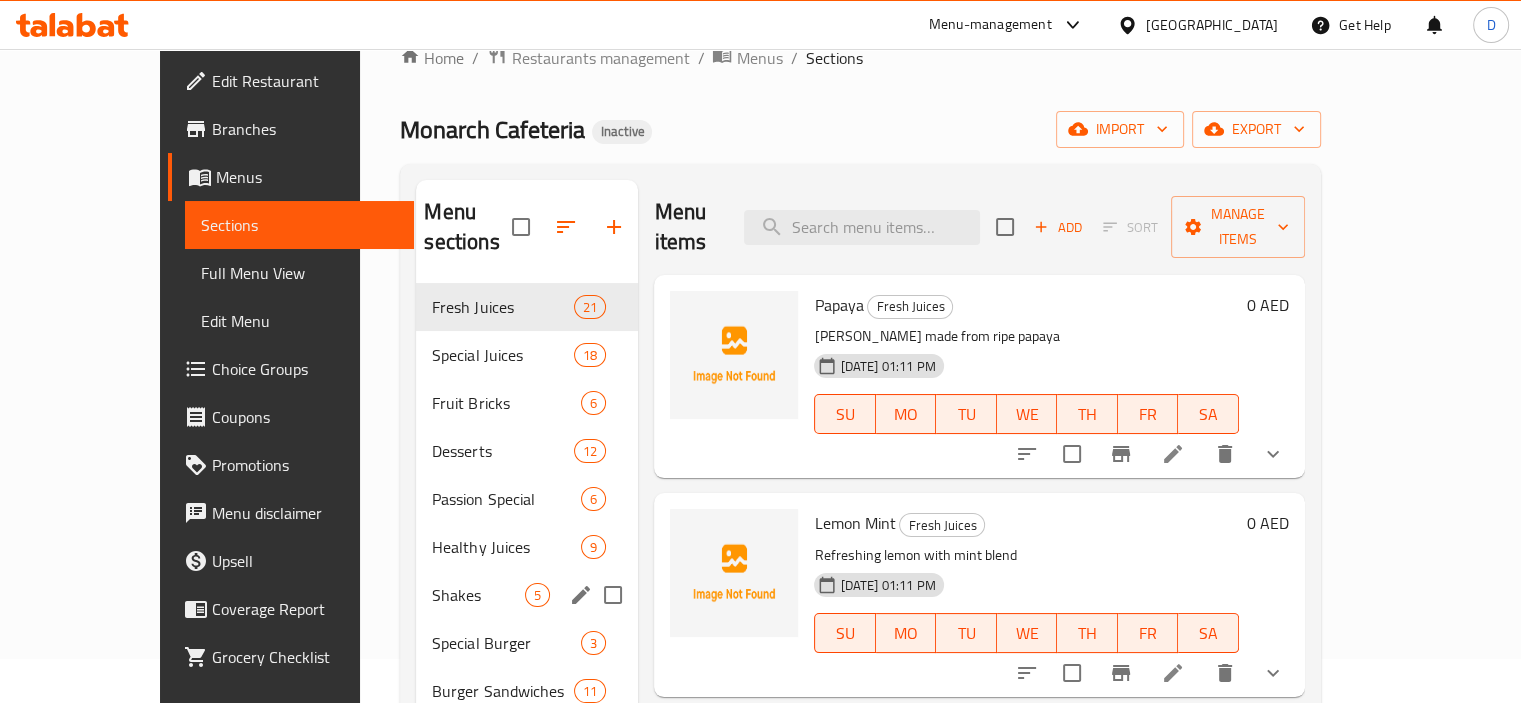 scroll, scrollTop: 0, scrollLeft: 0, axis: both 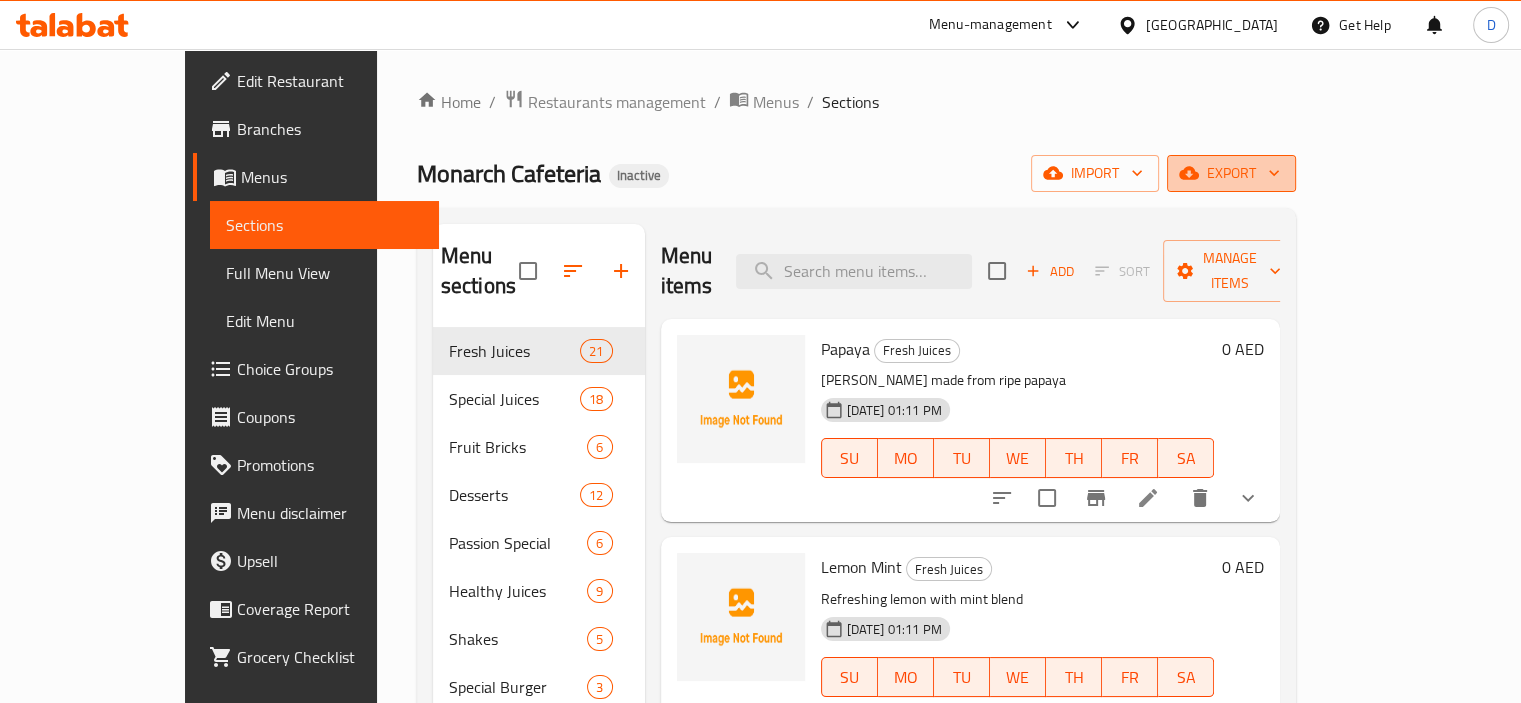 click on "export" at bounding box center (1231, 173) 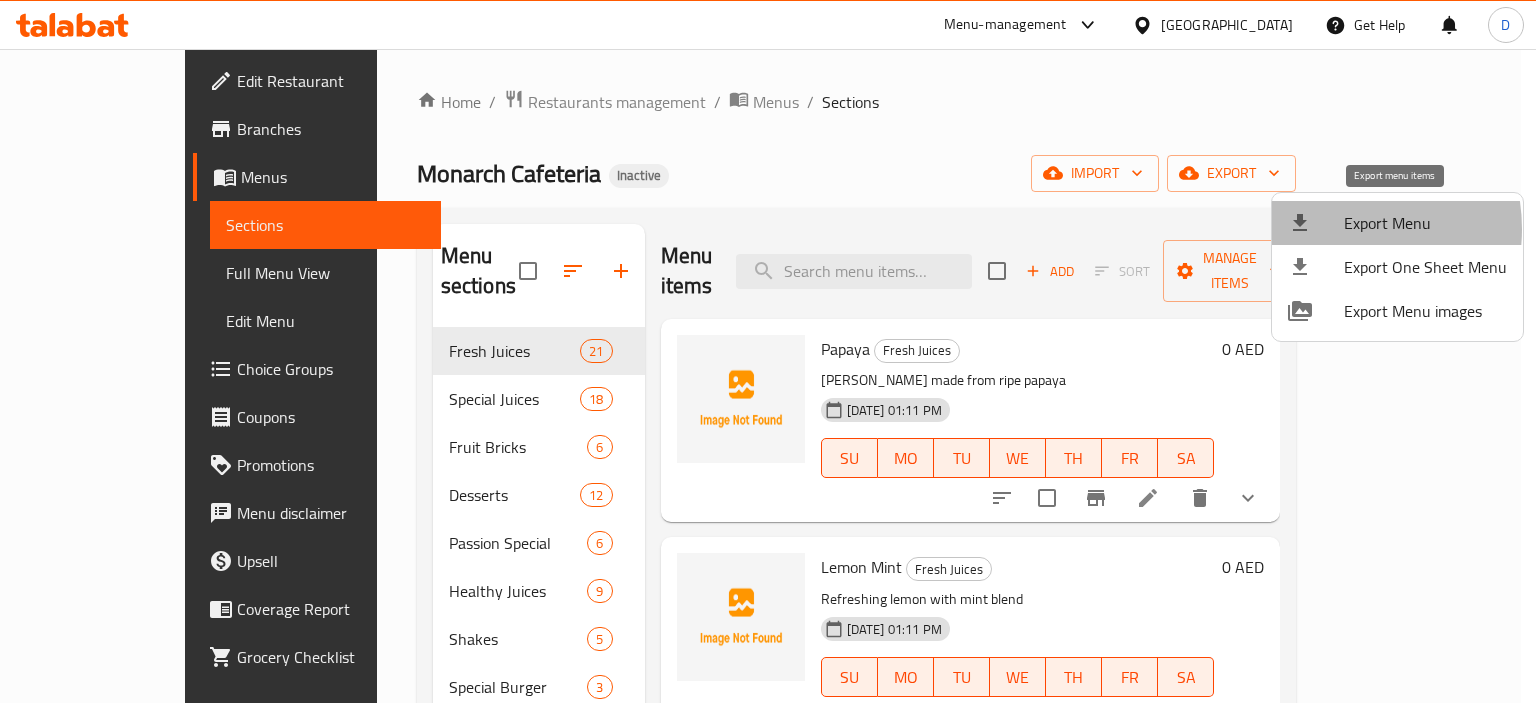 click at bounding box center (1316, 223) 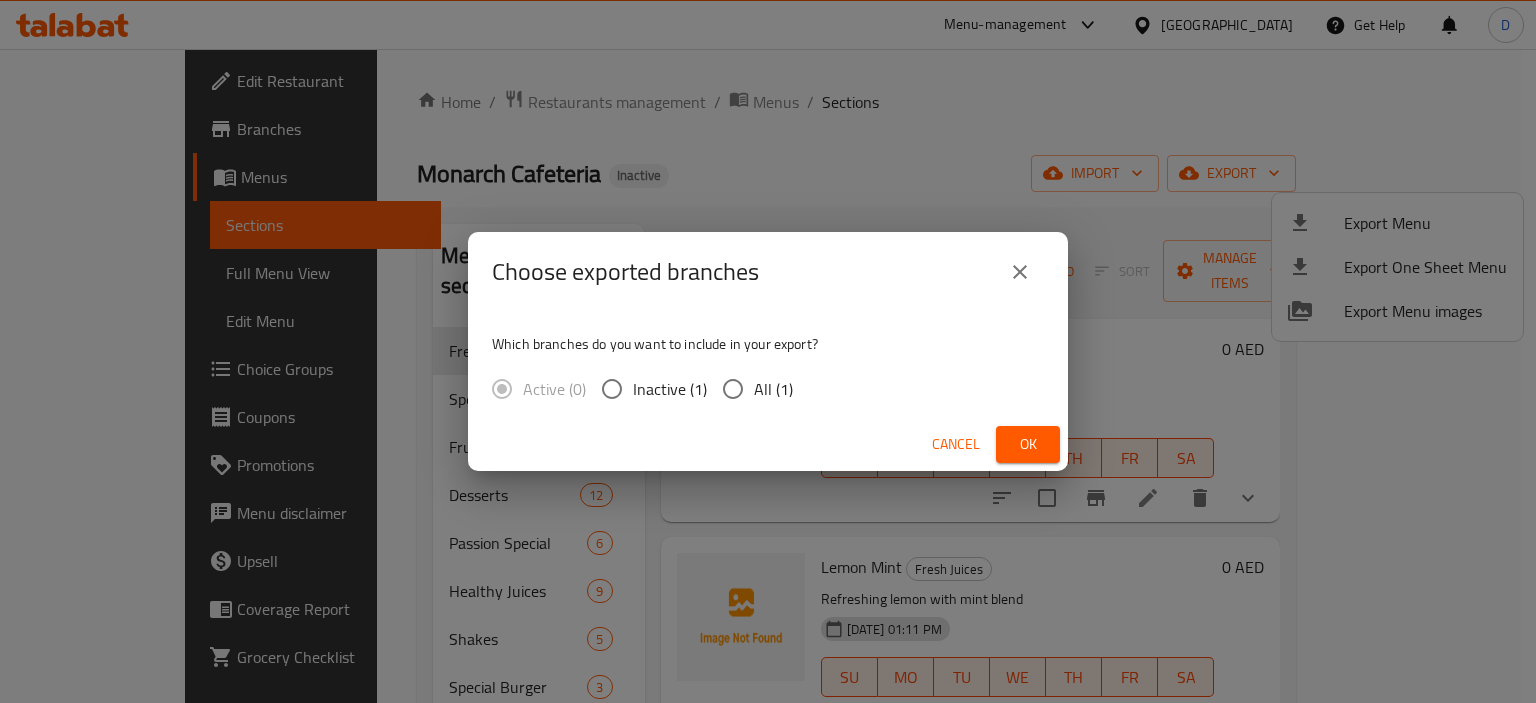 click 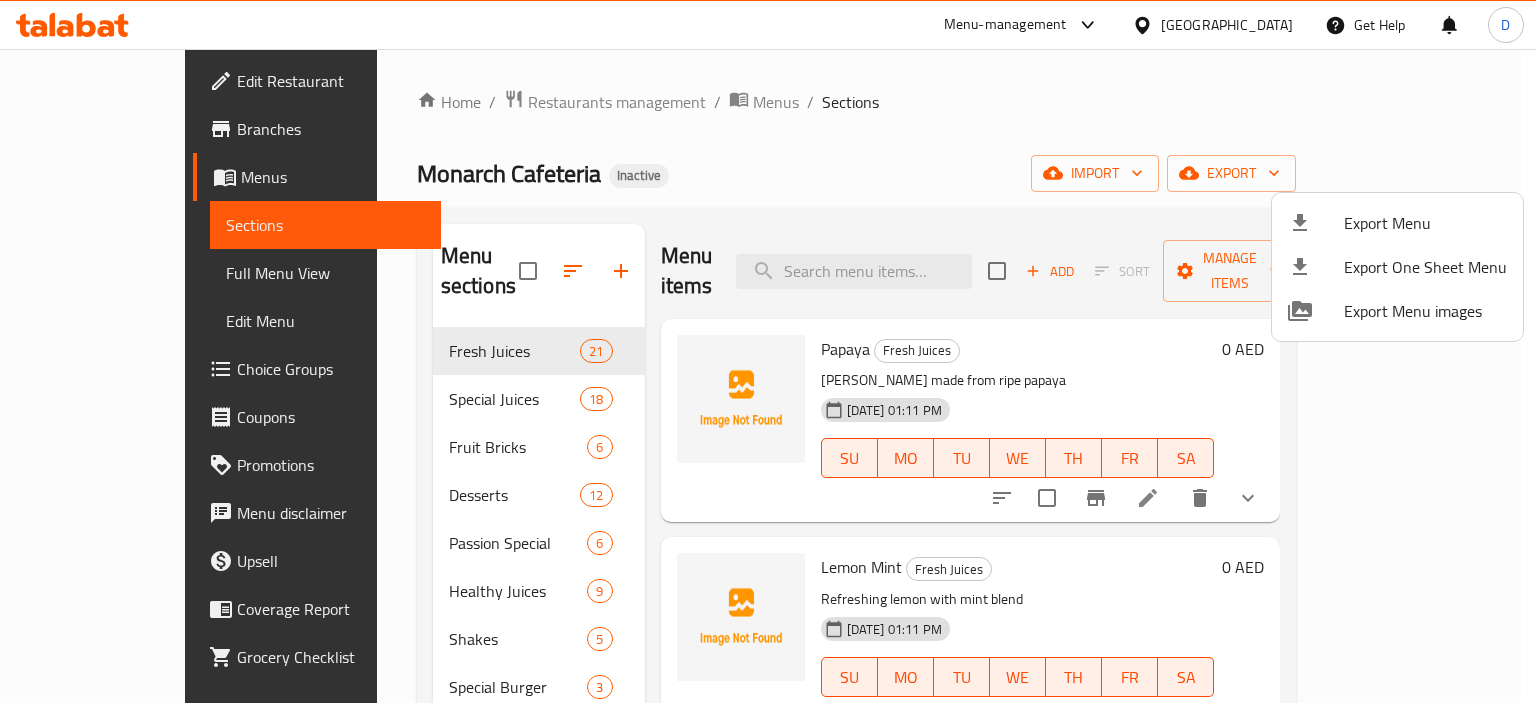 click at bounding box center (768, 351) 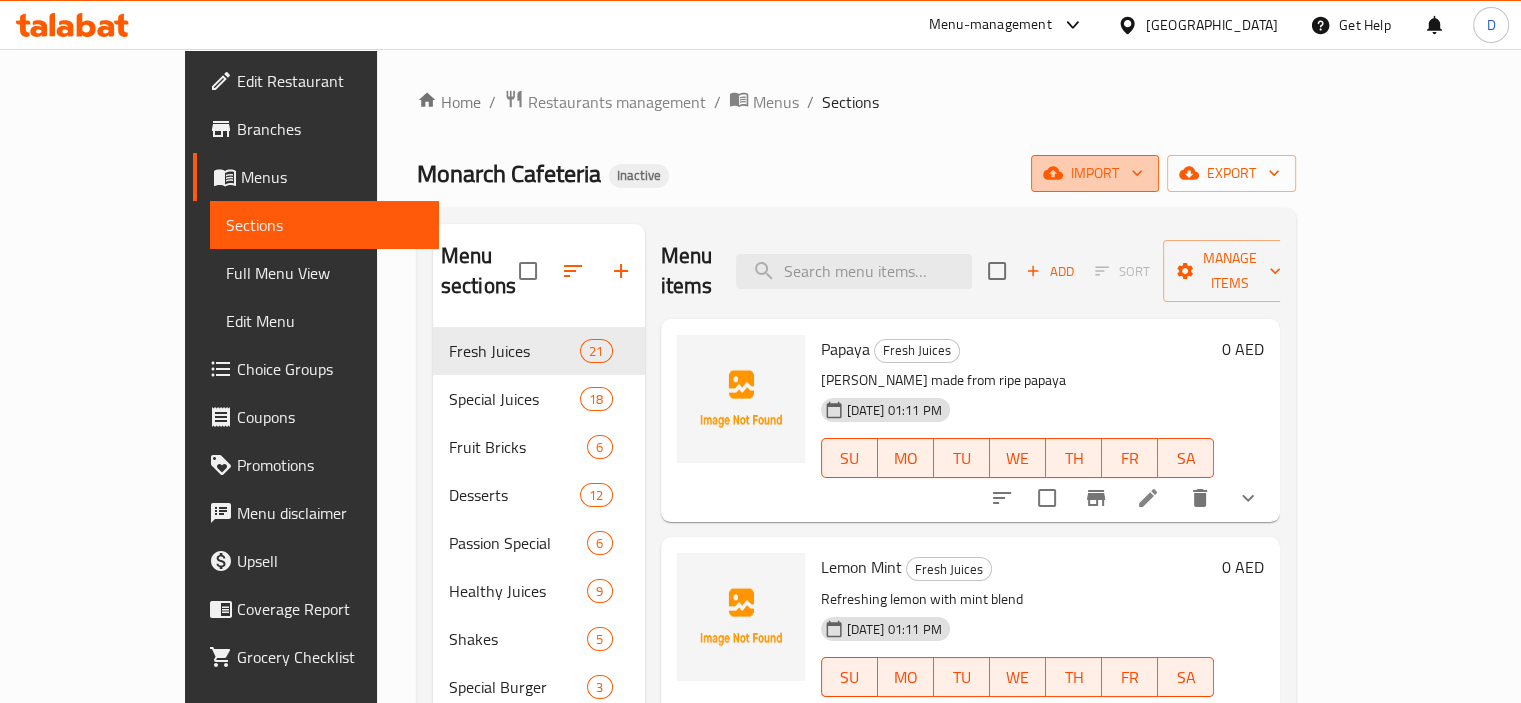 click on "import" at bounding box center [1095, 173] 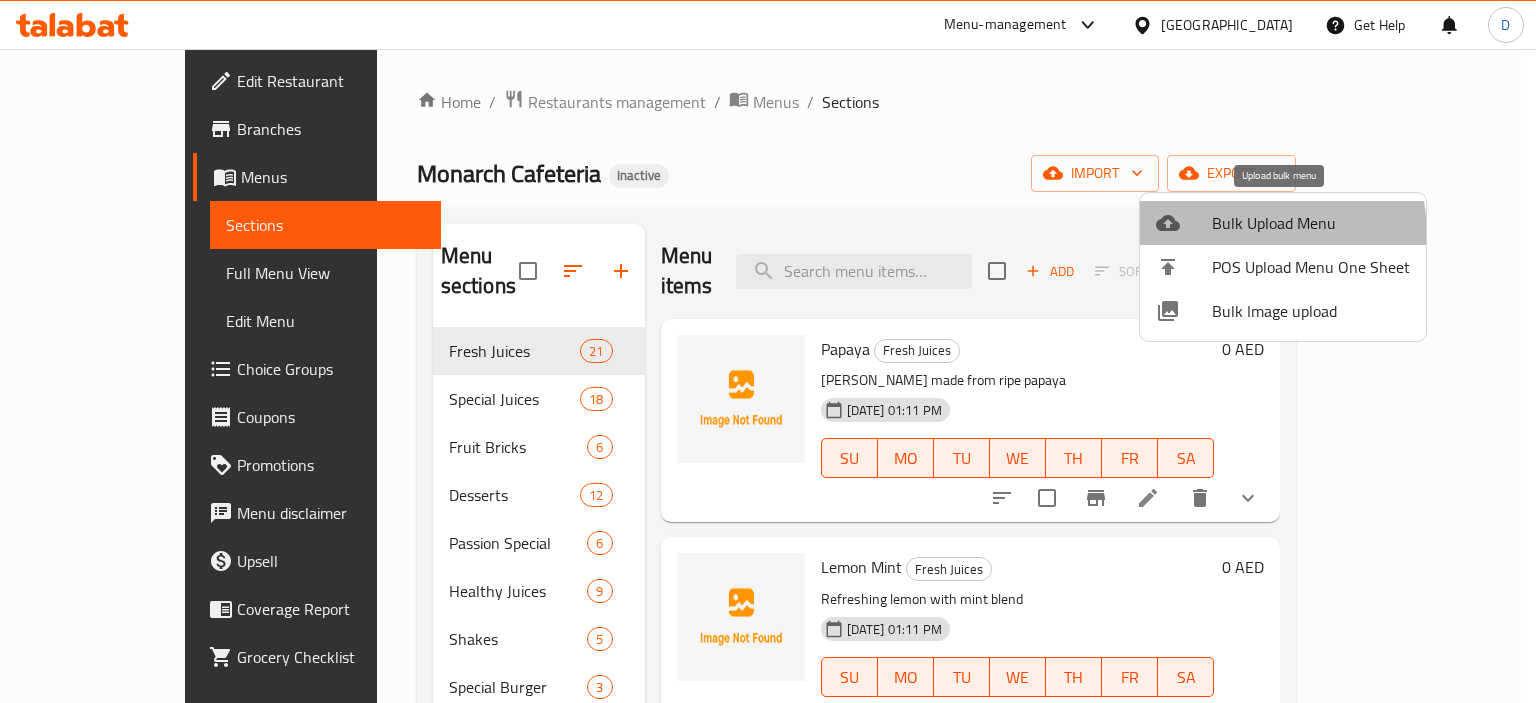 click on "Bulk Upload Menu" at bounding box center [1283, 223] 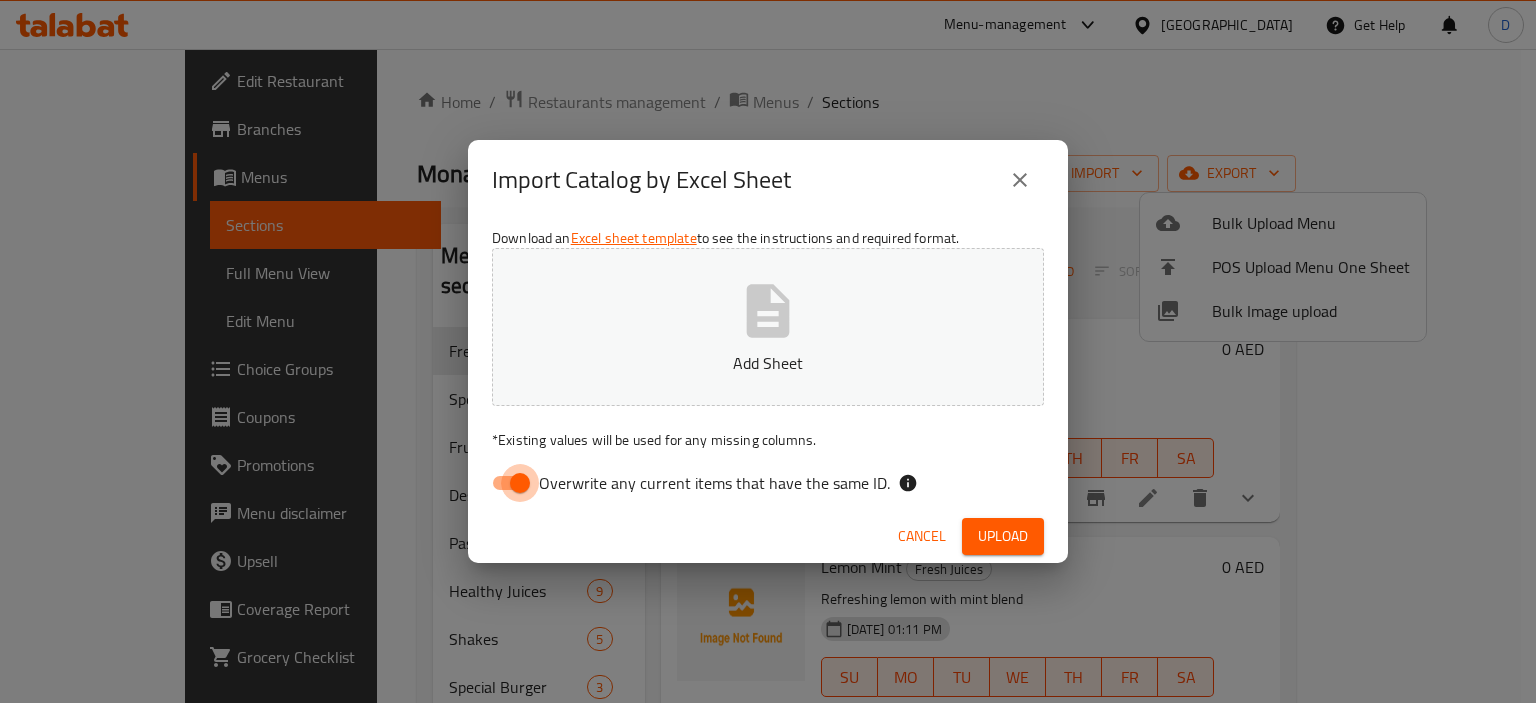 click on "Overwrite any current items that have the same ID." at bounding box center (520, 483) 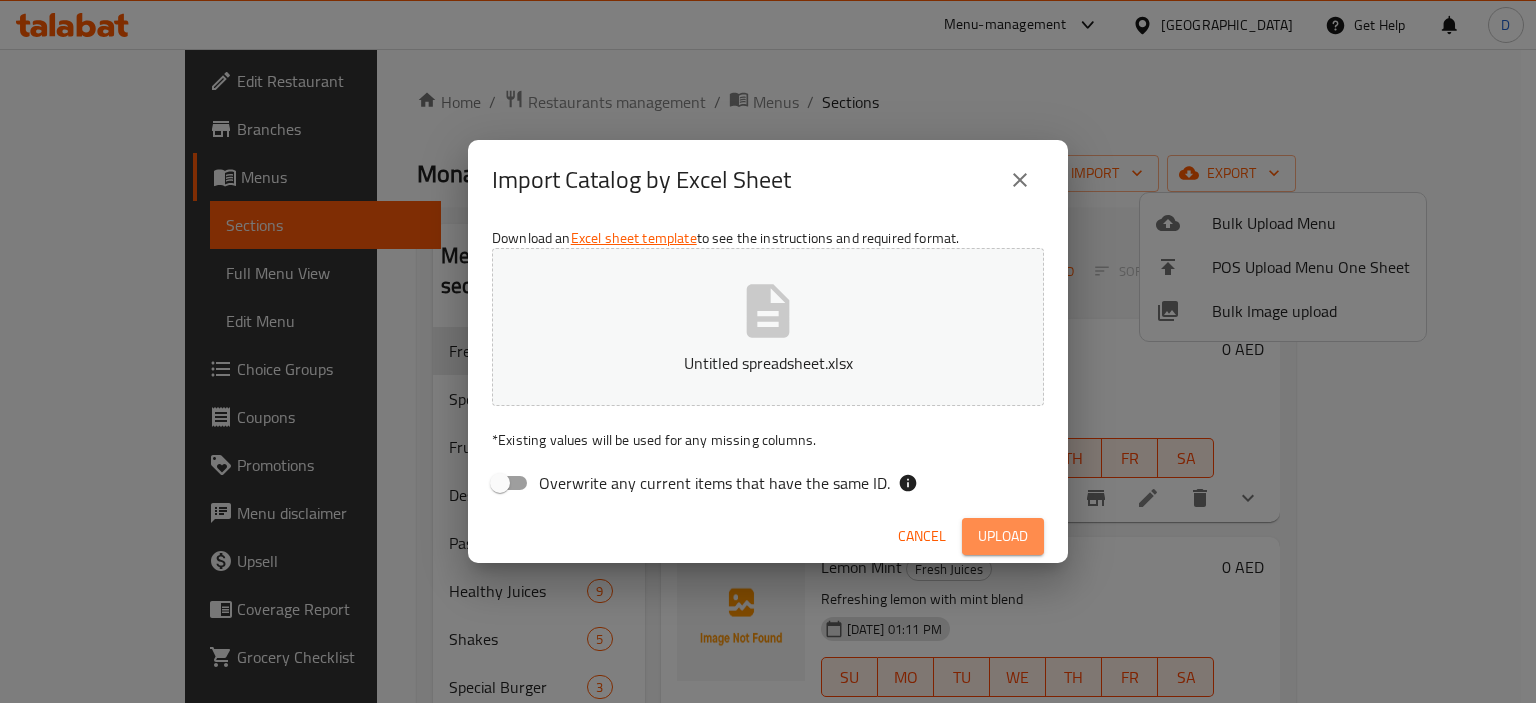 click on "Upload" at bounding box center (1003, 536) 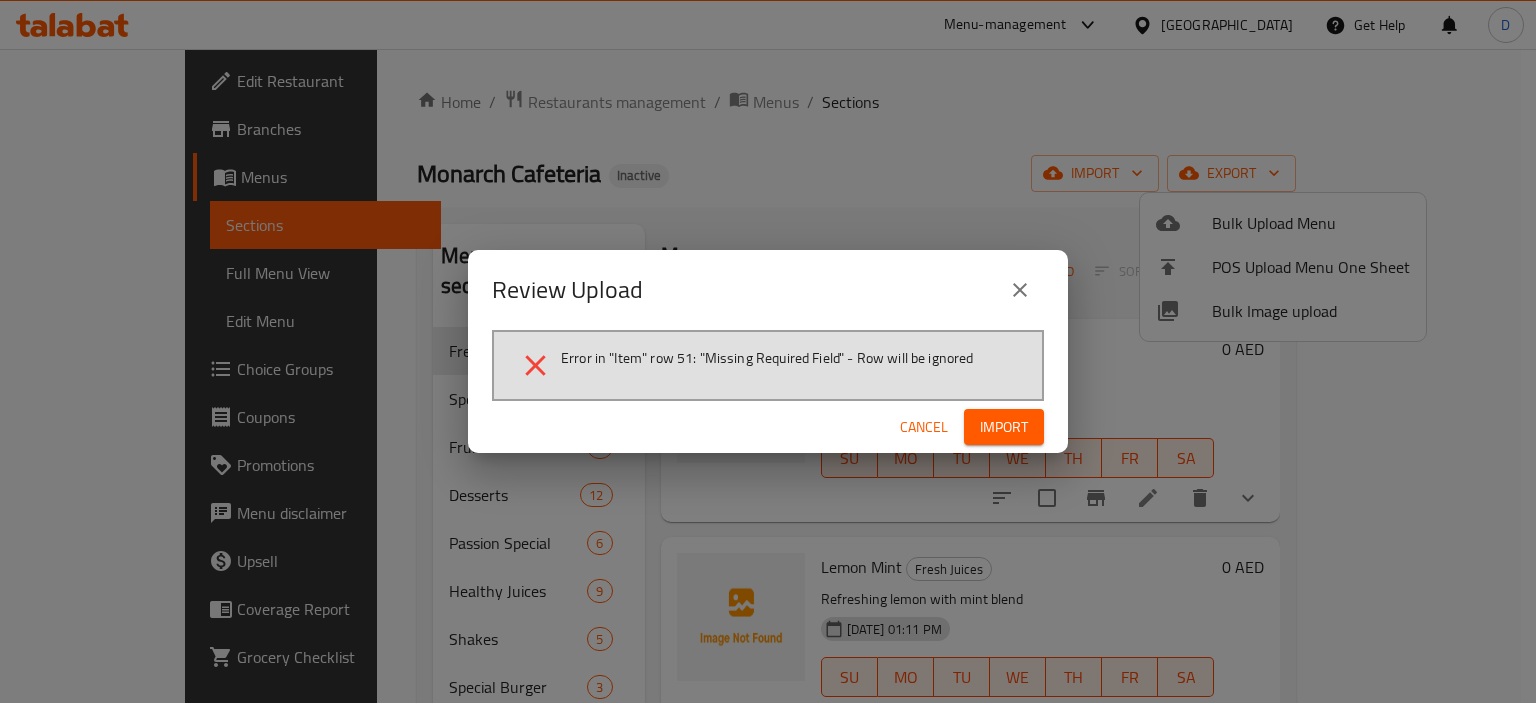 click on "Cancel" at bounding box center (924, 427) 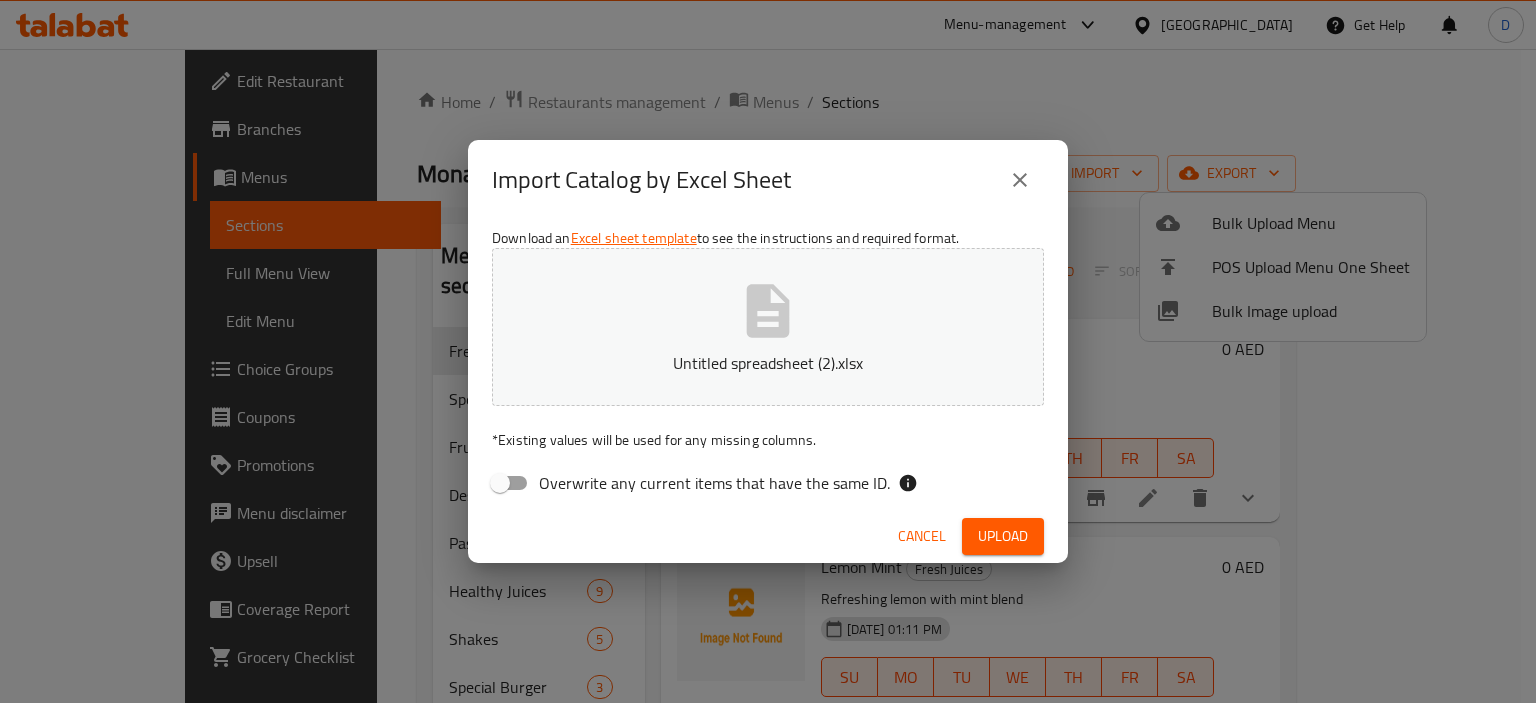 click on "Upload" at bounding box center (1003, 536) 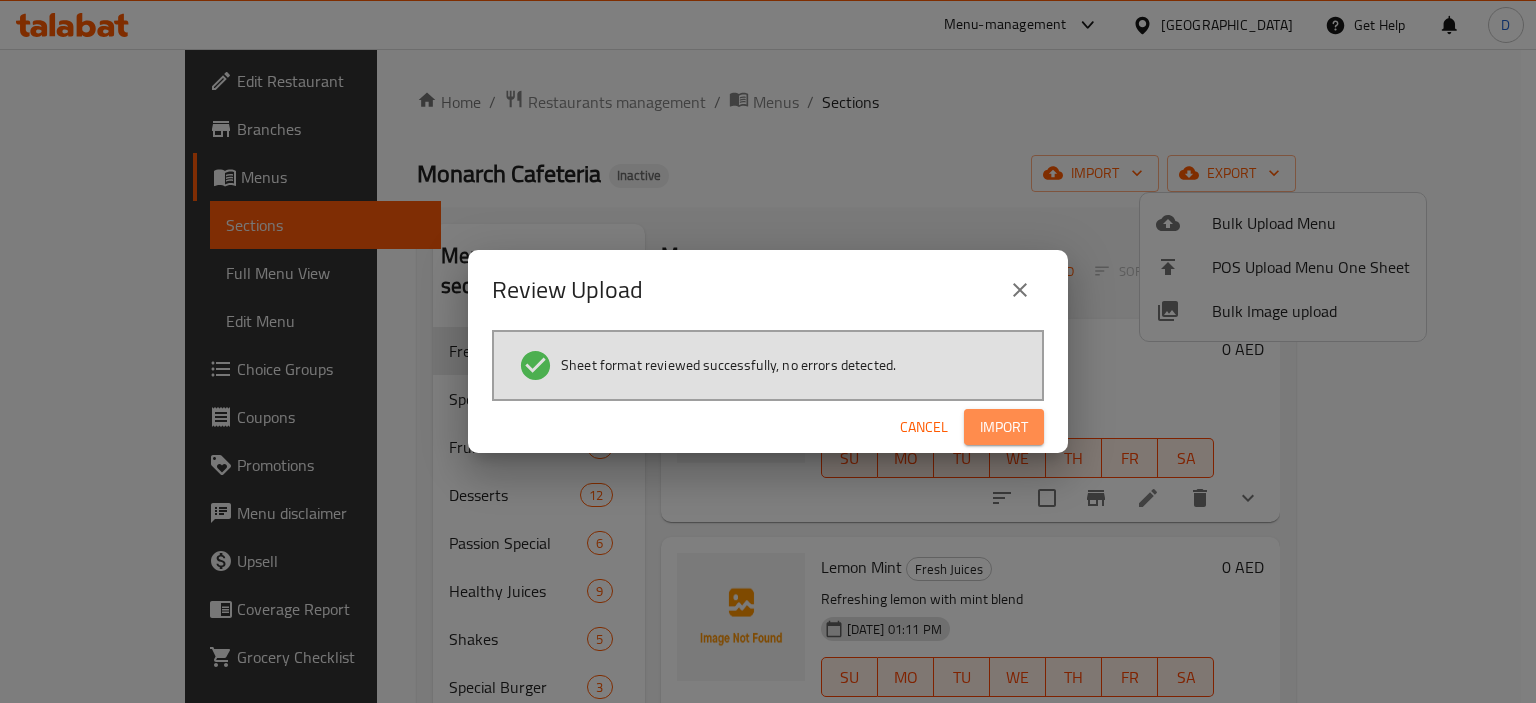 click on "Import" at bounding box center (1004, 427) 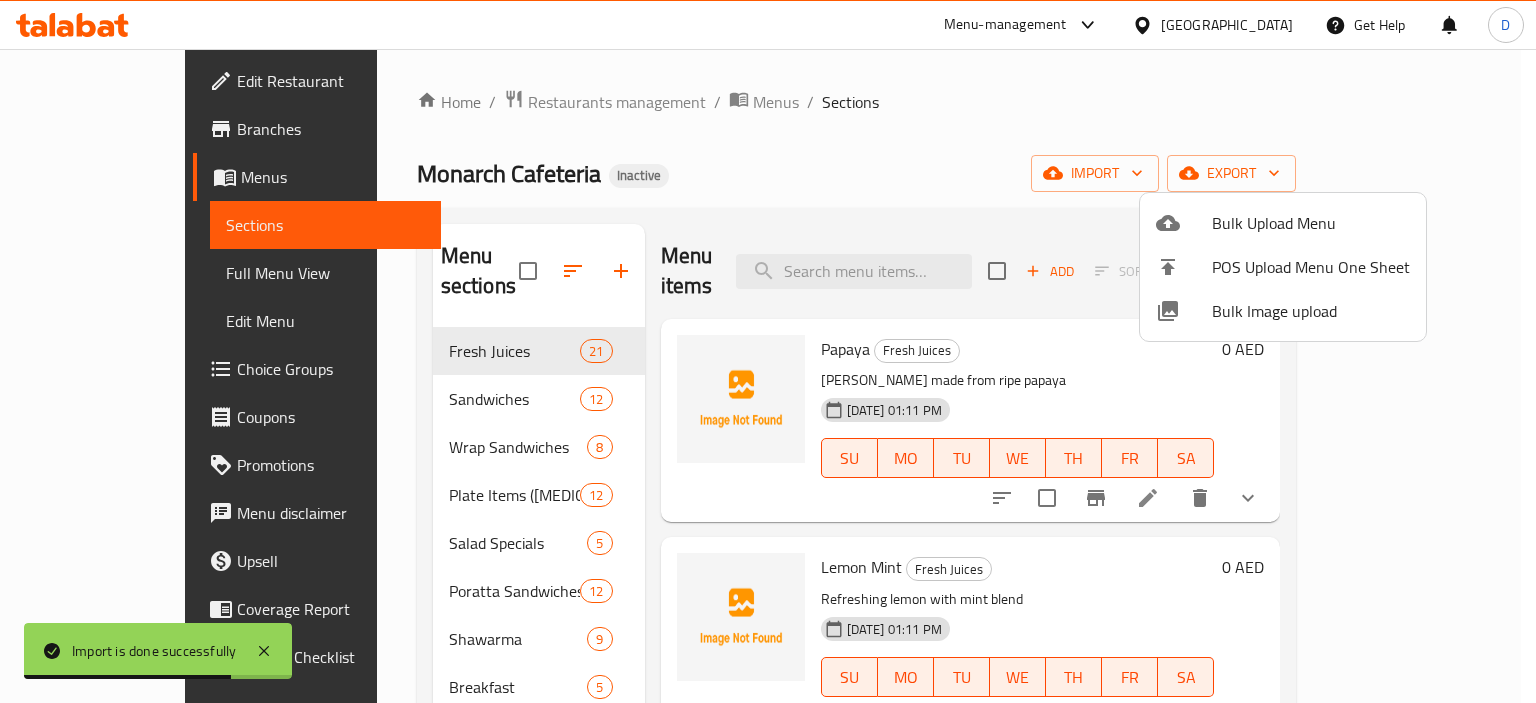 click at bounding box center (768, 351) 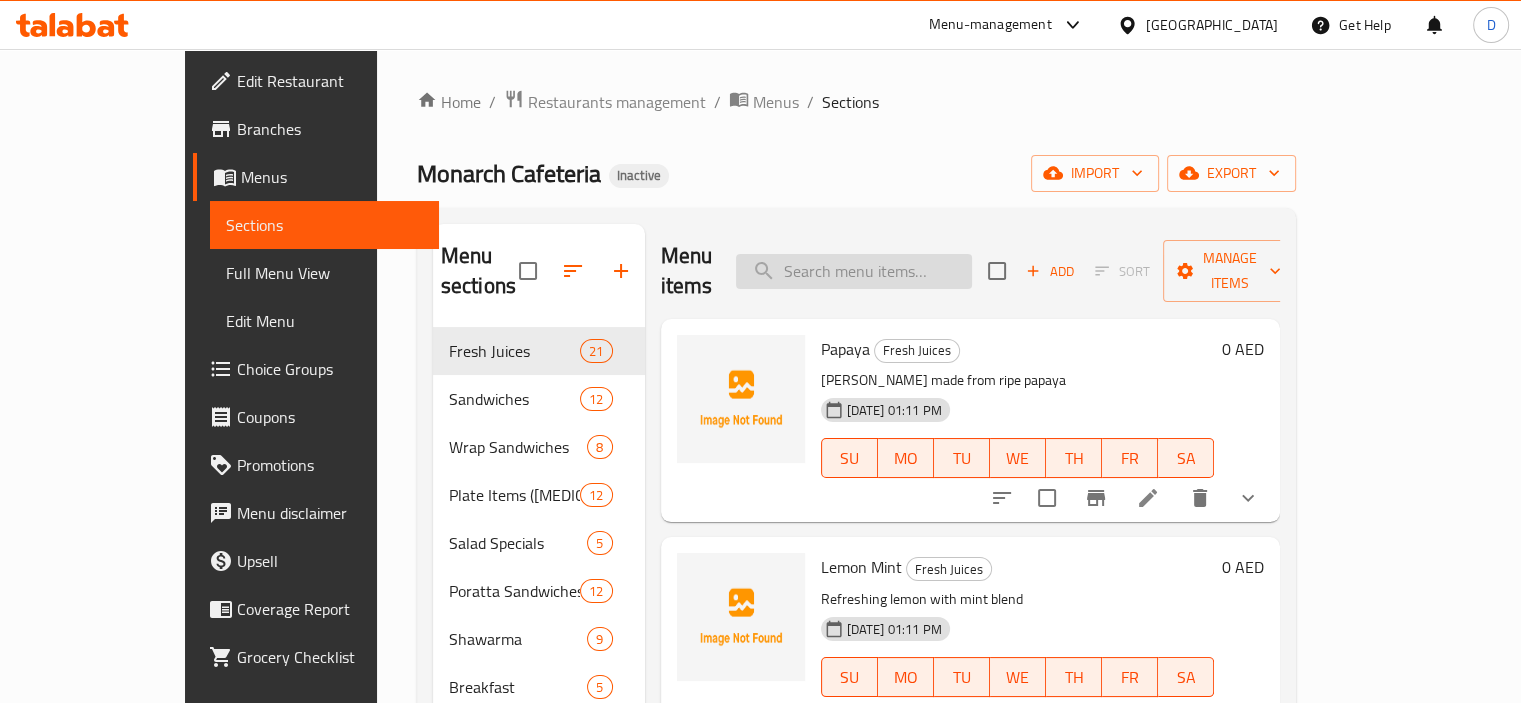 click at bounding box center [854, 271] 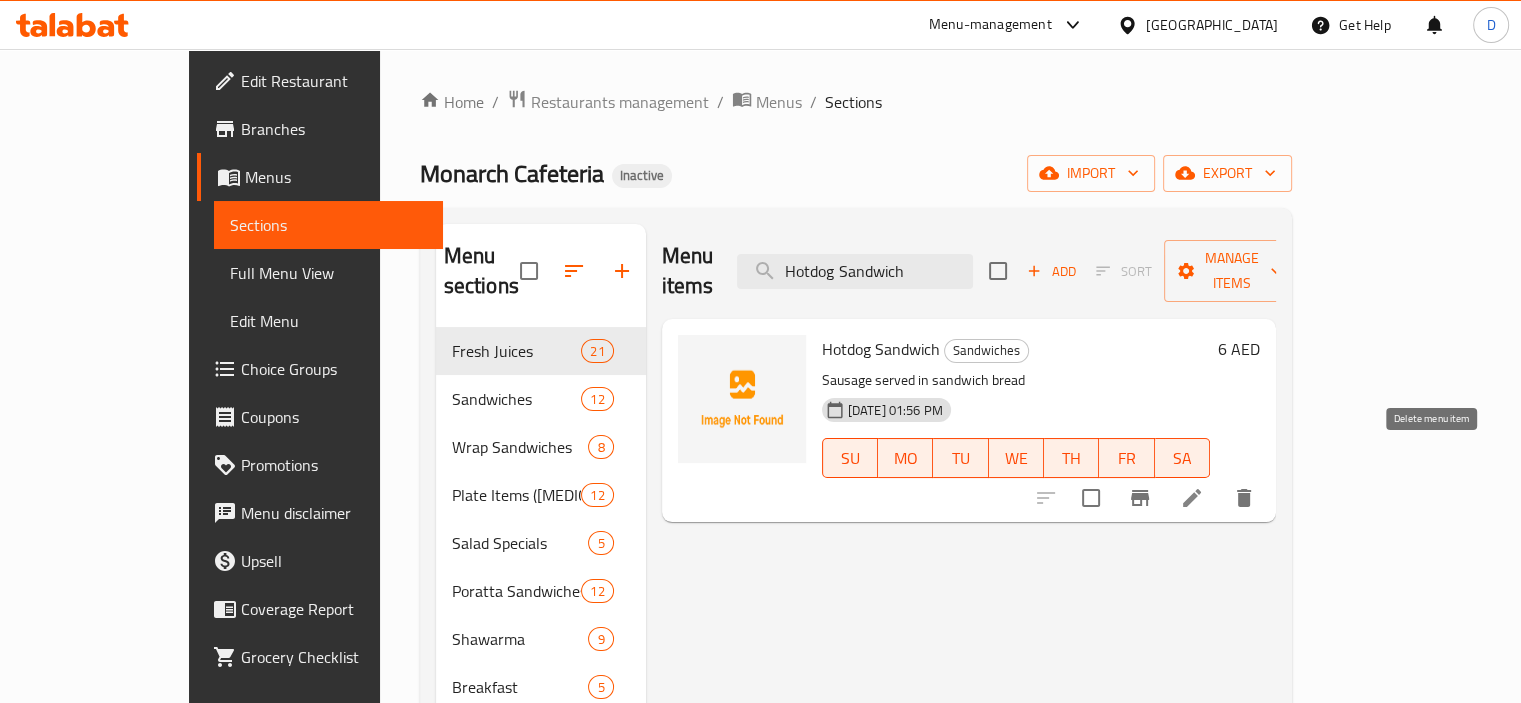 click 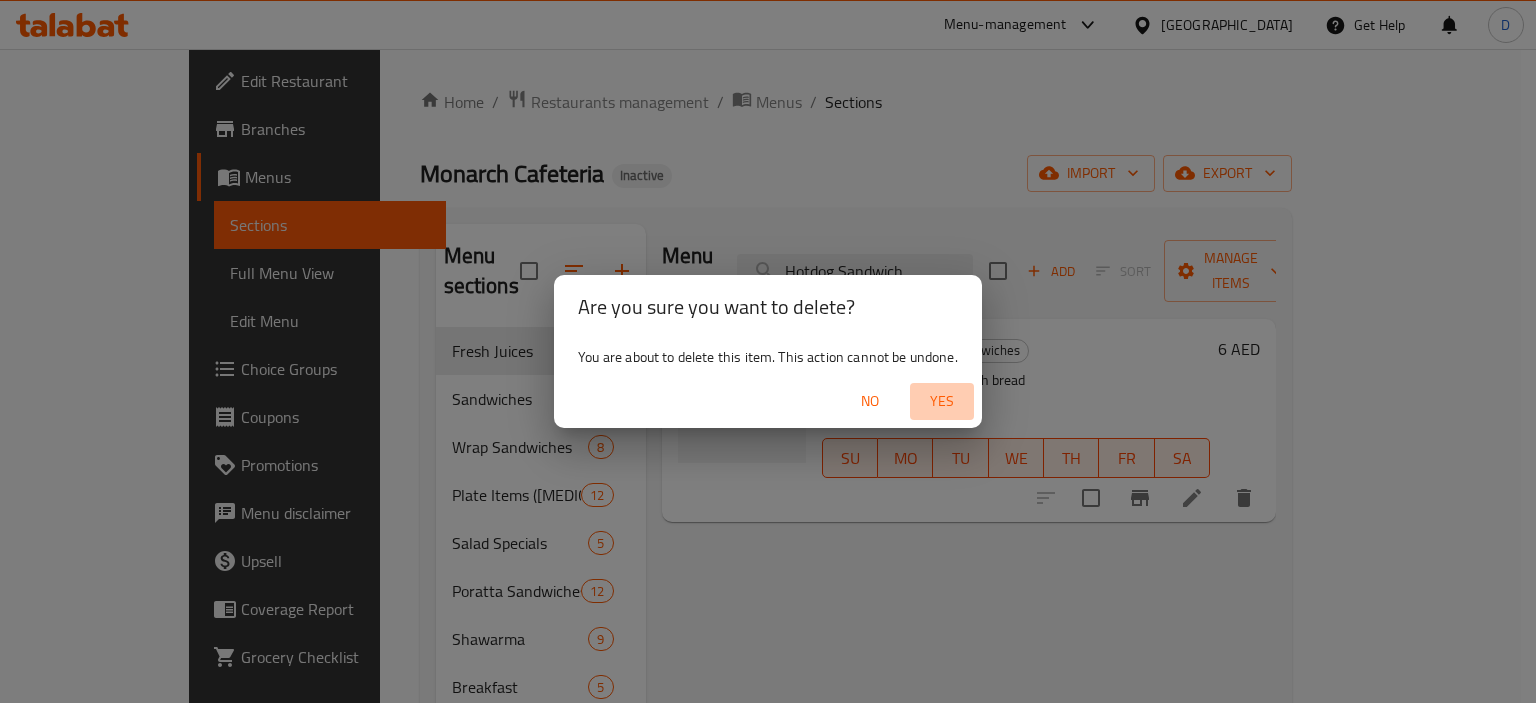 click on "Yes" at bounding box center [942, 401] 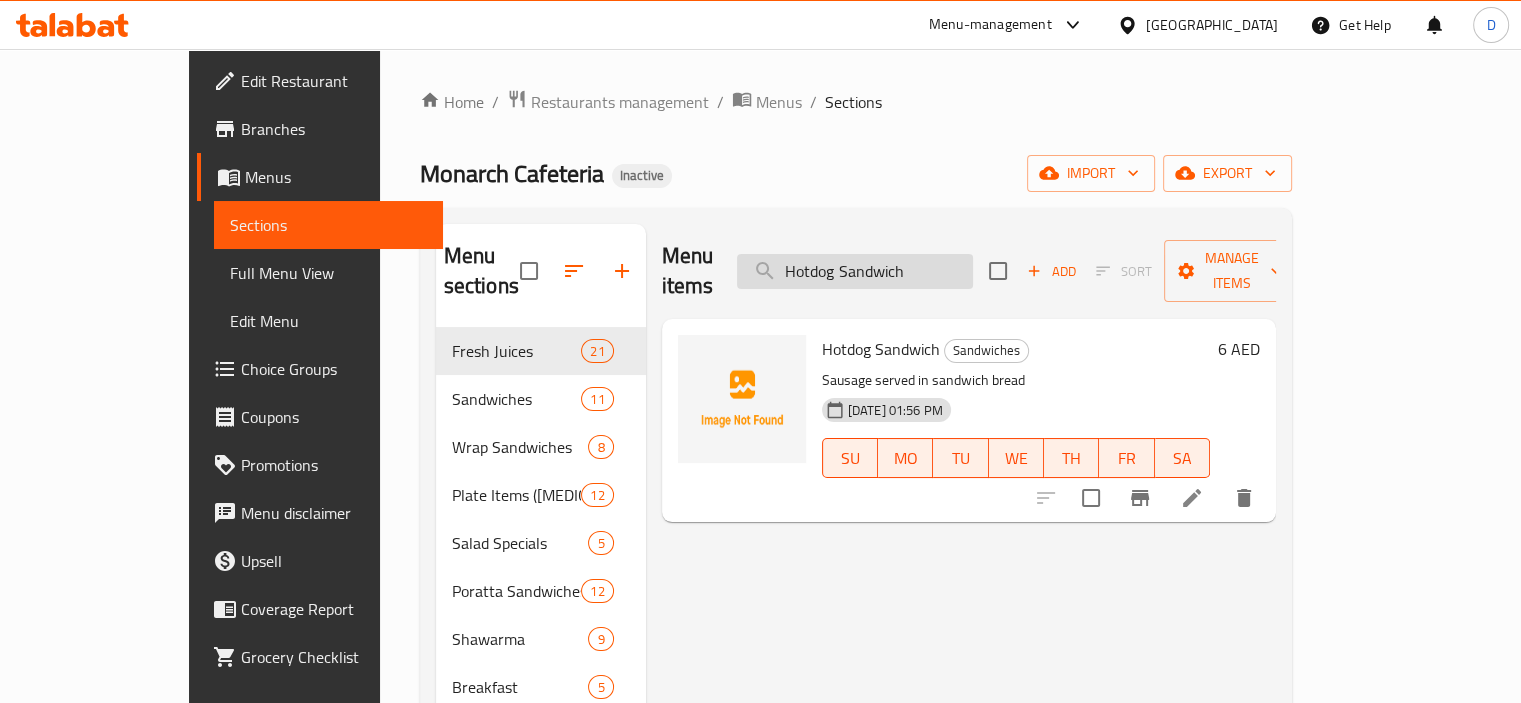 click on "Hotdog Sandwich" at bounding box center [855, 271] 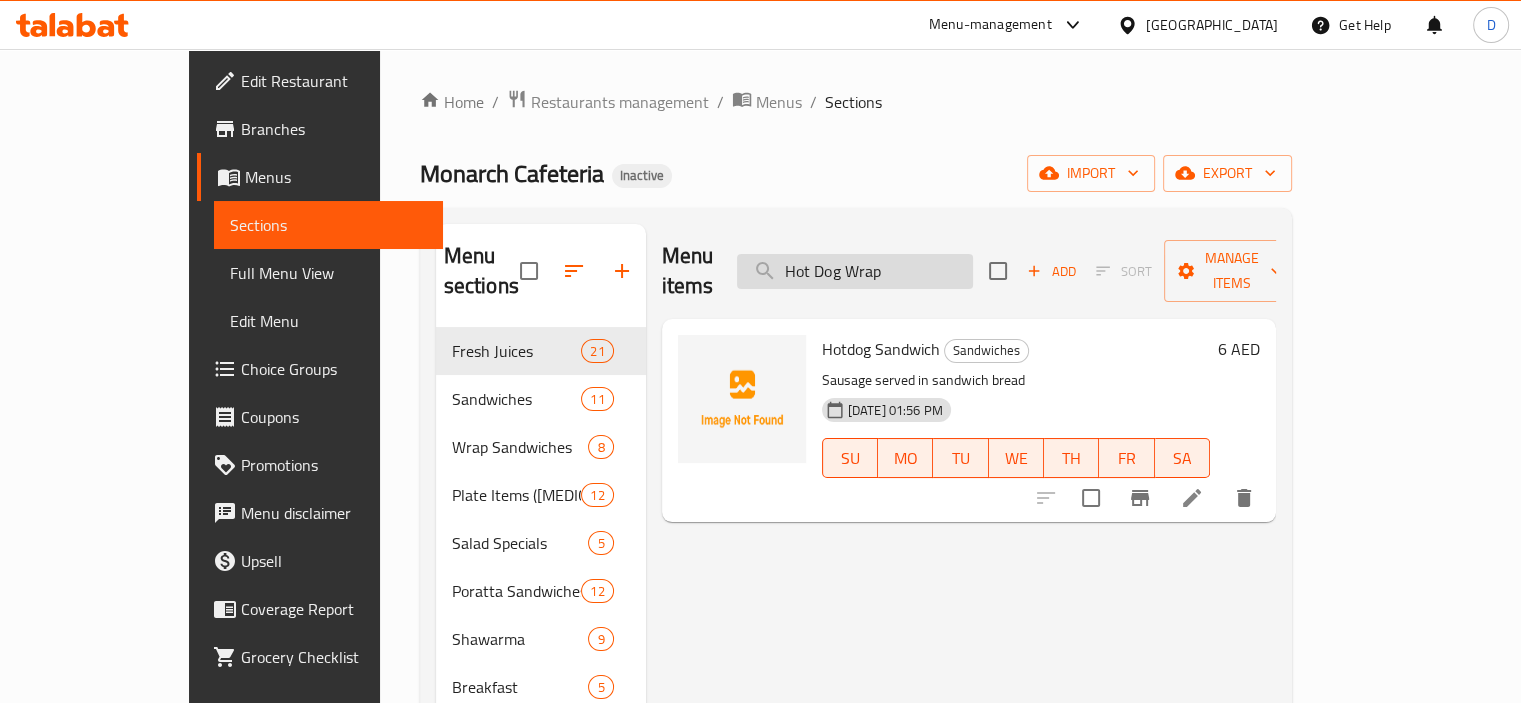 click on "Hot Dog Wrap" at bounding box center [855, 271] 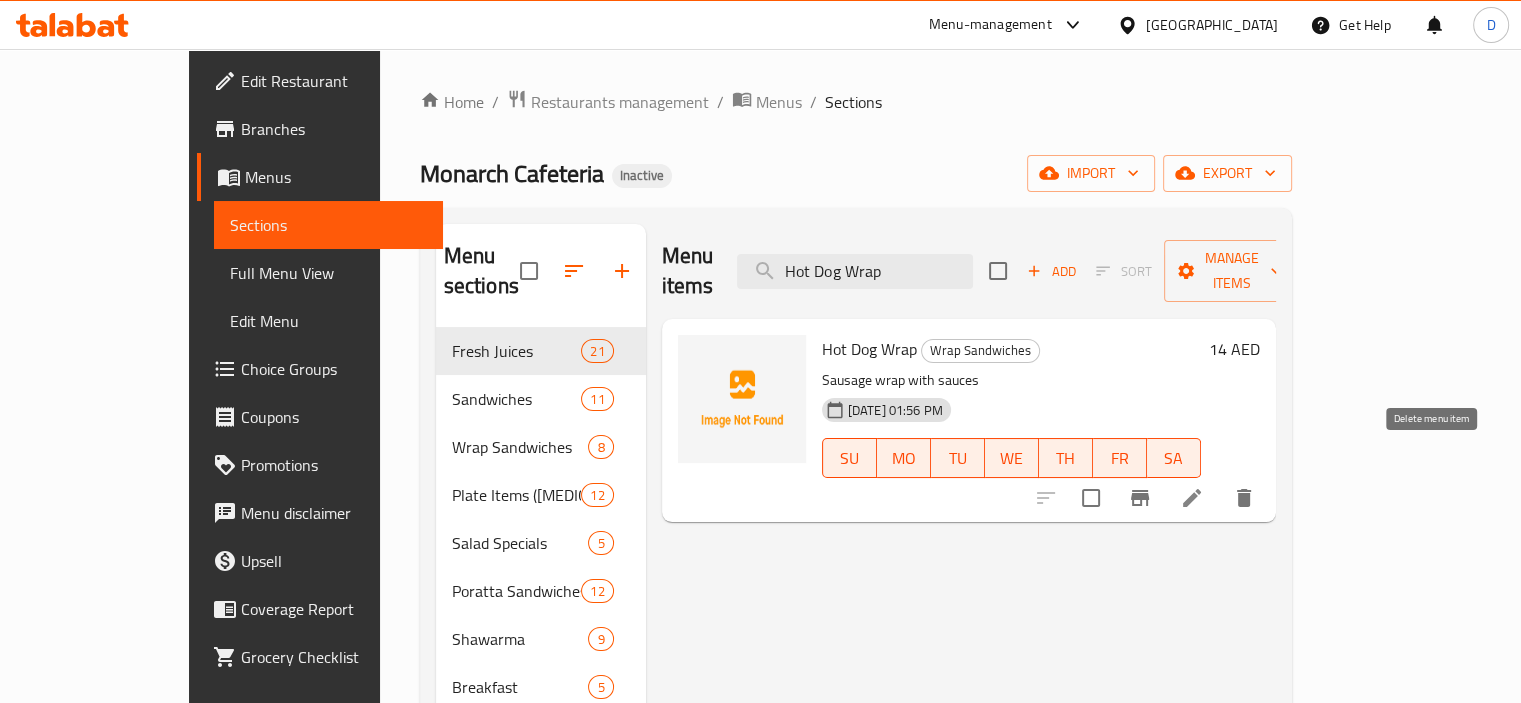 click 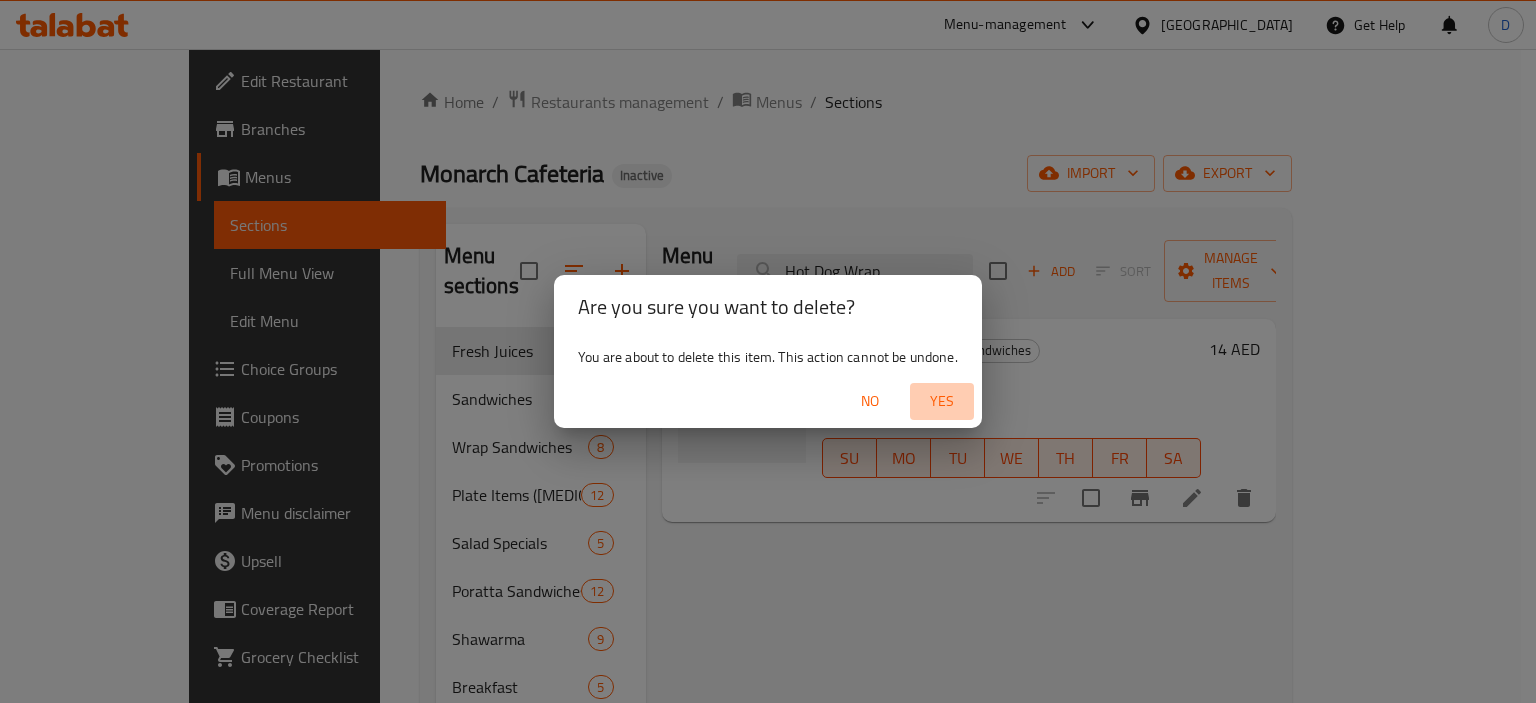 click on "Yes" at bounding box center (942, 401) 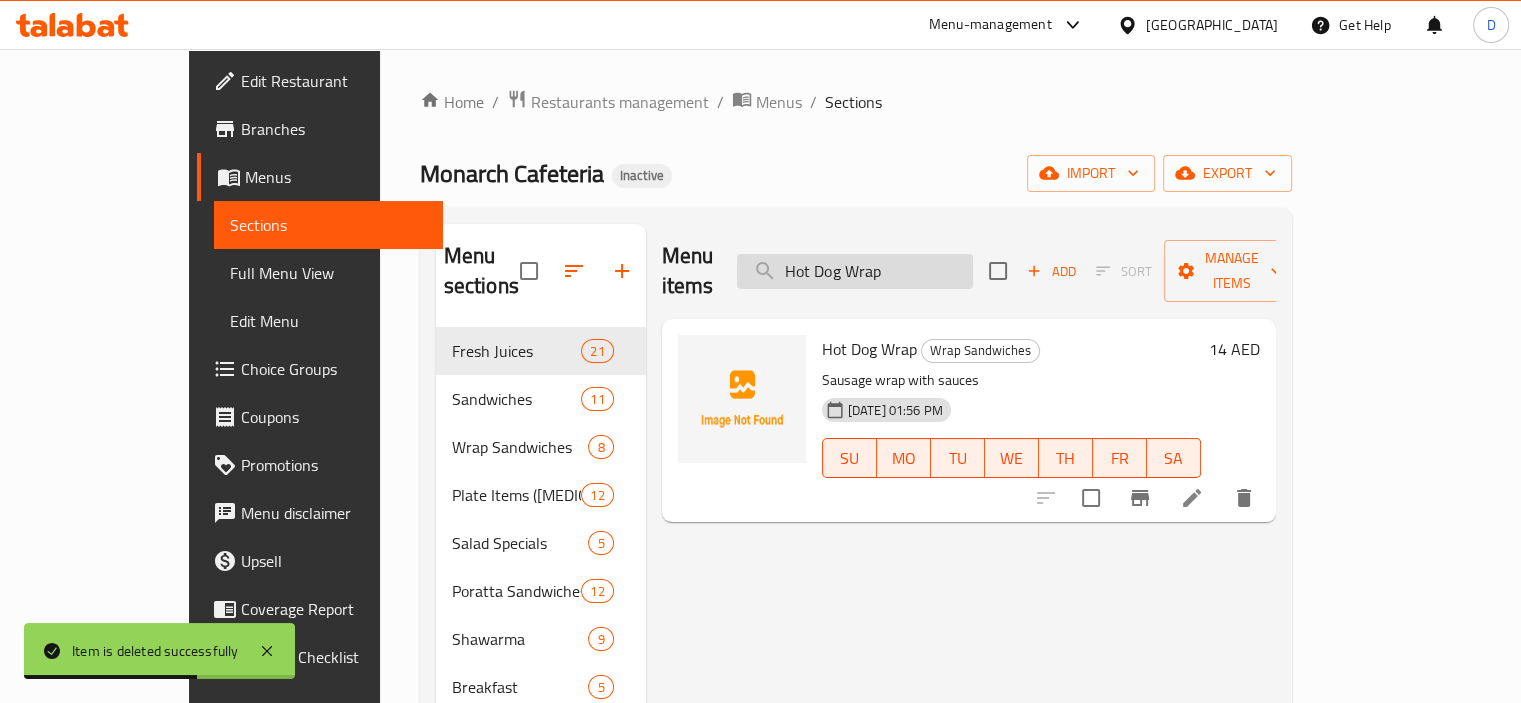 click on "Hot Dog Wrap" at bounding box center [855, 271] 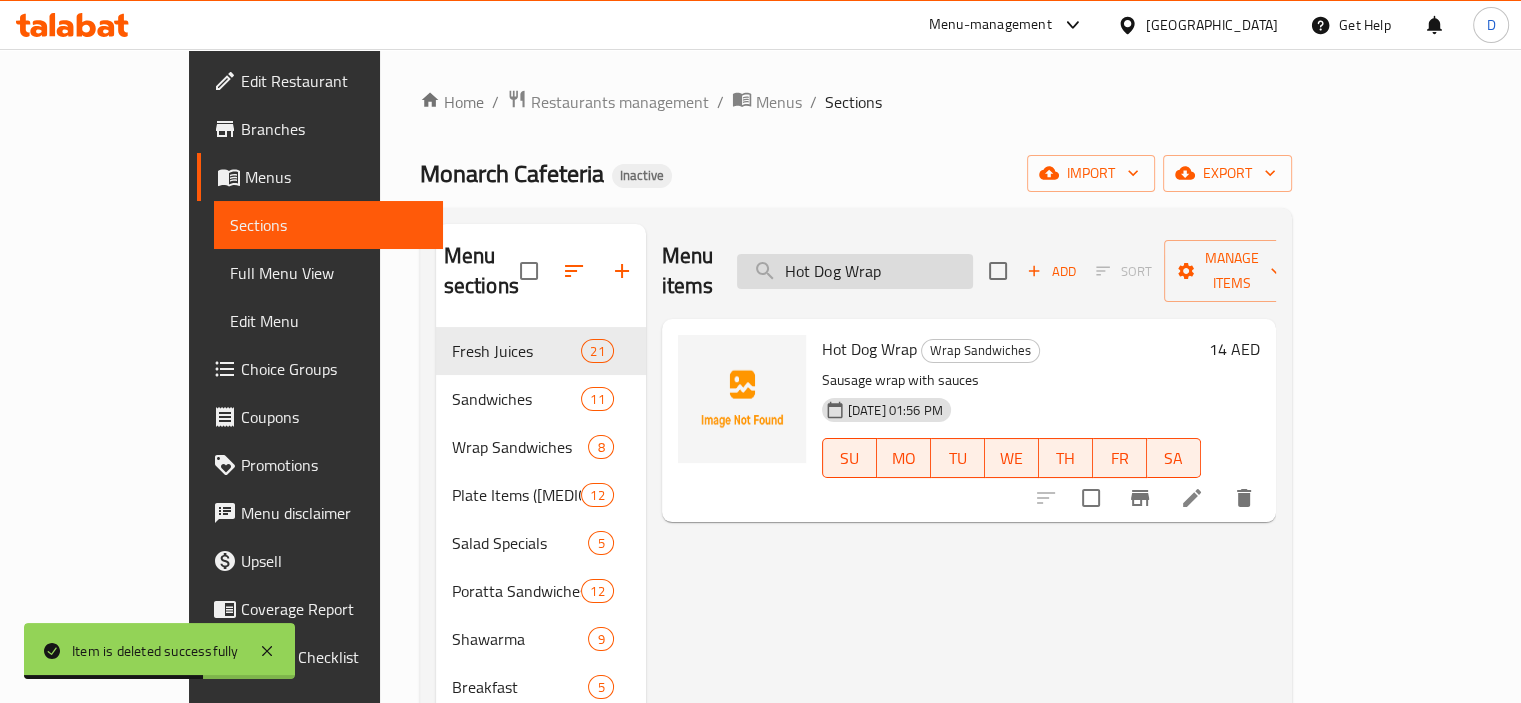 paste on "dog Poratta" 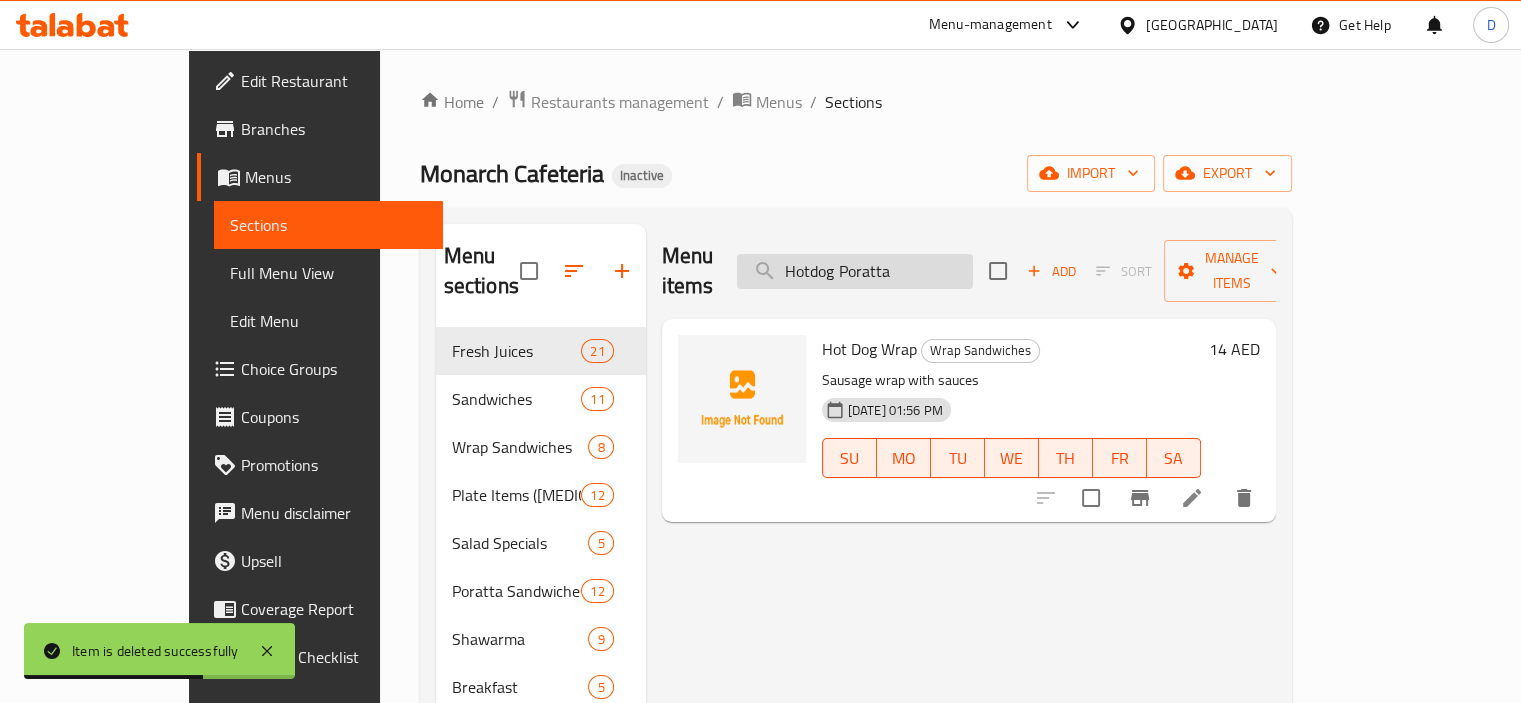 click on "Hotdog Poratta" at bounding box center [855, 271] 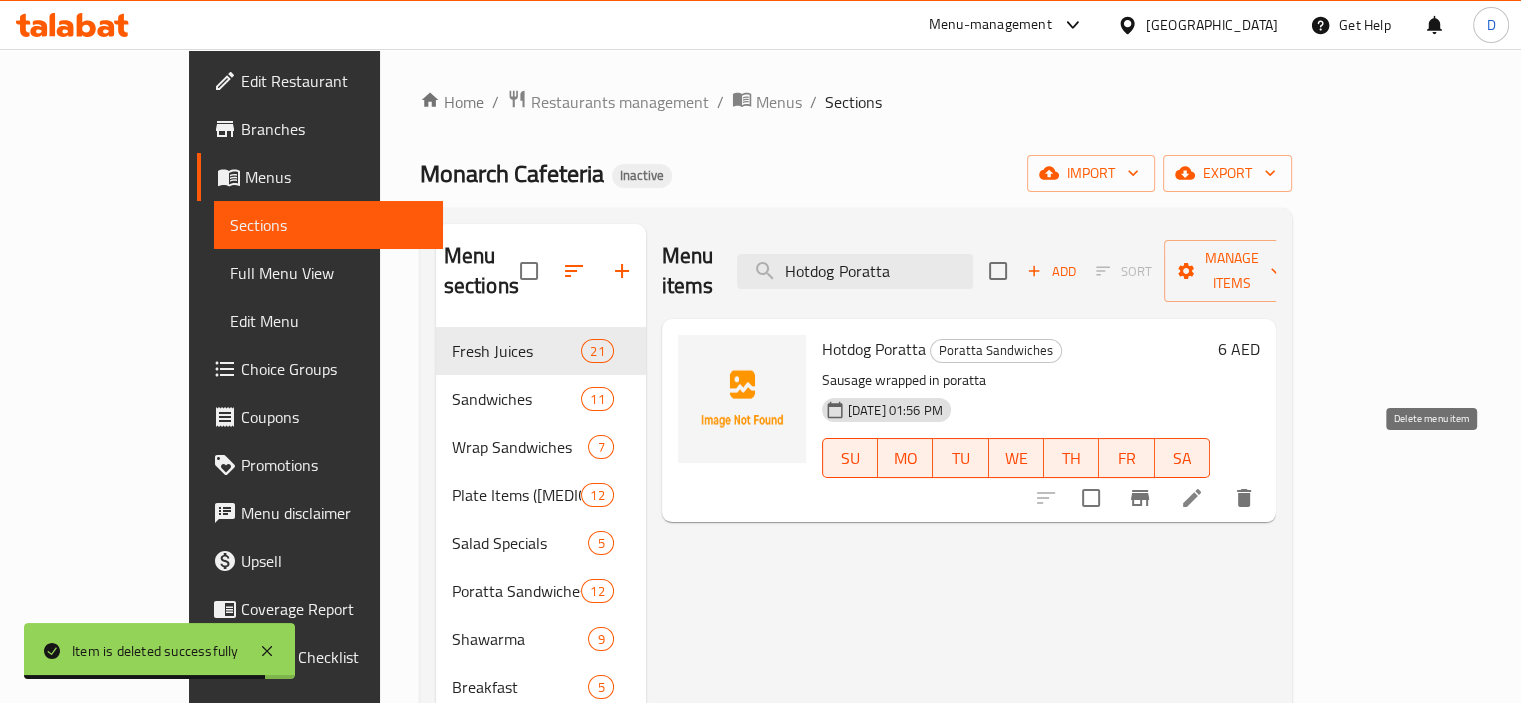 type on "Hotdog Poratta" 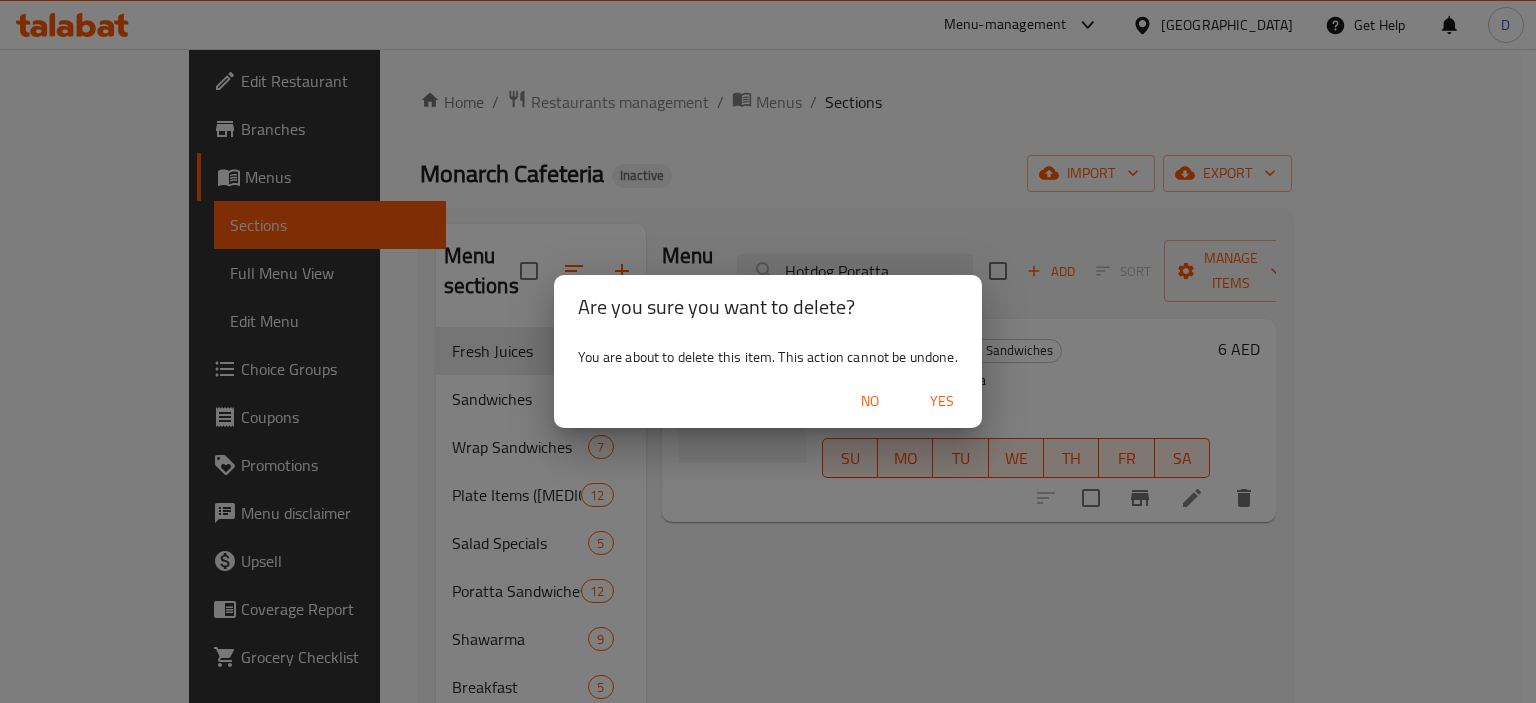 click on "Yes" at bounding box center (942, 401) 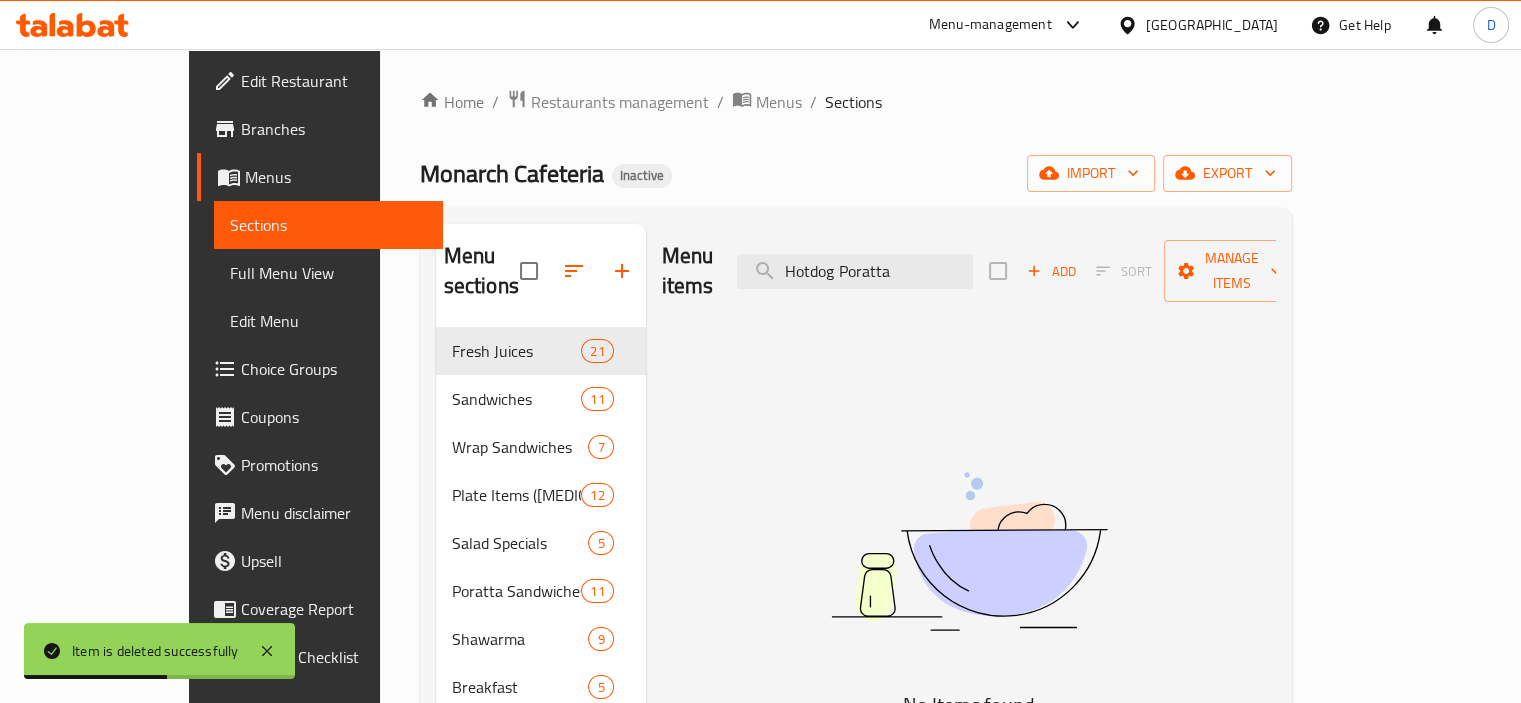 click at bounding box center [969, 551] 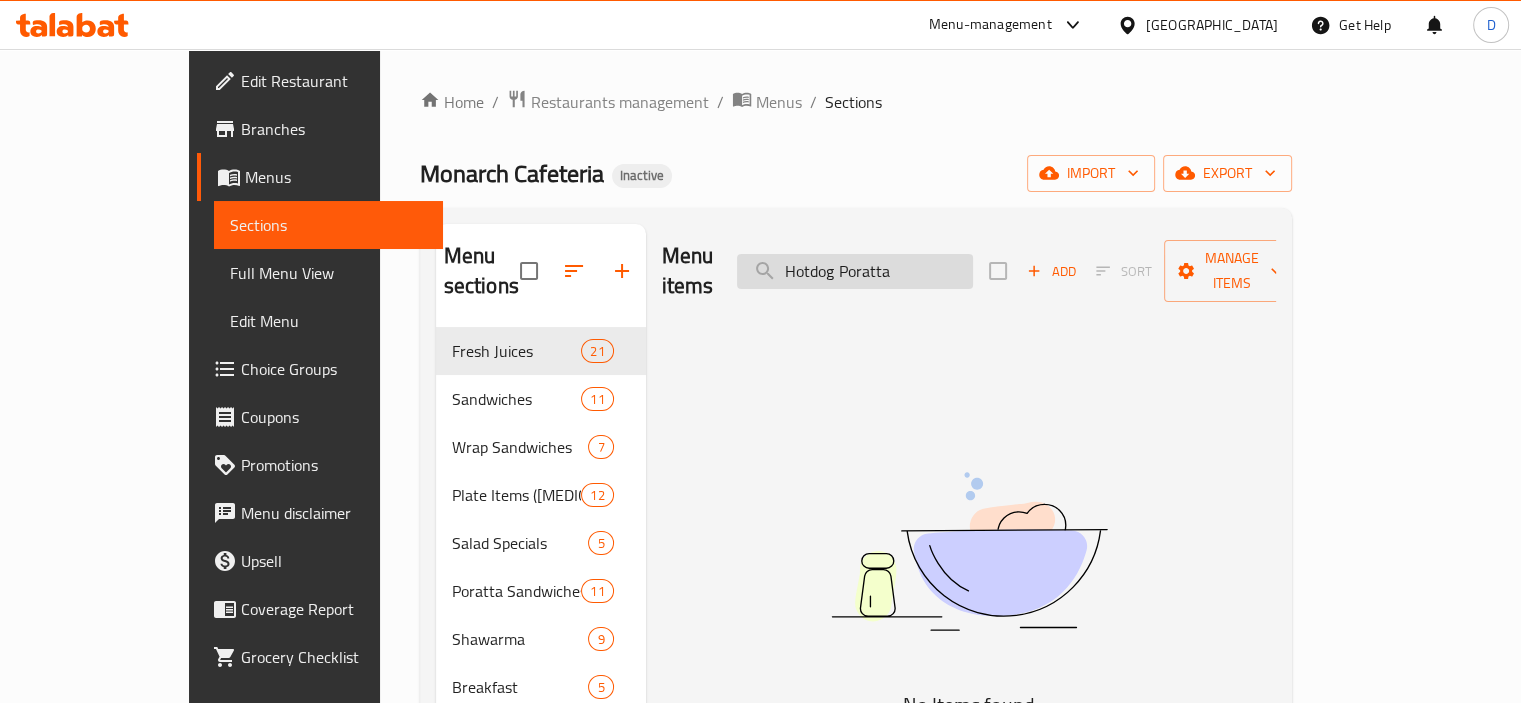 click on "Hotdog Poratta" at bounding box center (855, 271) 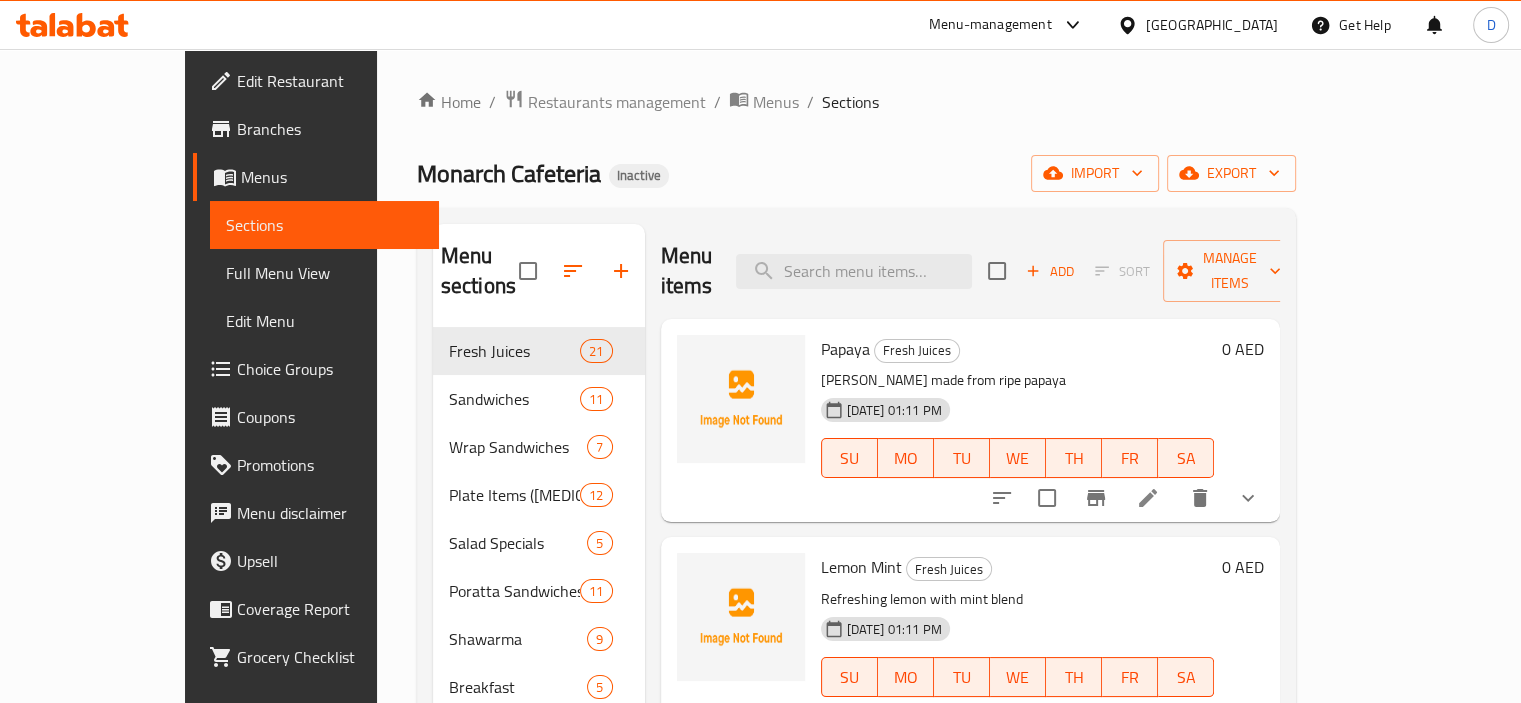 type 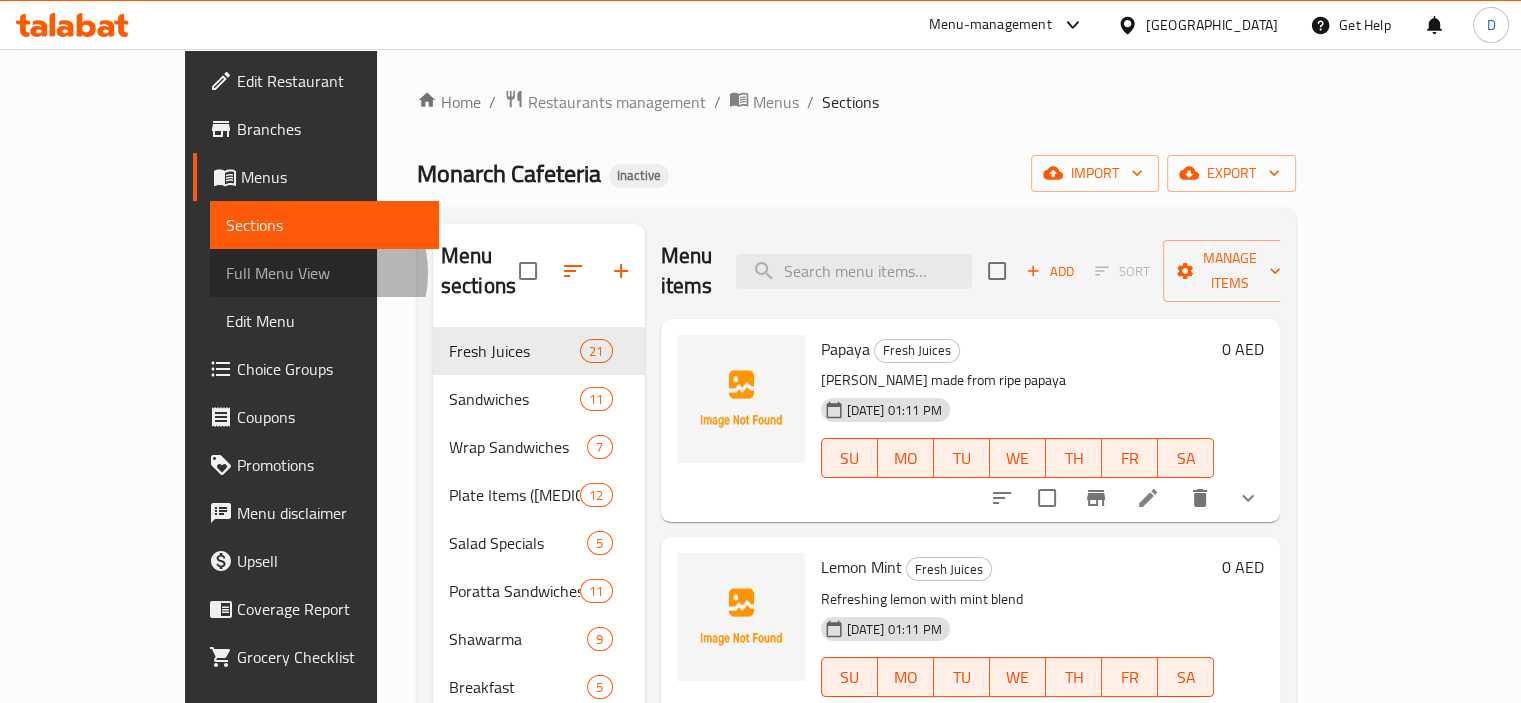 click on "Full Menu View" at bounding box center (324, 273) 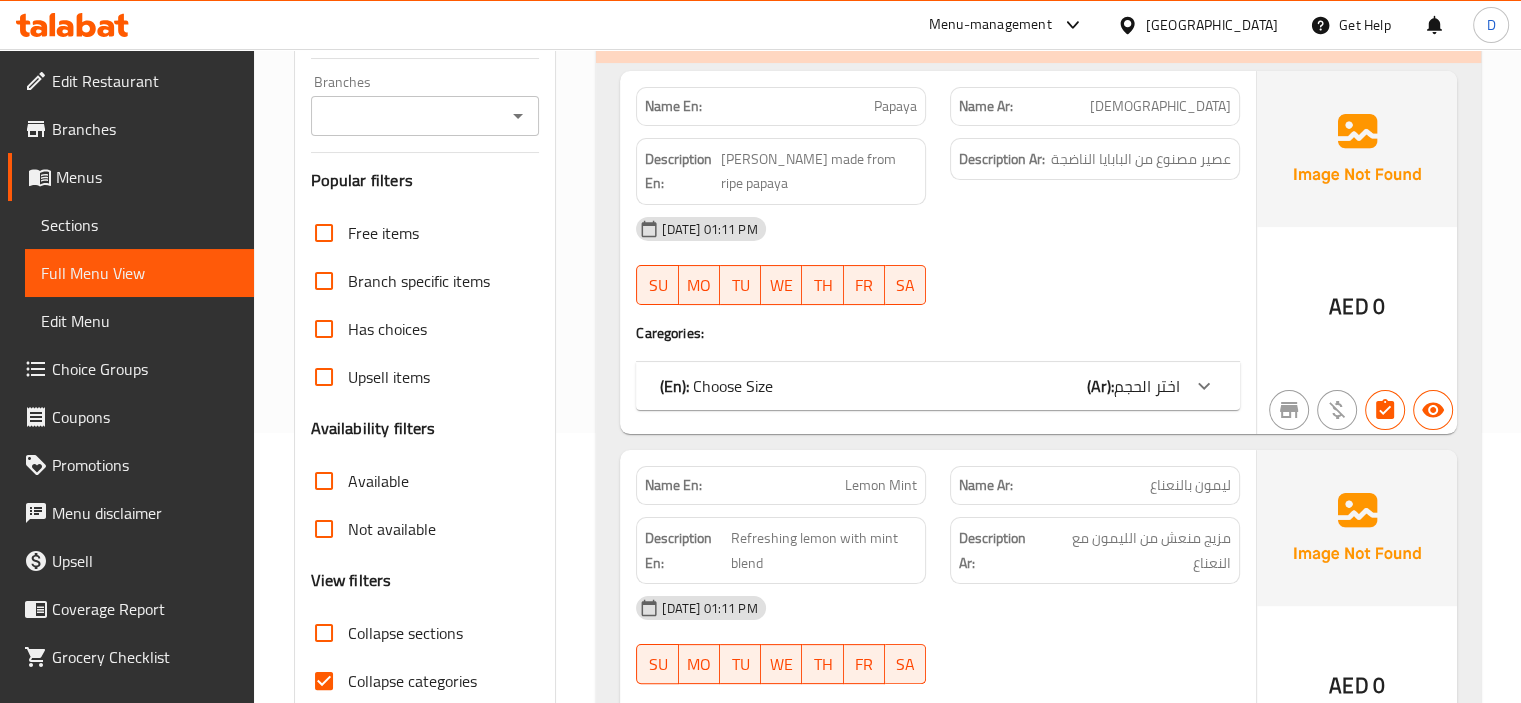 scroll, scrollTop: 314, scrollLeft: 0, axis: vertical 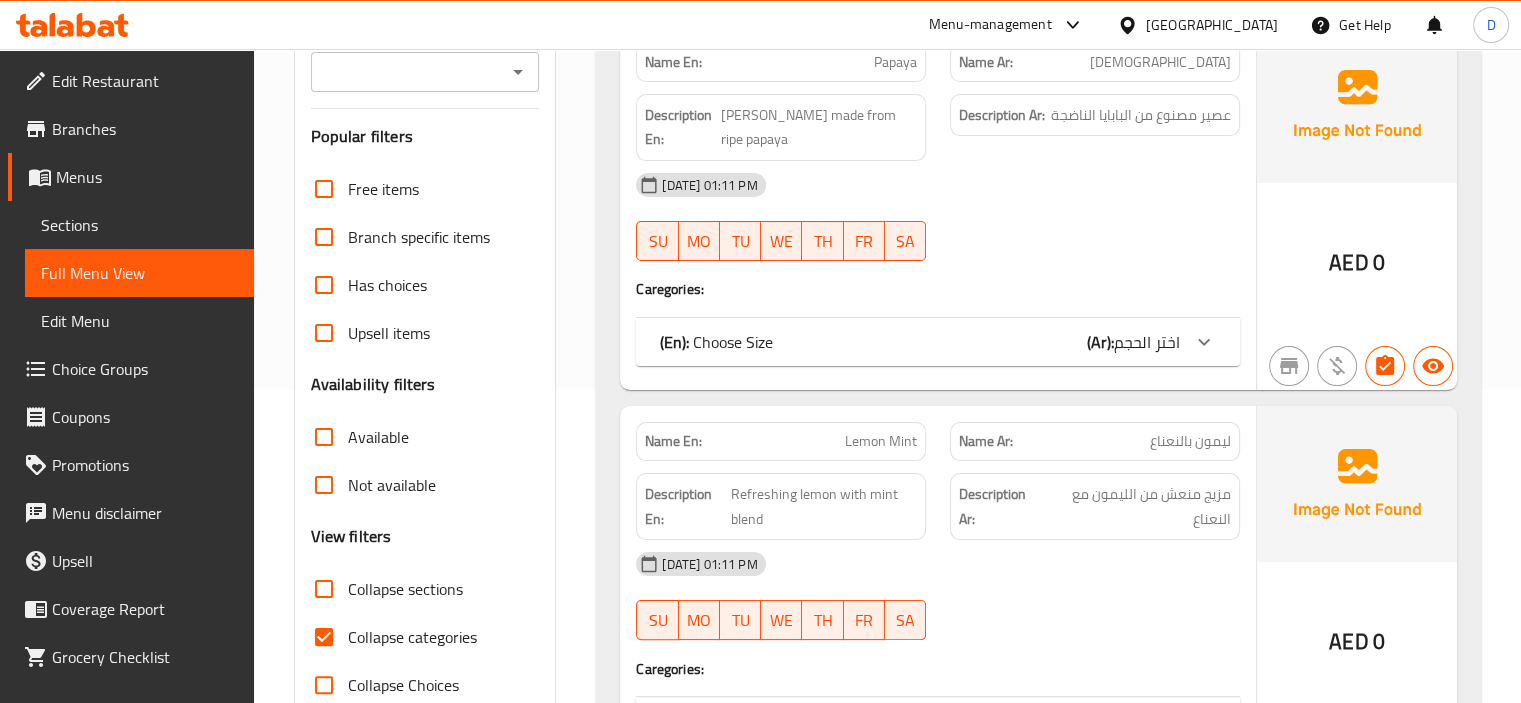 click on "Collapse categories" at bounding box center (324, 637) 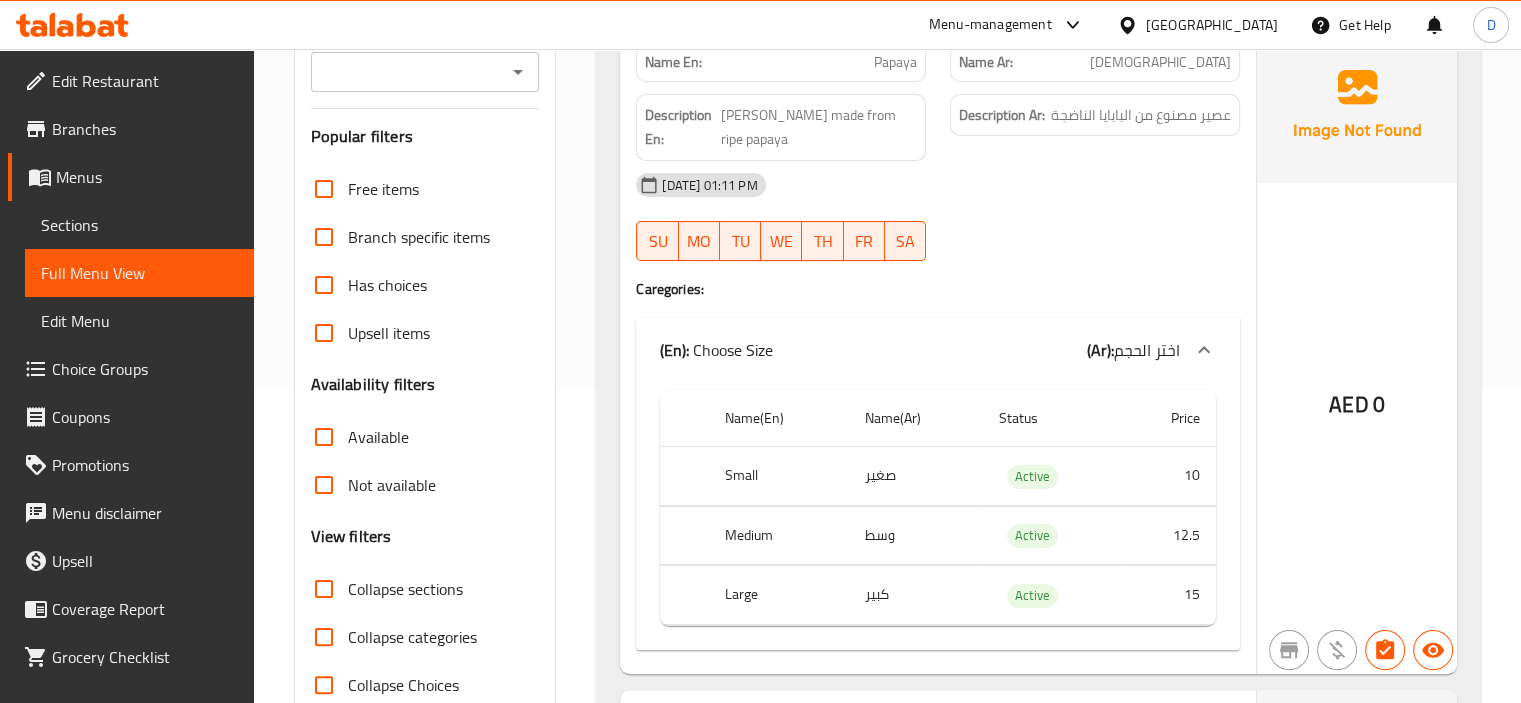 click on "Collapse sections" at bounding box center [324, 589] 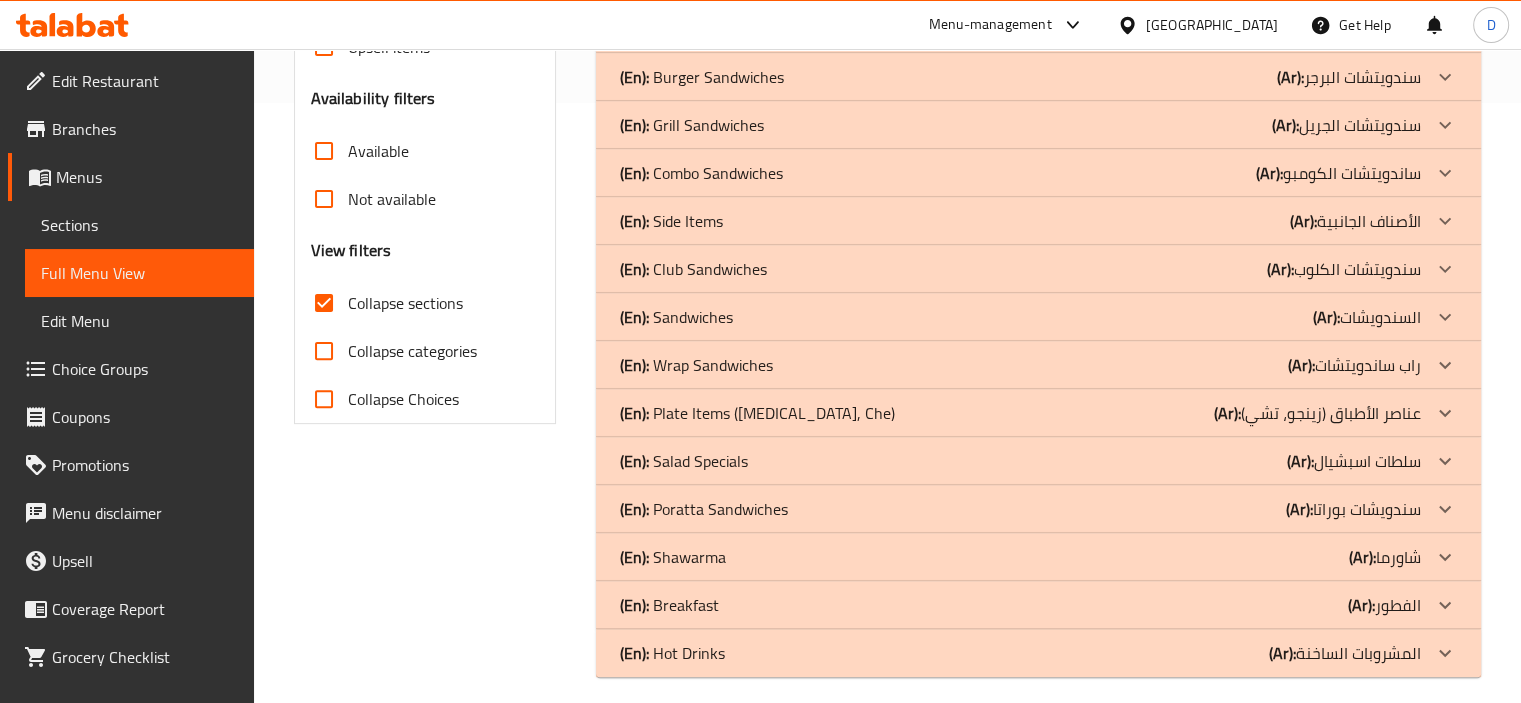 scroll, scrollTop: 613, scrollLeft: 0, axis: vertical 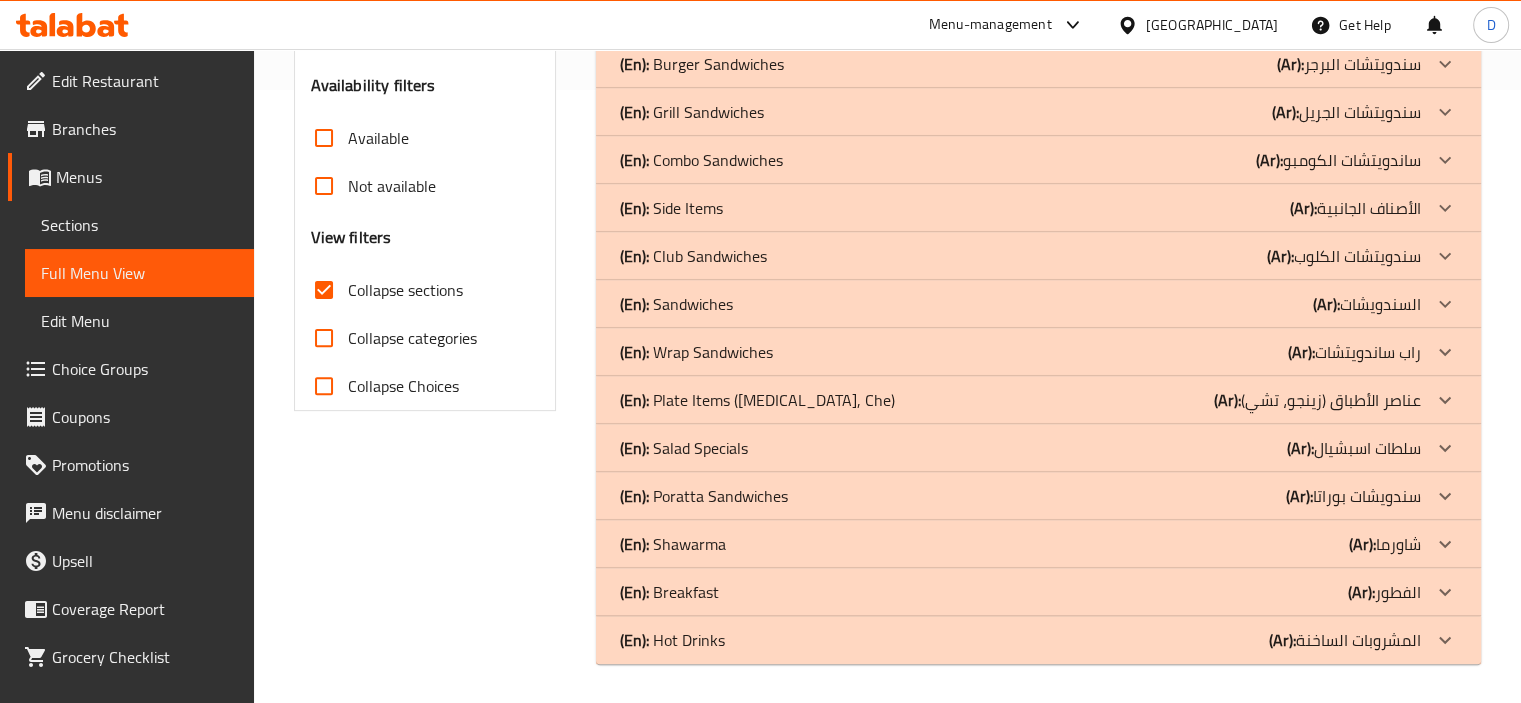 click on "(En):   Hot Drinks (Ar): المشروبات الساخنة" at bounding box center [1020, -320] 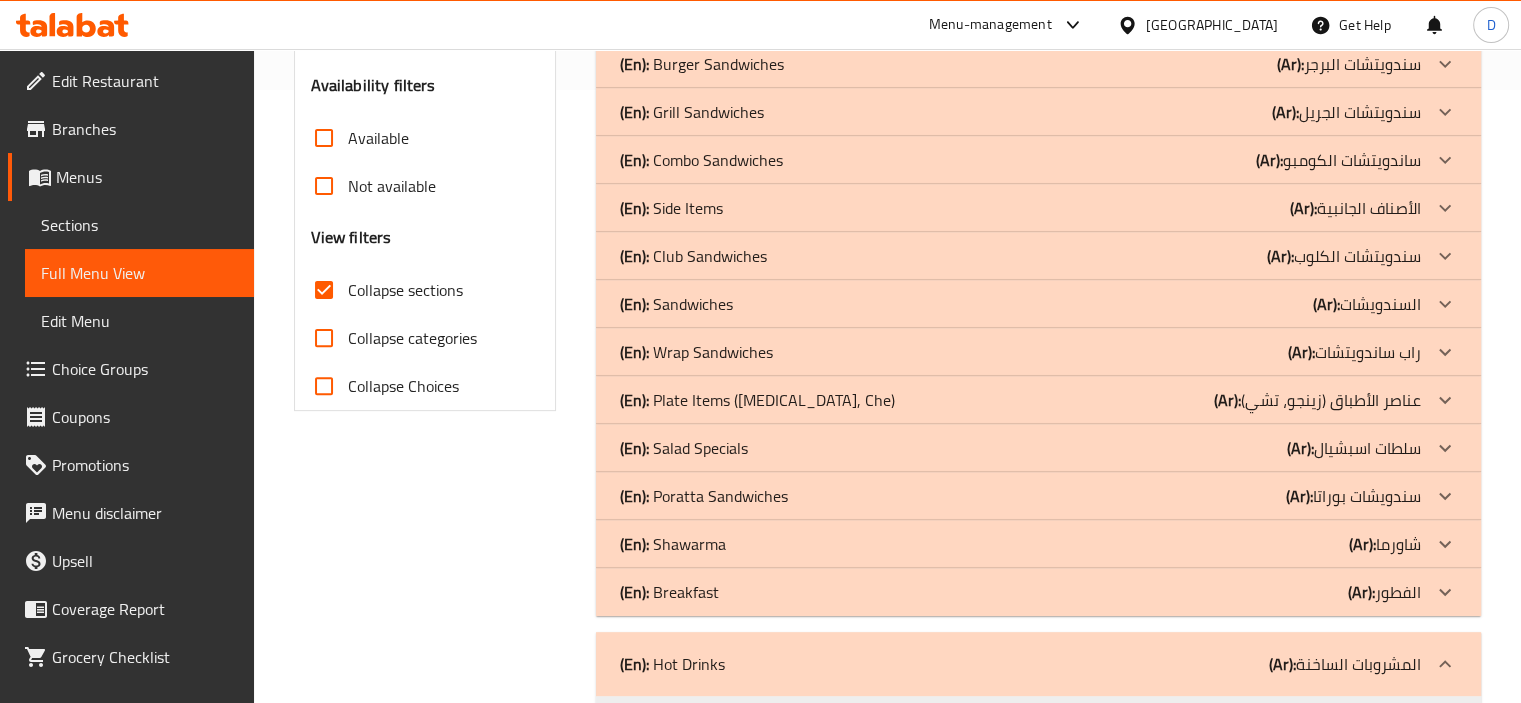 click on "(En):   Breakfast (Ar): الفطور" at bounding box center (1020, -320) 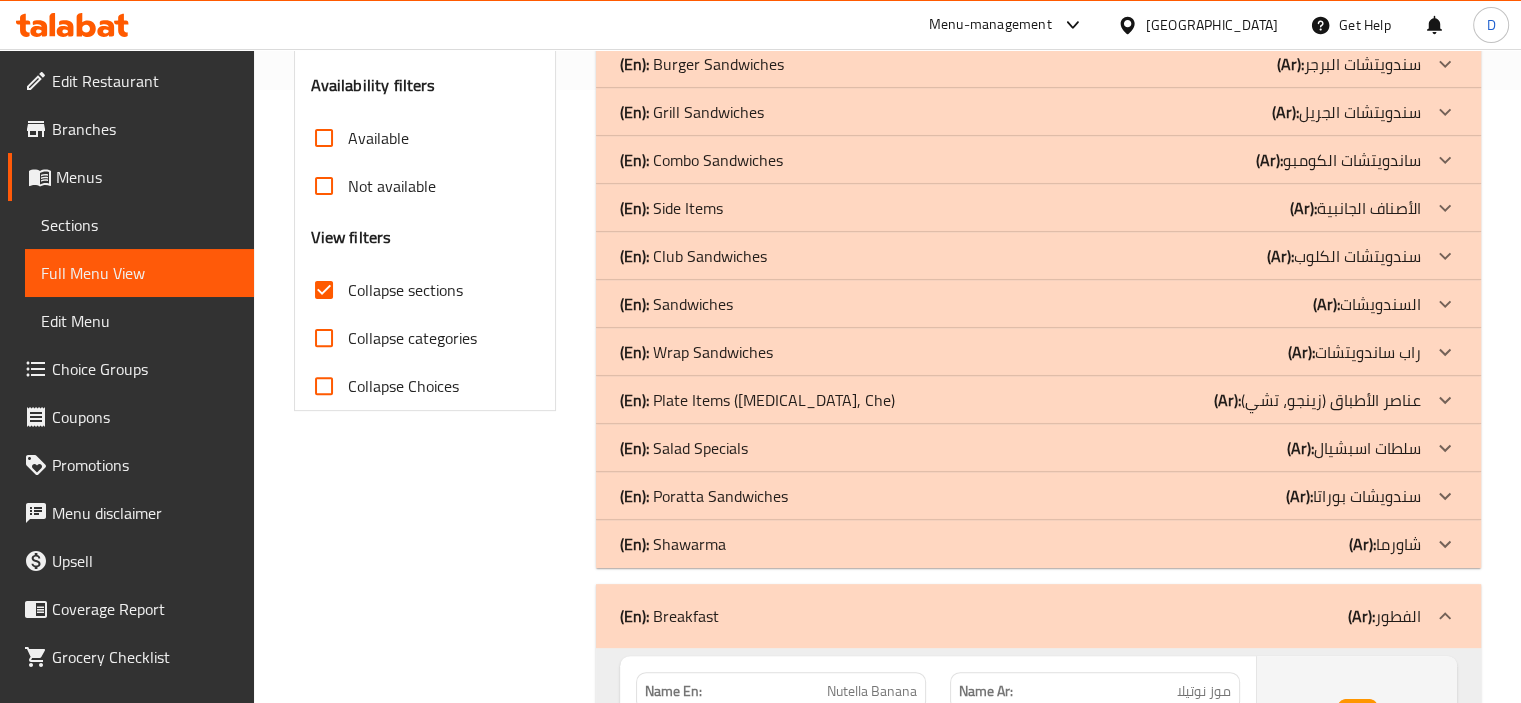 click on "(En):   Shawarma (Ar): شاورما" at bounding box center [1038, -320] 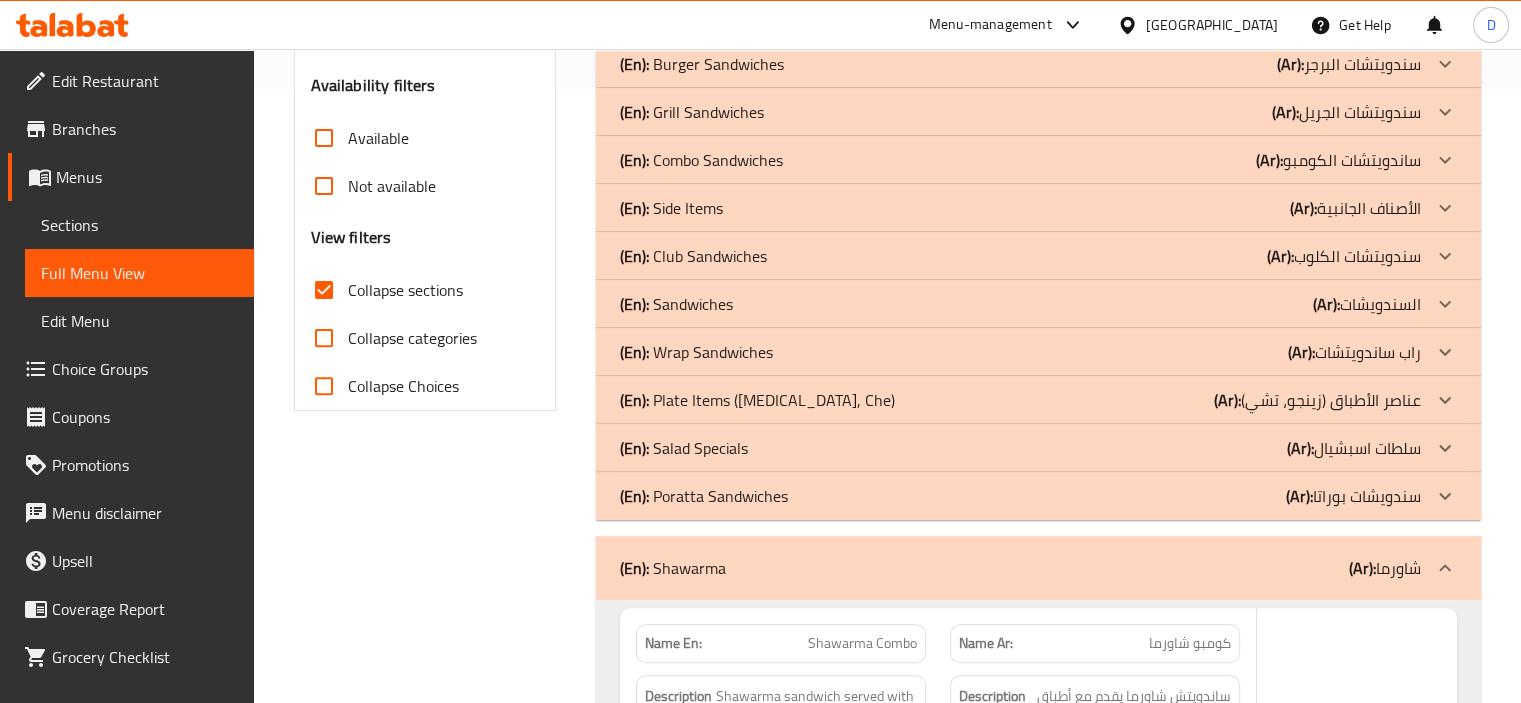 click on "(En):   Poratta Sandwiches" at bounding box center [677, -320] 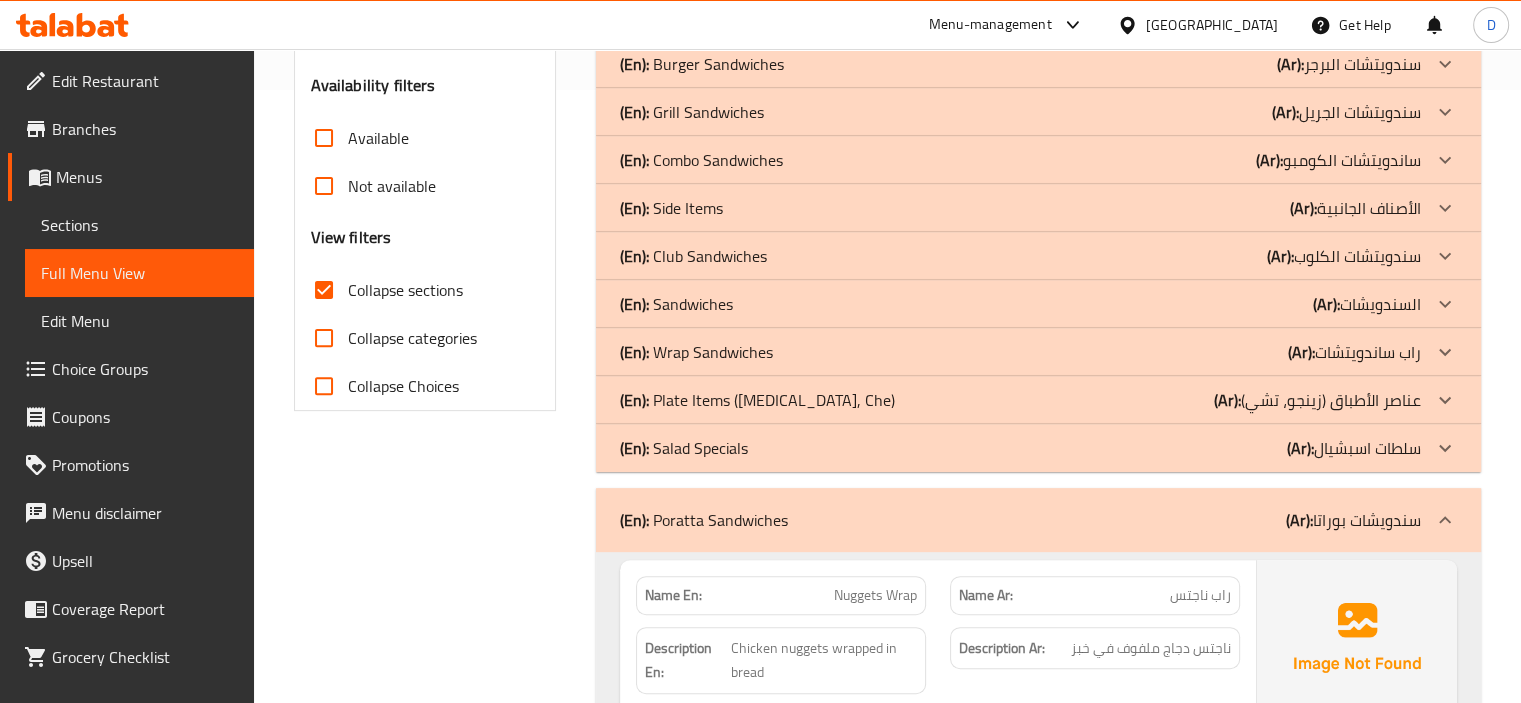 click on "(En):   Salad Specials" at bounding box center [677, -320] 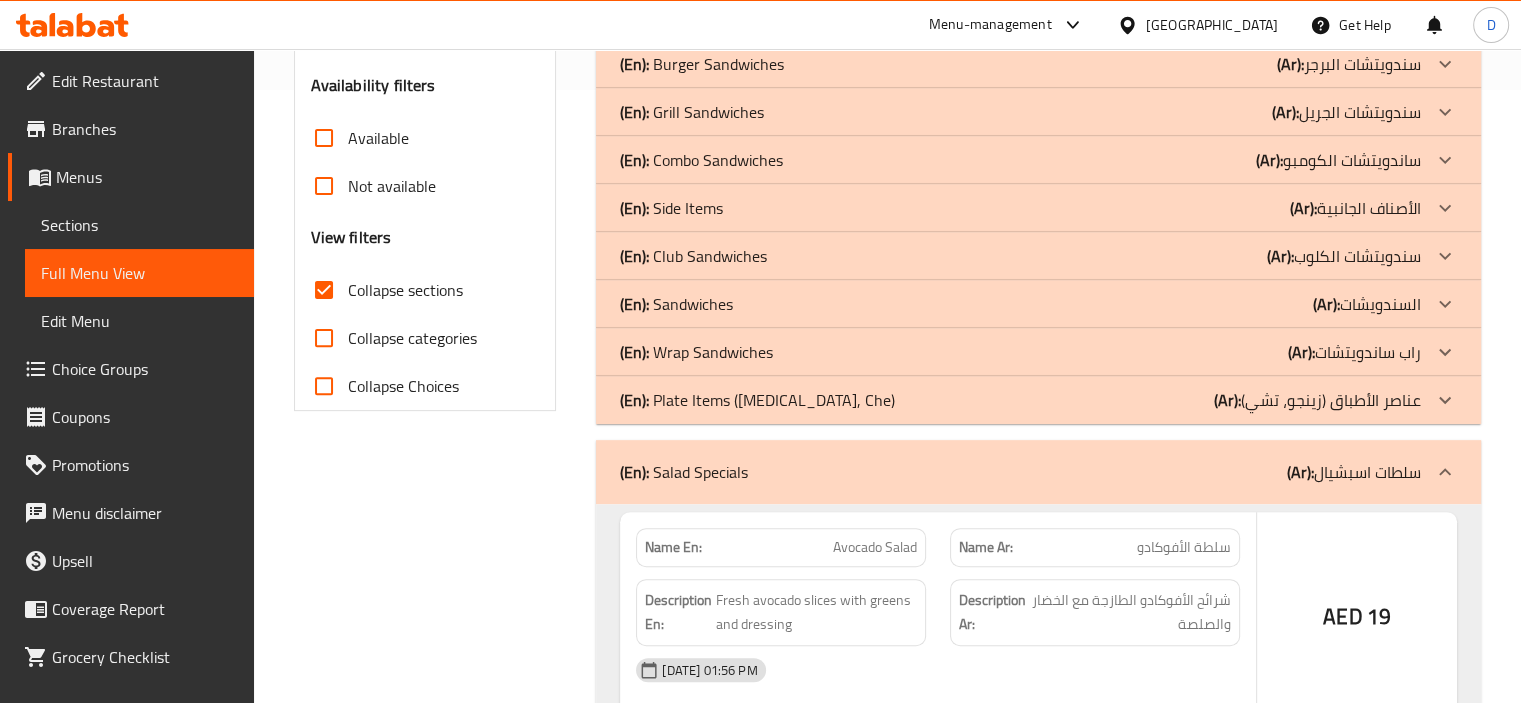 click on "(En):   Plate Items (Zingo, Che)" at bounding box center [677, -320] 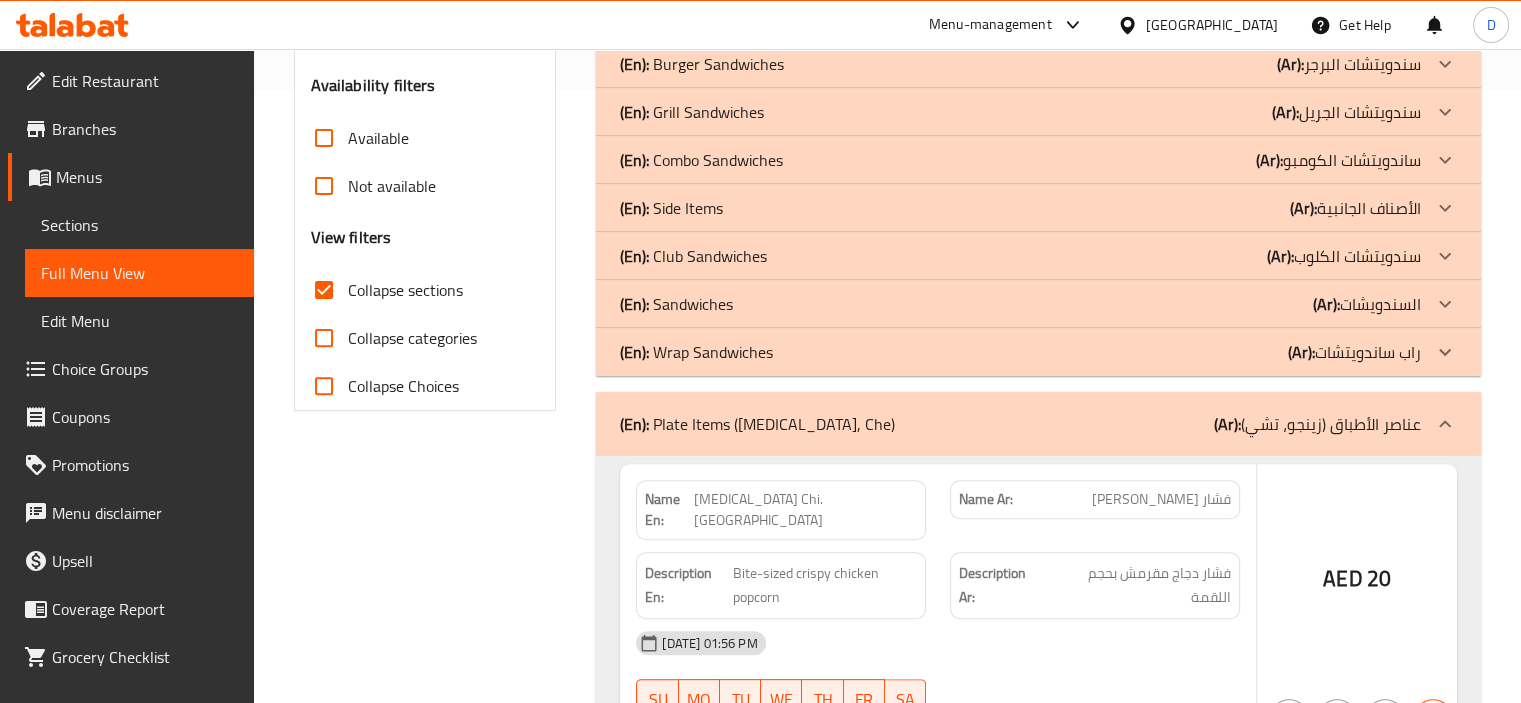 click on "(En):   Wrap Sandwiches" at bounding box center [677, -320] 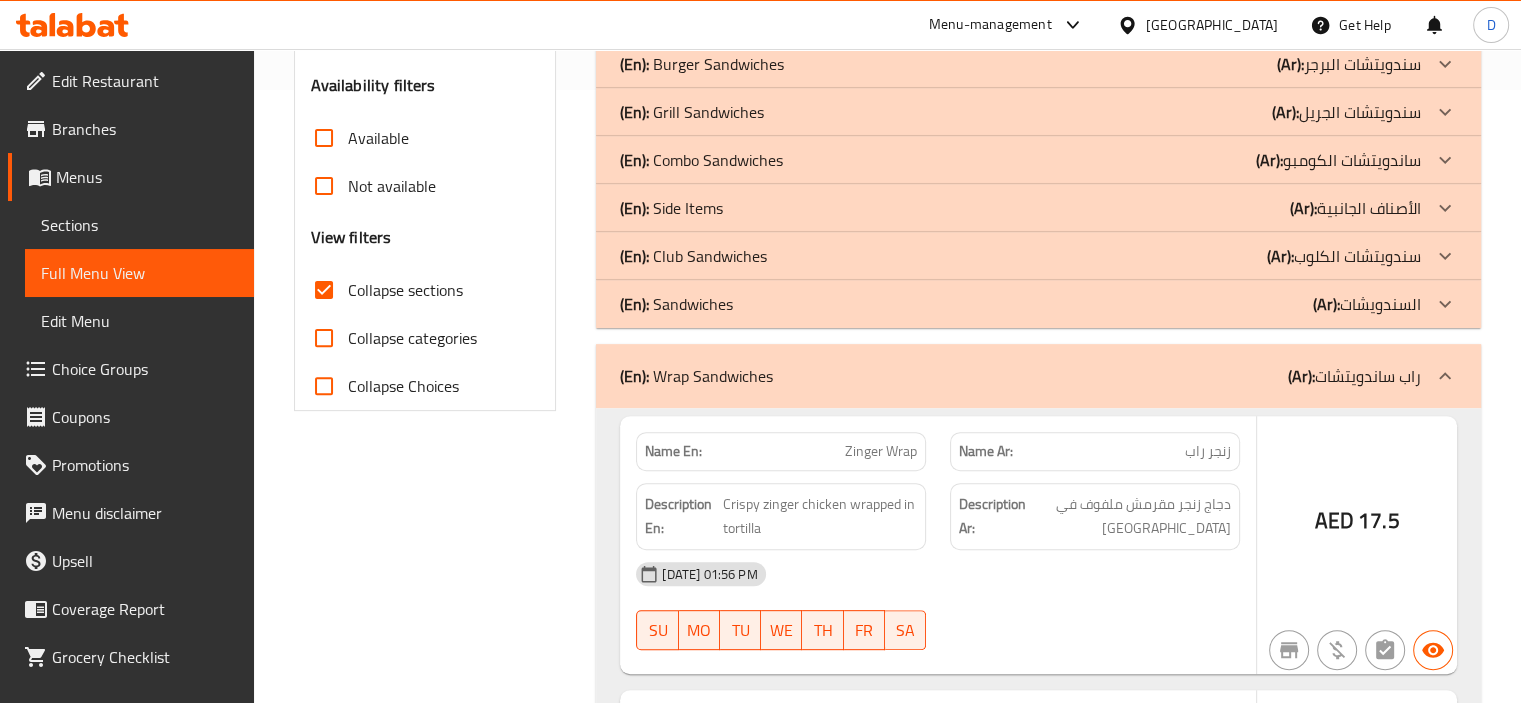 click on "(En):   Wrap Sandwiches (Ar): راب ساندويتشات" at bounding box center (1038, 376) 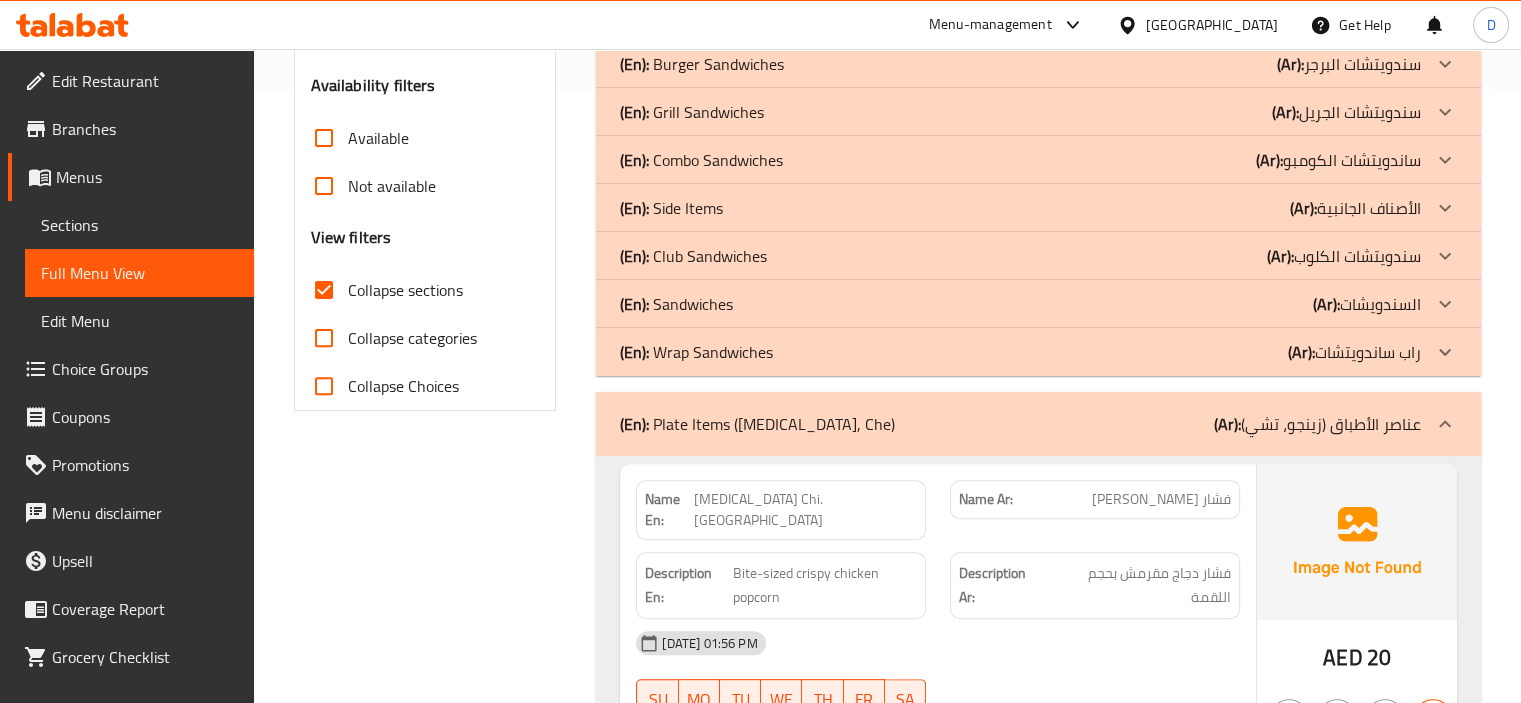 click on "(En):   Wrap Sandwiches" at bounding box center [677, -320] 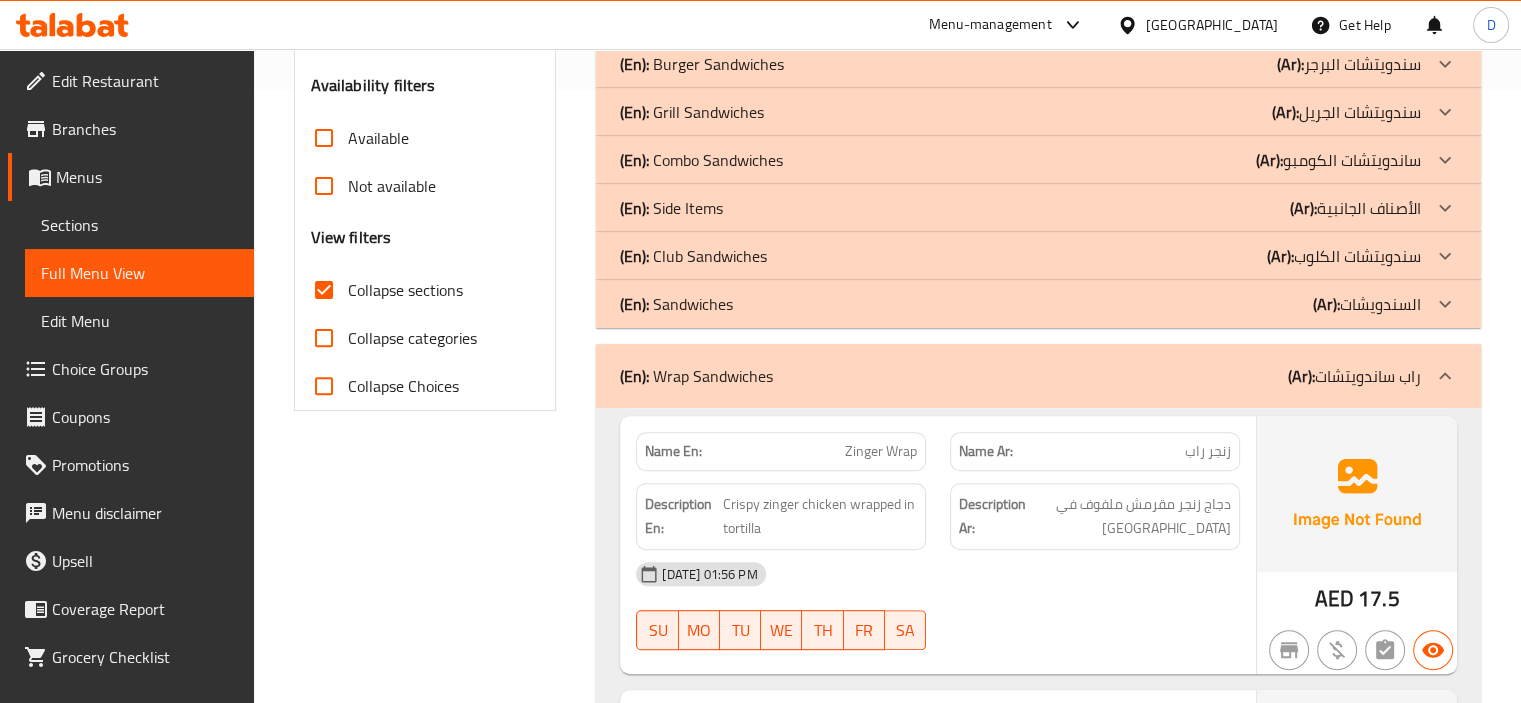 click on "(En):   Sandwiches" at bounding box center [677, -320] 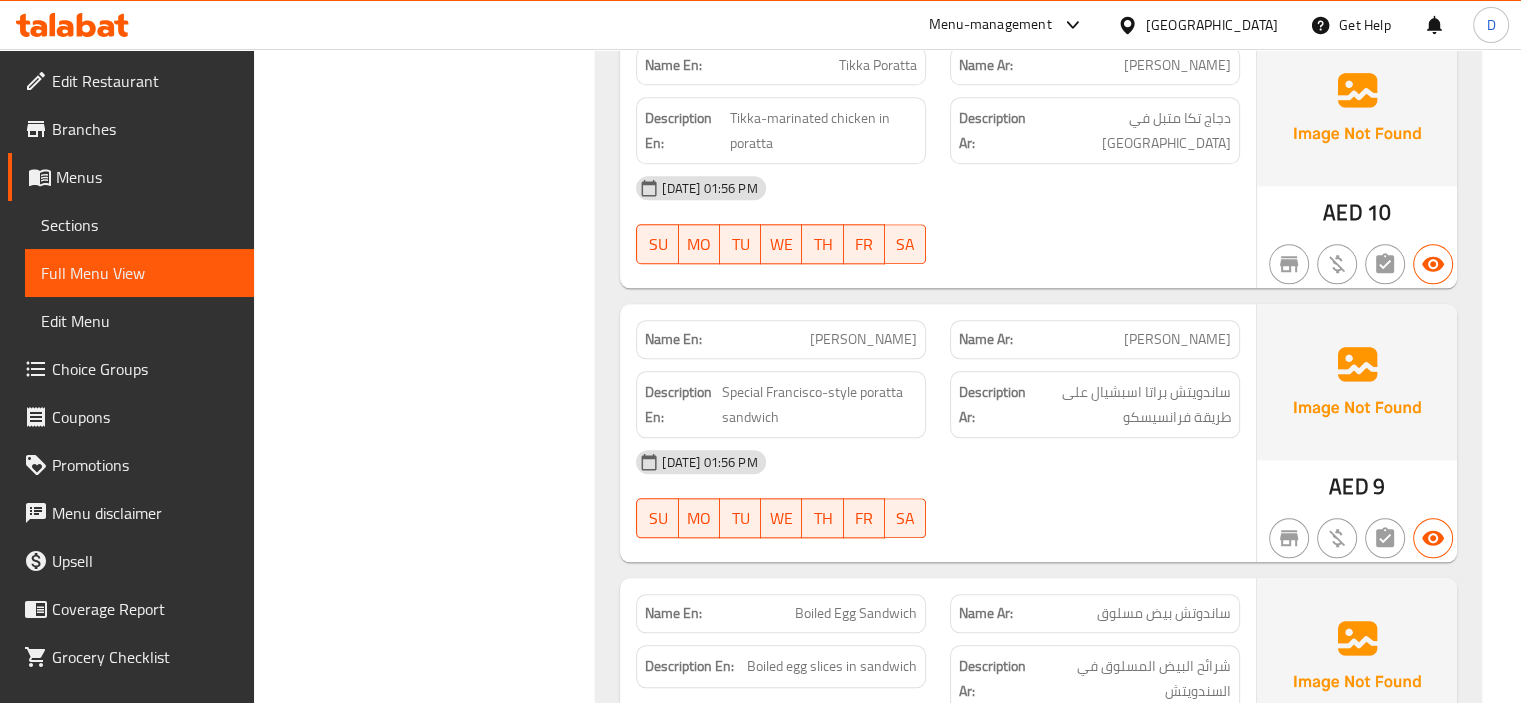 scroll, scrollTop: 2151, scrollLeft: 0, axis: vertical 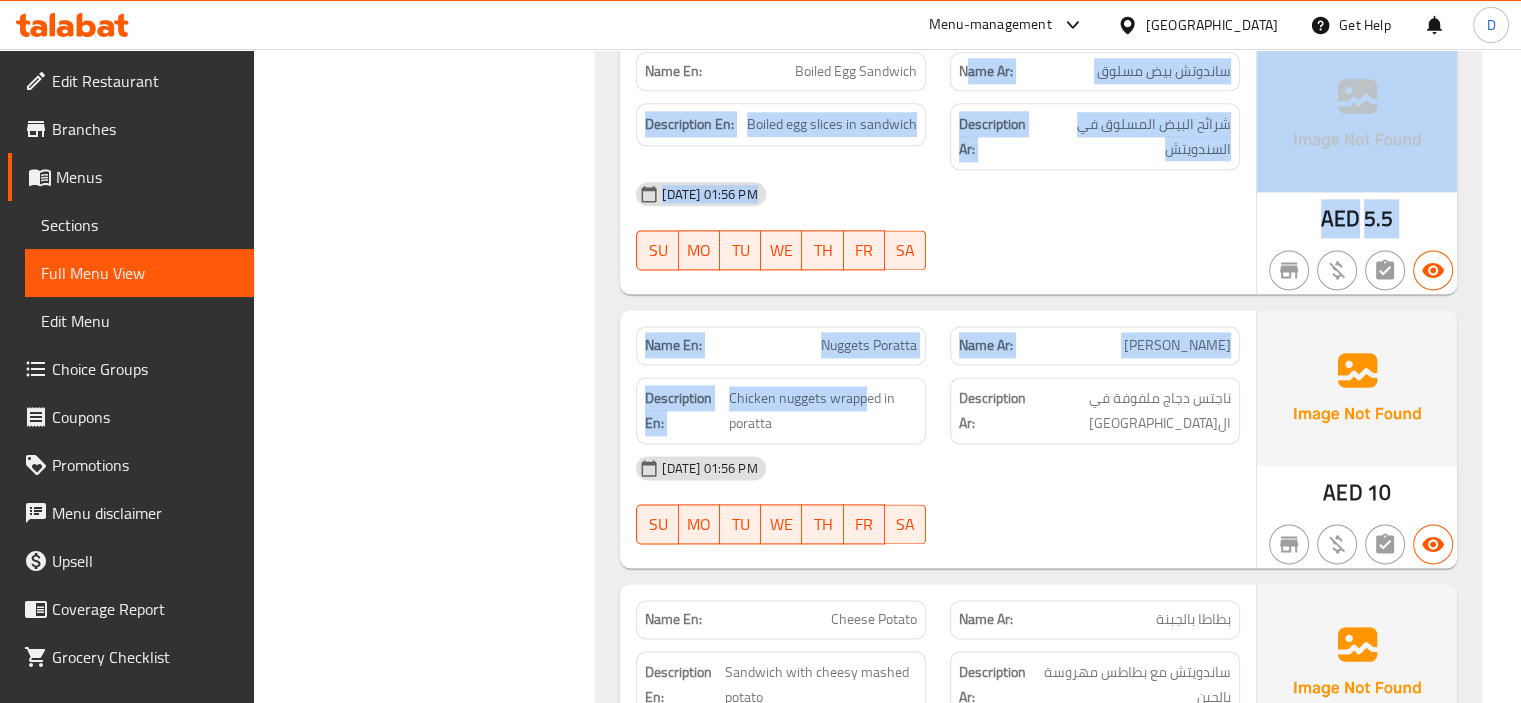 drag, startPoint x: 868, startPoint y: 405, endPoint x: 1000, endPoint y: 65, distance: 364.72455 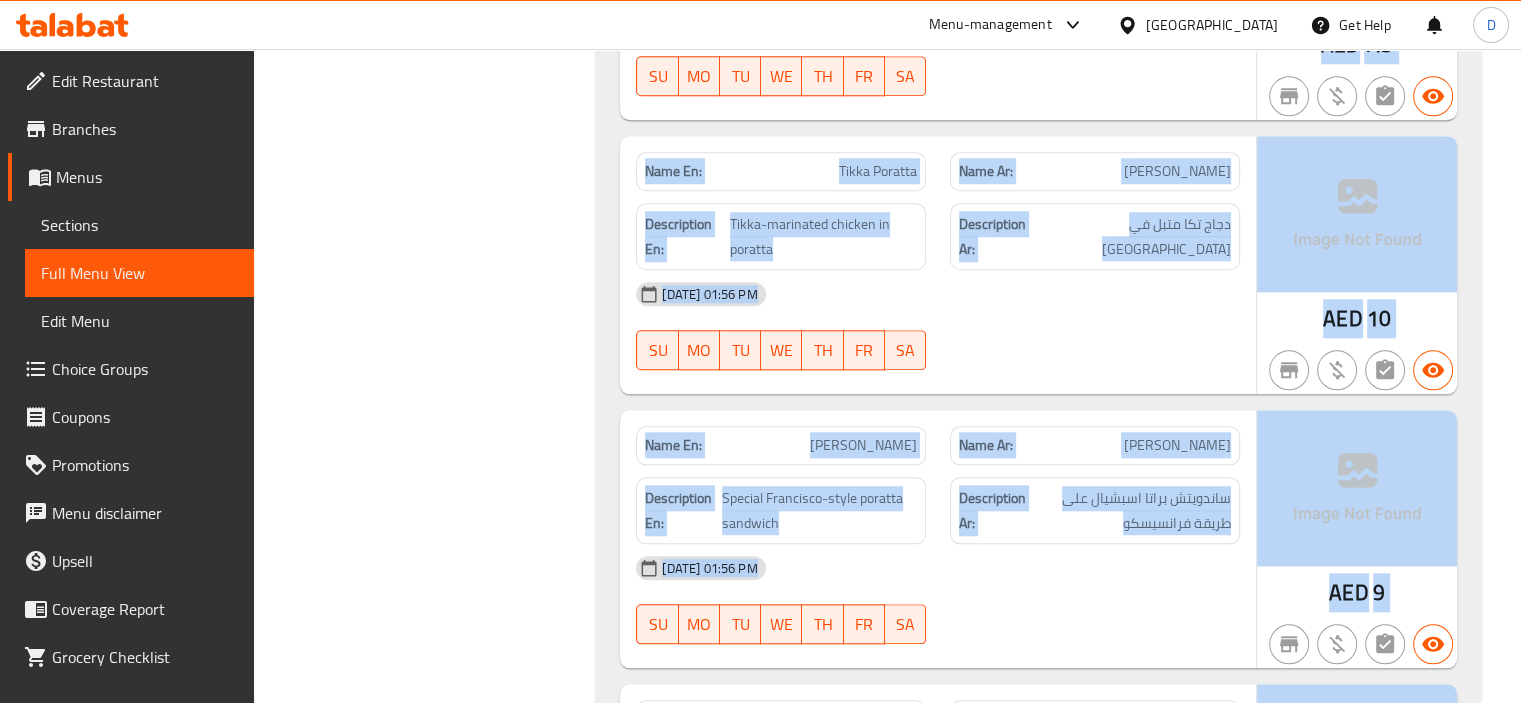 click on "Description Ar: ساندويتش براتا اسبشيال على طريقة فرانسيسكو" at bounding box center [1095, 510] 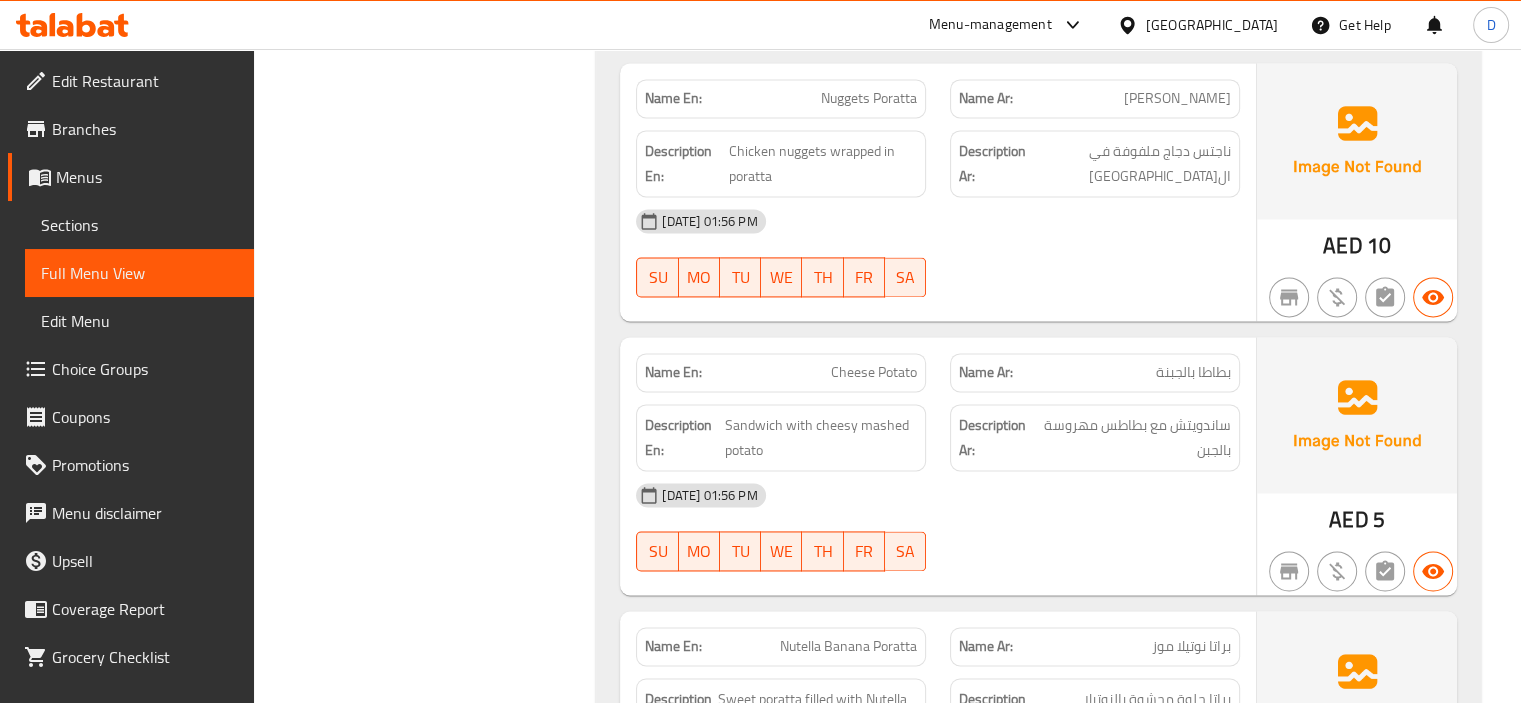 scroll, scrollTop: 2905, scrollLeft: 0, axis: vertical 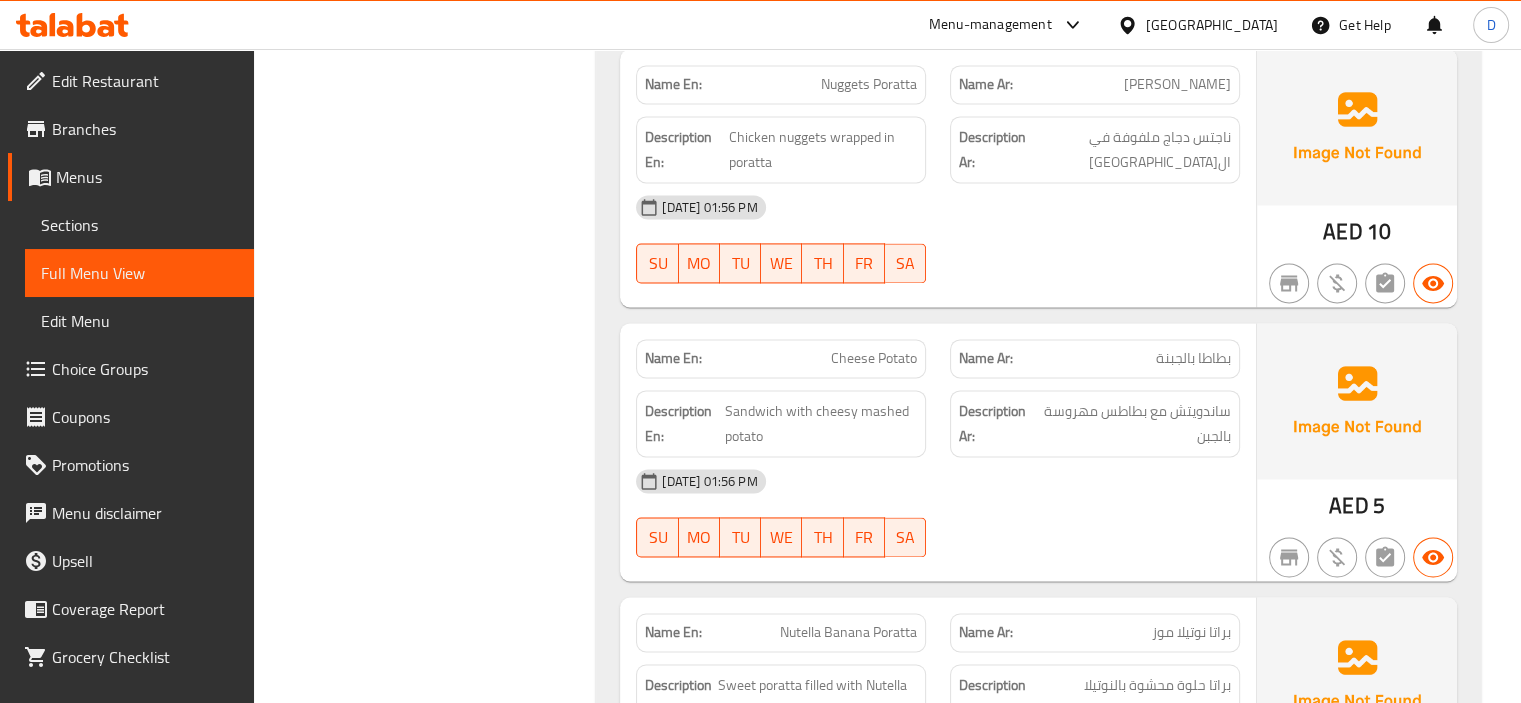 click on "Cheese Potato" at bounding box center (874, 358) 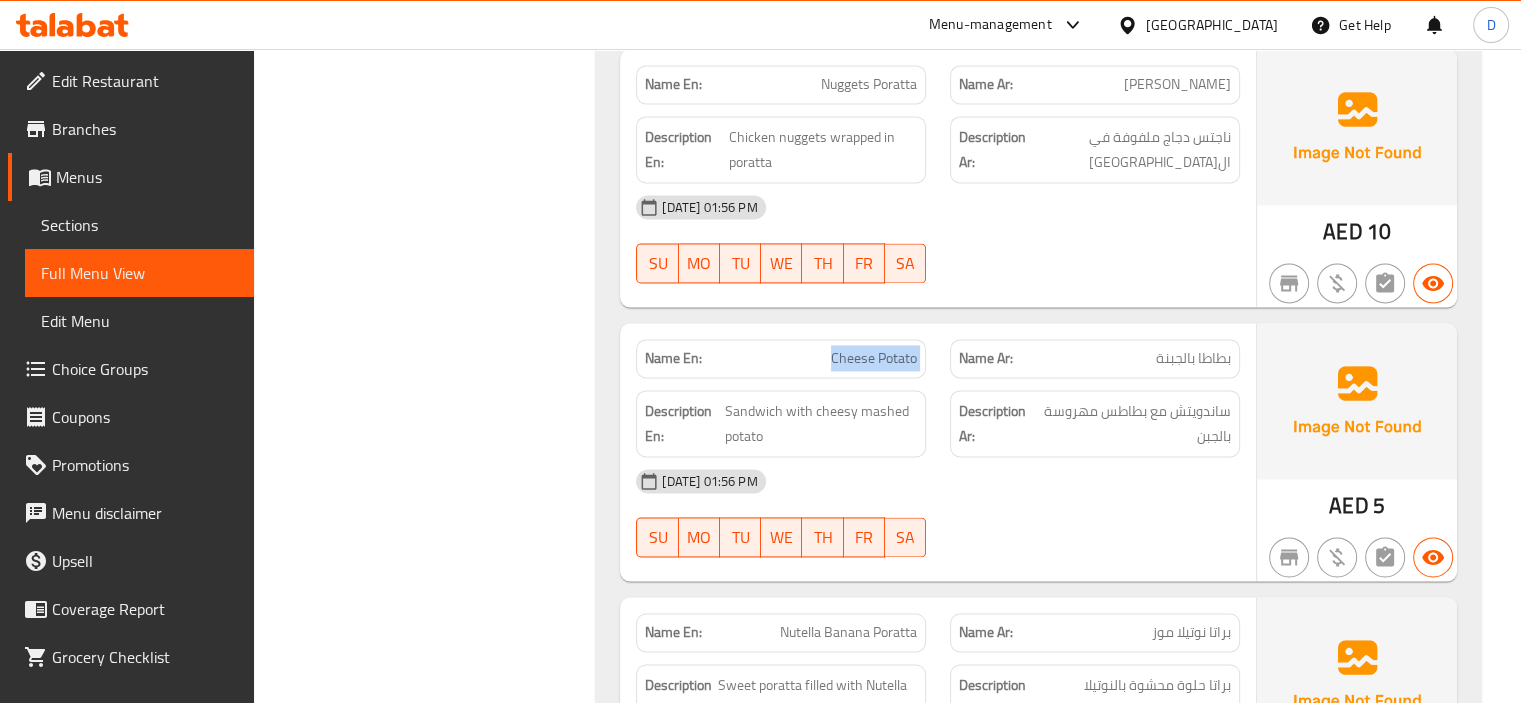 click on "Cheese Potato" at bounding box center (874, 358) 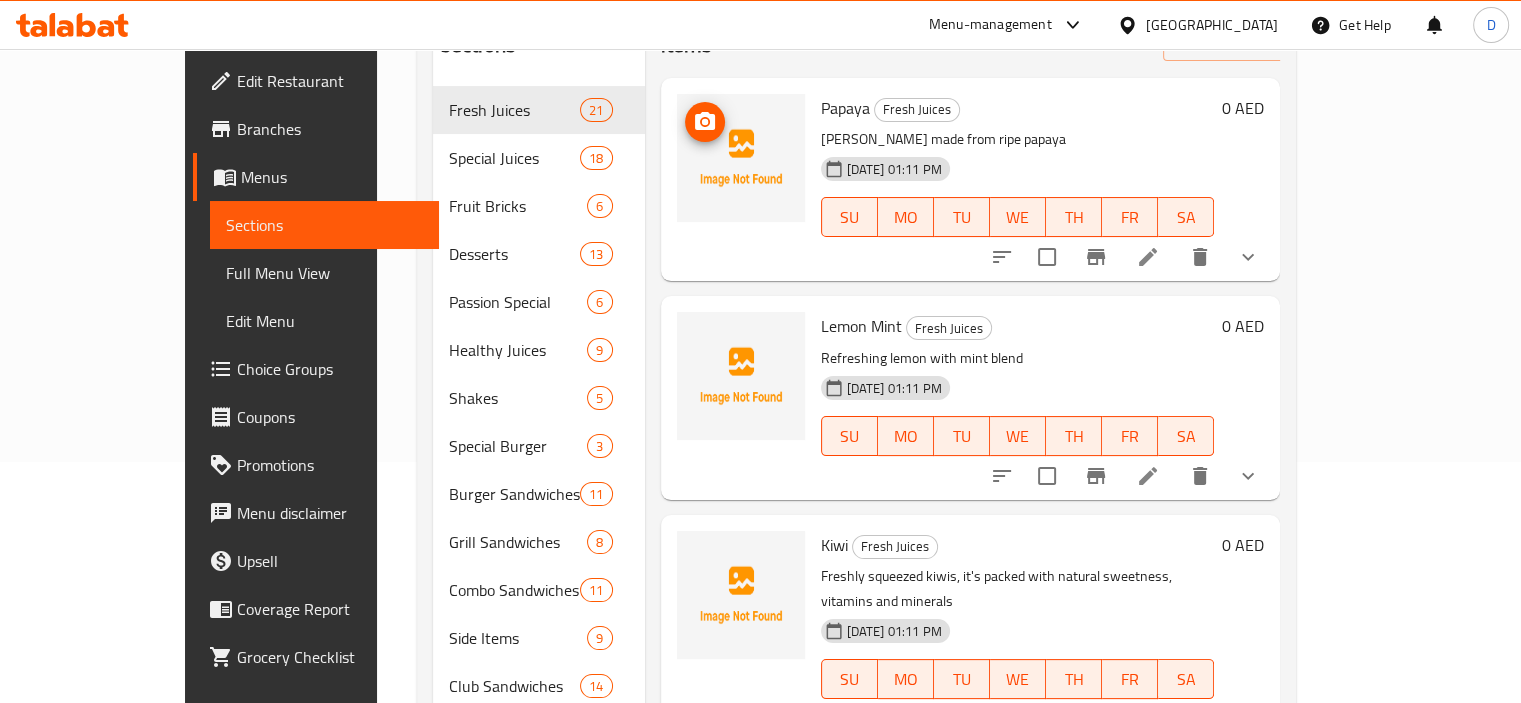 scroll, scrollTop: 0, scrollLeft: 0, axis: both 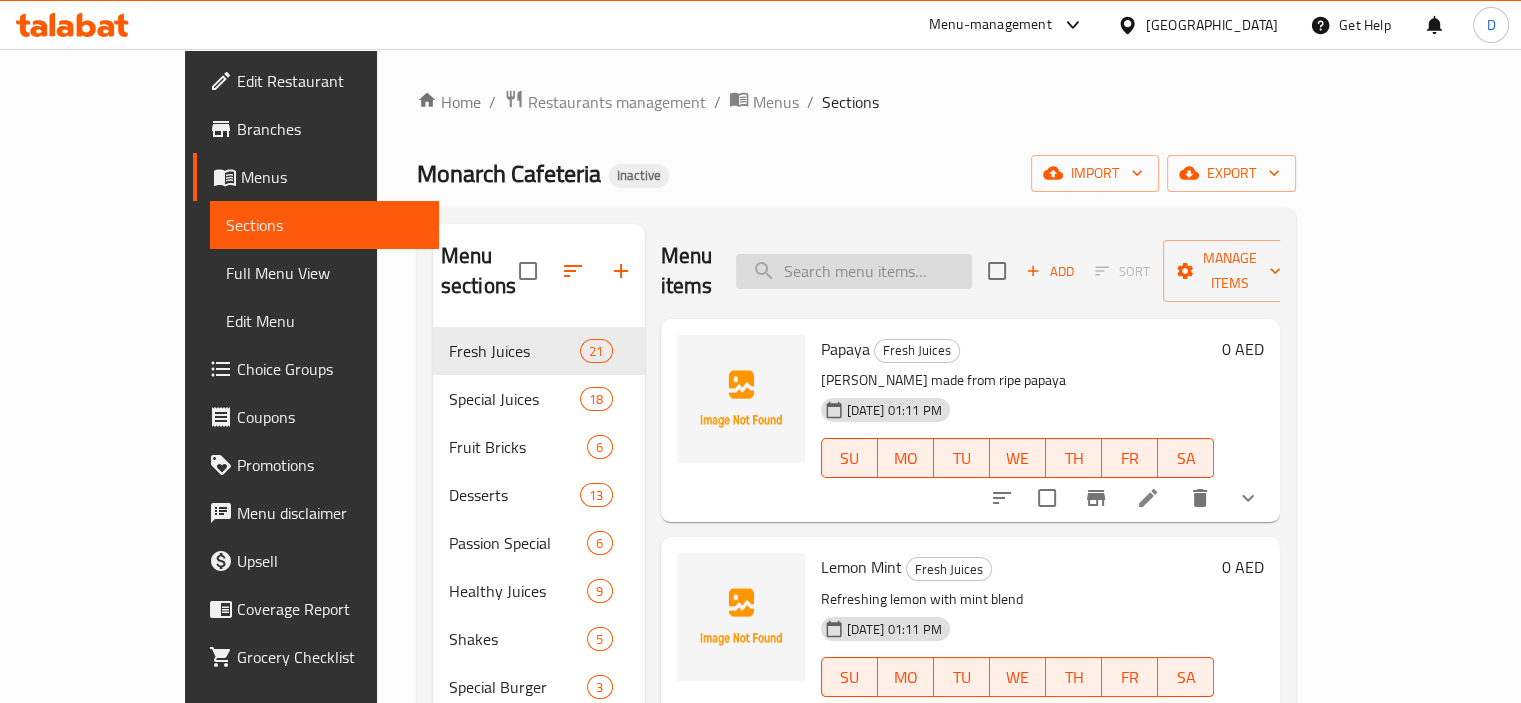 type 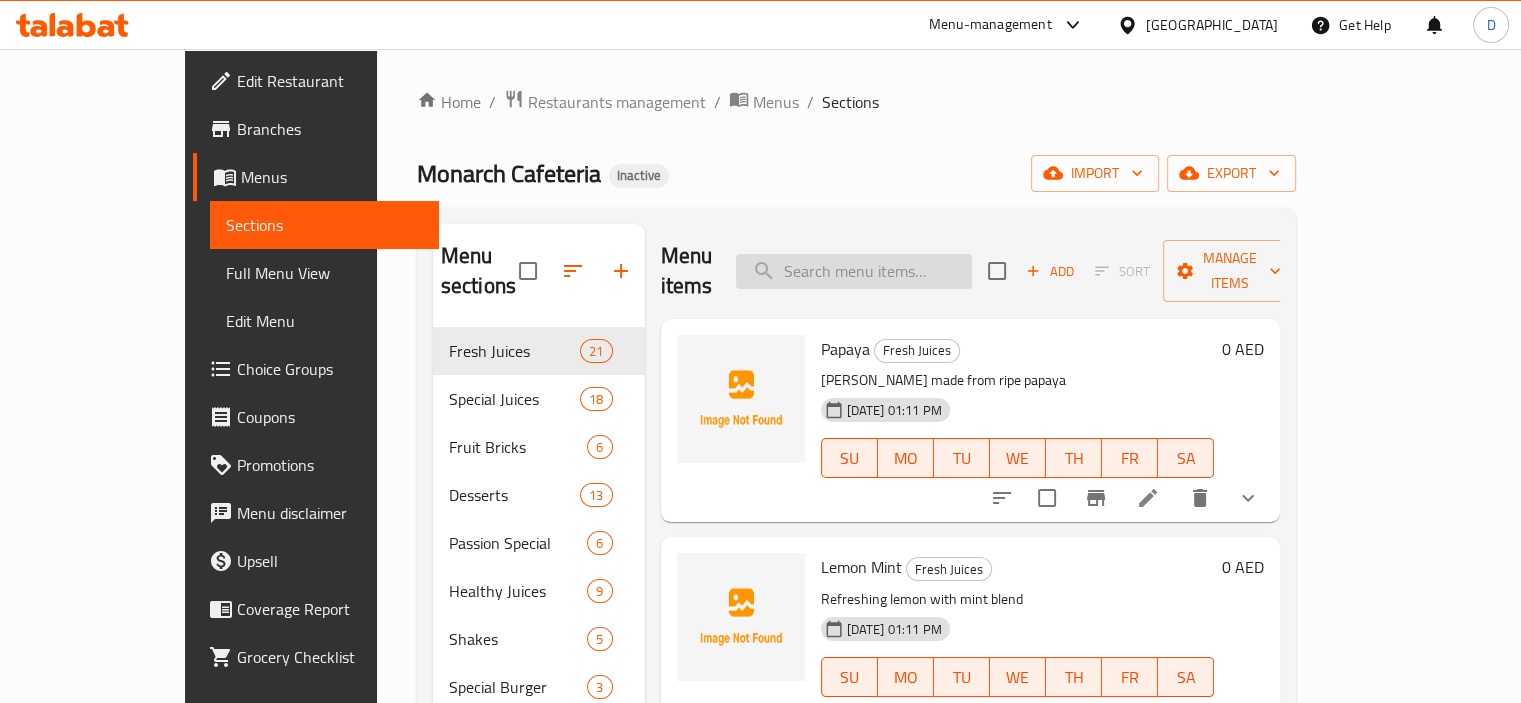 paste on "Cheese Potato" 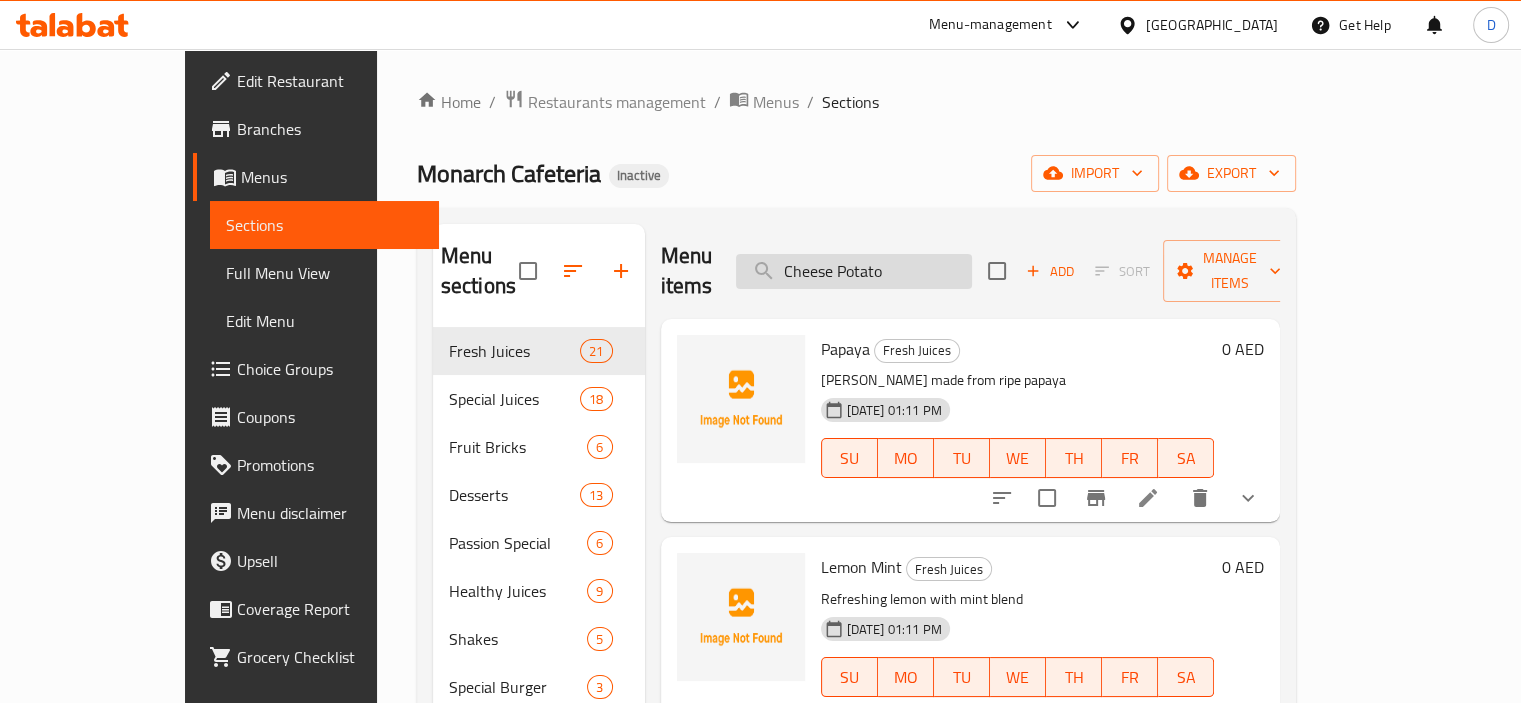 click on "Cheese Potato" at bounding box center [854, 271] 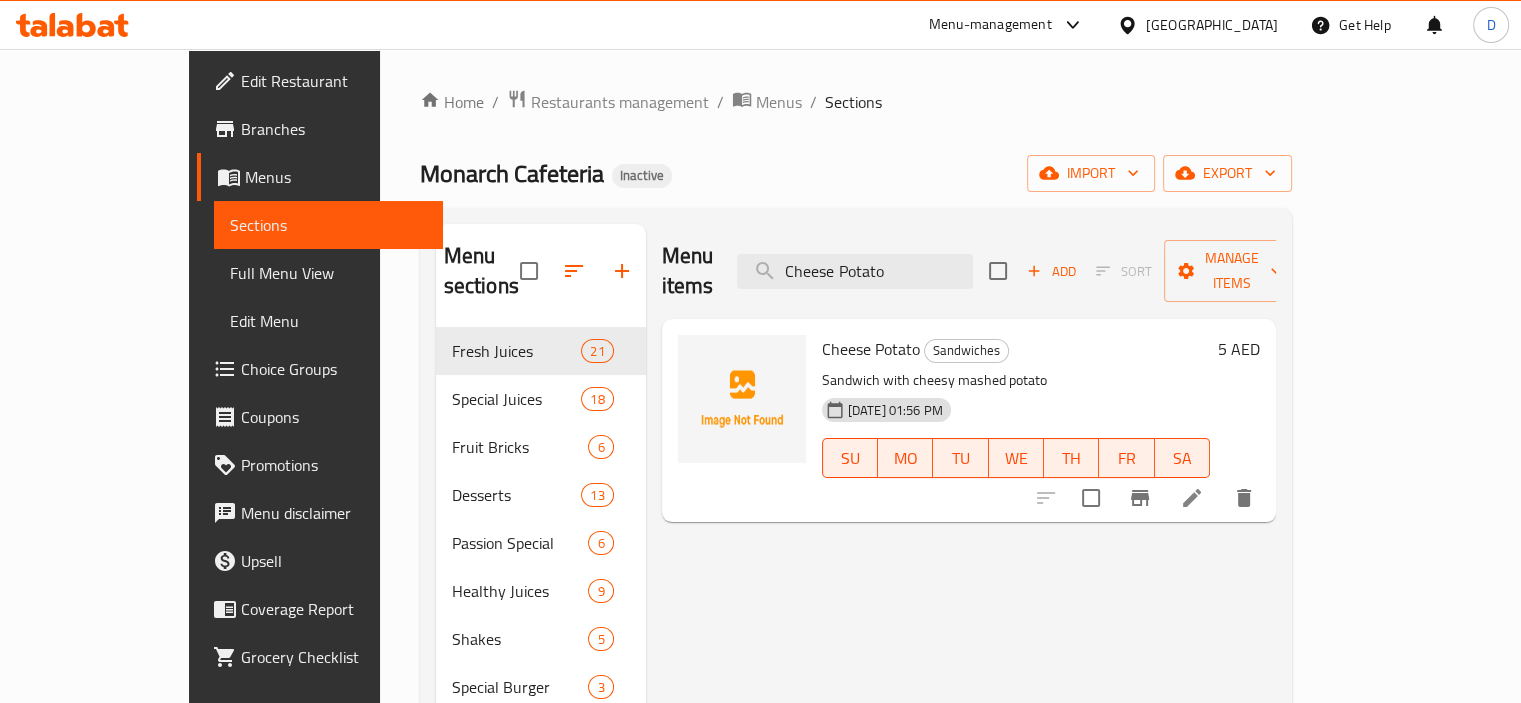 type on "Cheese Potato" 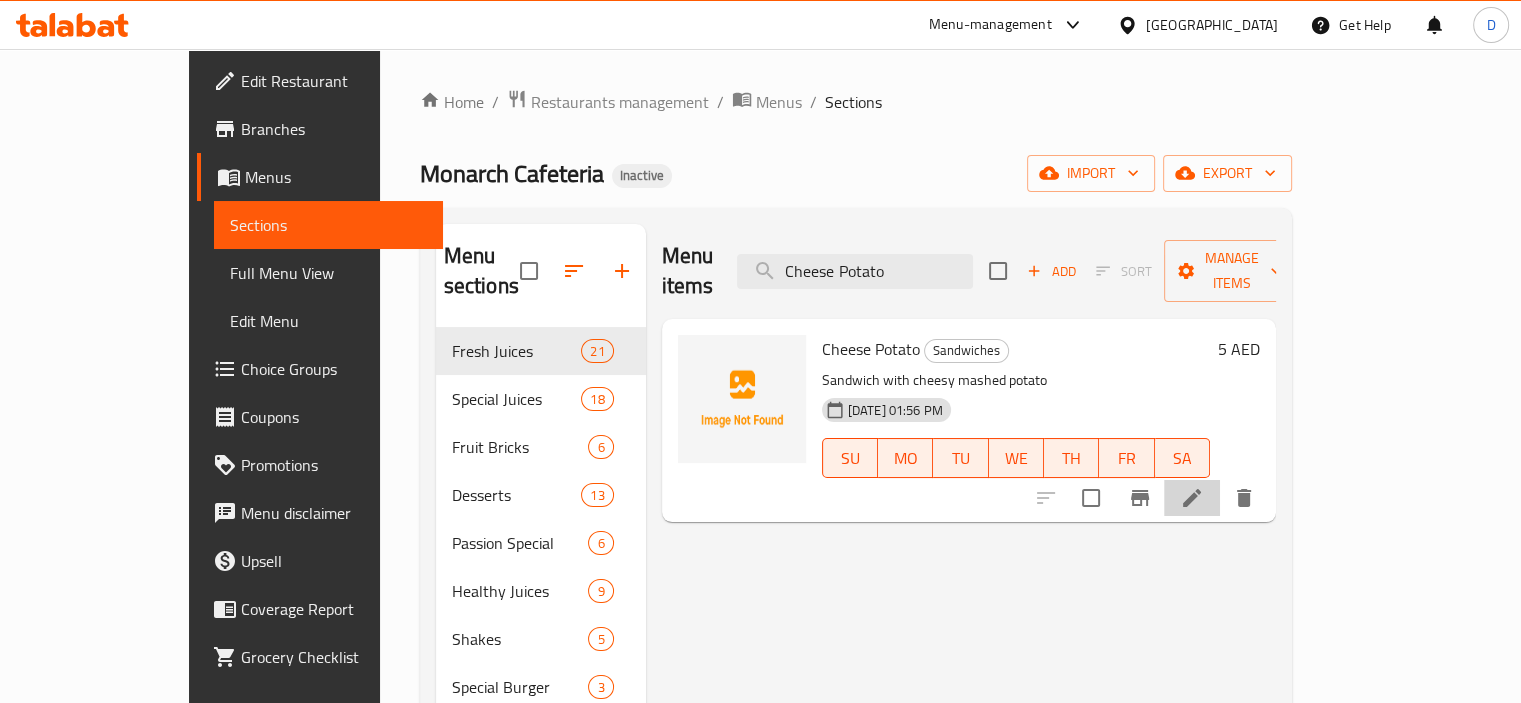 click at bounding box center (1192, 498) 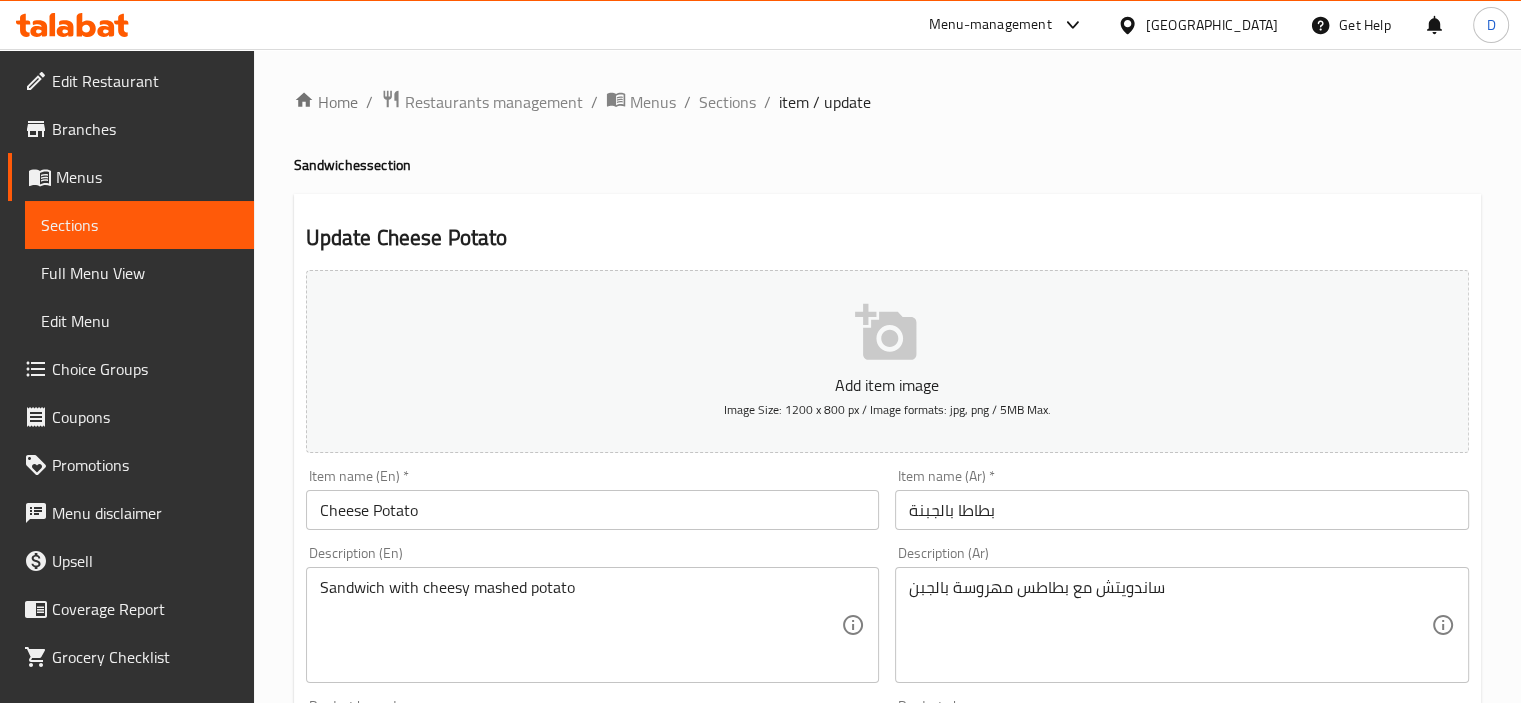 click on "بطاطا بالجبنة" at bounding box center [1182, 510] 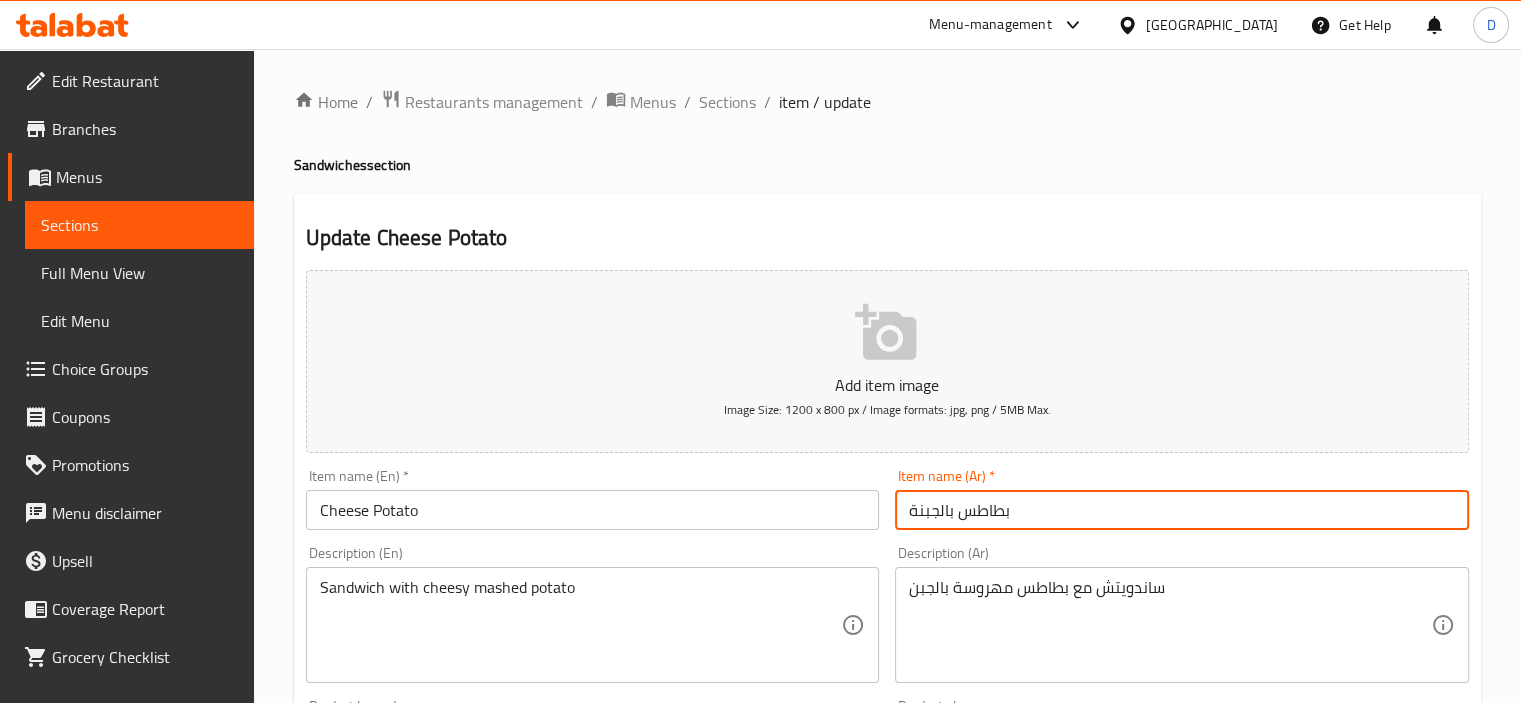 type on "بطاطس بالجبنة" 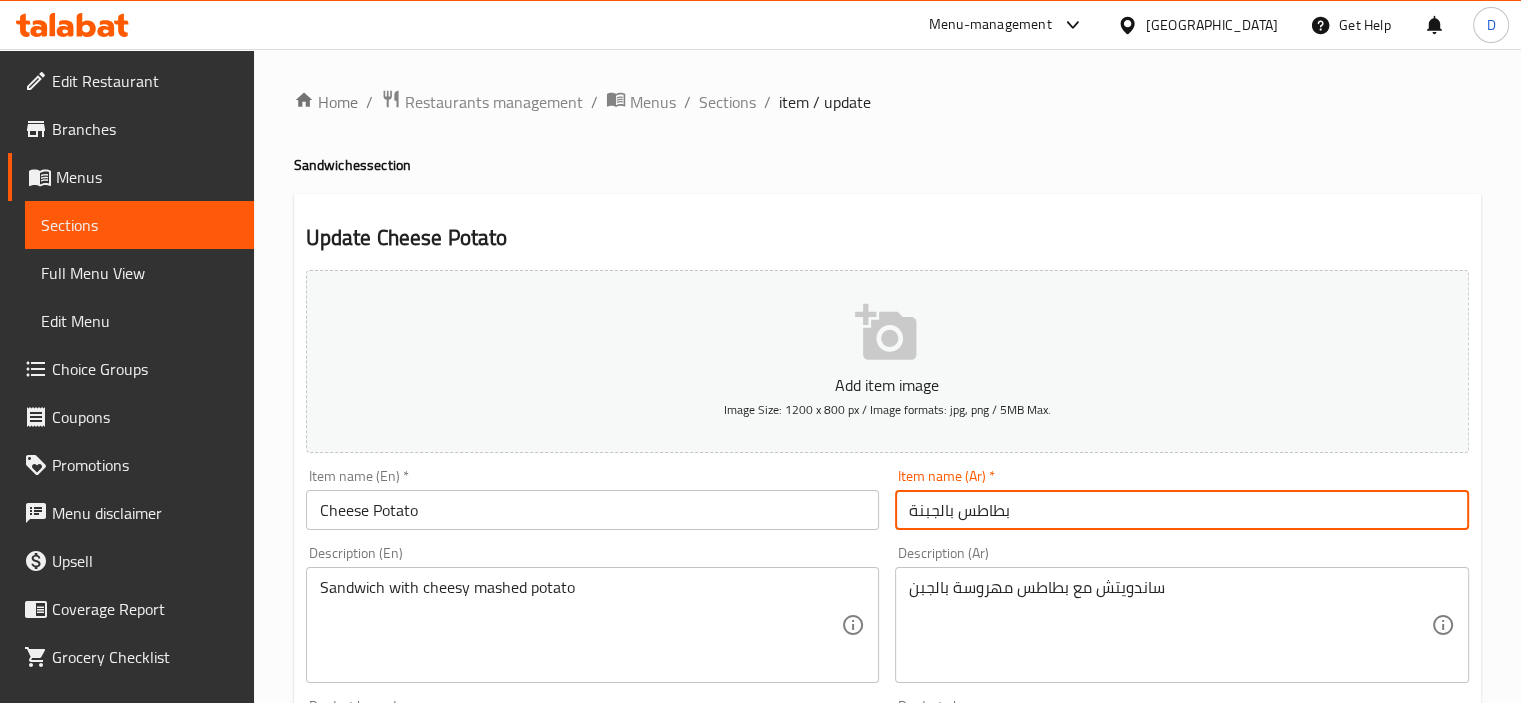 click on "Update" at bounding box center [445, 1326] 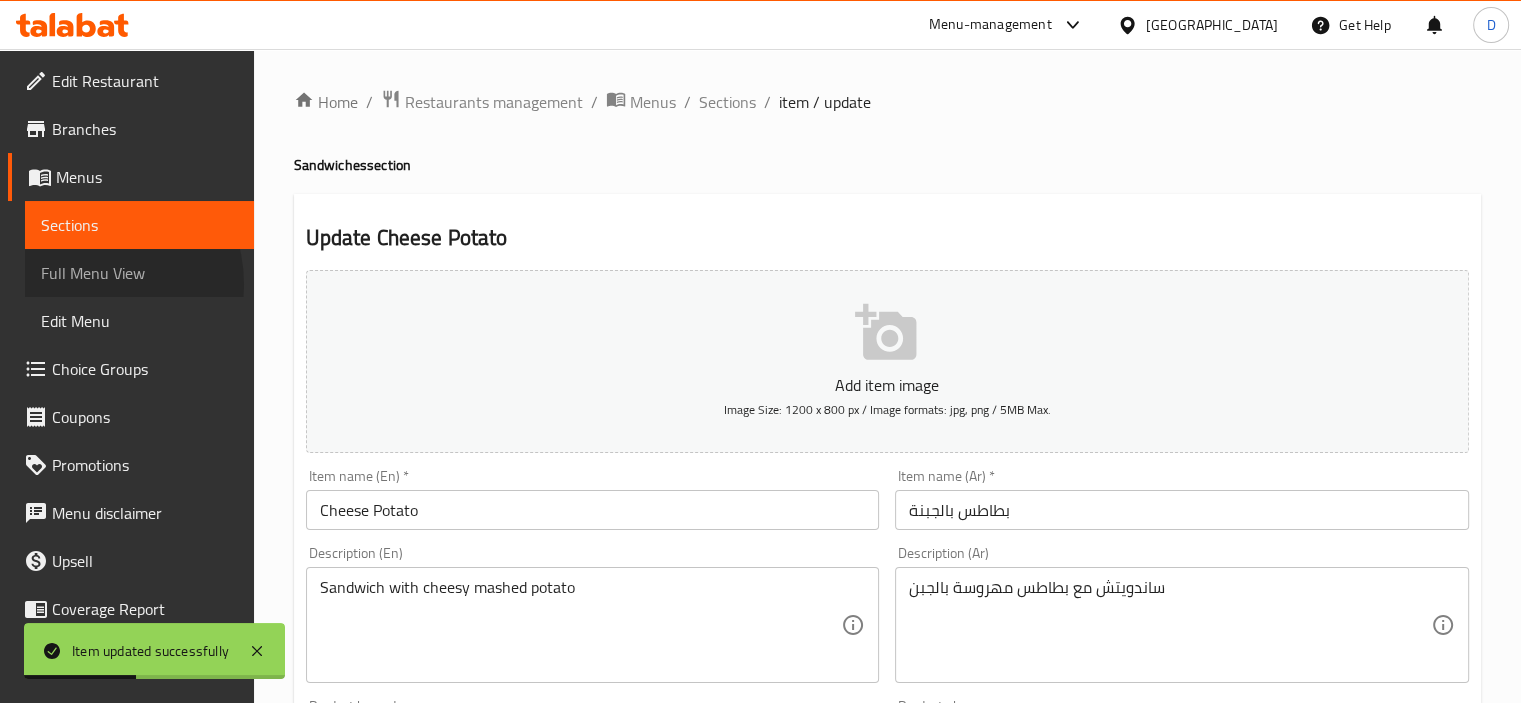 click on "Full Menu View" at bounding box center [139, 273] 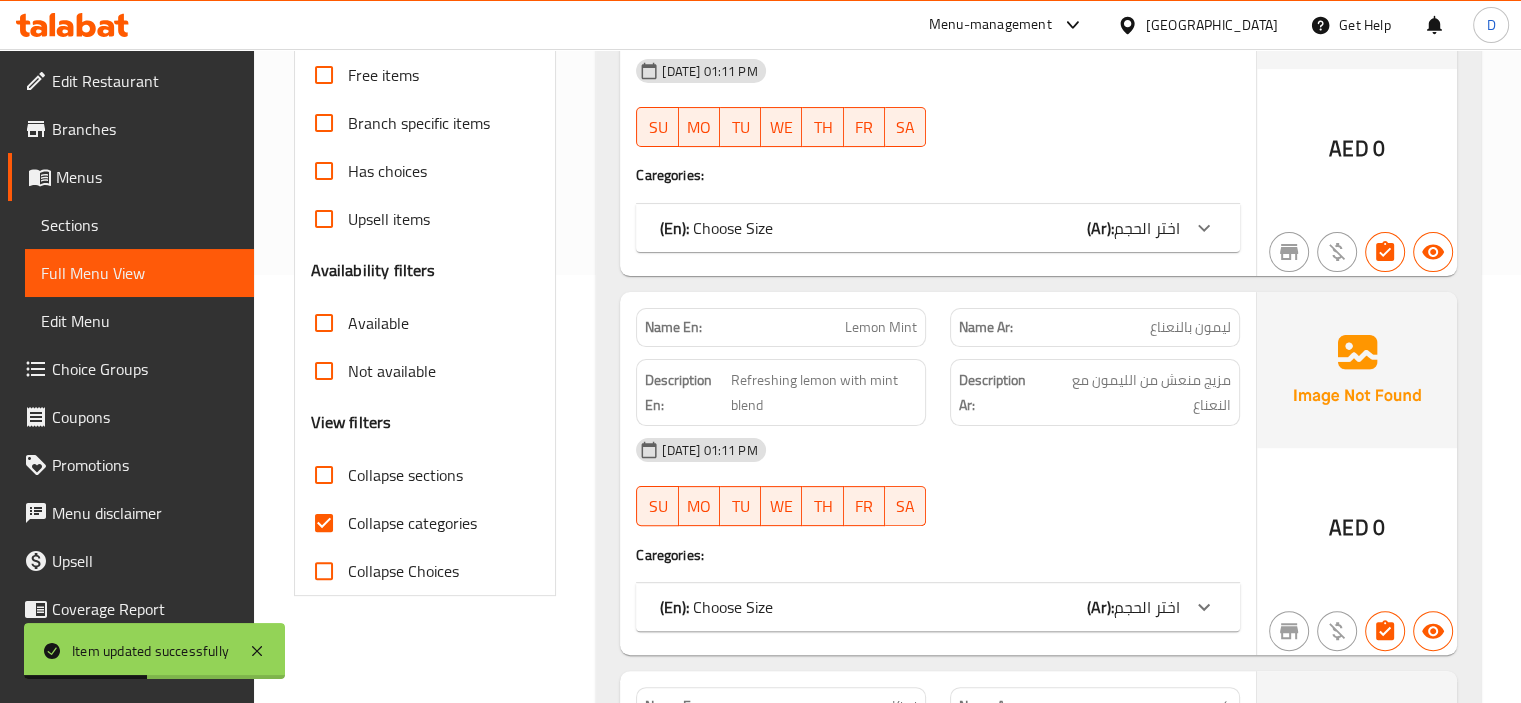 scroll, scrollTop: 432, scrollLeft: 0, axis: vertical 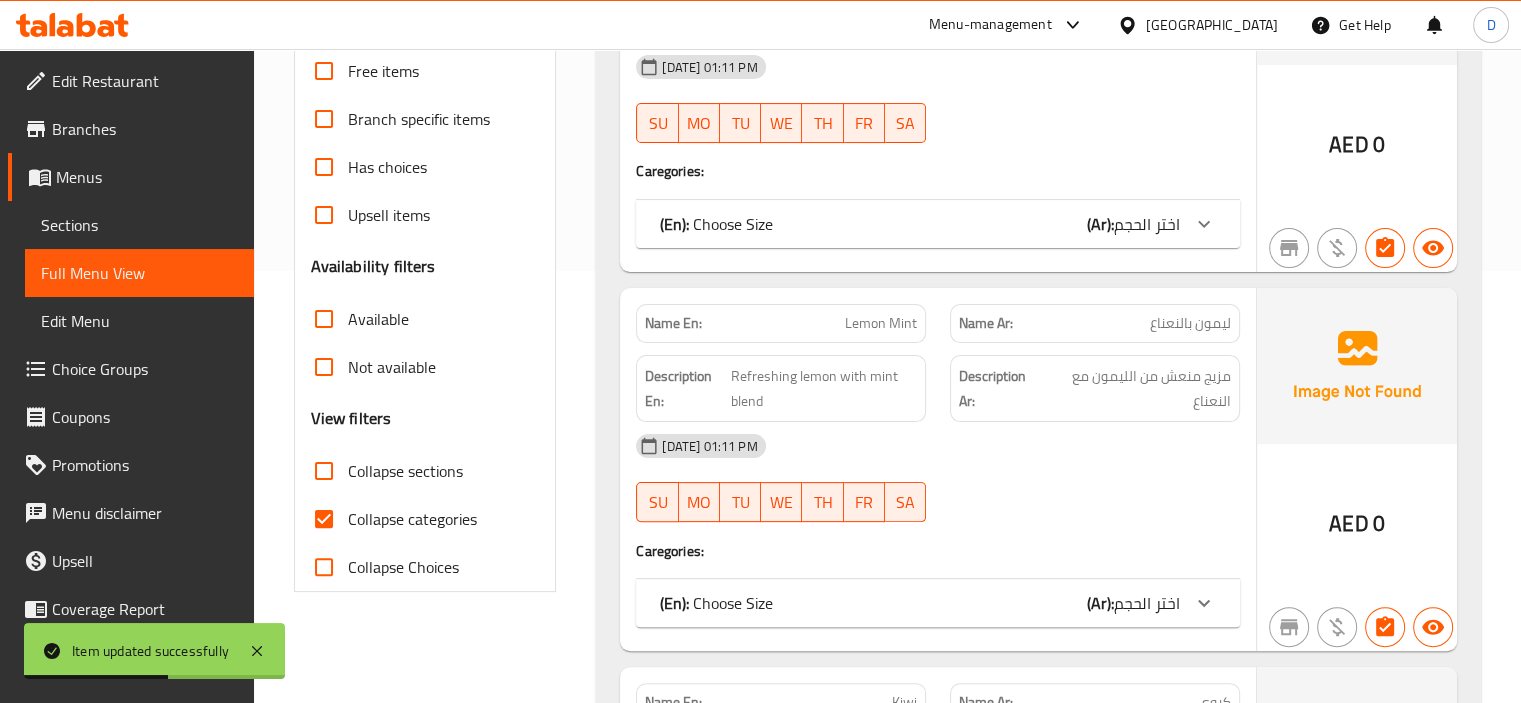 click on "Collapse categories" at bounding box center [324, 519] 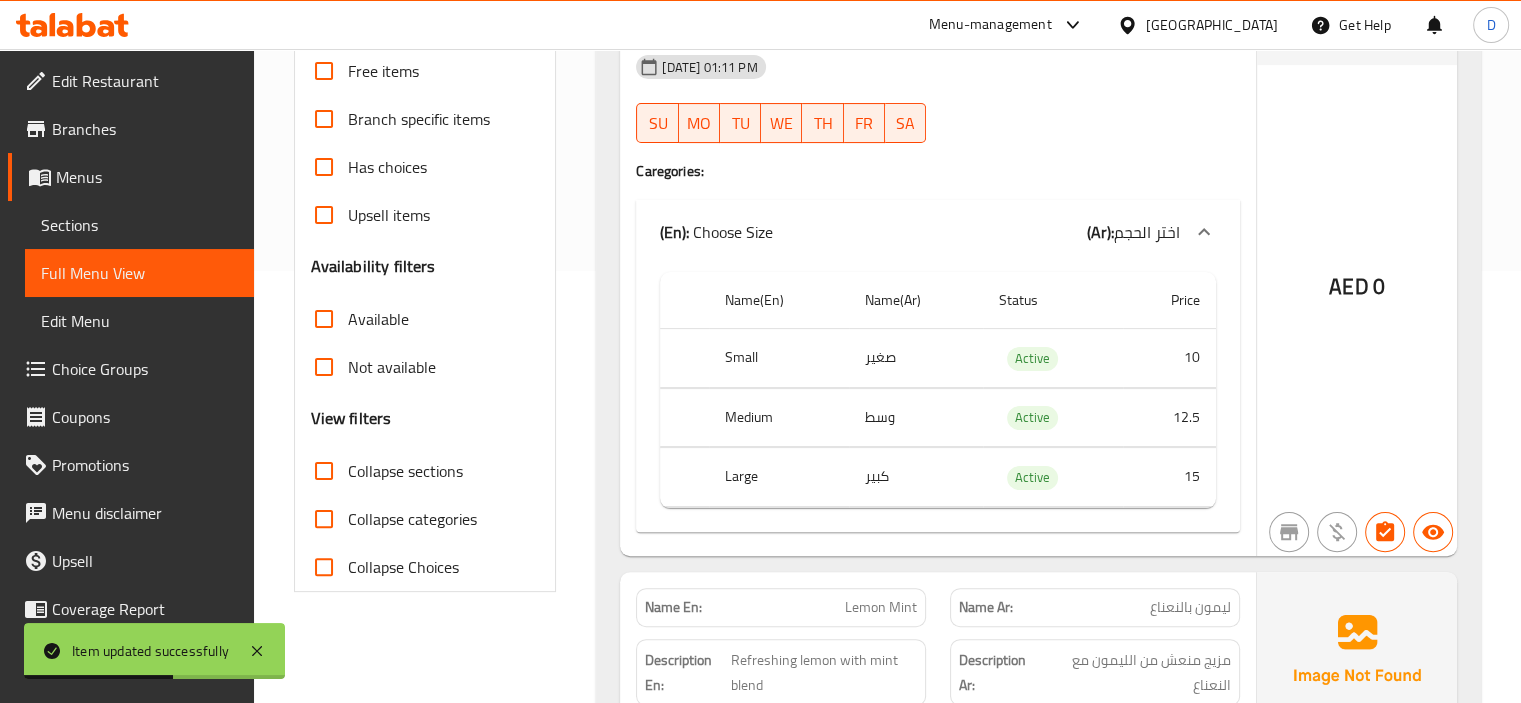 click on "Collapse sections" at bounding box center [324, 471] 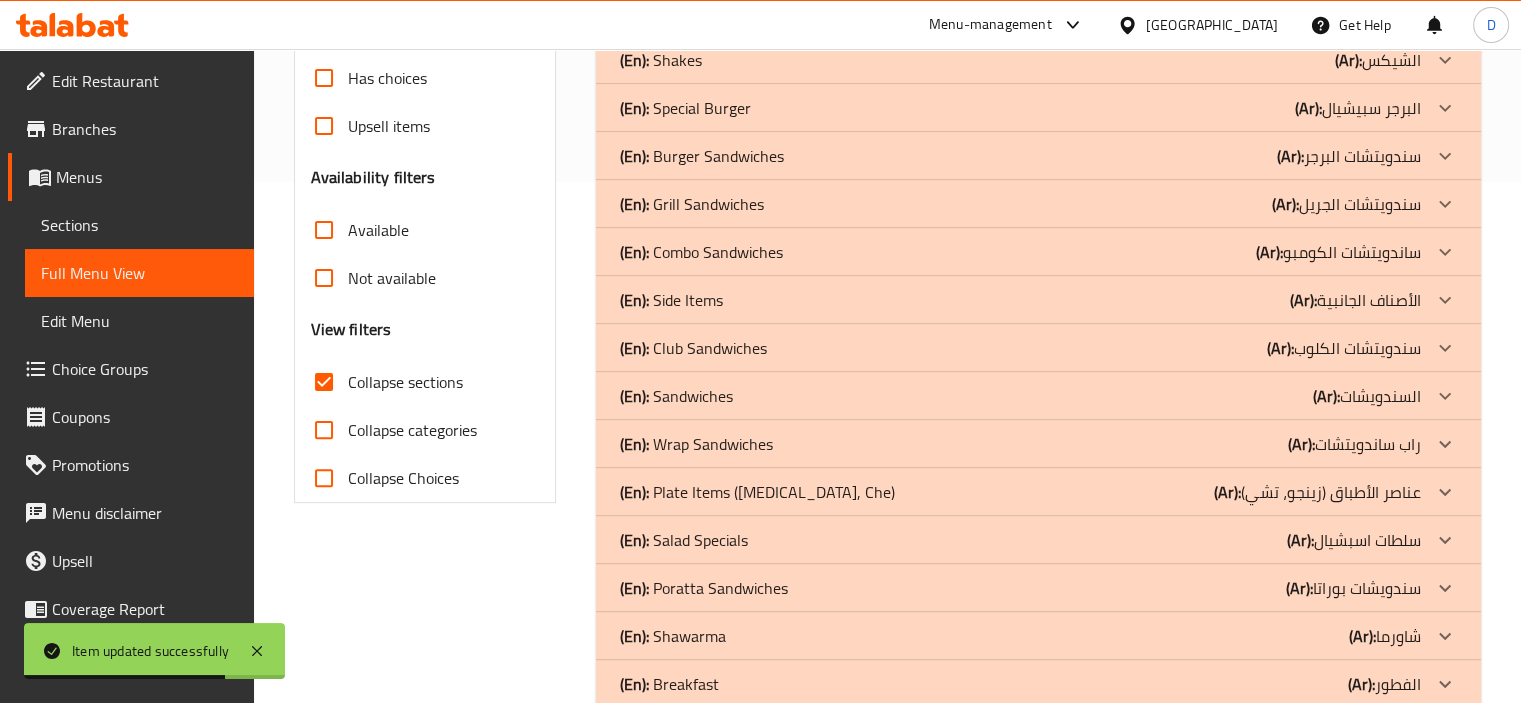 scroll, scrollTop: 523, scrollLeft: 0, axis: vertical 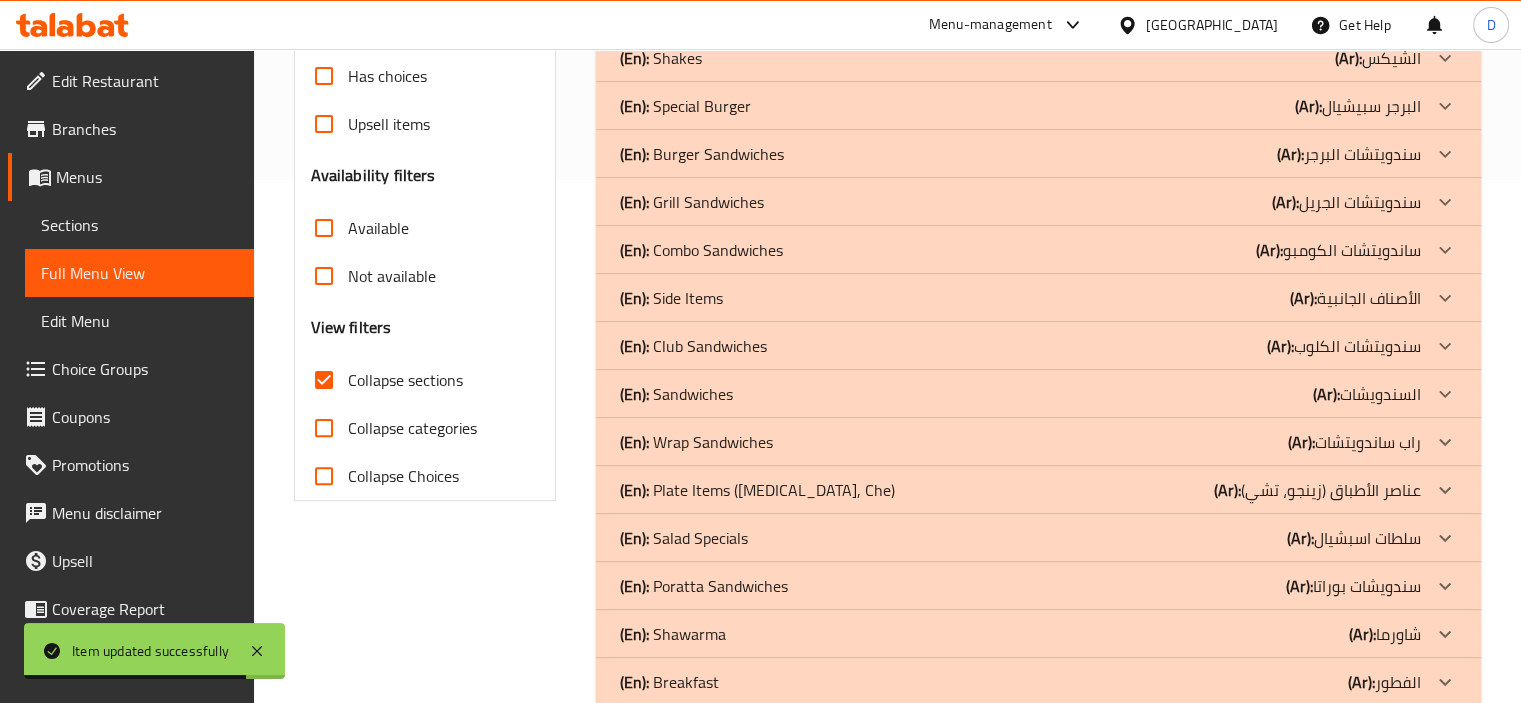 click on "(En):   Sandwiches (Ar): السندويشات" at bounding box center (1020, -230) 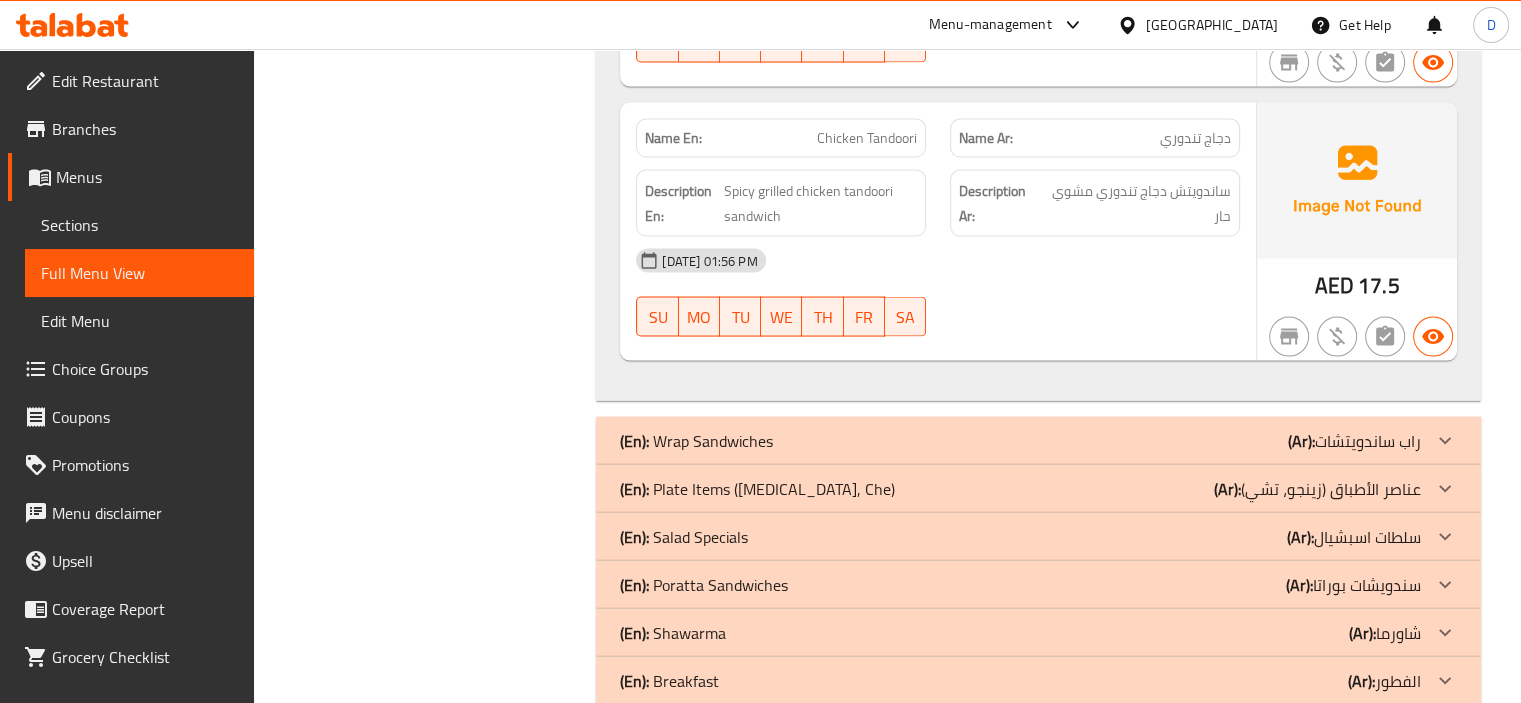scroll, scrollTop: 4015, scrollLeft: 0, axis: vertical 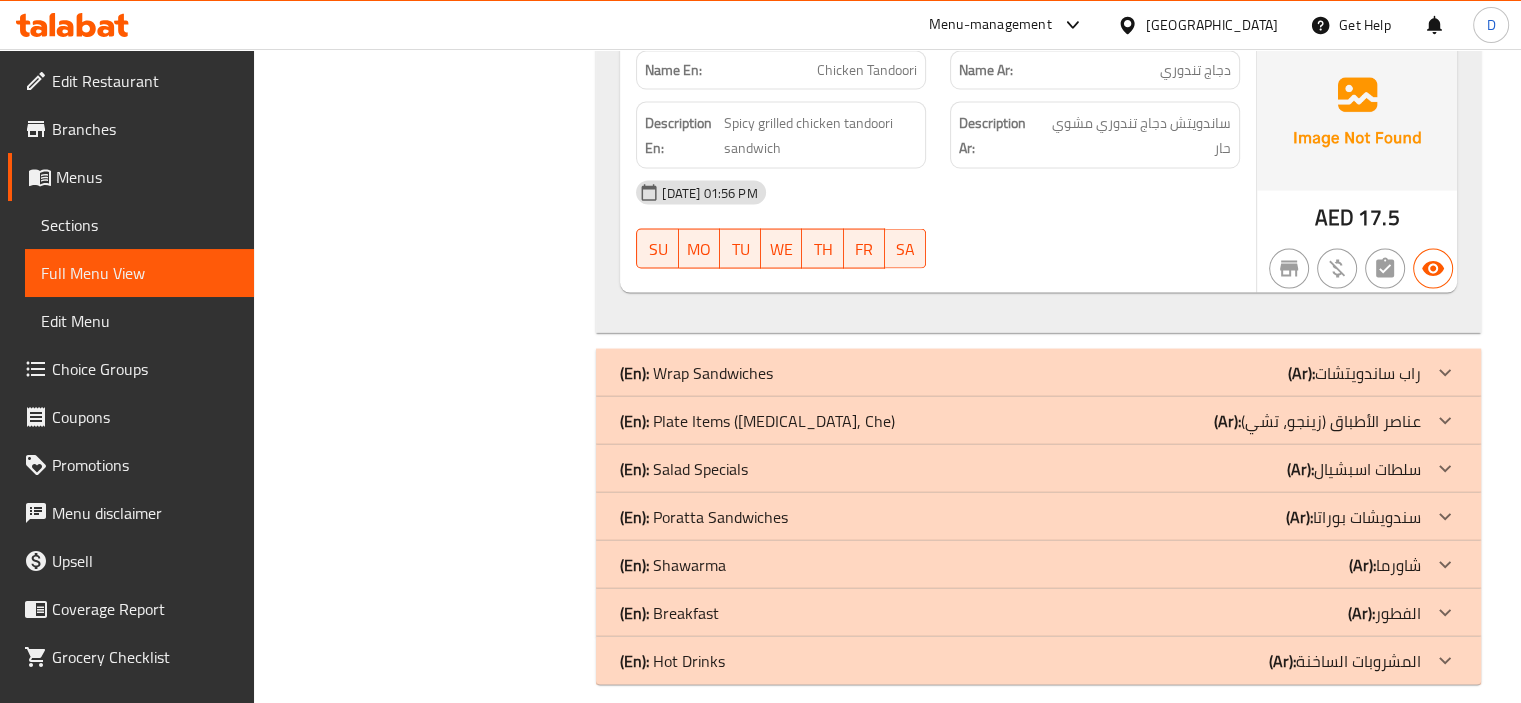 click on "(En):   Wrap Sandwiches (Ar): راب ساندويتشات" at bounding box center [1020, -3722] 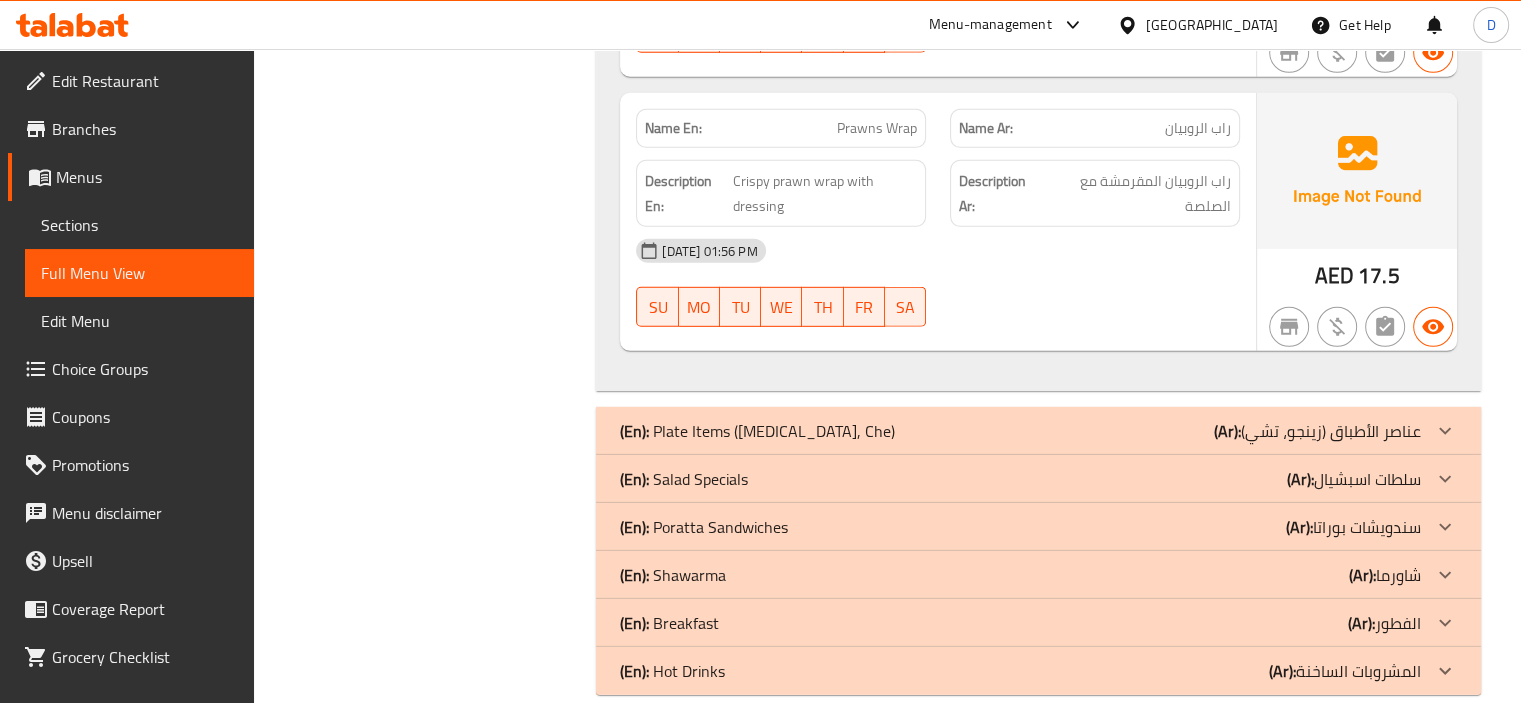 scroll, scrollTop: 6004, scrollLeft: 0, axis: vertical 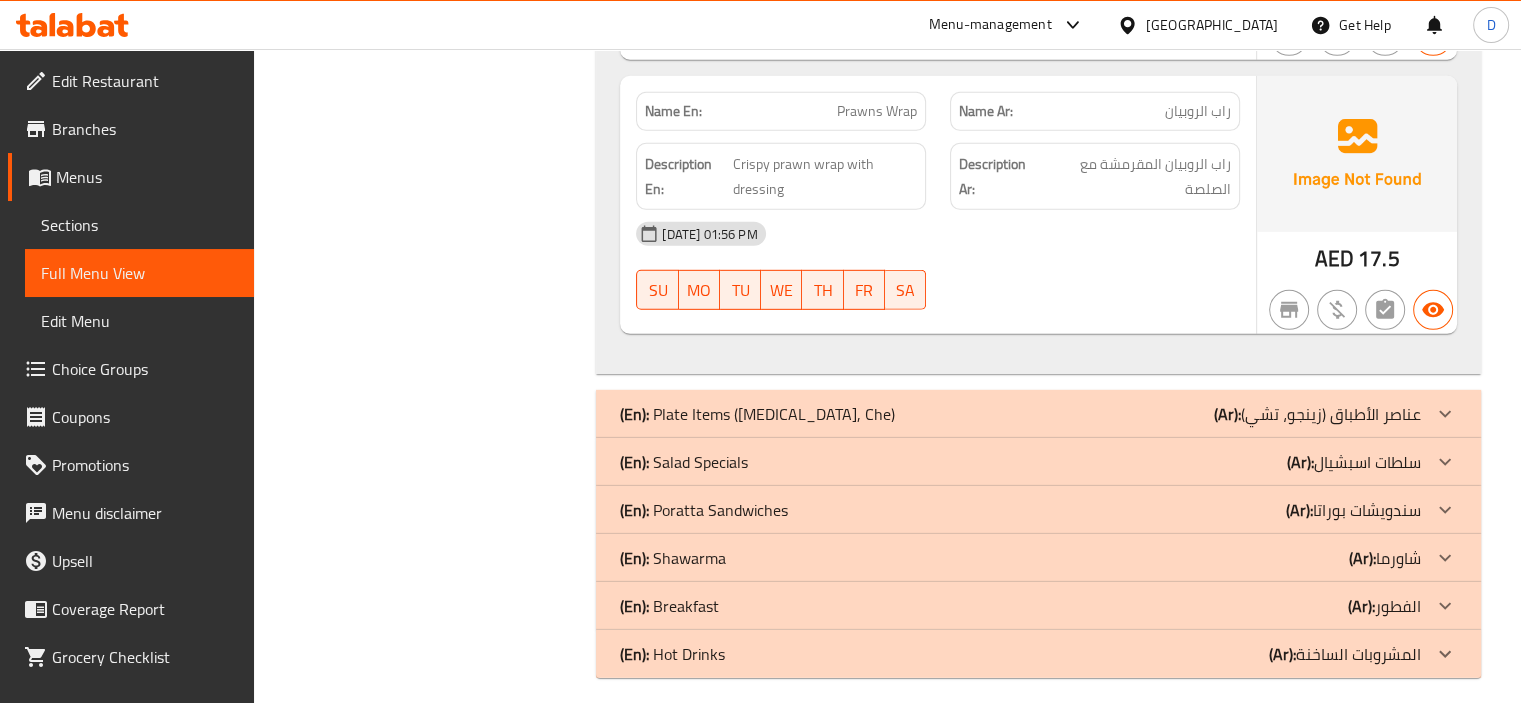 click on "(En):   Plate Items (Zingo, Che) (Ar): عناصر الأطباق (زينجو، تشي)" at bounding box center (1020, -5711) 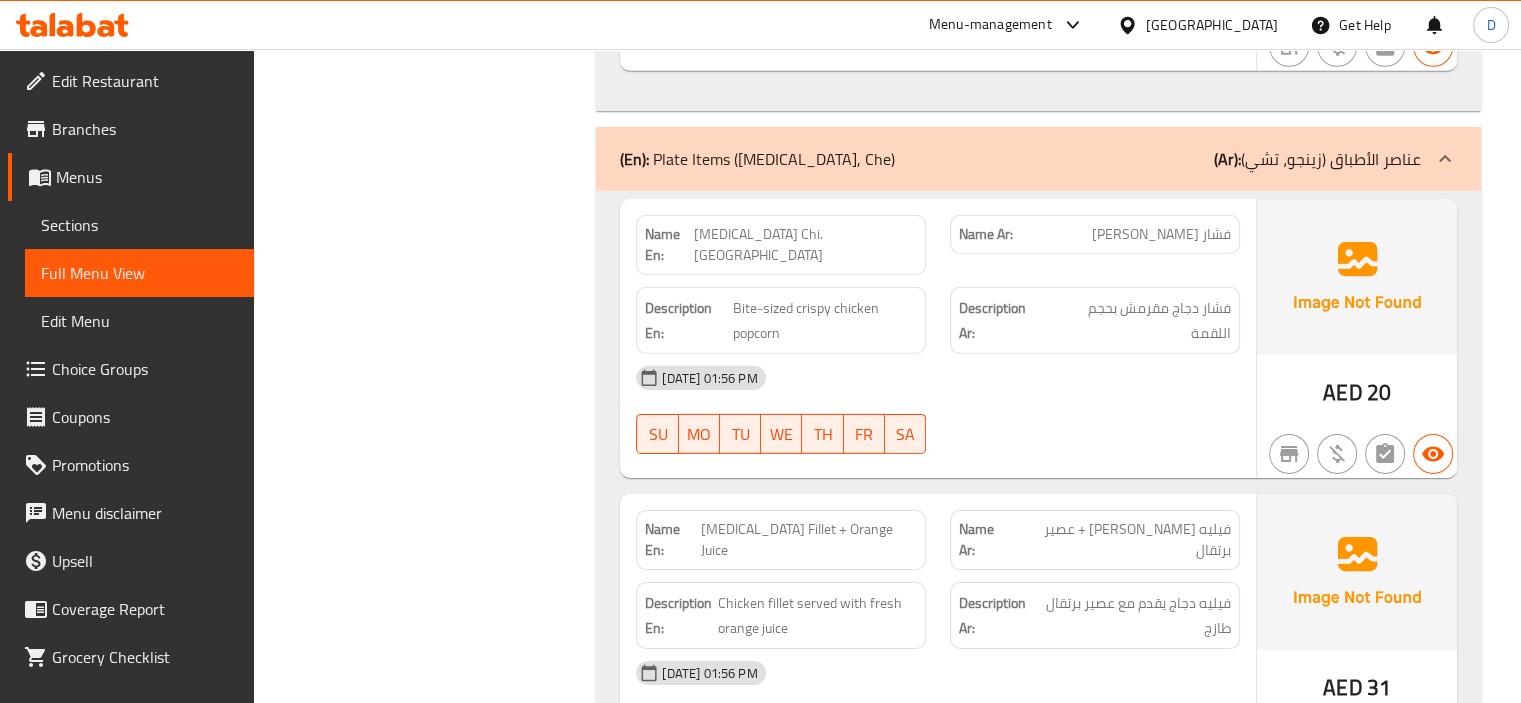 scroll, scrollTop: 6268, scrollLeft: 0, axis: vertical 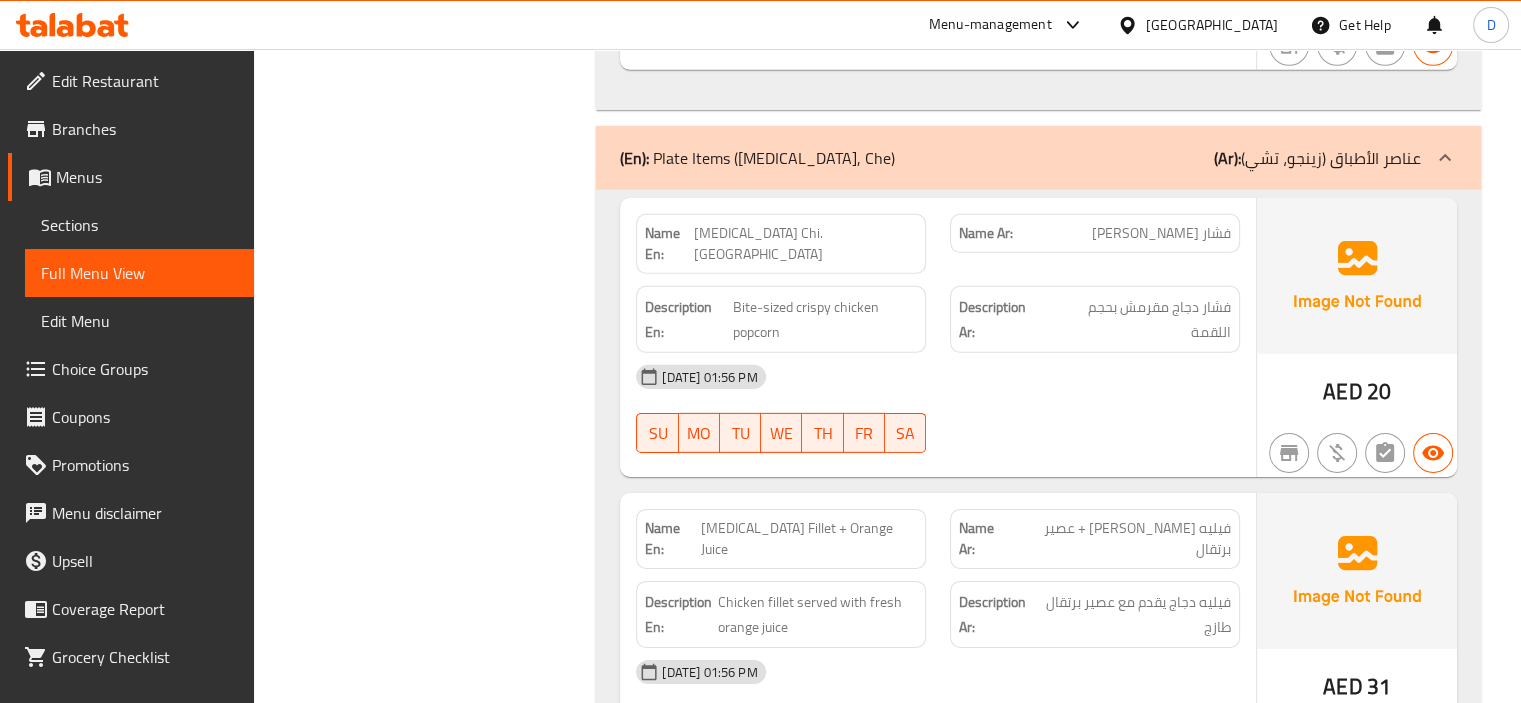 click on "Zingo Chi. Popcorn" at bounding box center [859, -5252] 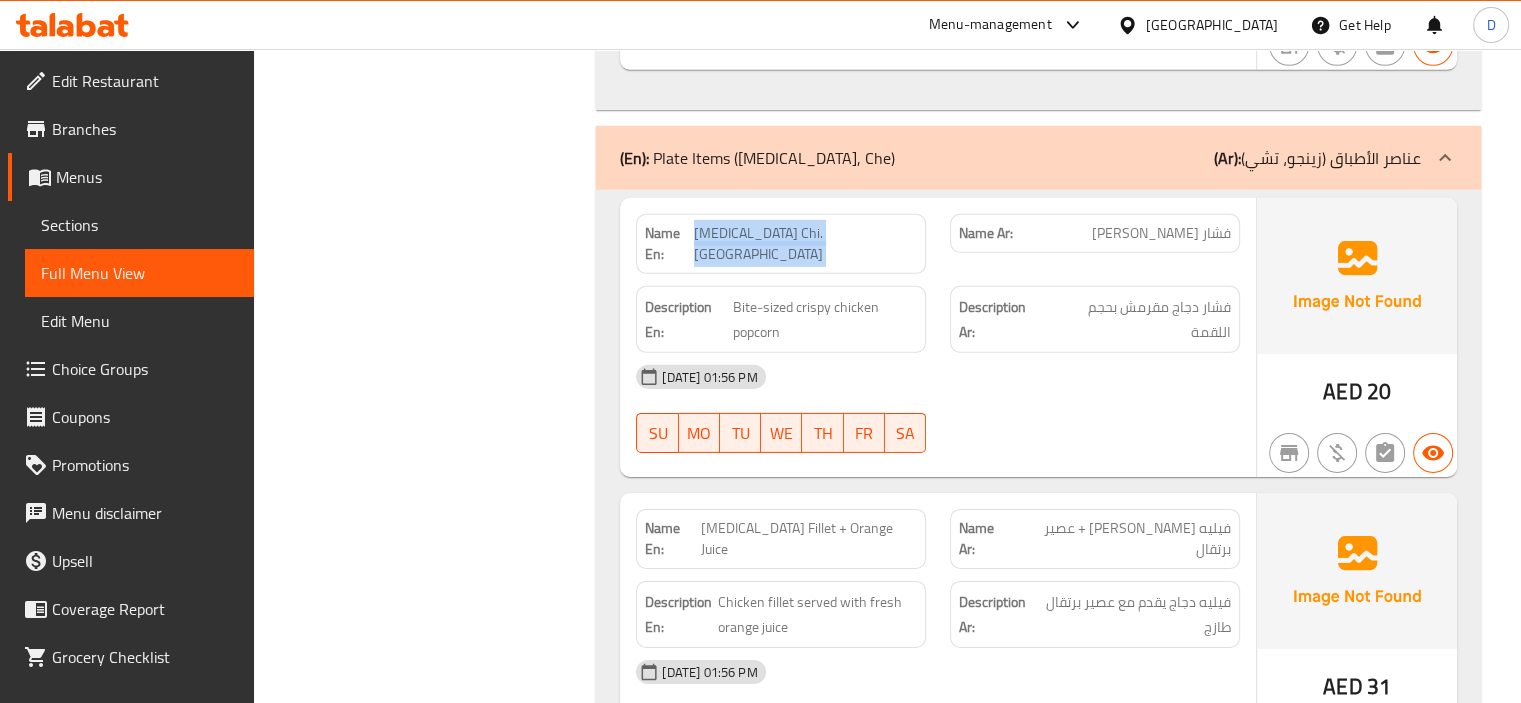 click on "Zingo Chi. Popcorn" at bounding box center (859, -5252) 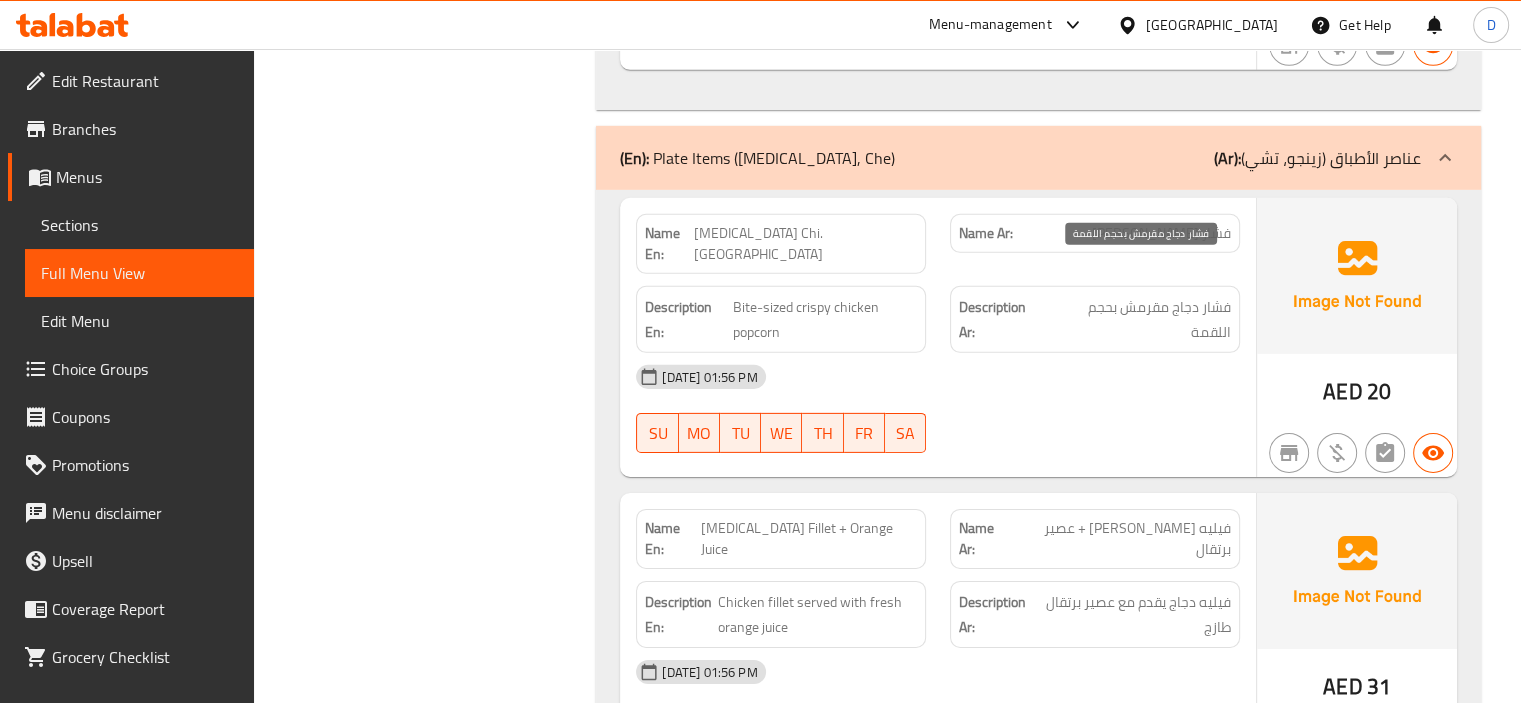 click on "فشار دجاج مقرمش بحجم اللقمة" at bounding box center [1139, 319] 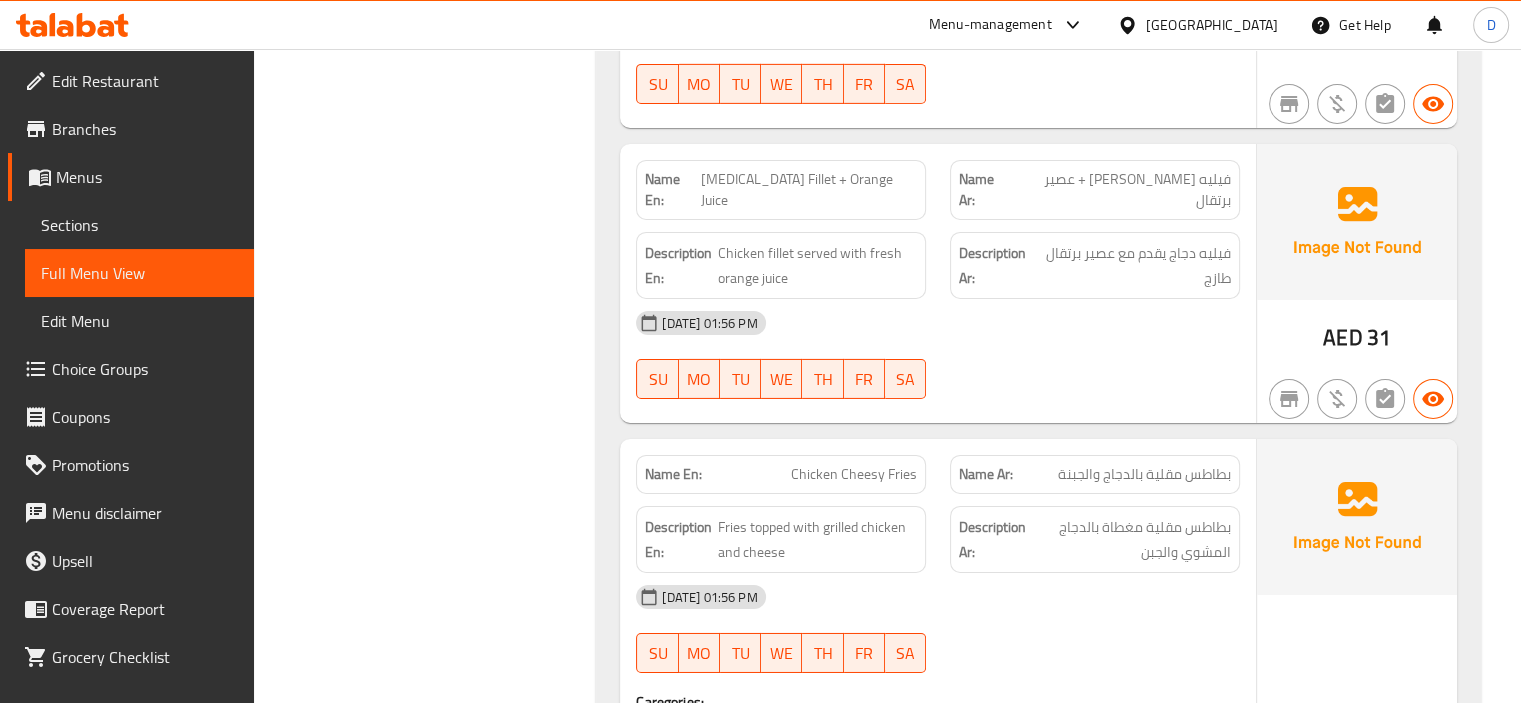 scroll, scrollTop: 6628, scrollLeft: 0, axis: vertical 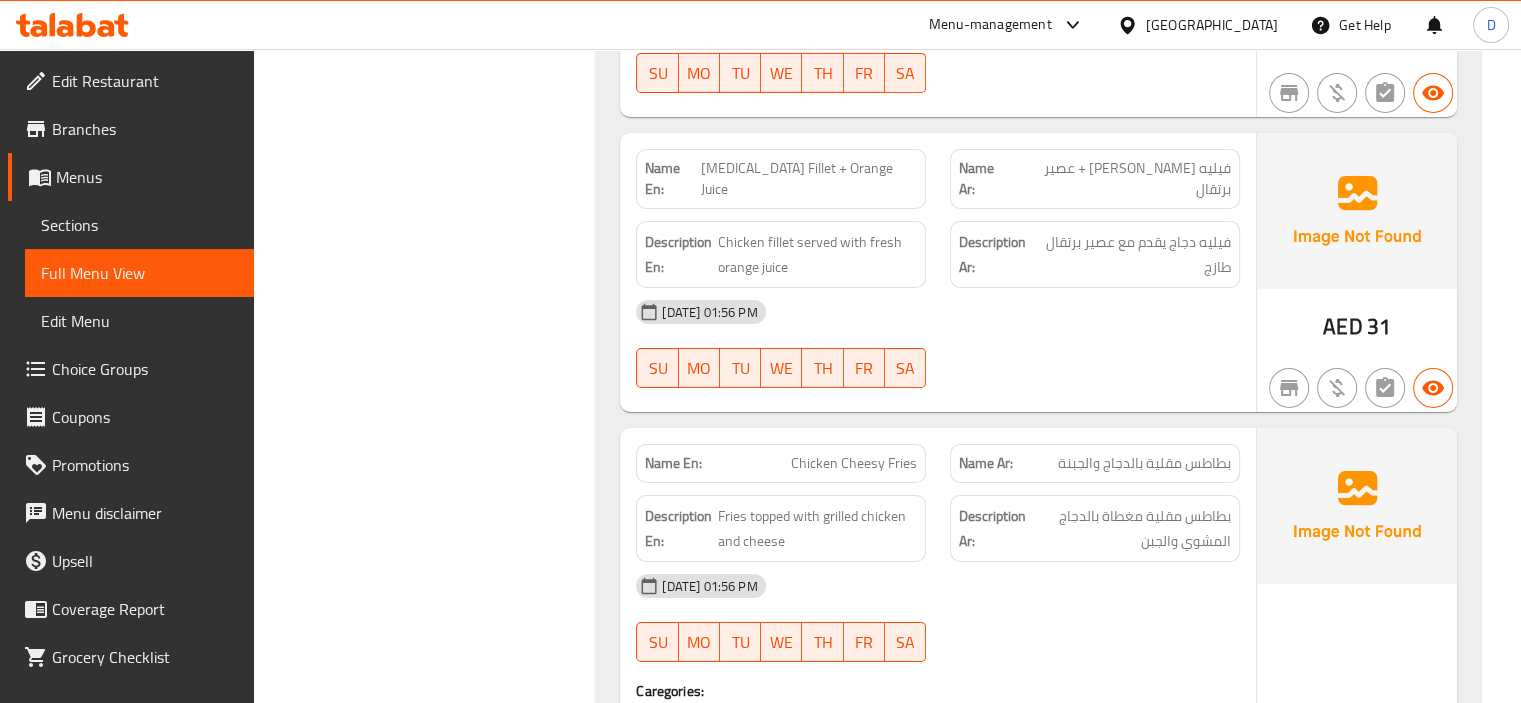 click on "Chicken Cheesy Fries" at bounding box center (855, -4735) 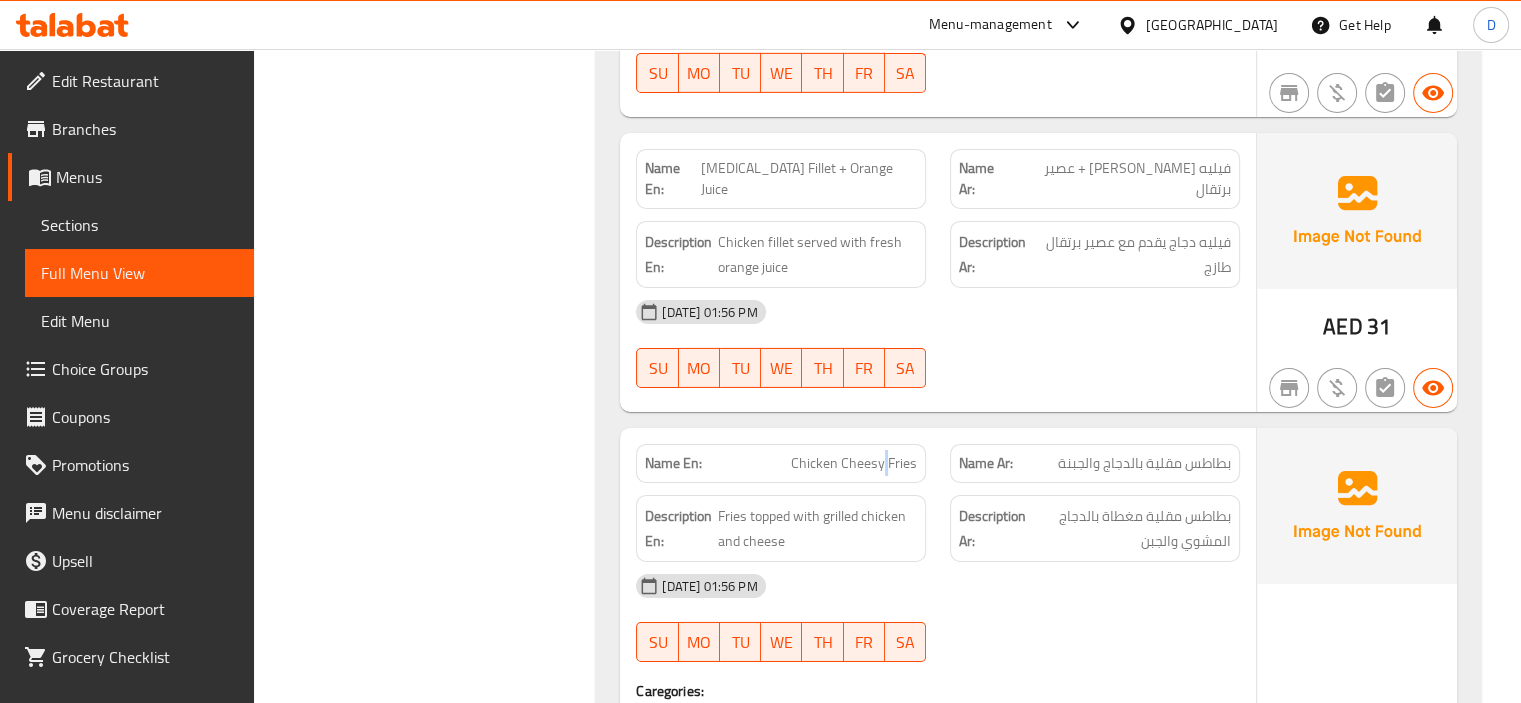 click on "Chicken Cheesy Fries" at bounding box center (855, -4735) 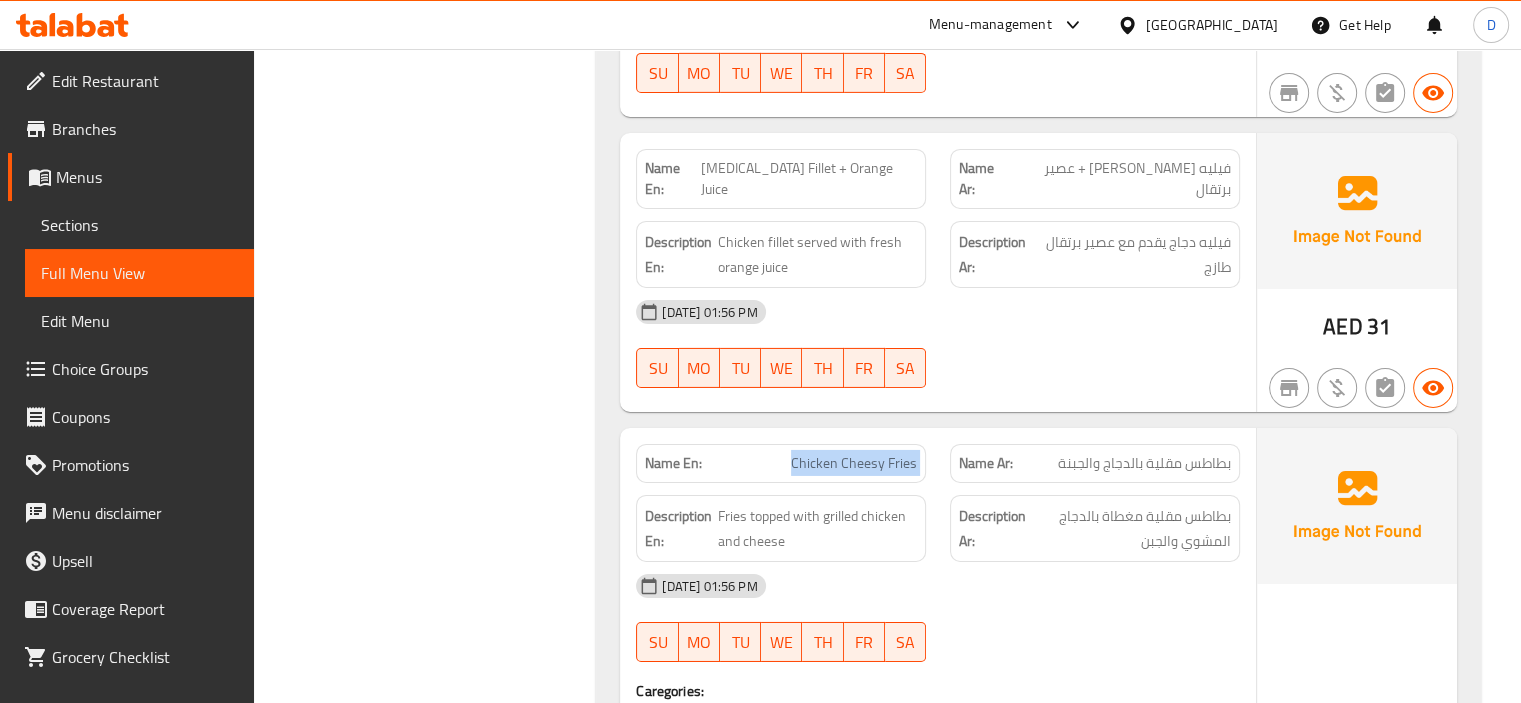 click on "Chicken Cheesy Fries" at bounding box center (855, -4735) 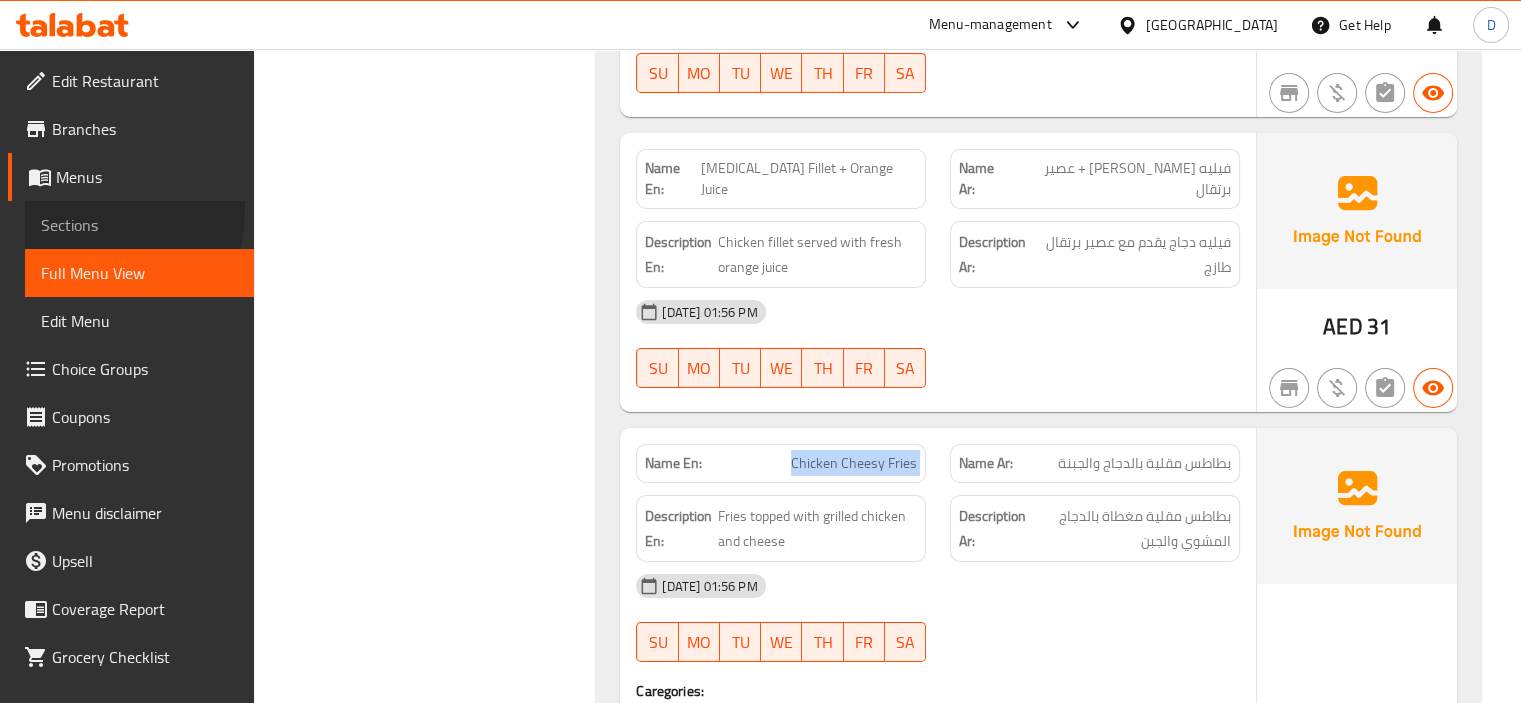 click on "Sections" at bounding box center [139, 225] 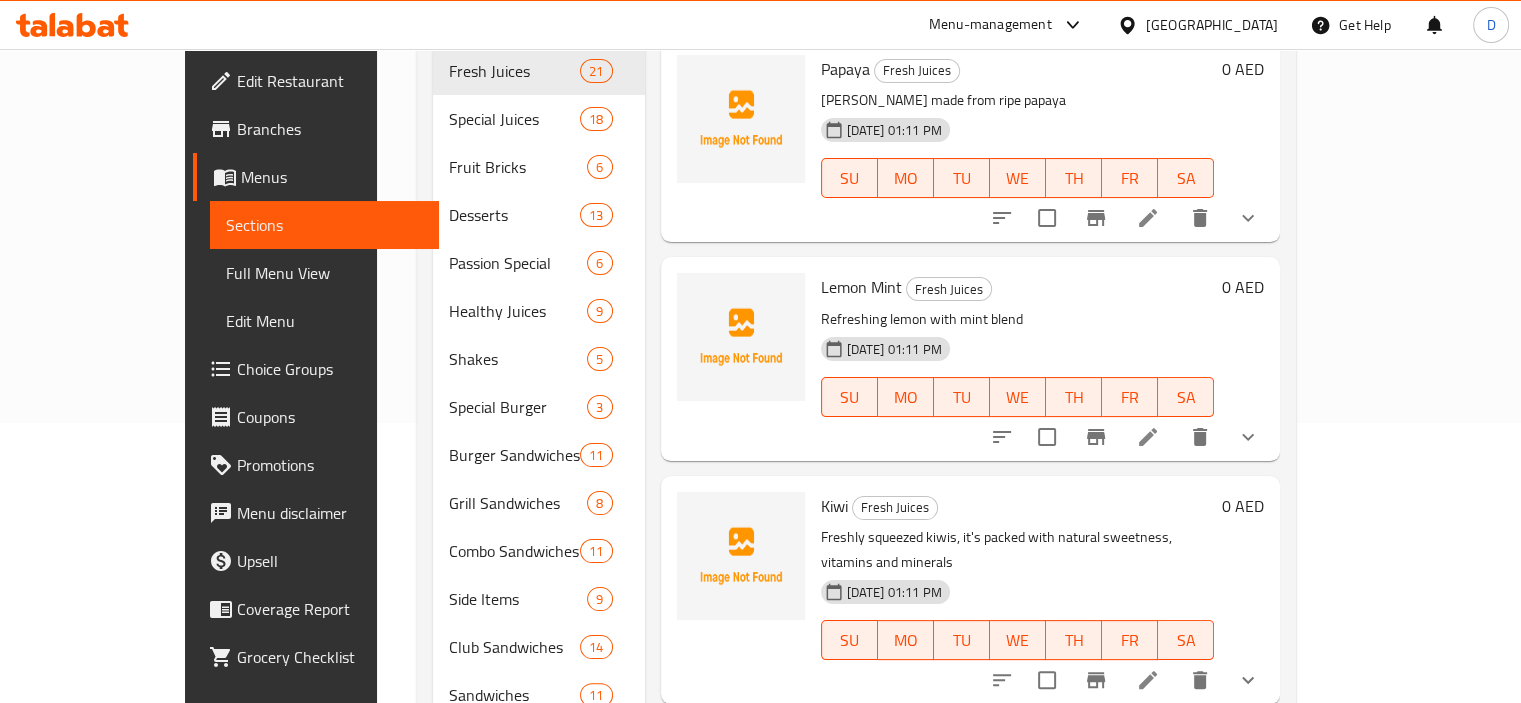 scroll, scrollTop: 0, scrollLeft: 0, axis: both 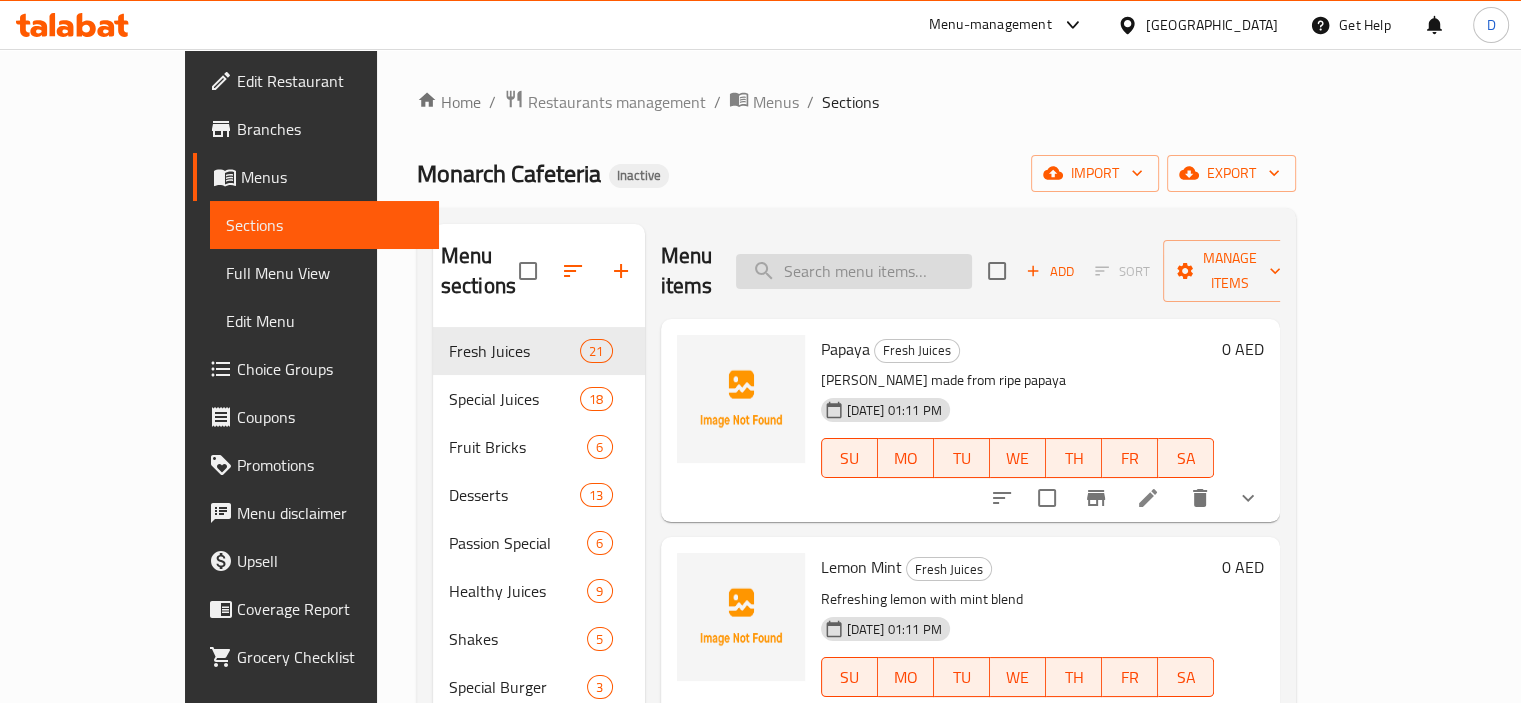 click at bounding box center [854, 271] 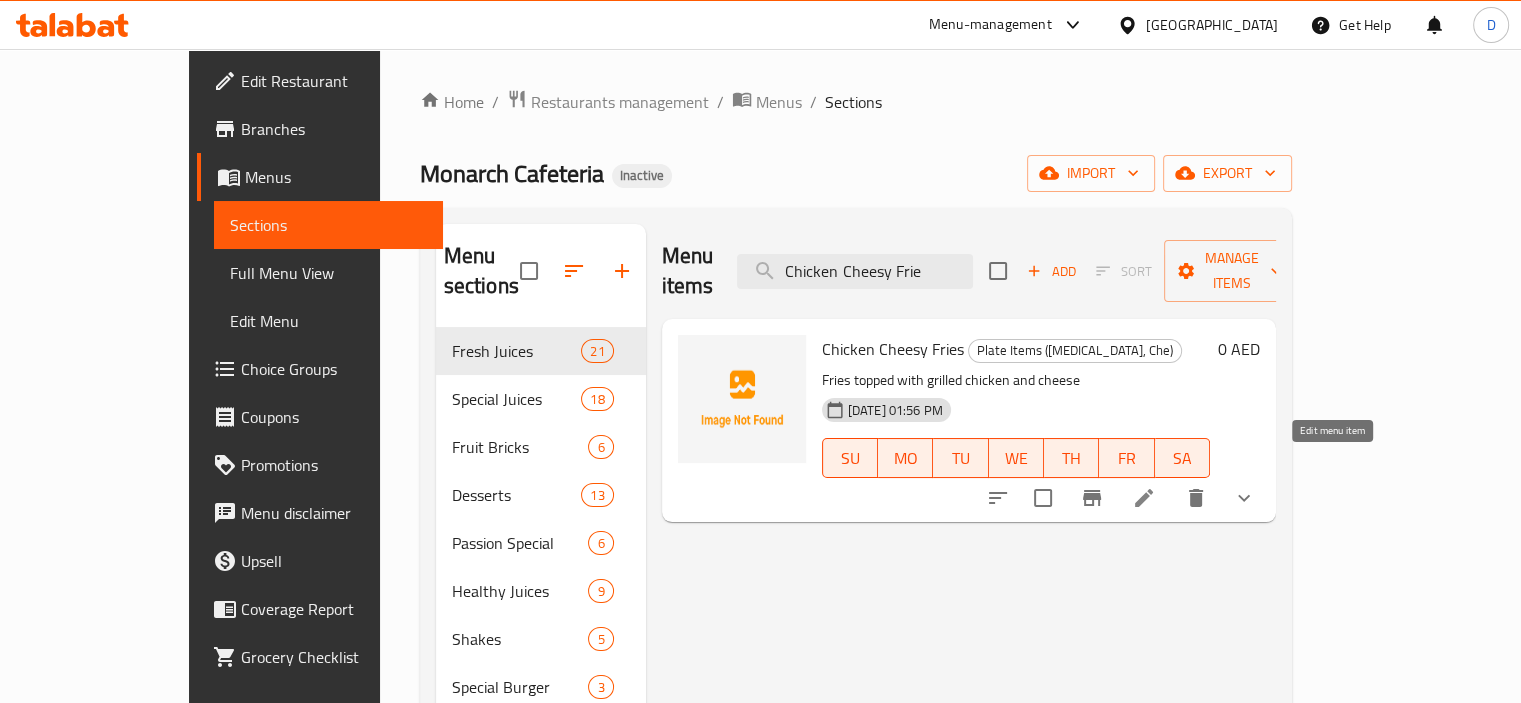 type on "Chicken Cheesy Frie" 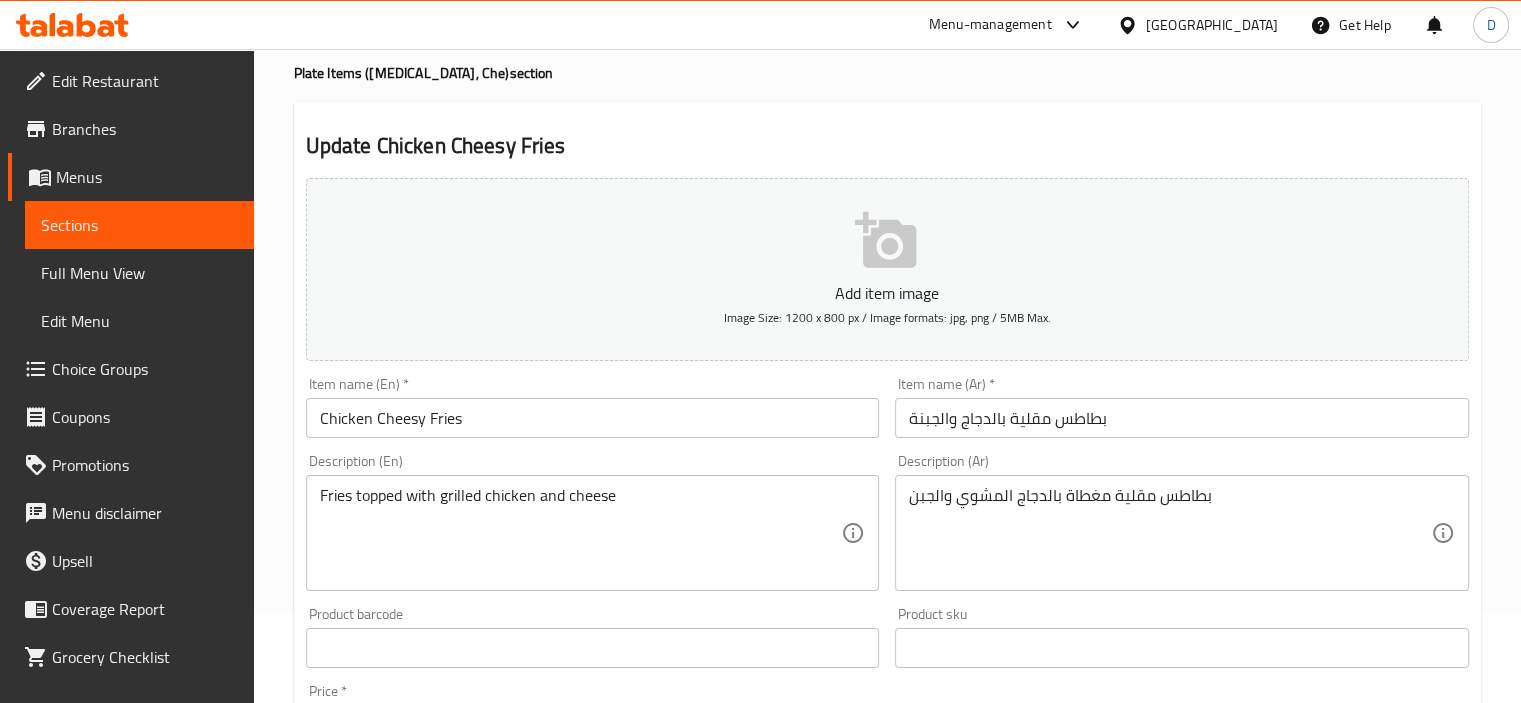 scroll, scrollTop: 100, scrollLeft: 0, axis: vertical 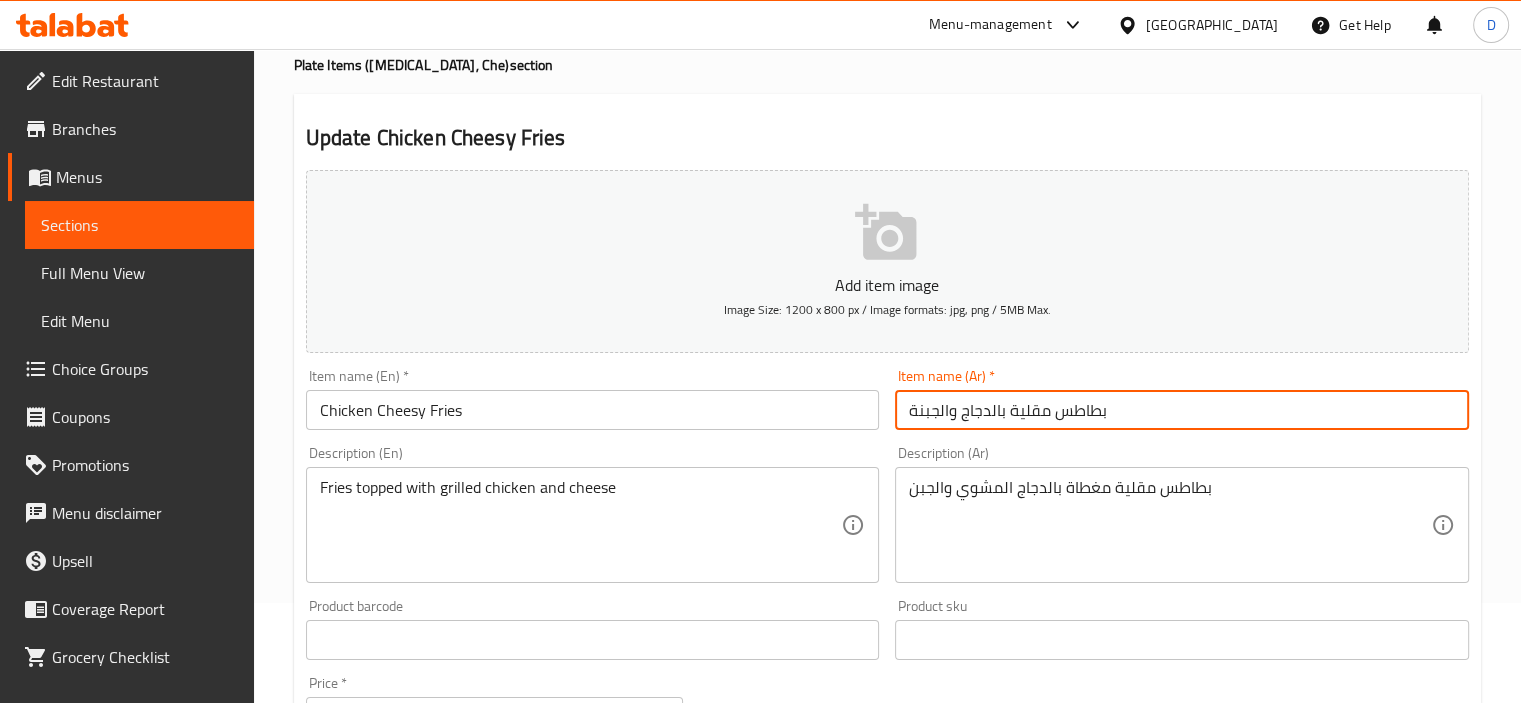 drag, startPoint x: 1004, startPoint y: 413, endPoint x: 890, endPoint y: 402, distance: 114.52947 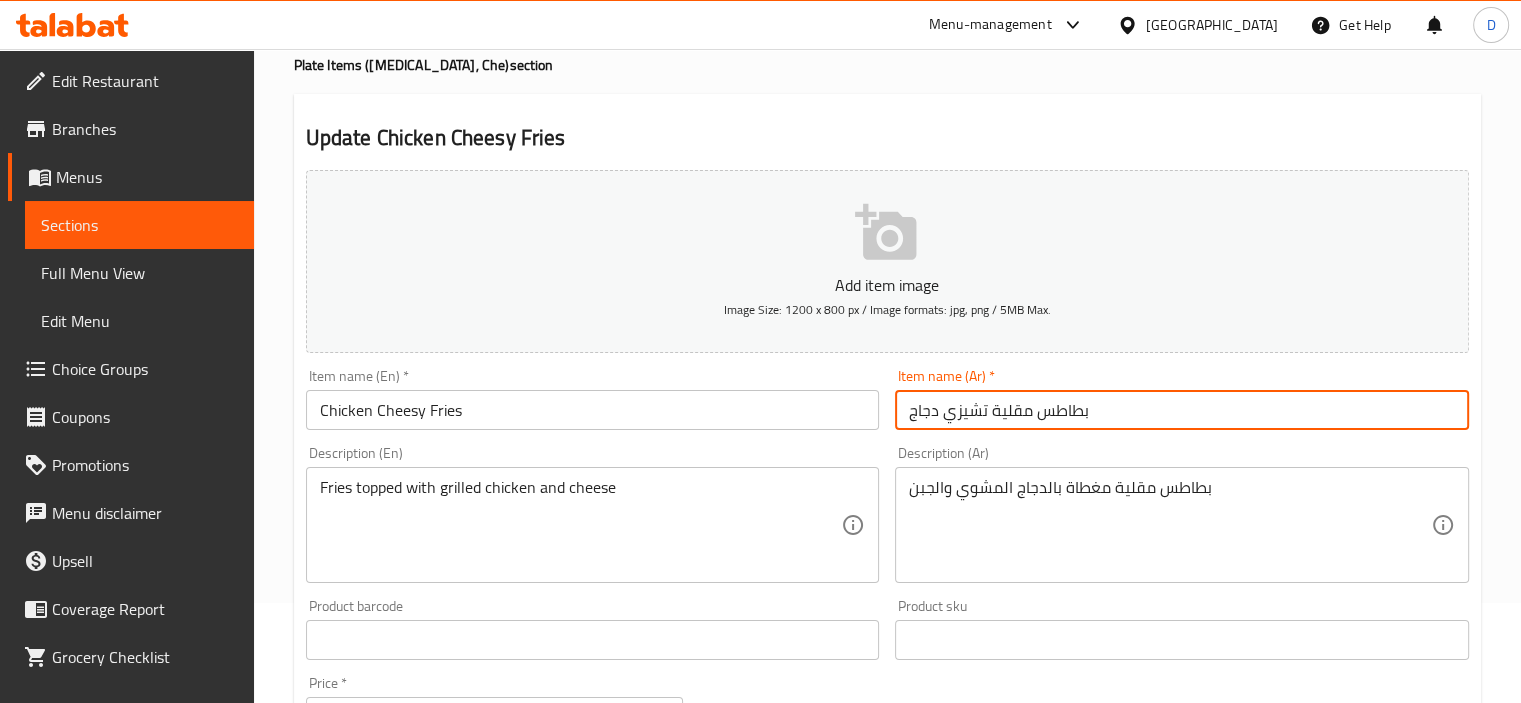 type on "بطاطس مقلية تشيزي دجاج" 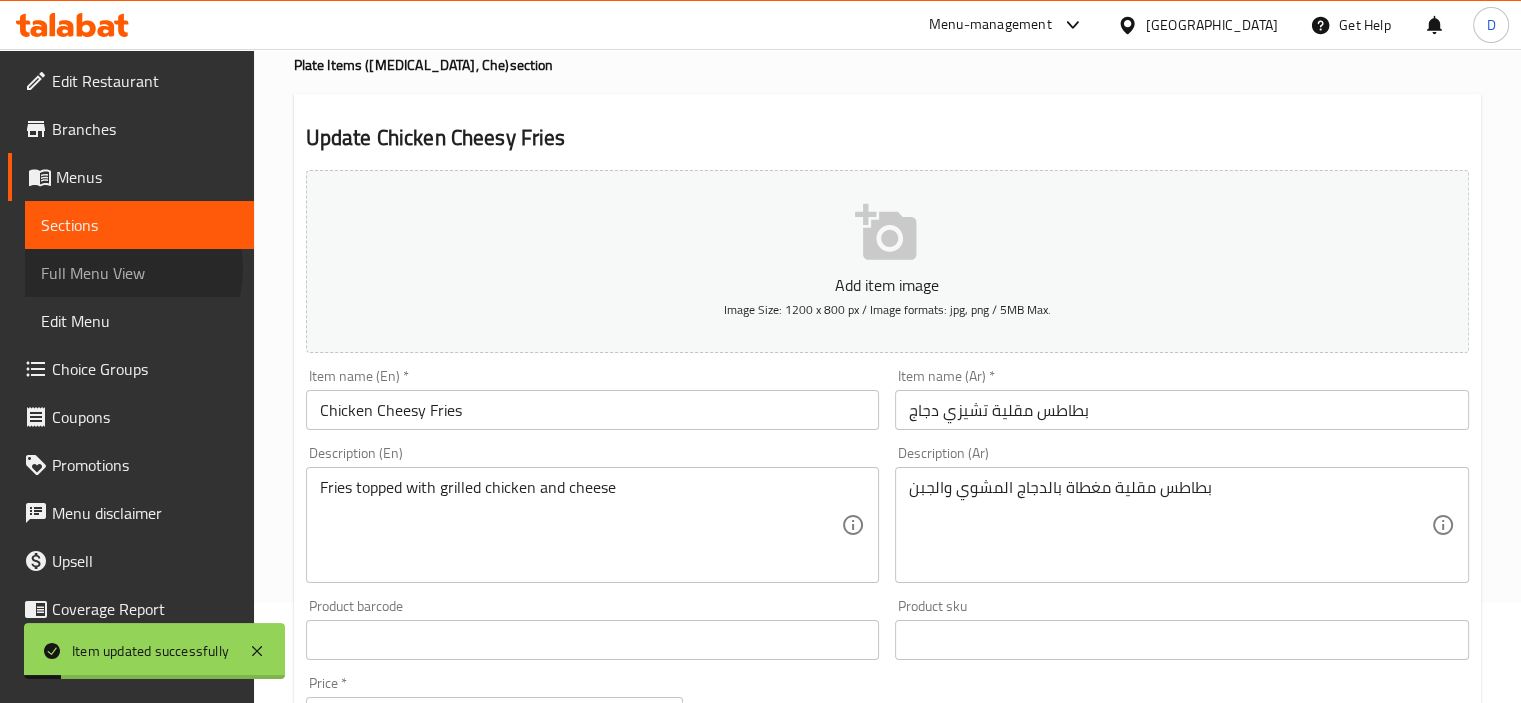click on "Full Menu View" at bounding box center [139, 273] 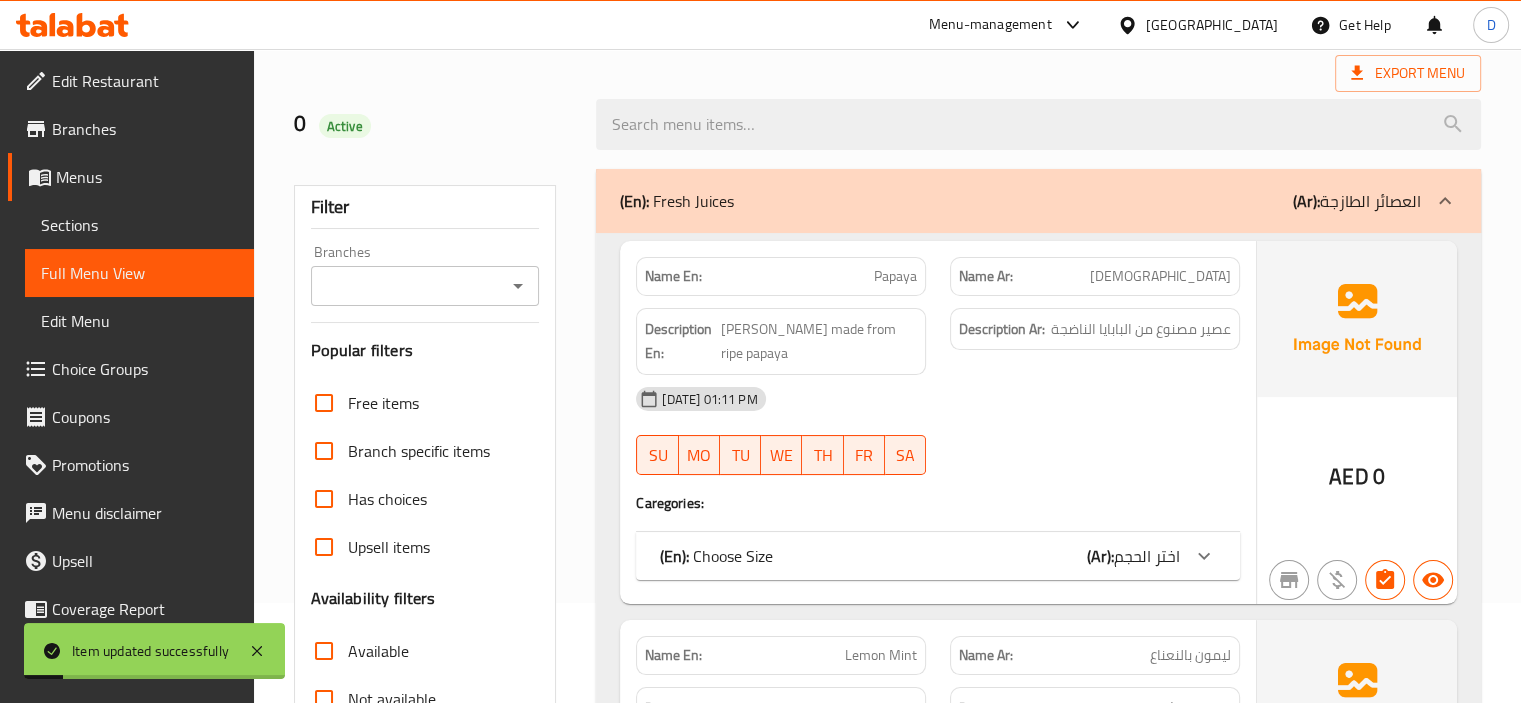 scroll, scrollTop: 372, scrollLeft: 0, axis: vertical 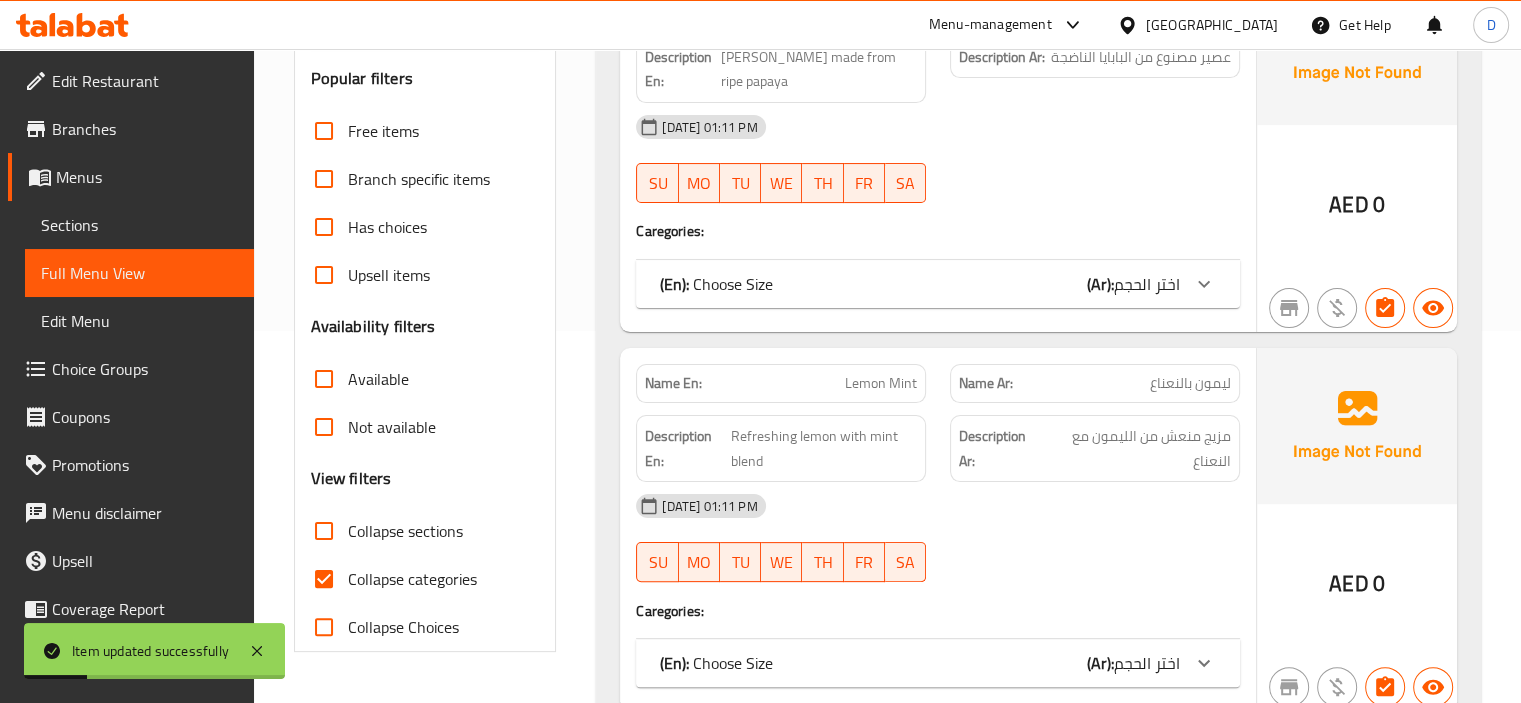 click on "Collapse sections" at bounding box center (324, 531) 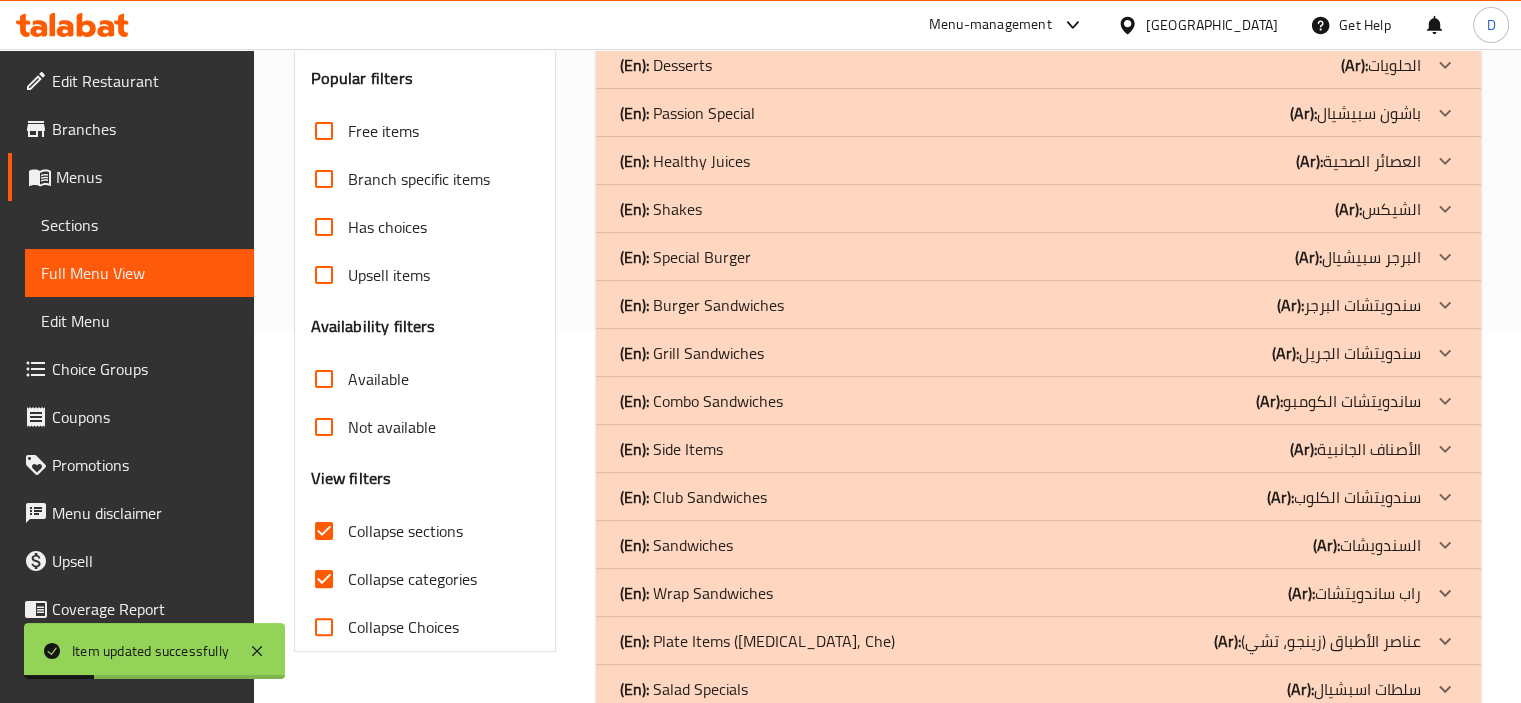 click on "Collapse categories" at bounding box center (324, 579) 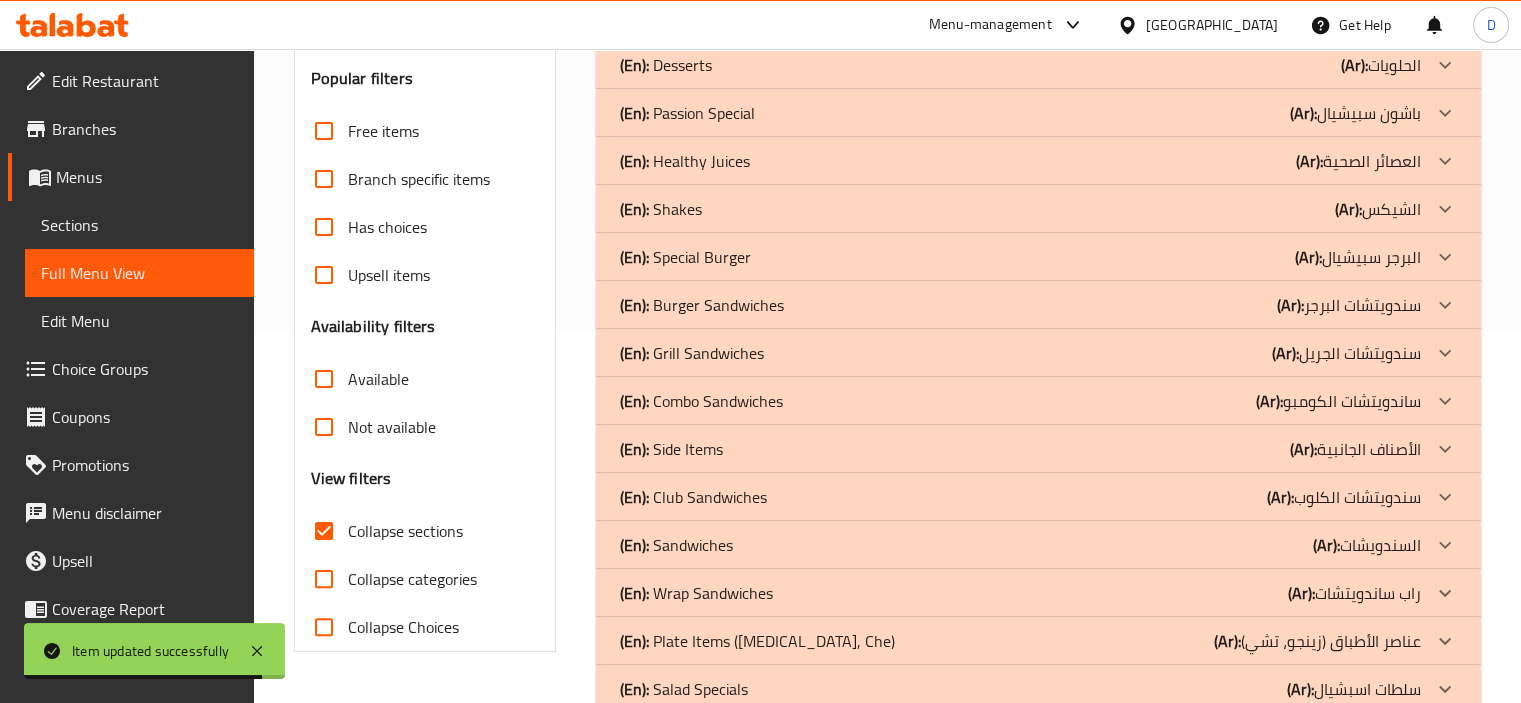 click on "(En):   Wrap Sandwiches (Ar): راب ساندويتشات" at bounding box center (1038, -79) 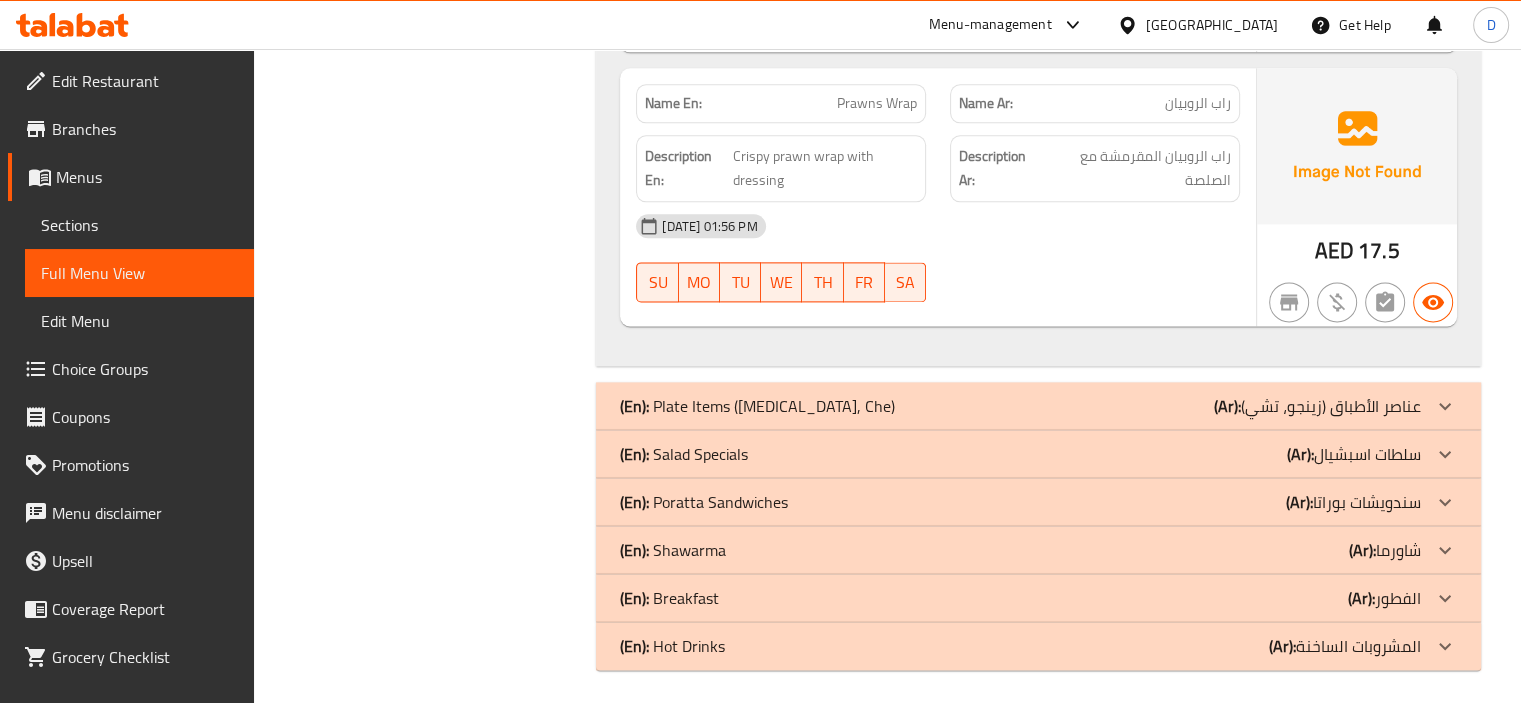 scroll, scrollTop: 2606, scrollLeft: 0, axis: vertical 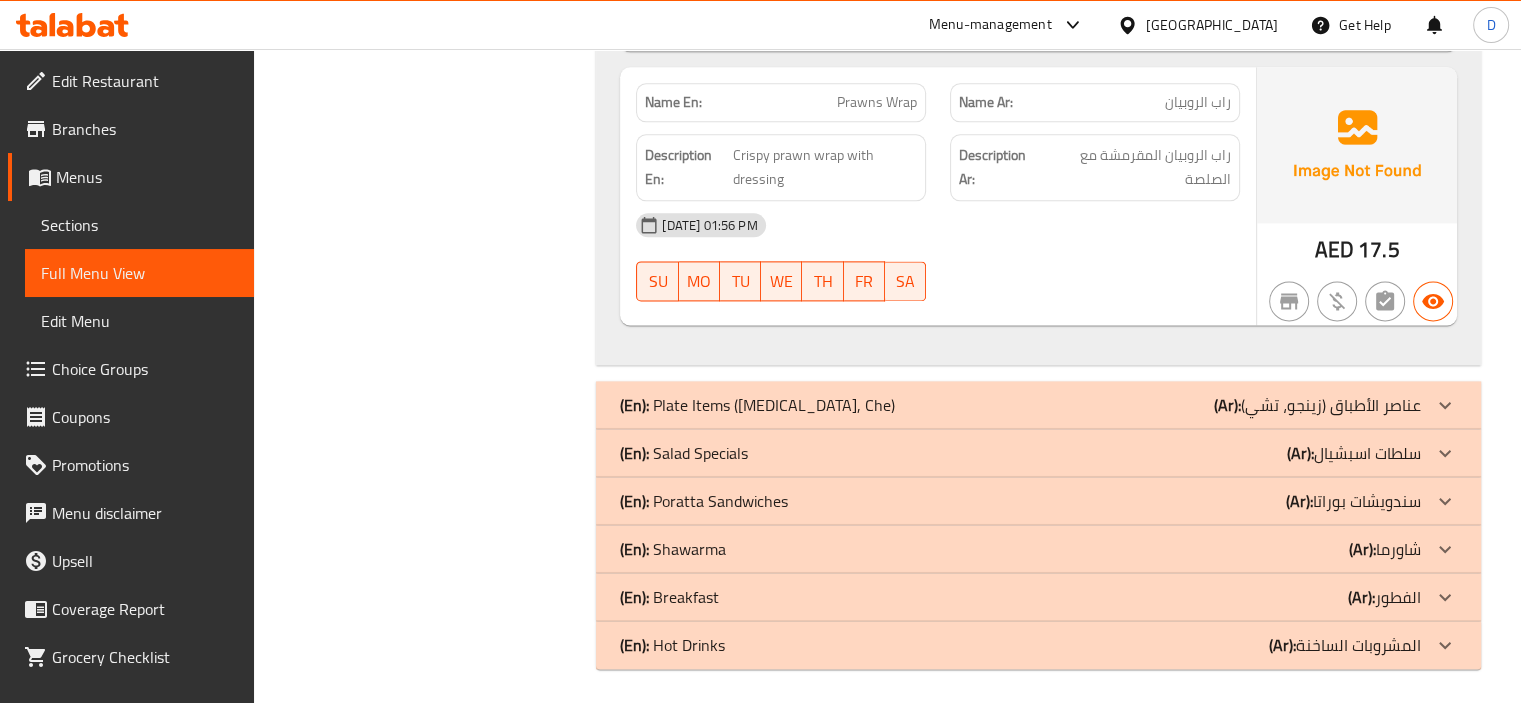click on "(En):   Plate Items (Zingo, Che) (Ar): عناصر الأطباق (زينجو، تشي)" at bounding box center [1038, -2313] 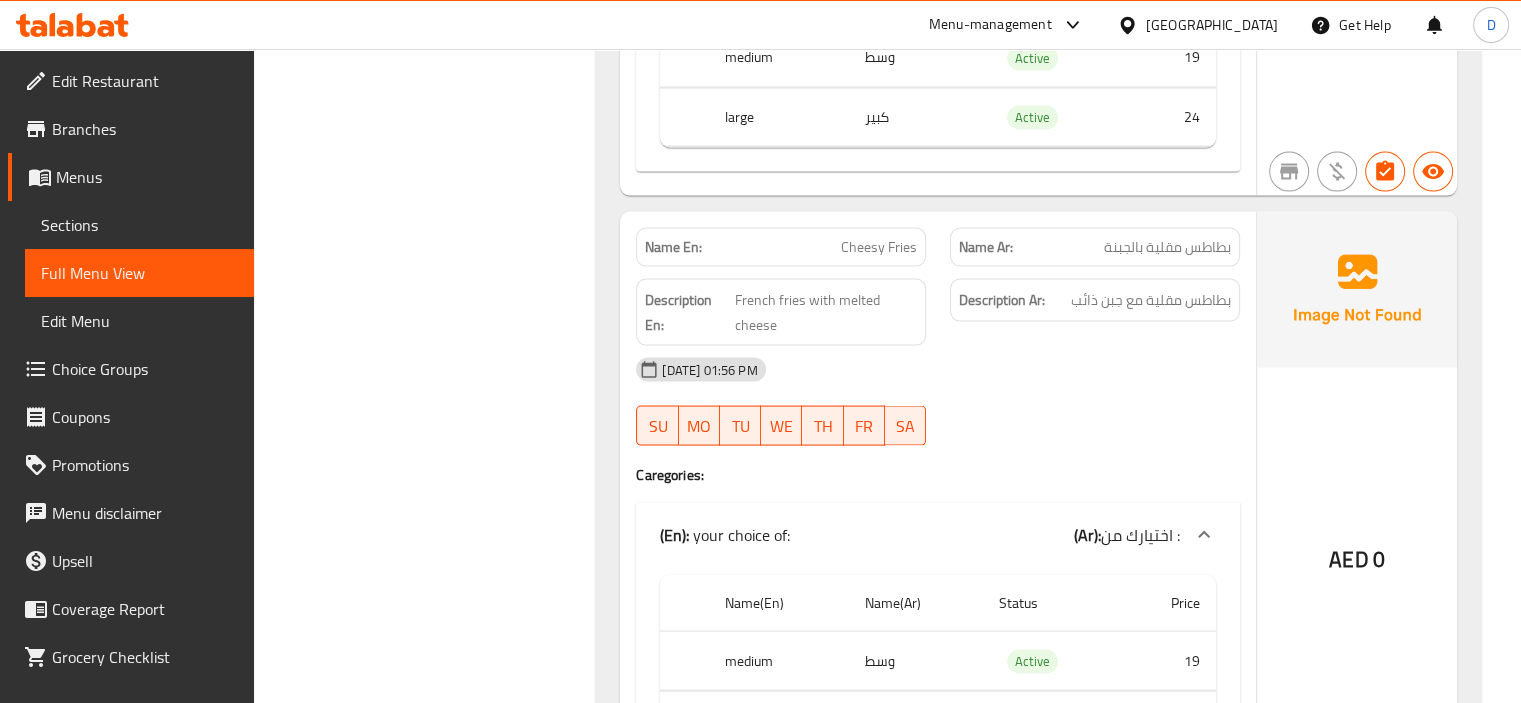 scroll, scrollTop: 4041, scrollLeft: 0, axis: vertical 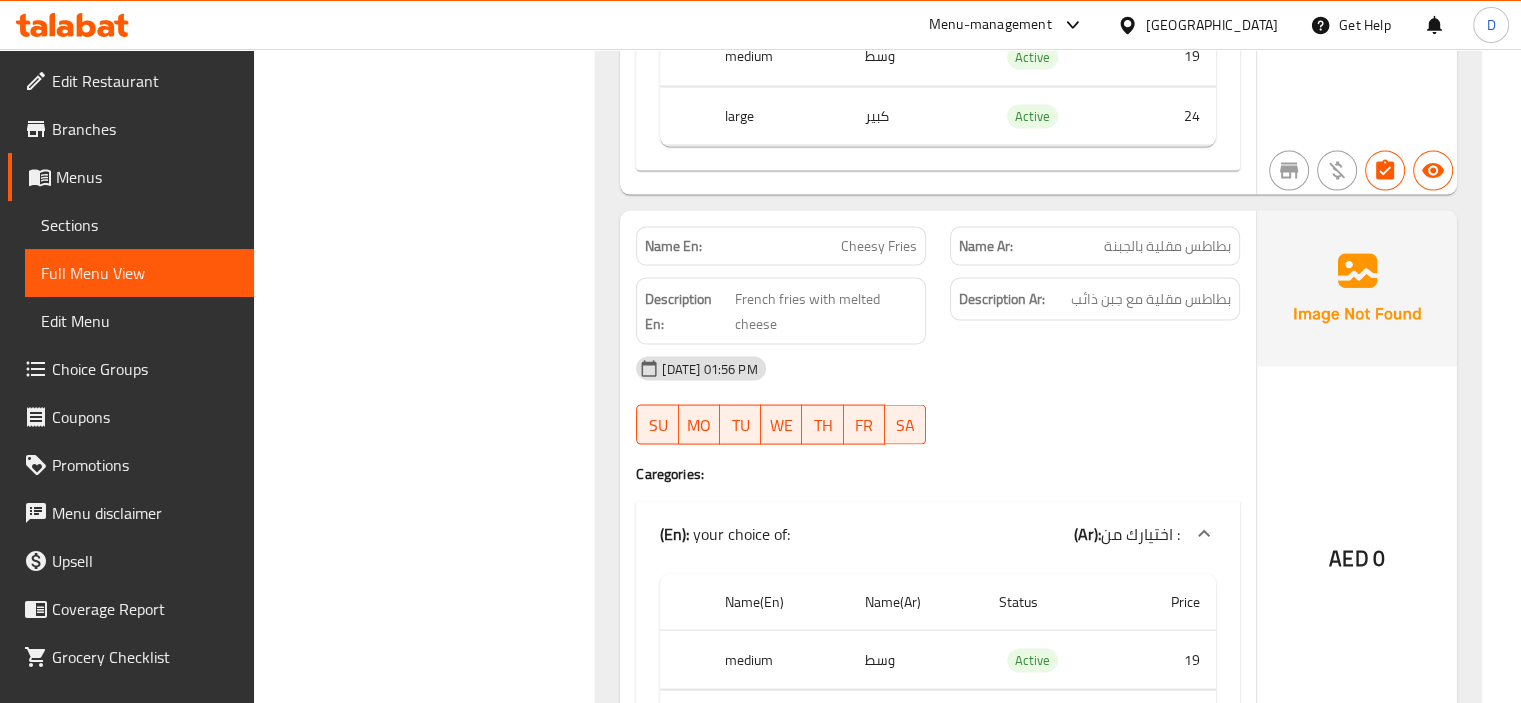 click on "Cheesy Fries" at bounding box center [880, -2155] 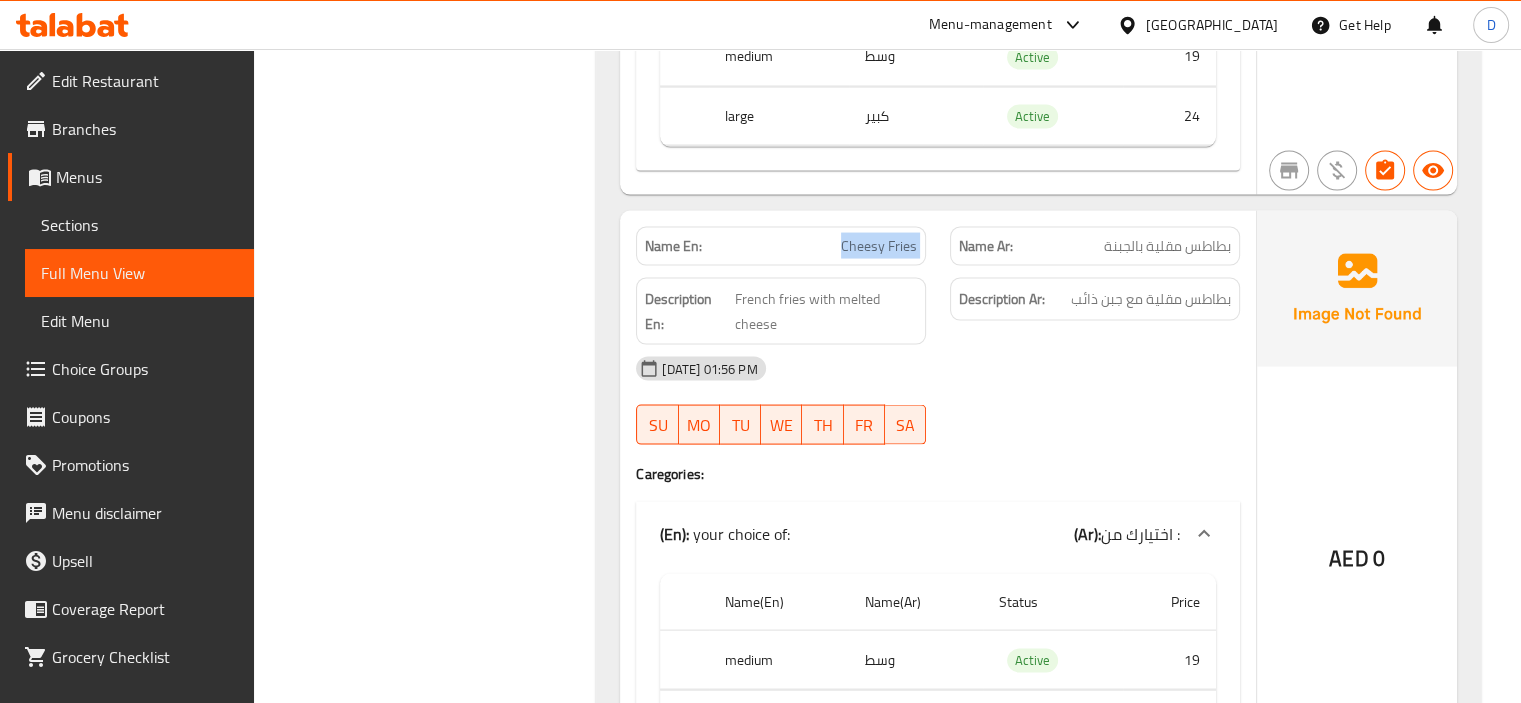 click on "Cheesy Fries" at bounding box center (880, -2155) 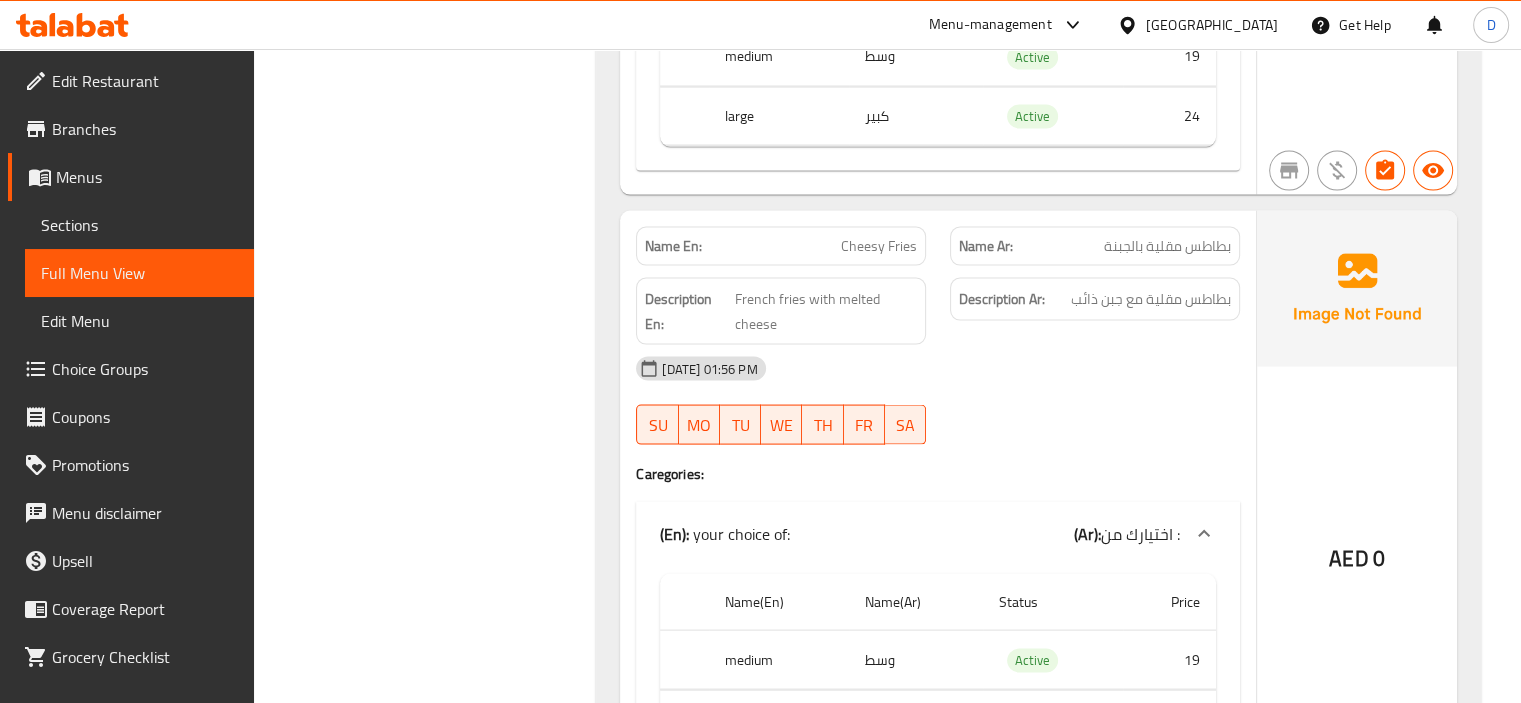click at bounding box center (1095, -1956) 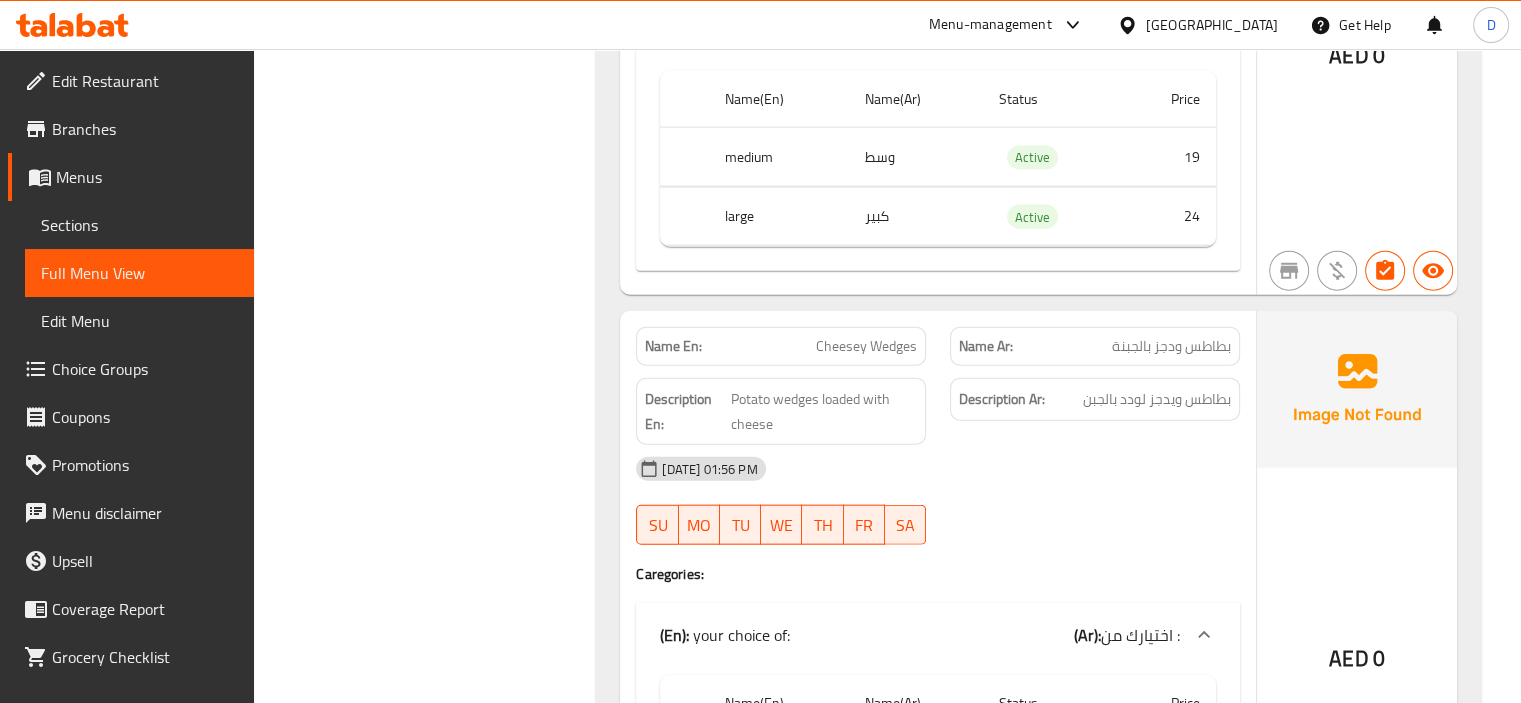 scroll, scrollTop: 4560, scrollLeft: 0, axis: vertical 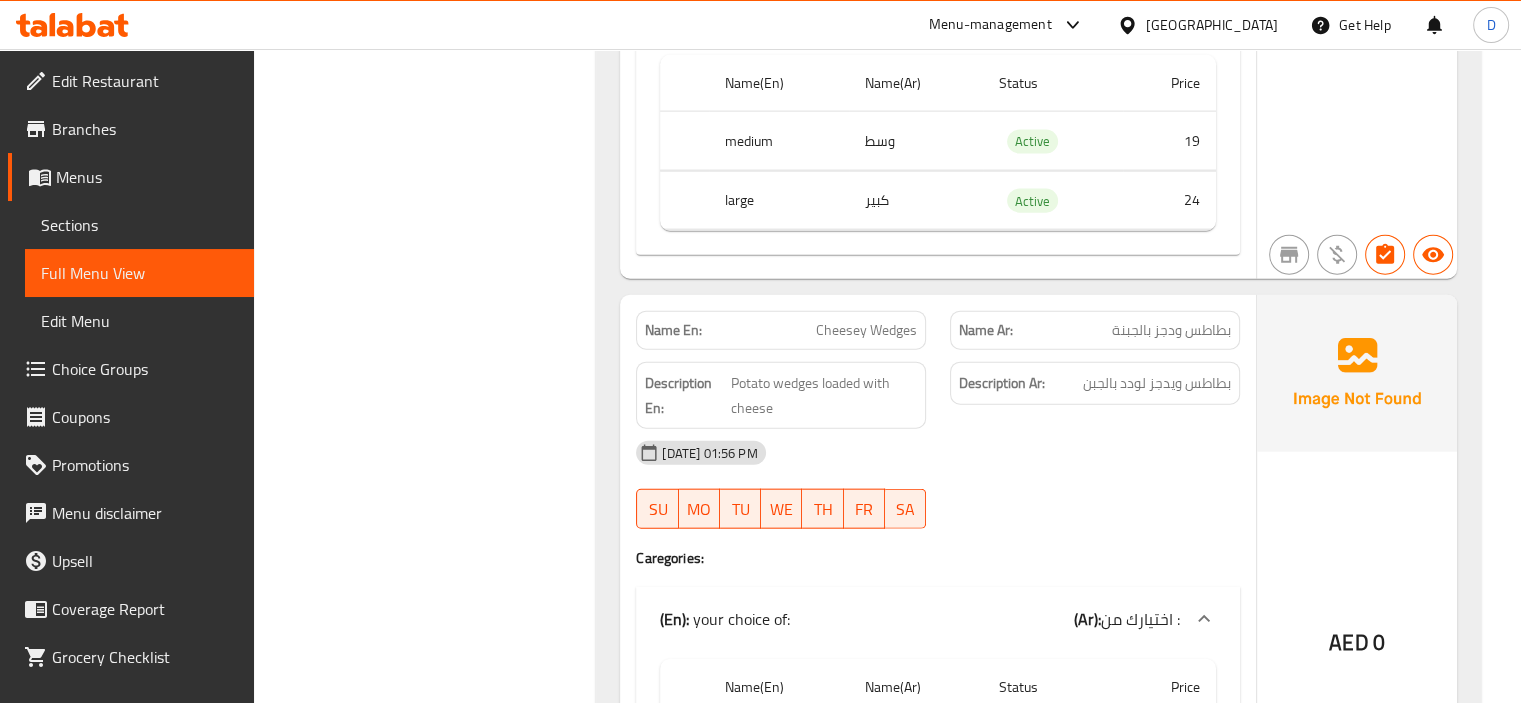 click on "Cheesey Wedges" at bounding box center [873, -2400] 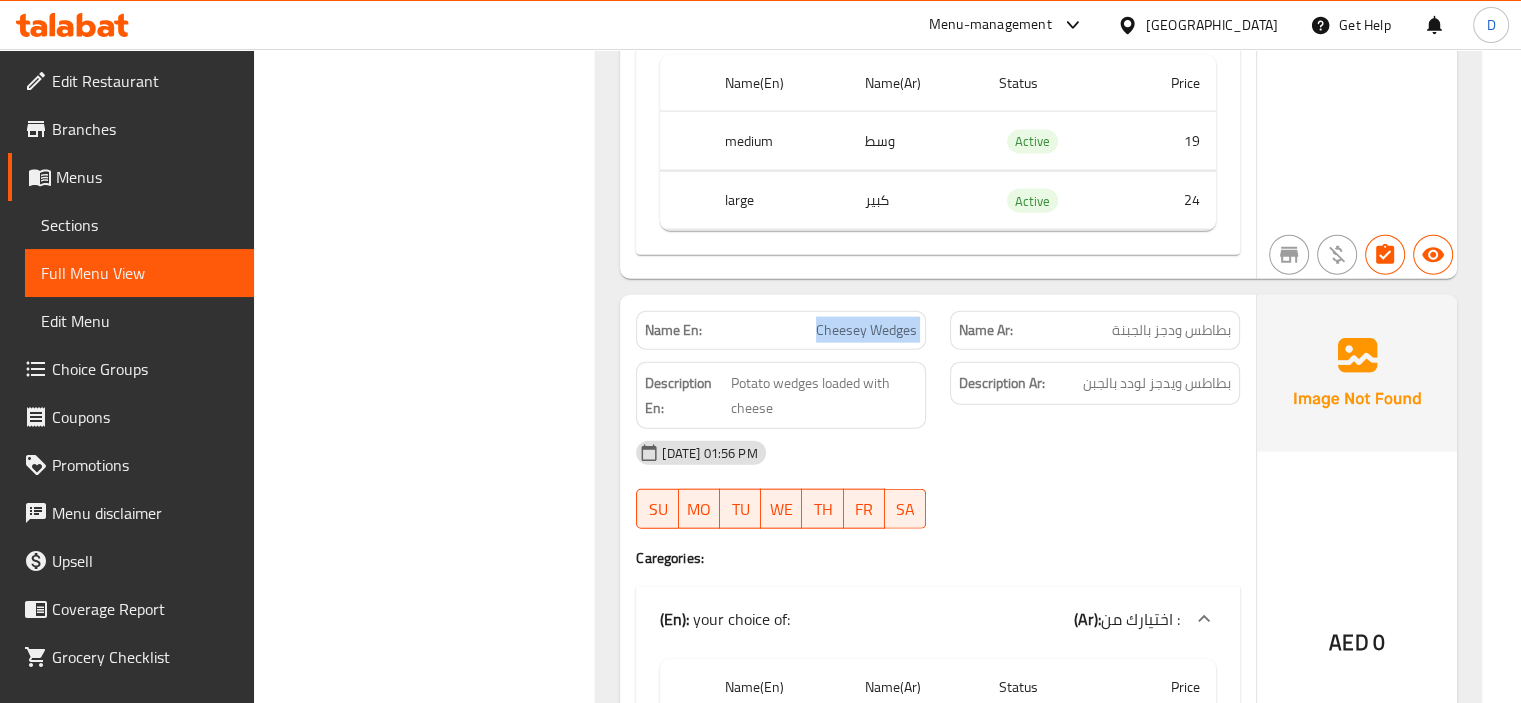 click on "Cheesey Wedges" at bounding box center (873, -2400) 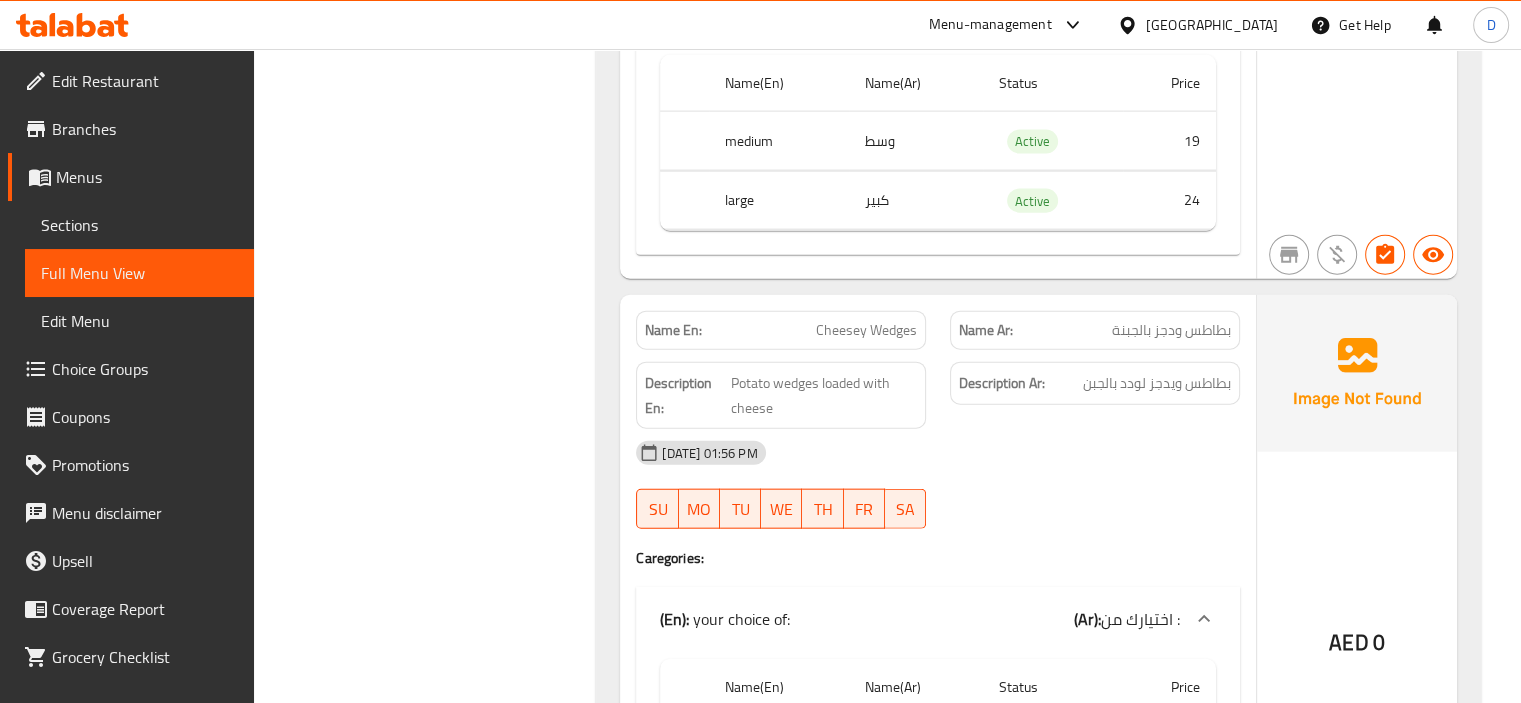 click on "14-07-2025 01:56 PM SU MO TU WE TH FR SA" at bounding box center (938, -2245) 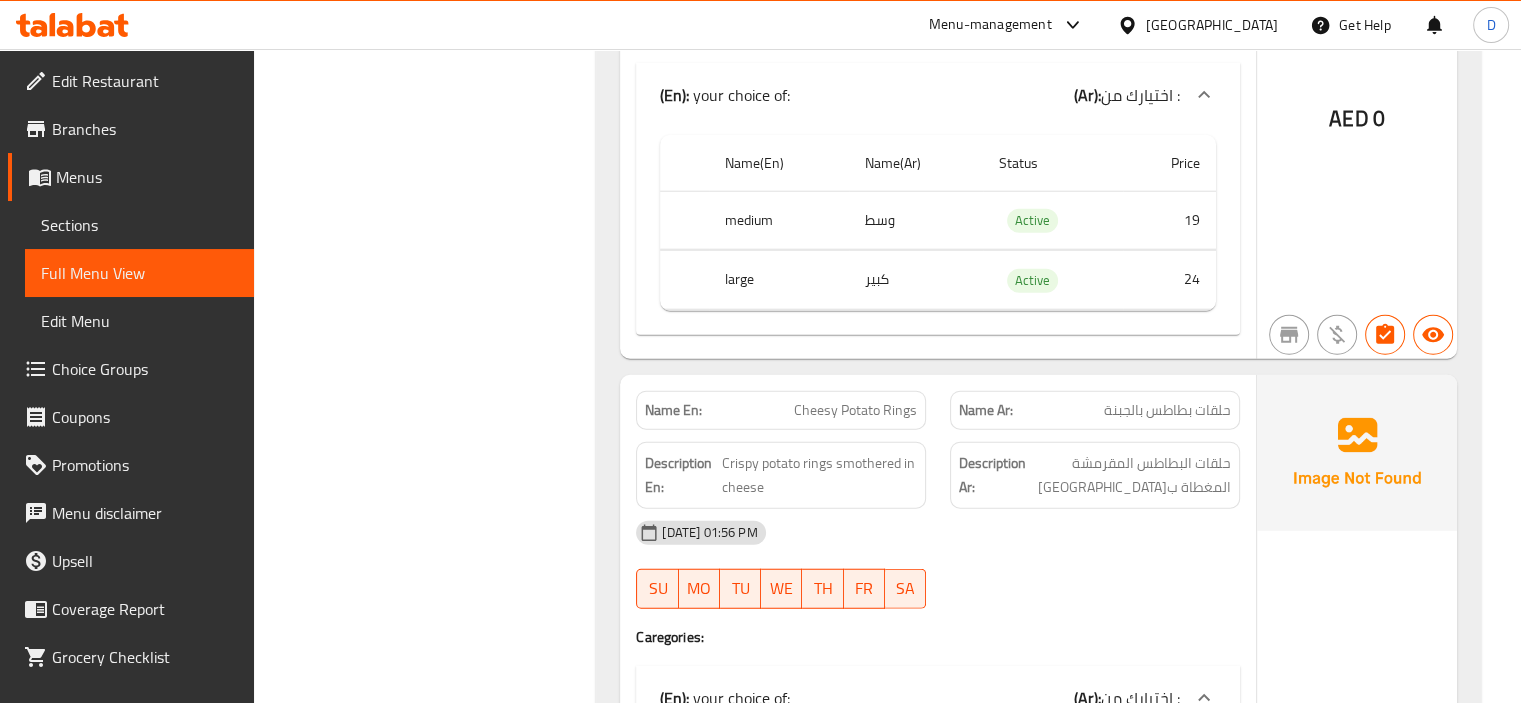 scroll, scrollTop: 5093, scrollLeft: 0, axis: vertical 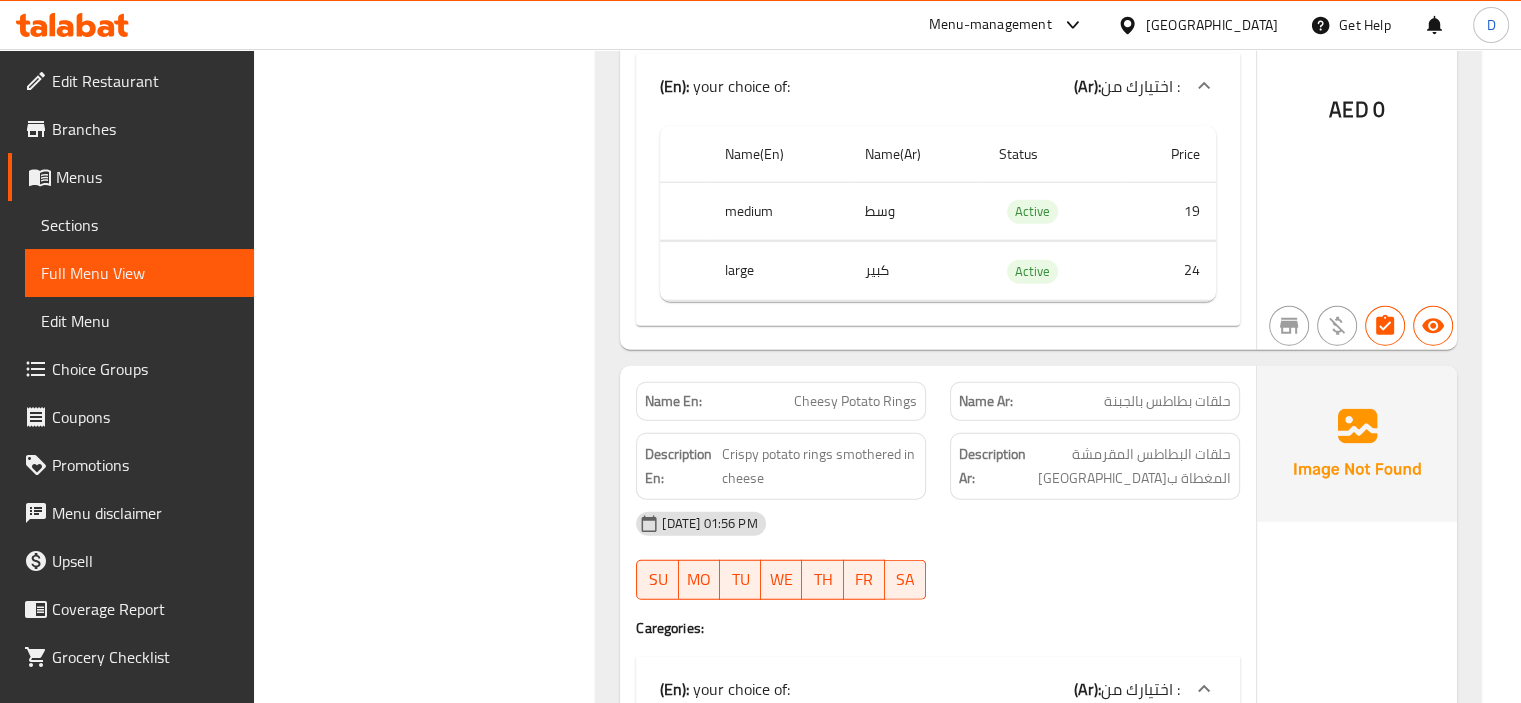 click on "Cheesy Potato Rings" at bounding box center [876, -2659] 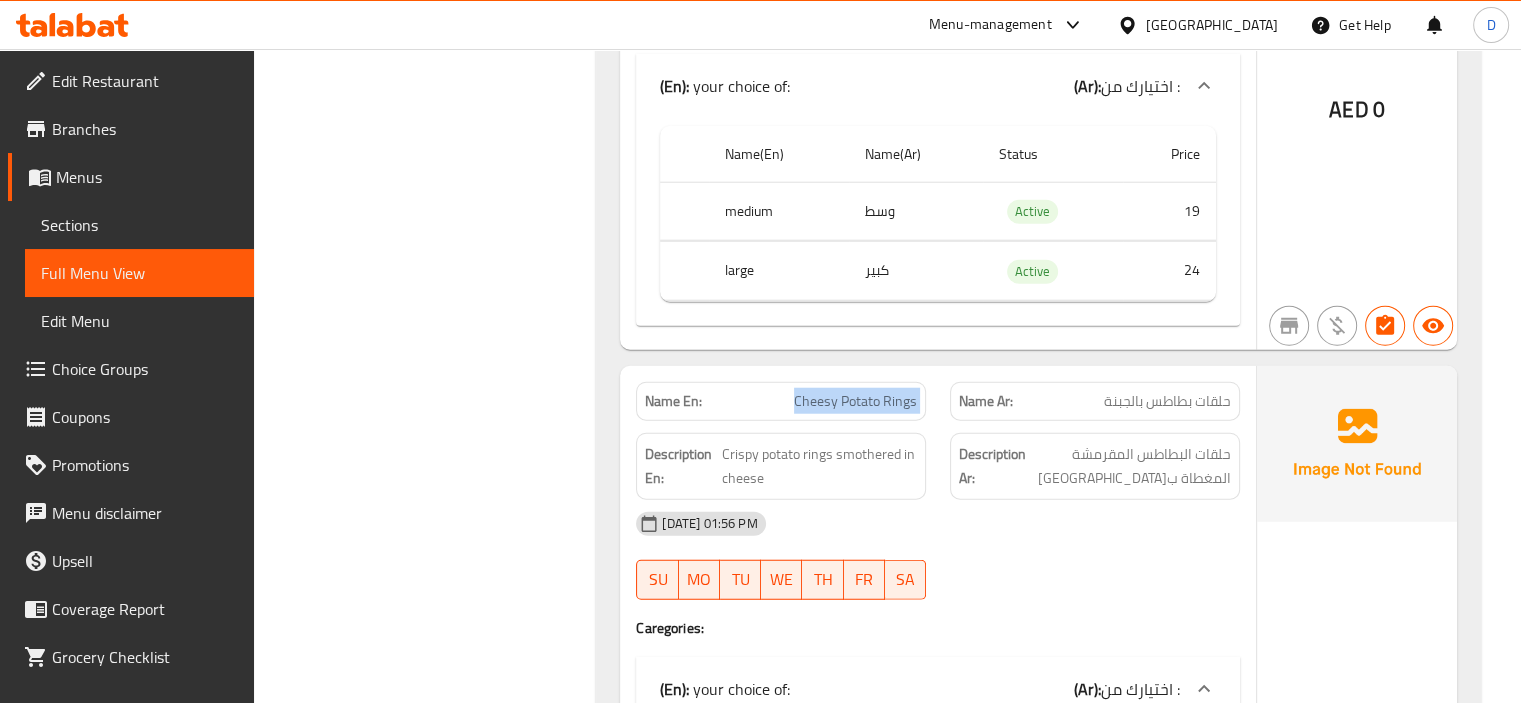 click on "Cheesy Potato Rings" at bounding box center [876, -2659] 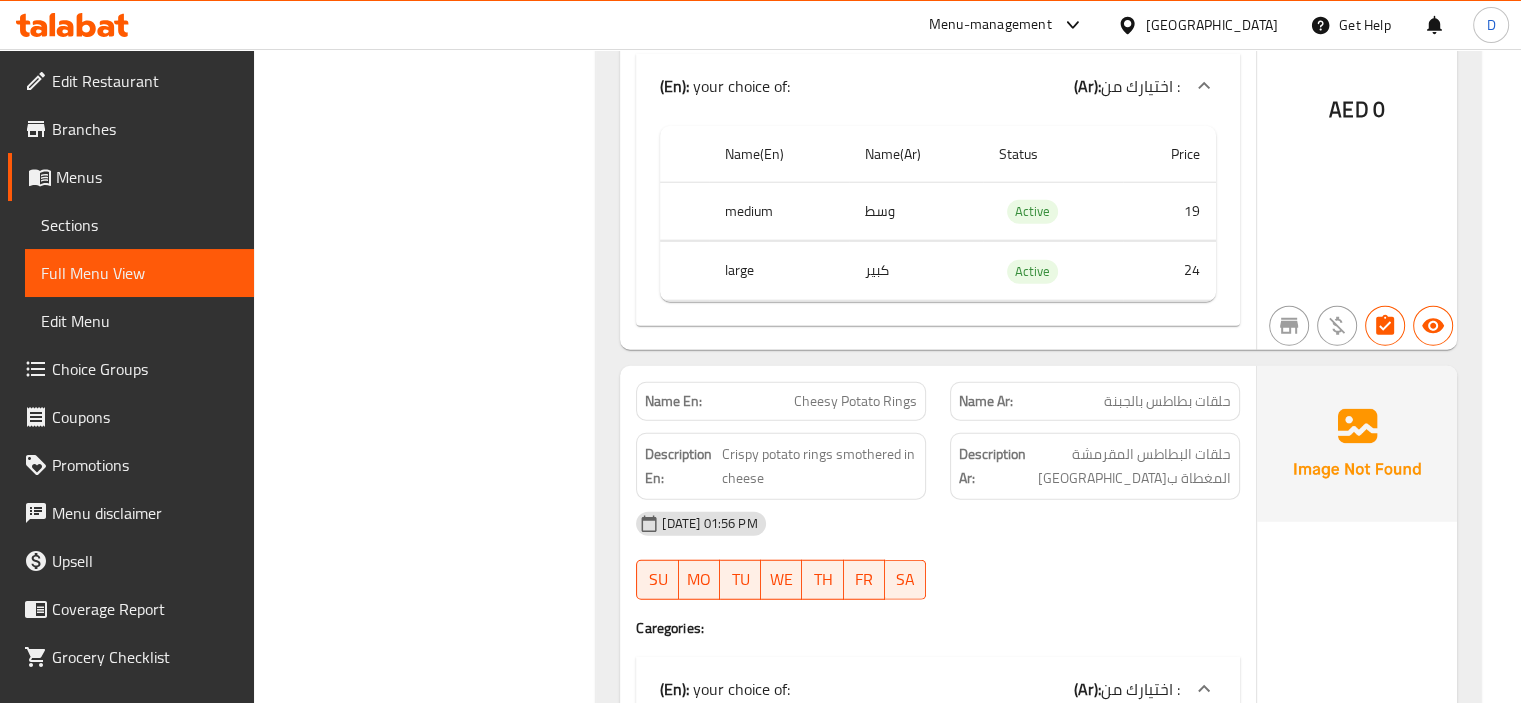 click on "14-07-2025 01:56 PM" at bounding box center (938, -2536) 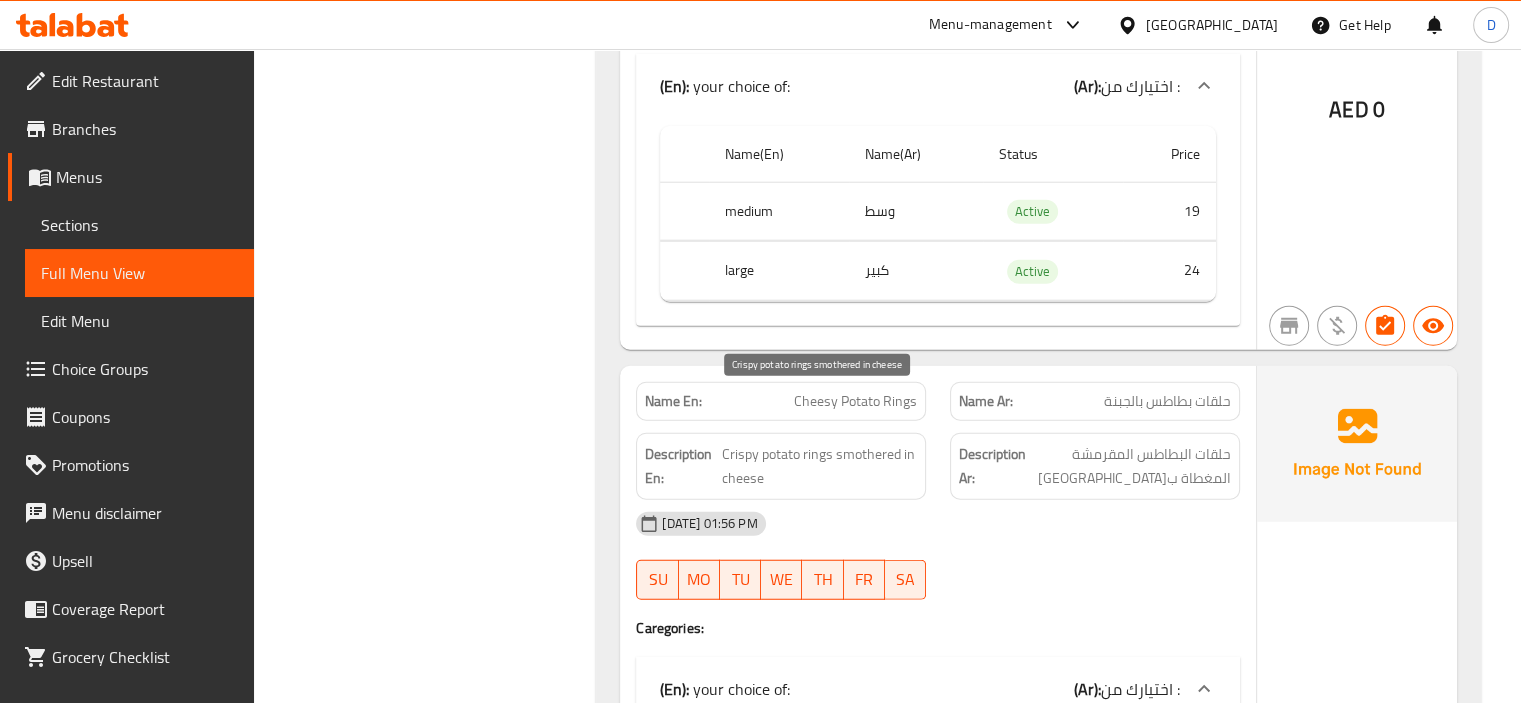 click on "Crispy potato rings smothered in cheese" at bounding box center [819, 466] 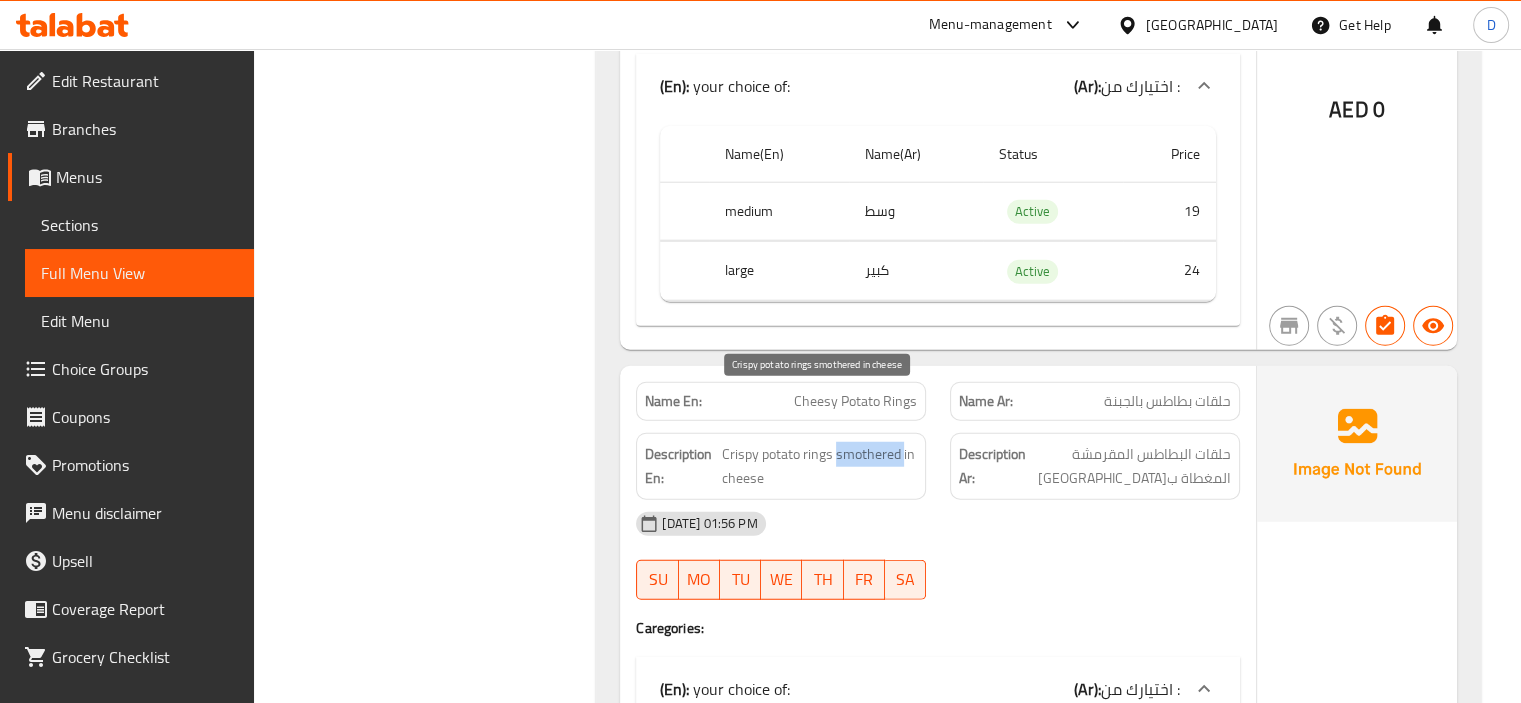 click on "Crispy potato rings smothered in cheese" at bounding box center [819, 466] 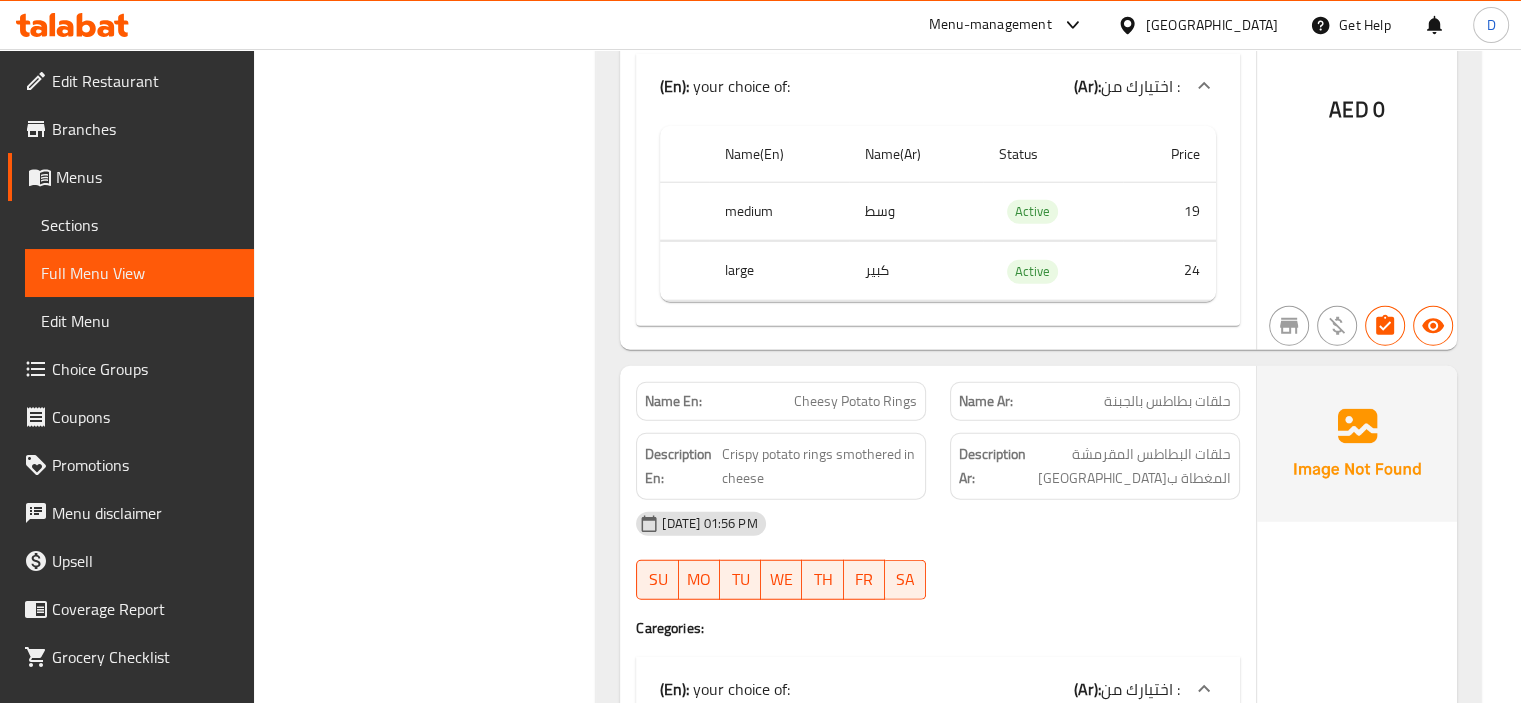 click on "14-07-2025 01:56 PM" at bounding box center (938, -2536) 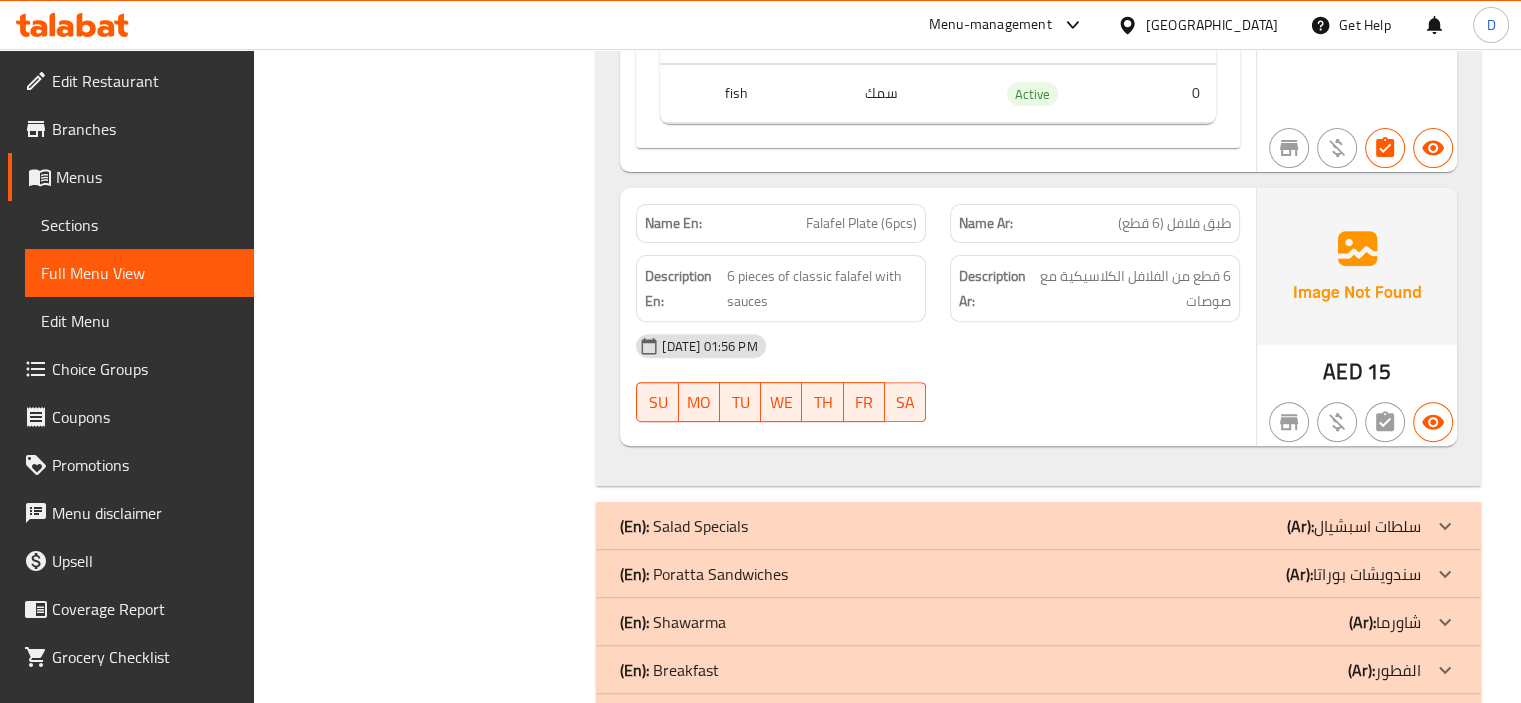 scroll, scrollTop: 8254, scrollLeft: 0, axis: vertical 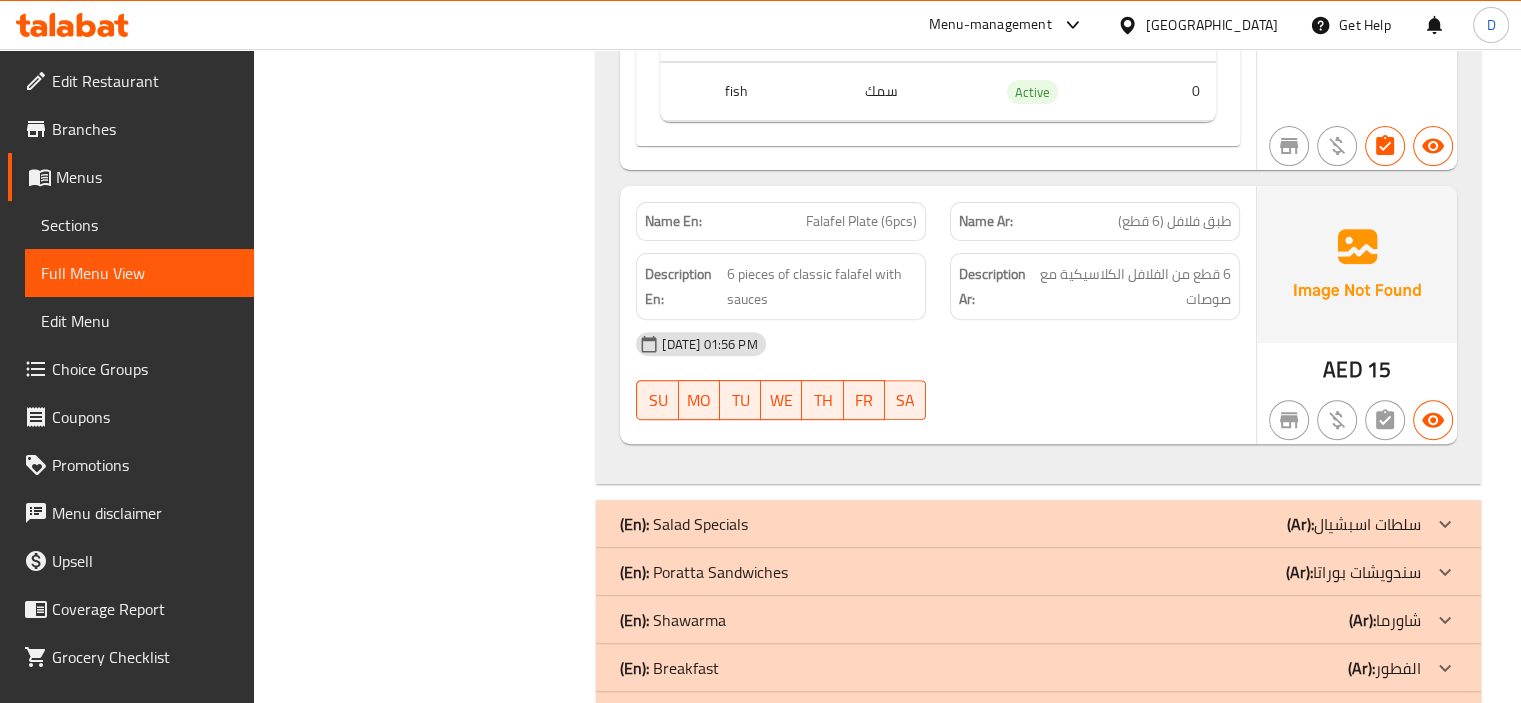 click on "(En):   Salad Specials (Ar): سلطات اسبشيال" at bounding box center [1020, -7961] 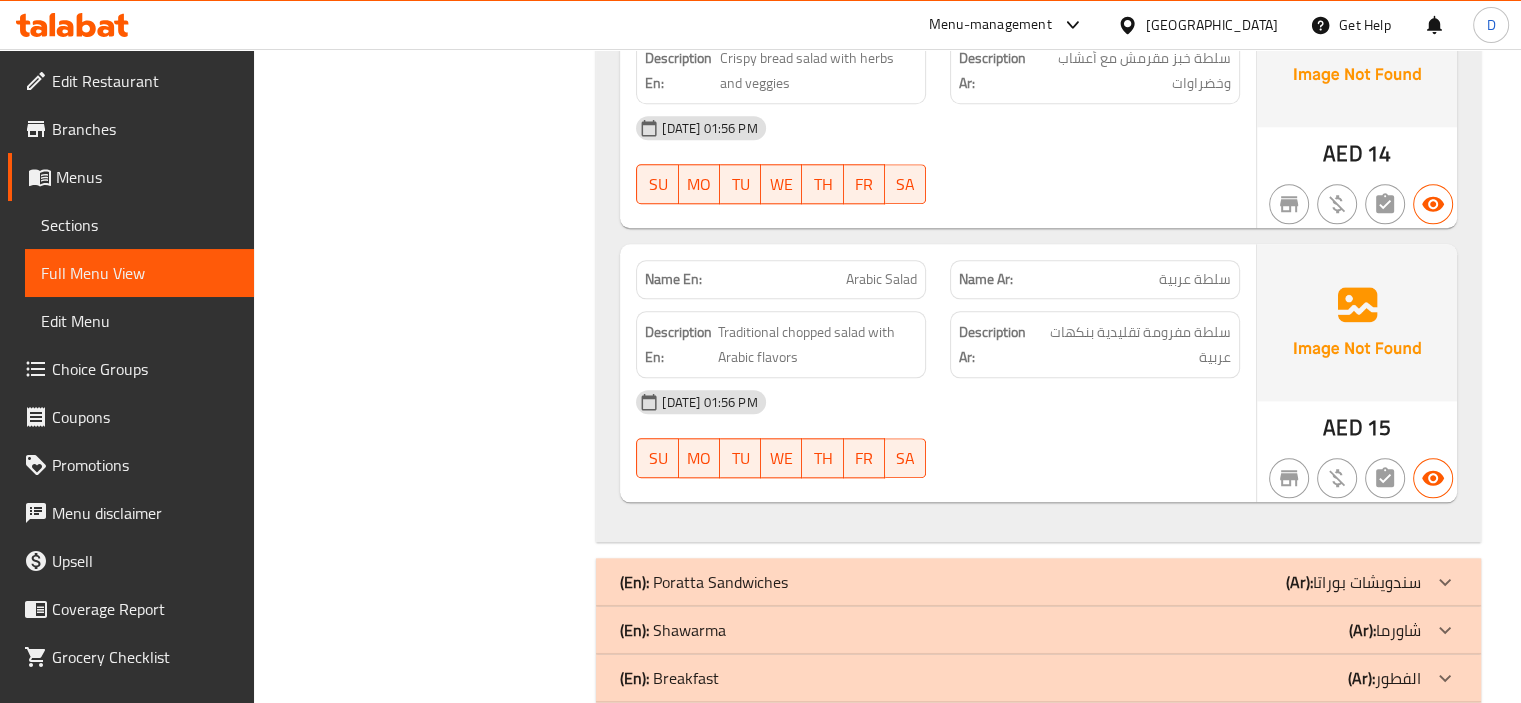 scroll, scrollTop: 9684, scrollLeft: 0, axis: vertical 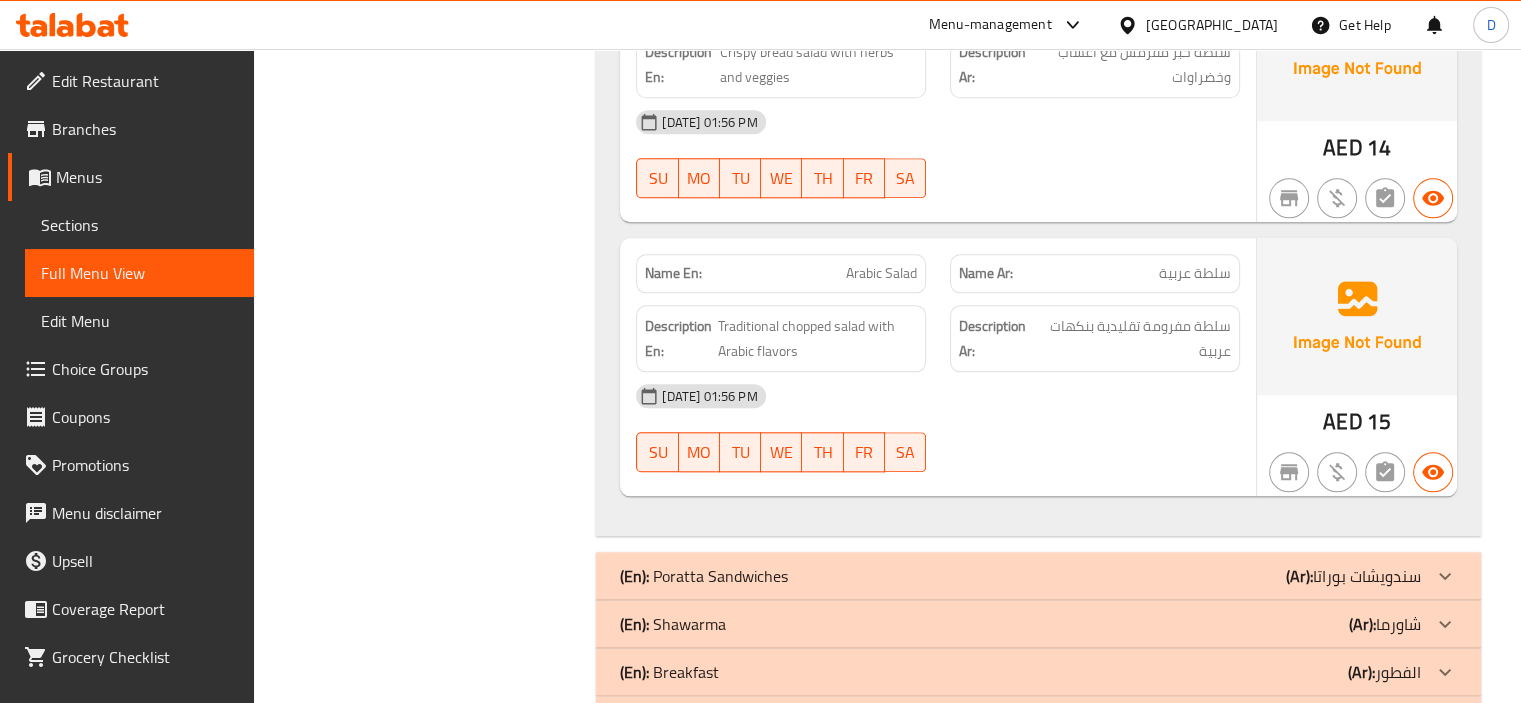 click on "(En):   Poratta Sandwiches (Ar): سندويشات بوراتا" at bounding box center [1020, -9391] 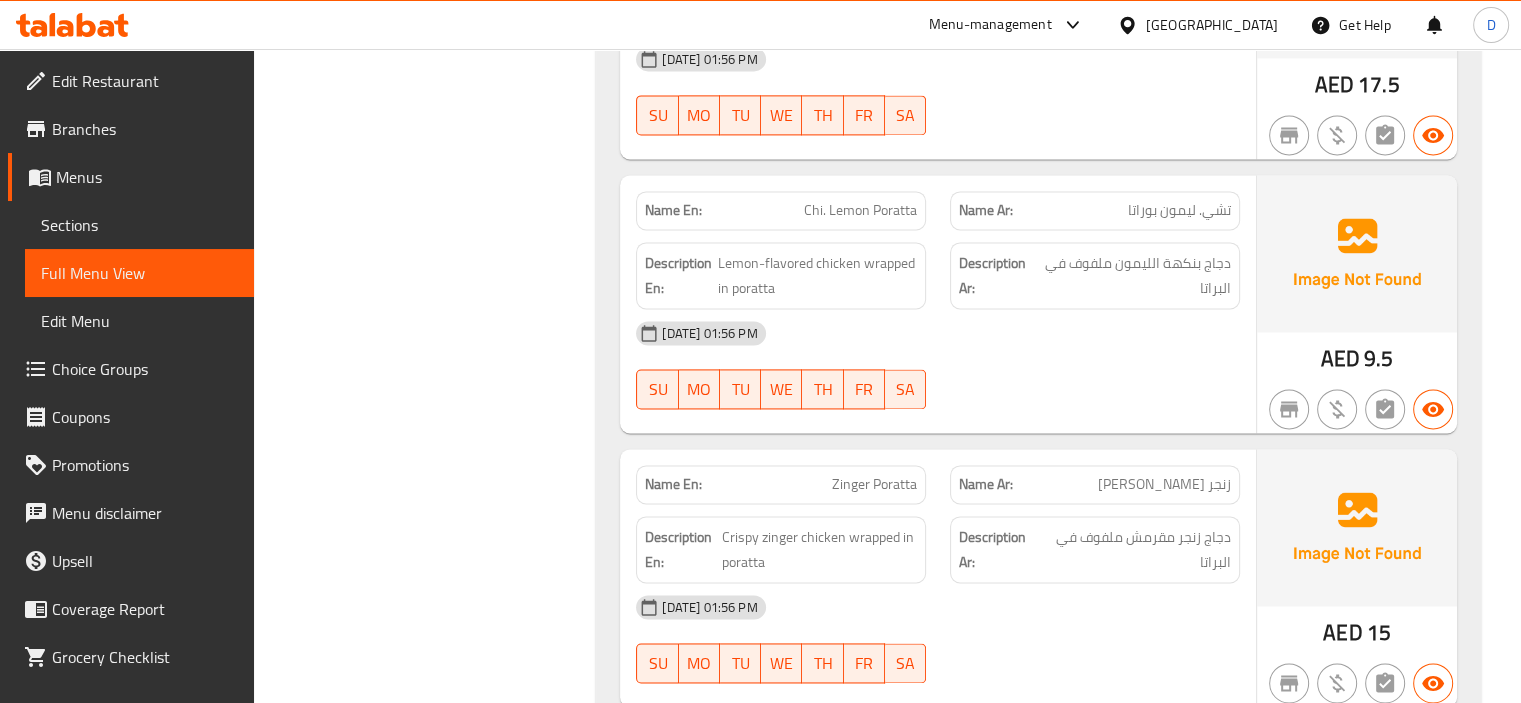 scroll, scrollTop: 10446, scrollLeft: 0, axis: vertical 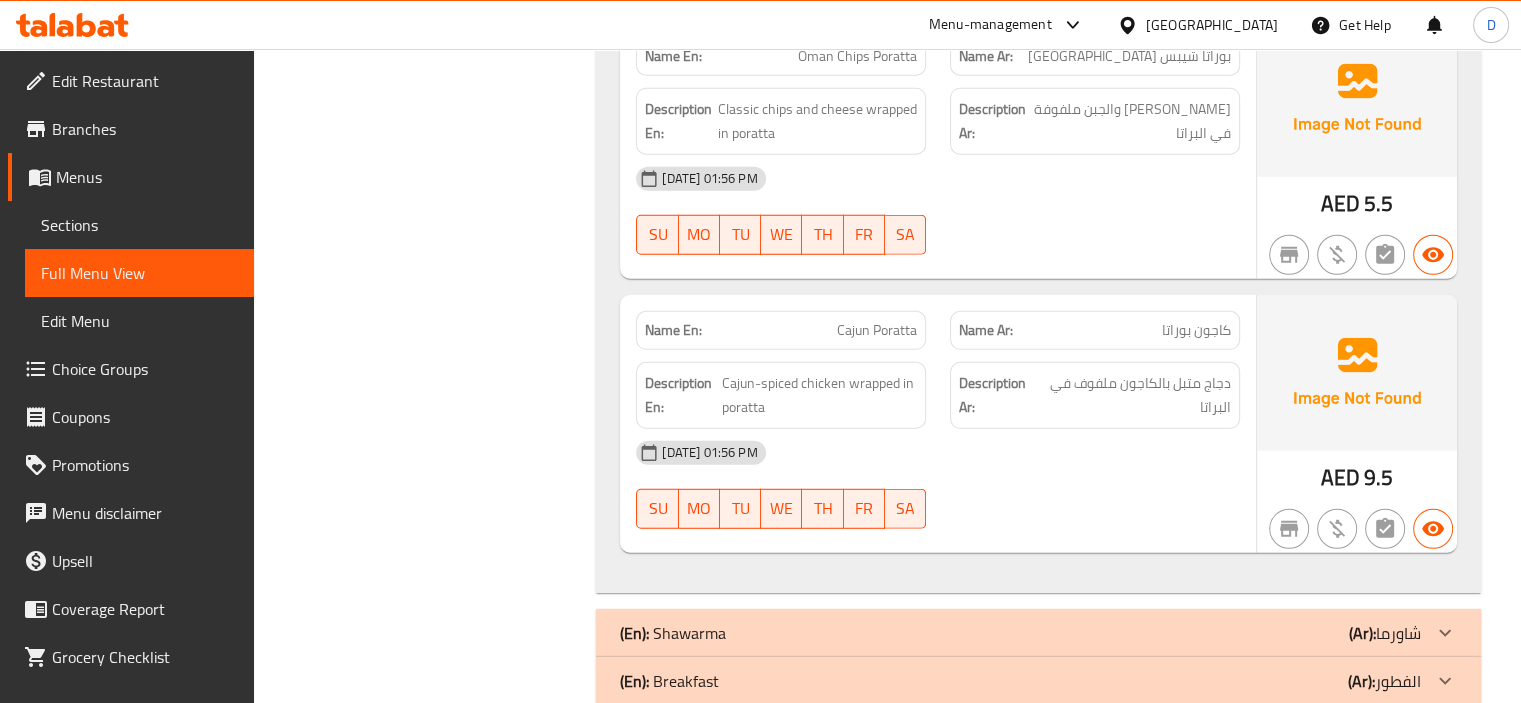 click on "(En):   Shawarma (Ar): شاورما" at bounding box center (1020, -12790) 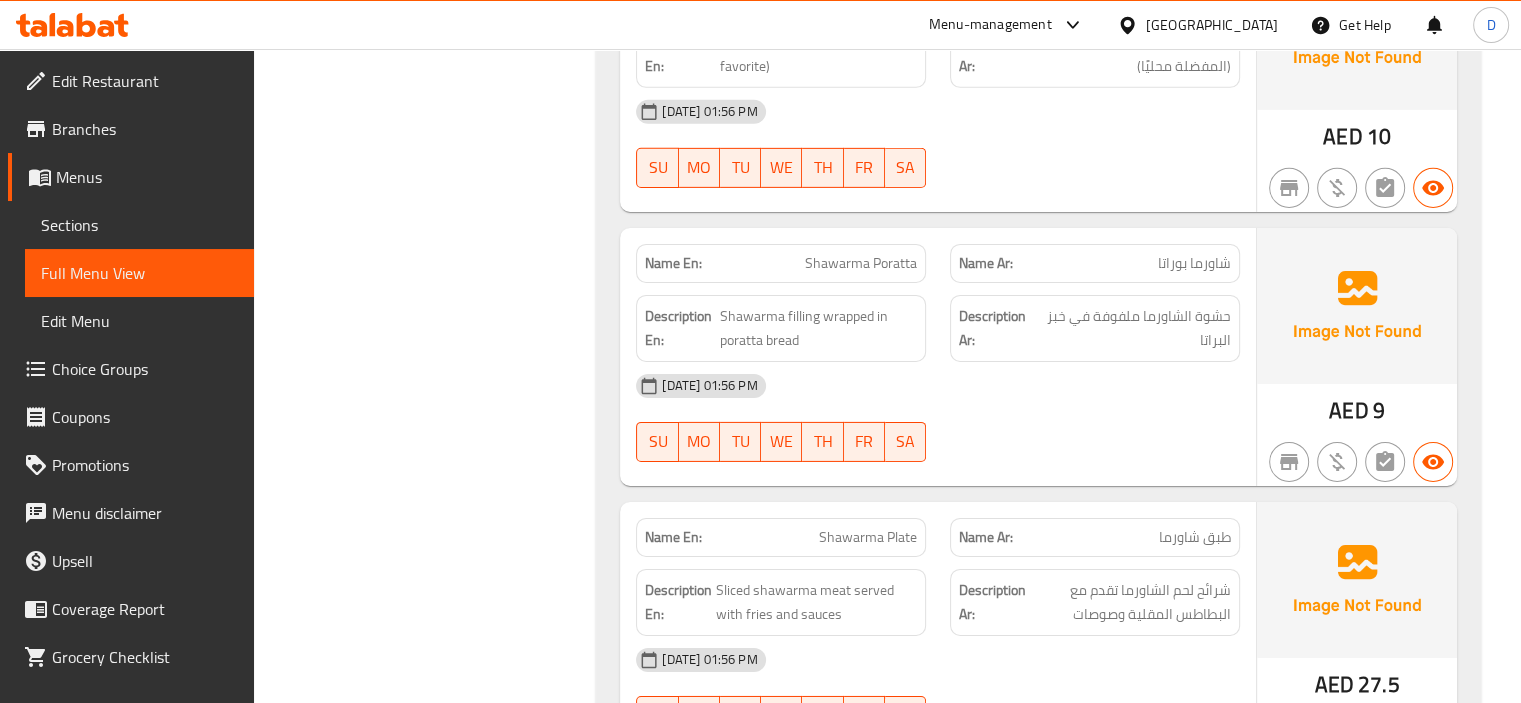 scroll, scrollTop: 14101, scrollLeft: 0, axis: vertical 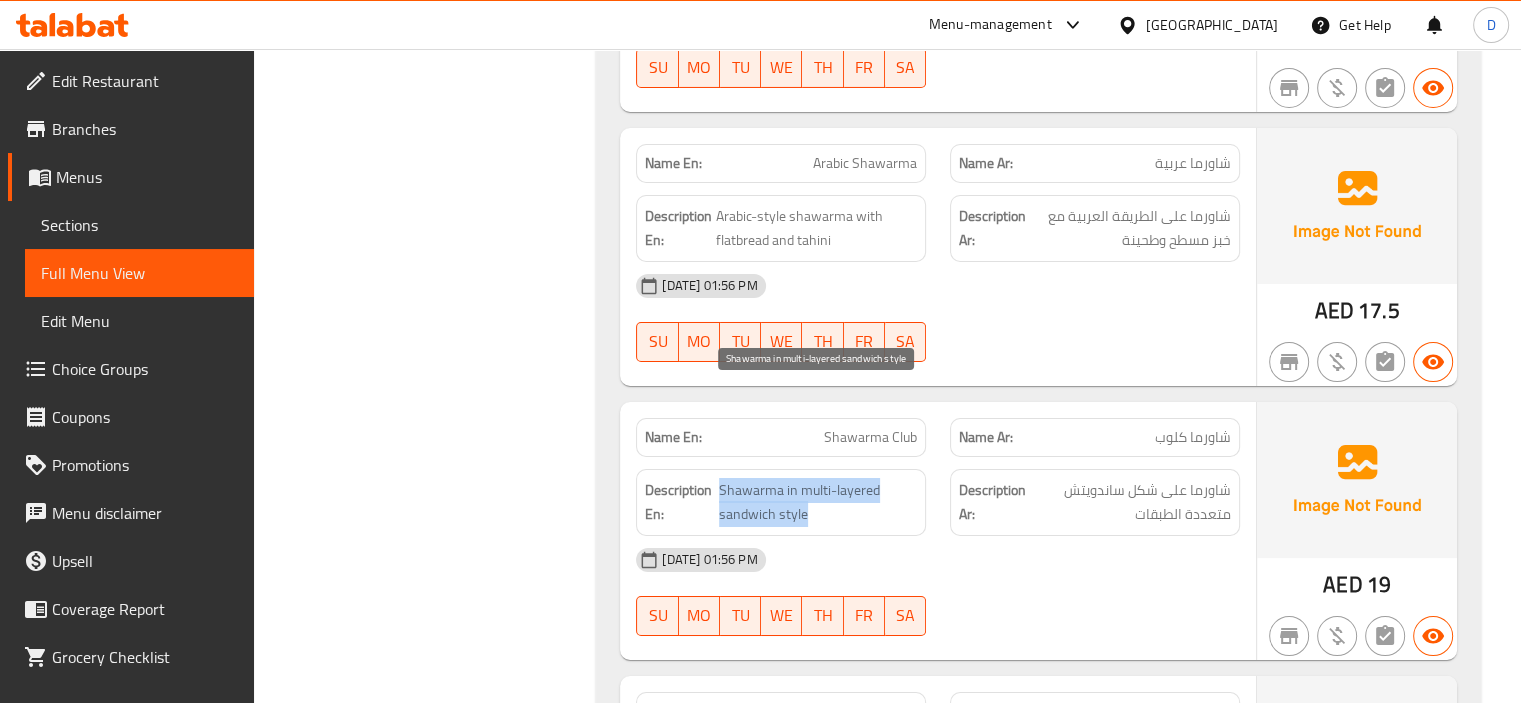 drag, startPoint x: 717, startPoint y: 393, endPoint x: 820, endPoint y: 418, distance: 105.99056 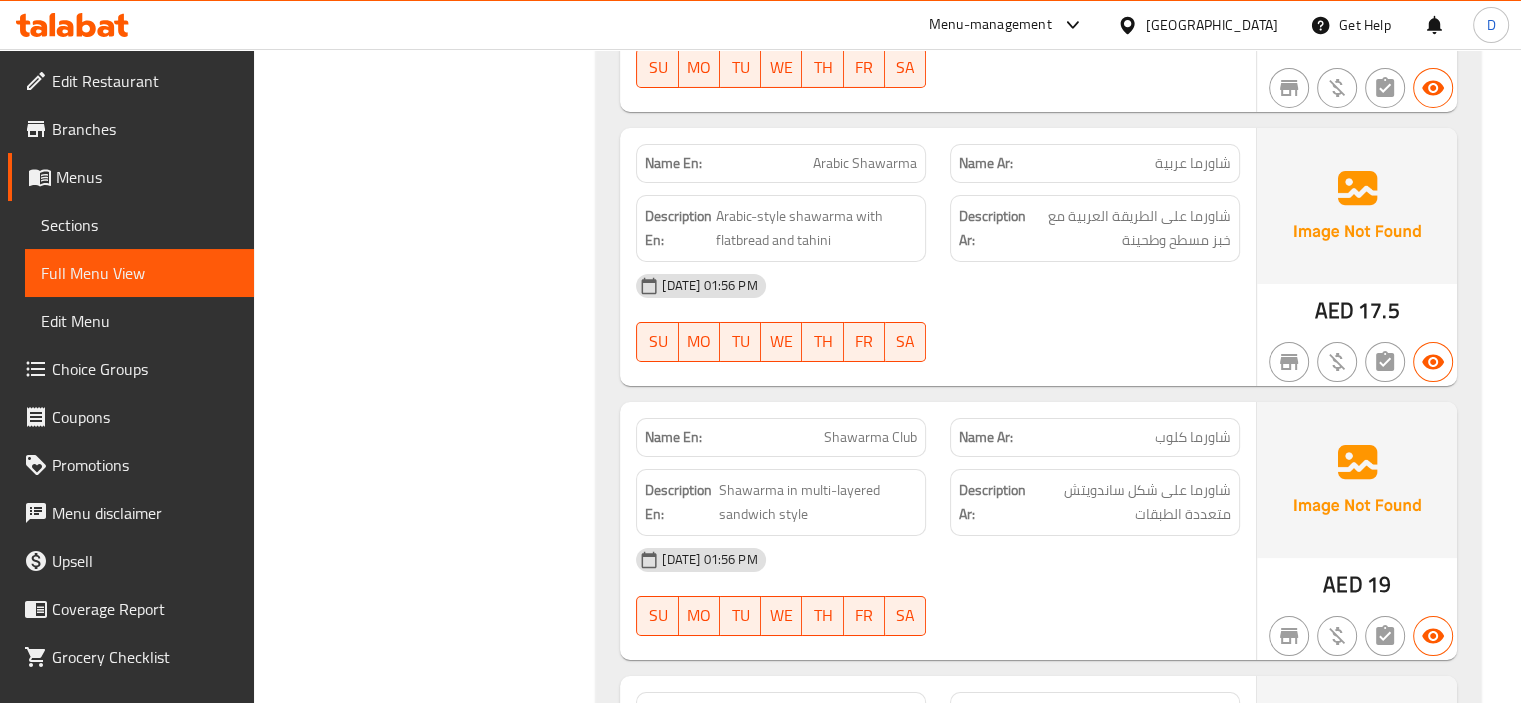 click on "Description Ar:" at bounding box center [1000, -12233] 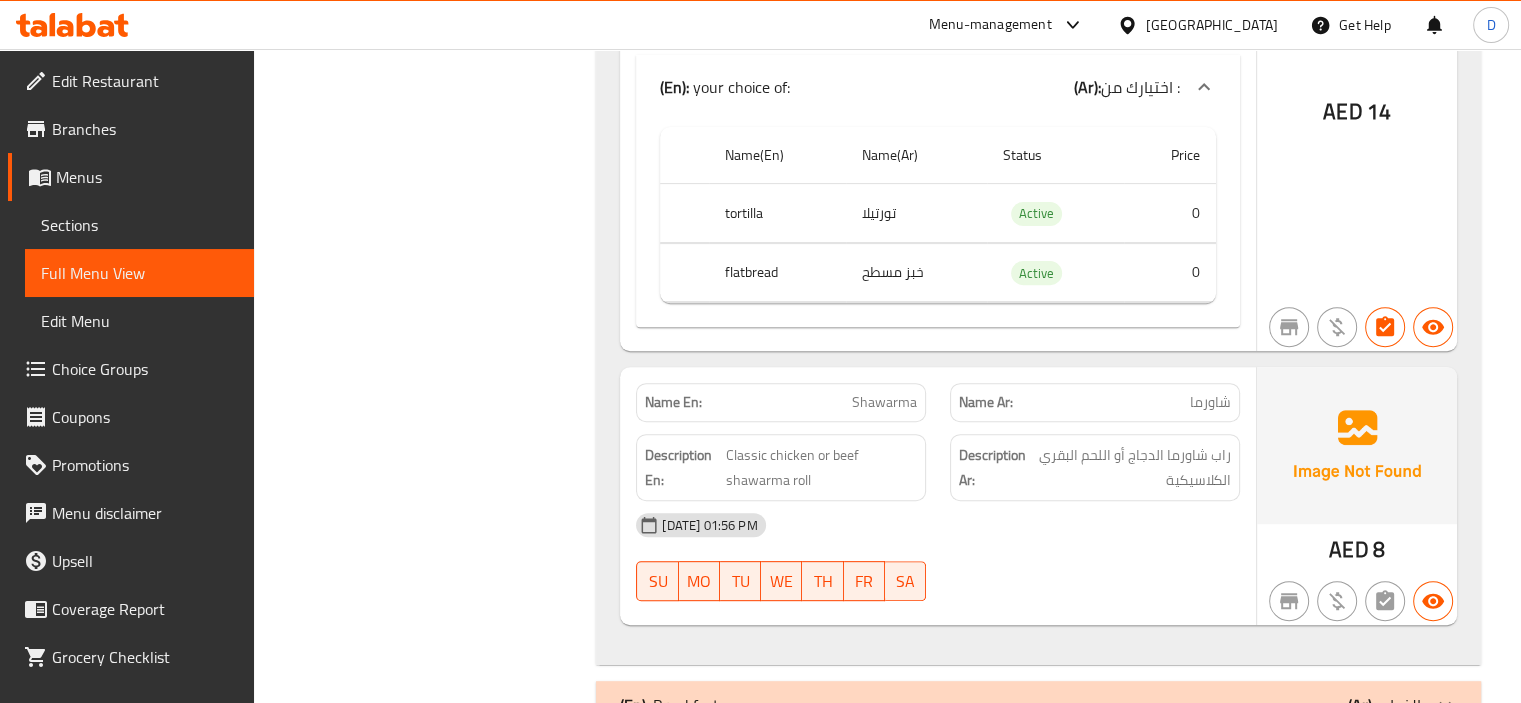 scroll, scrollTop: 15912, scrollLeft: 0, axis: vertical 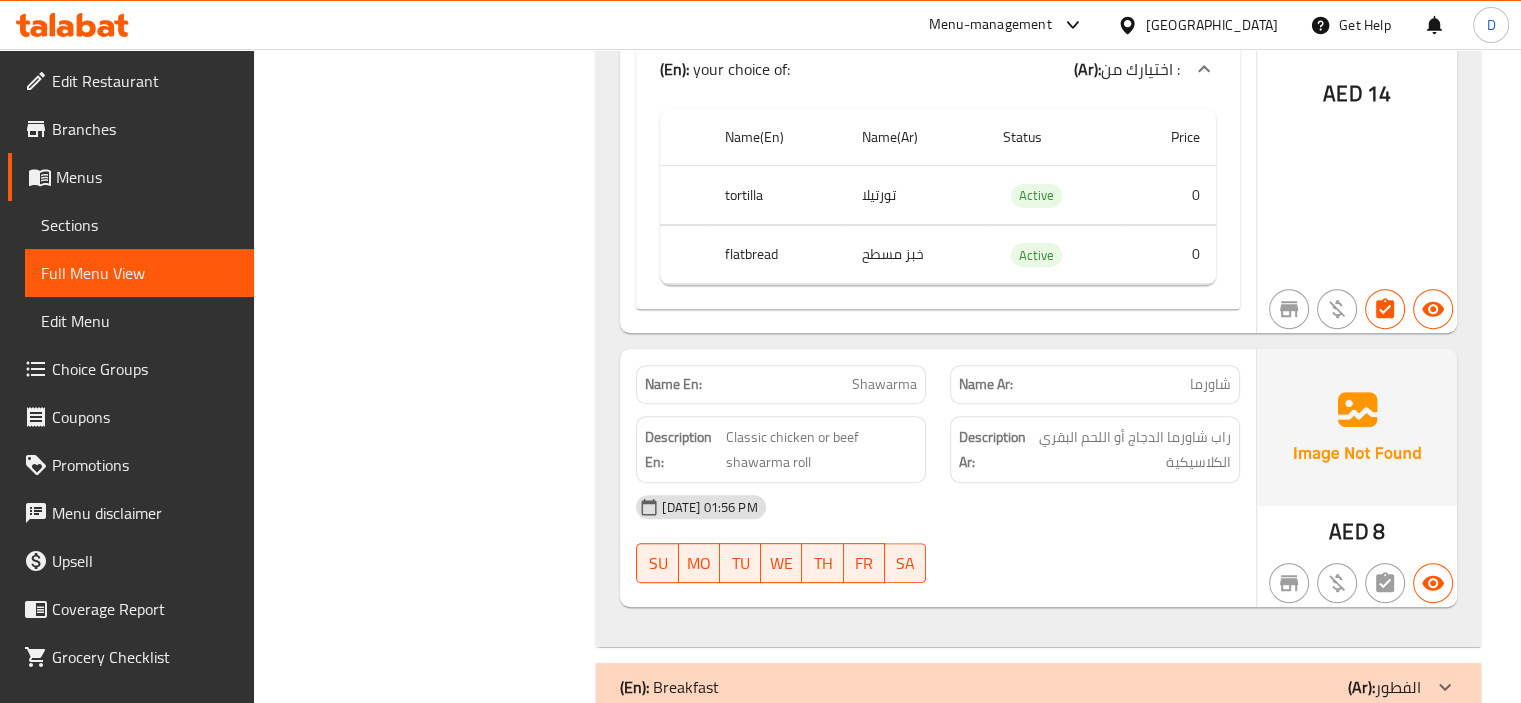 click on "Shawarma" at bounding box center (855, -8917) 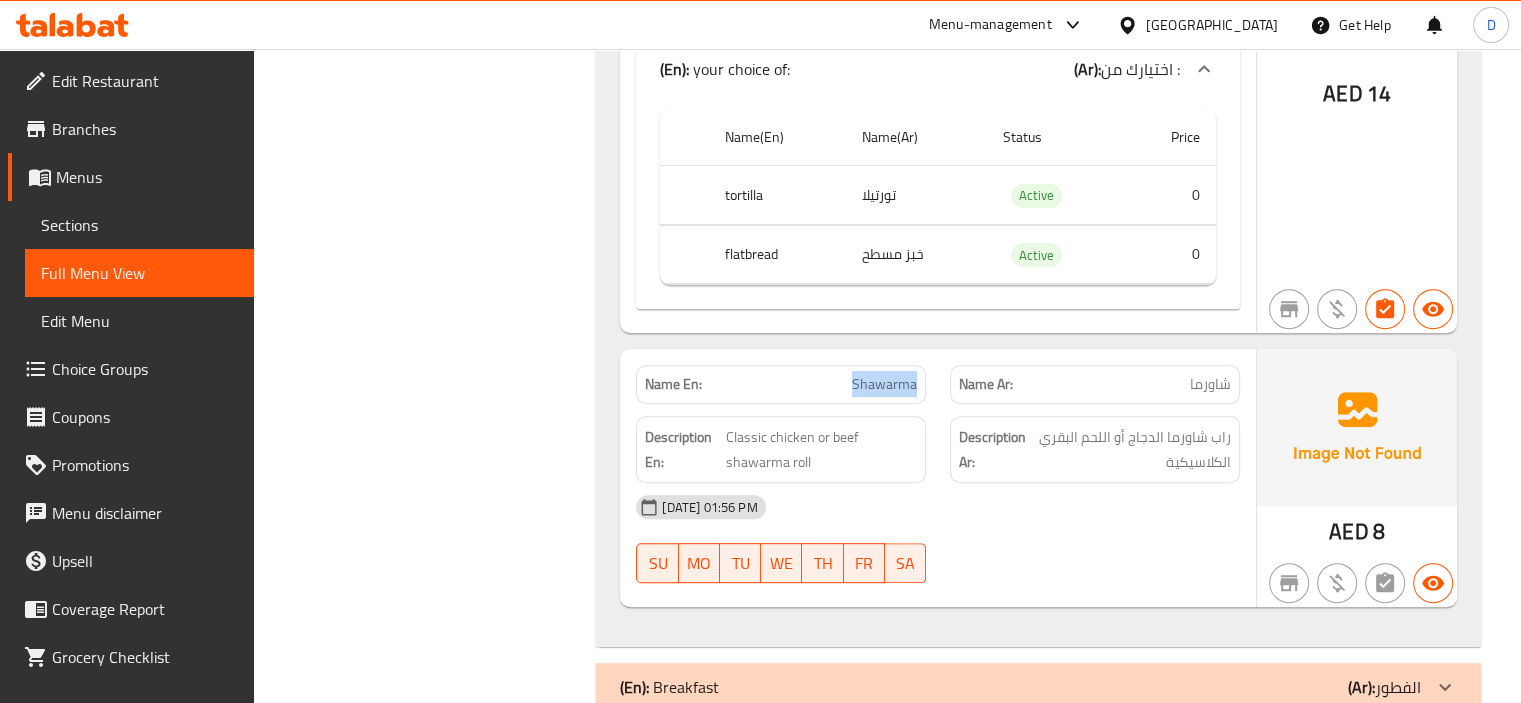 click on "Shawarma" at bounding box center (855, -8917) 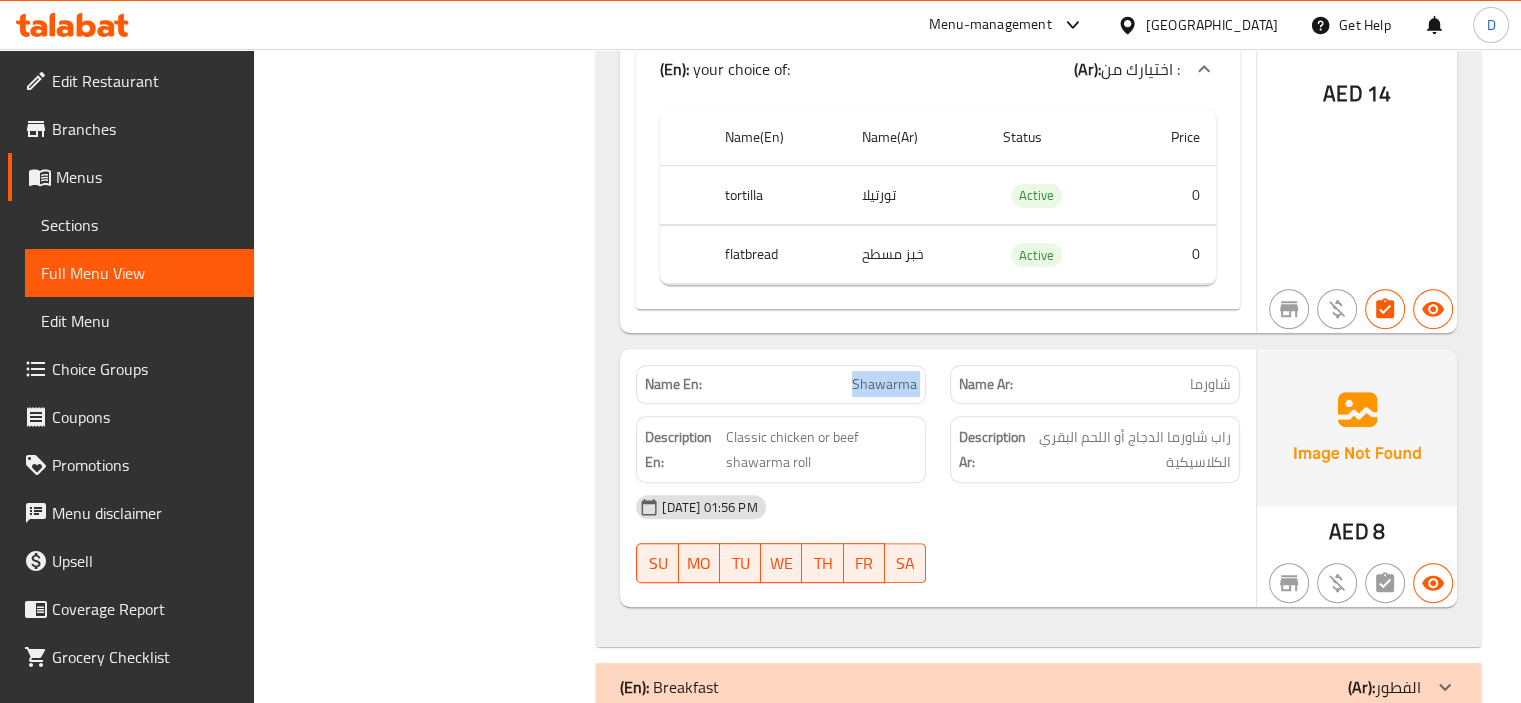 click on "Shawarma" at bounding box center [855, -8917] 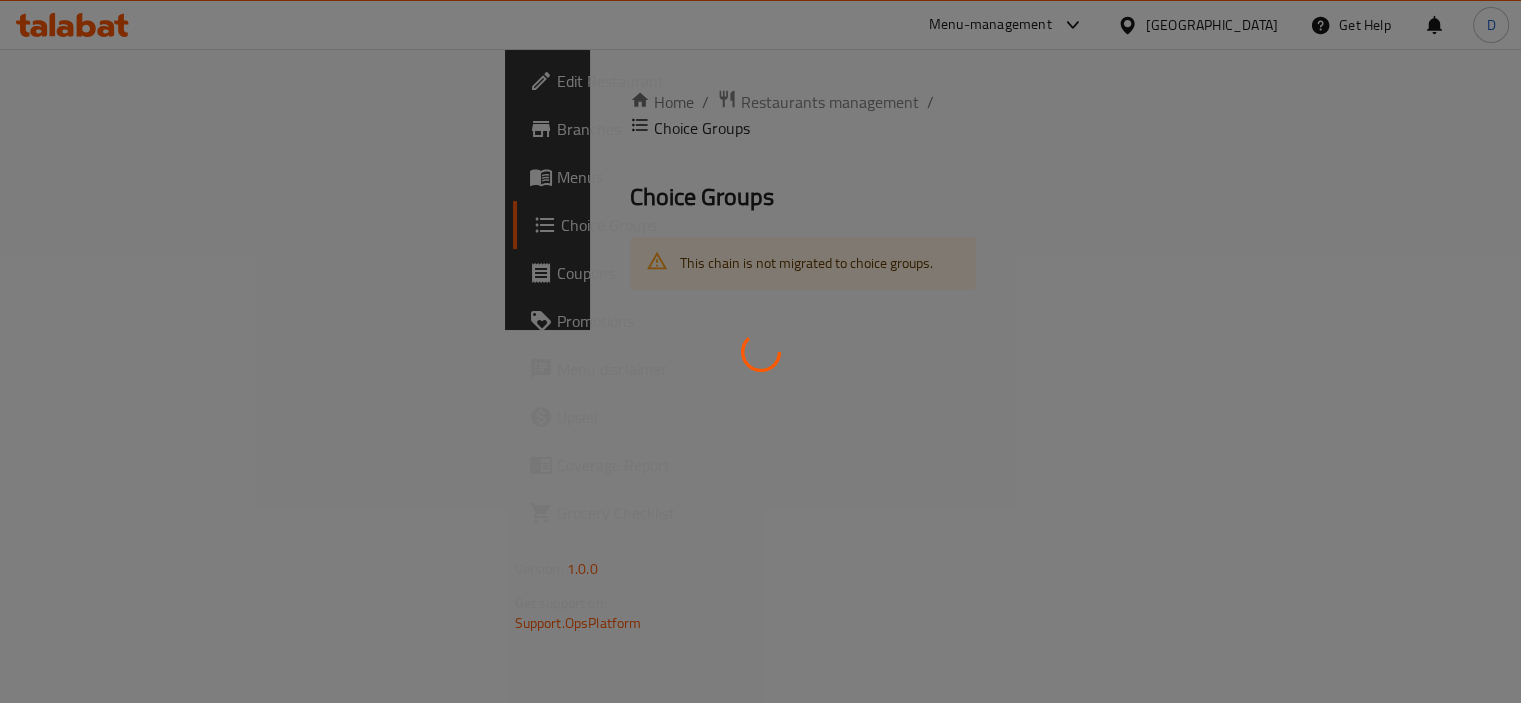 scroll, scrollTop: 0, scrollLeft: 0, axis: both 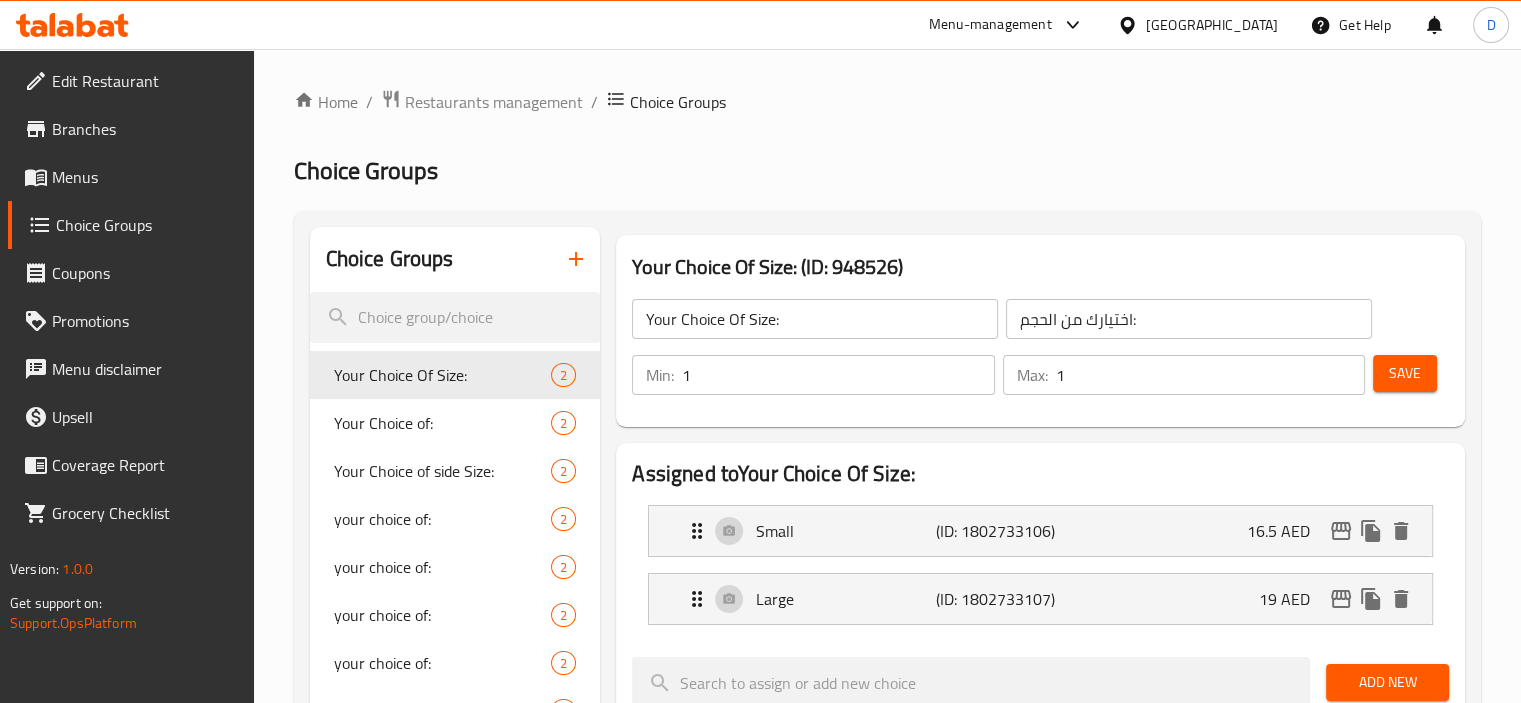 click 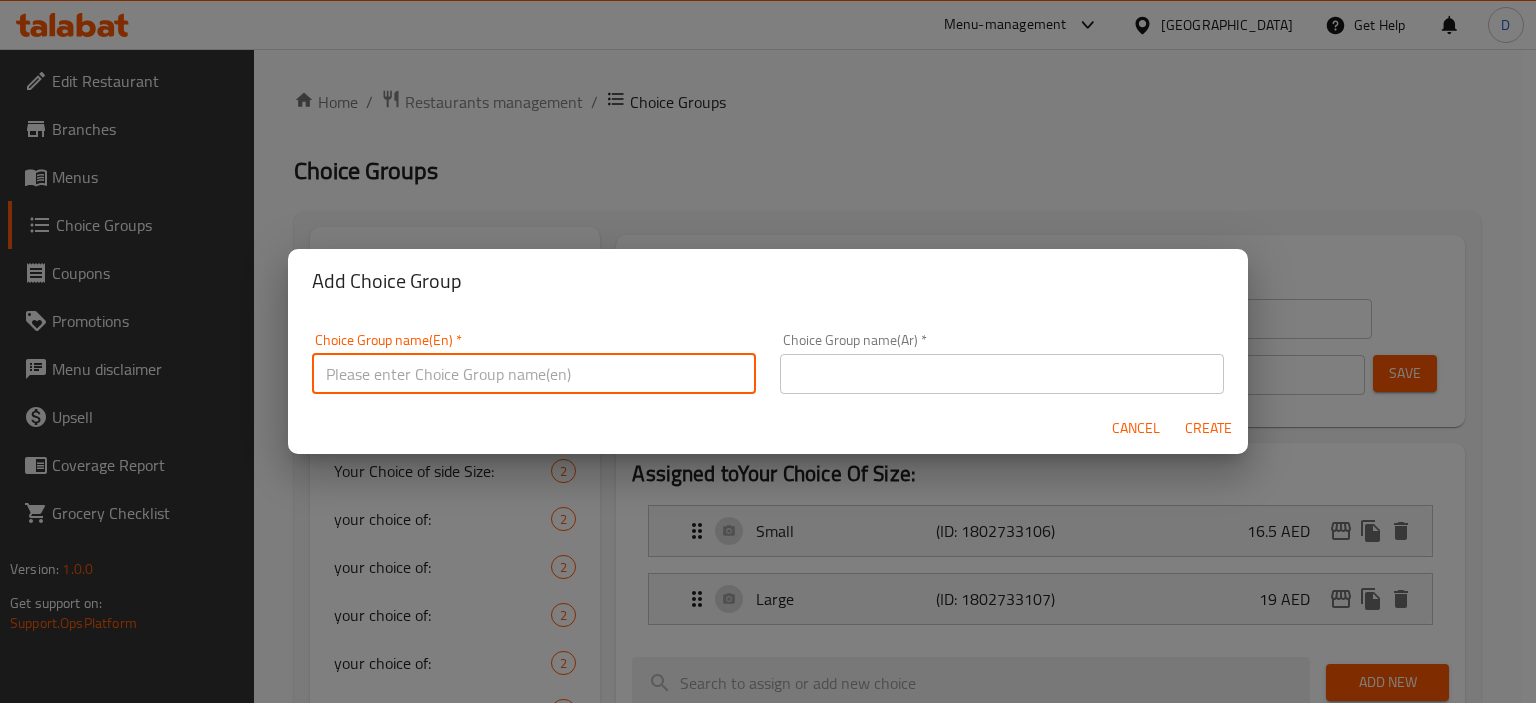 click at bounding box center (534, 374) 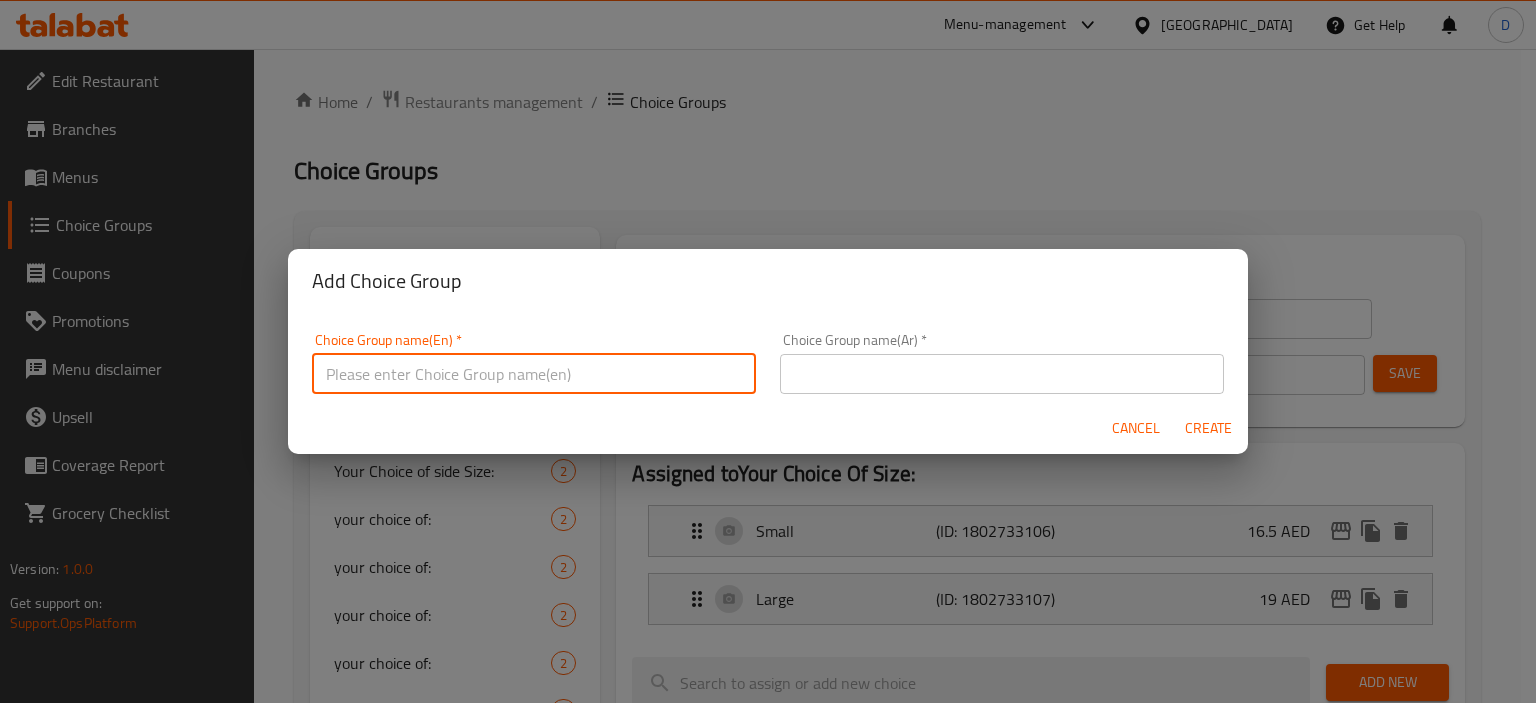 type on "Your Choice Of:" 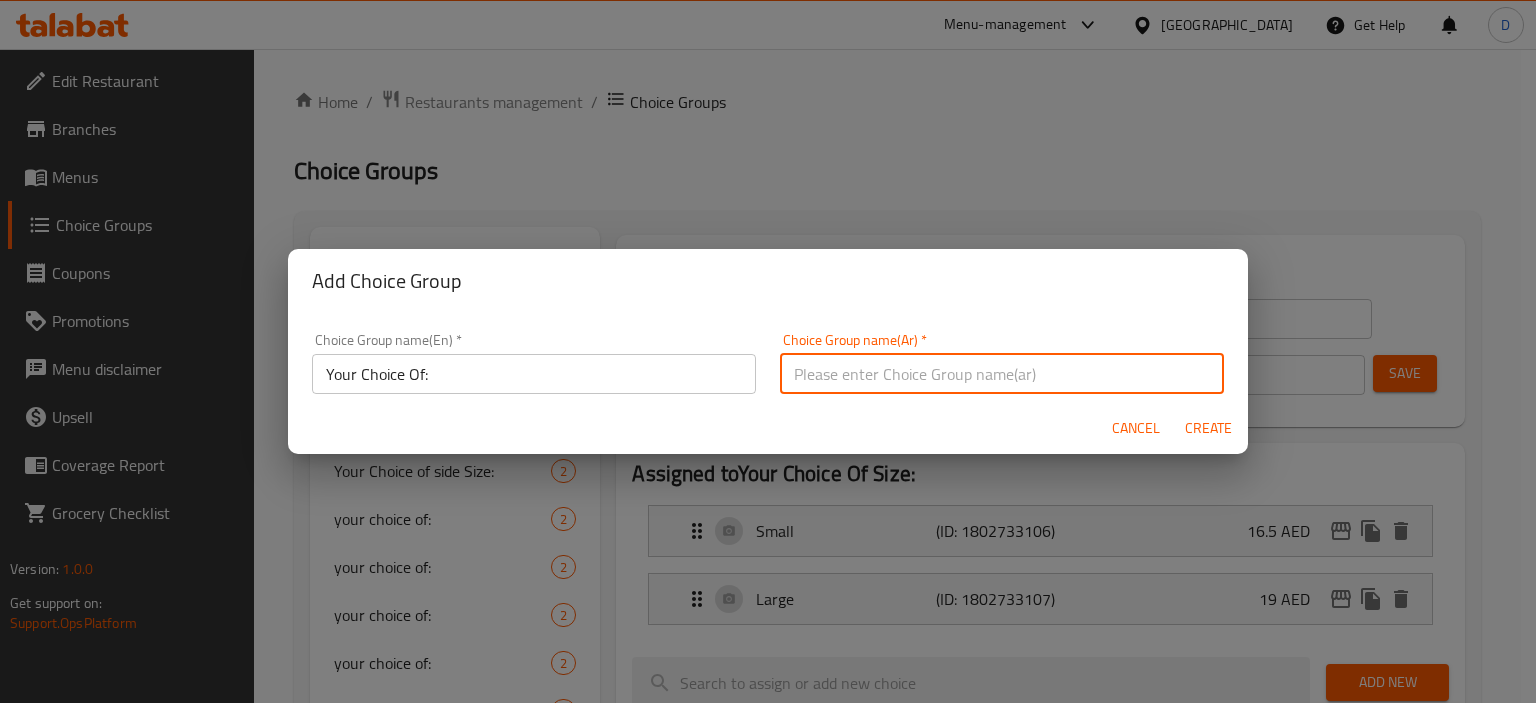 click at bounding box center (1002, 374) 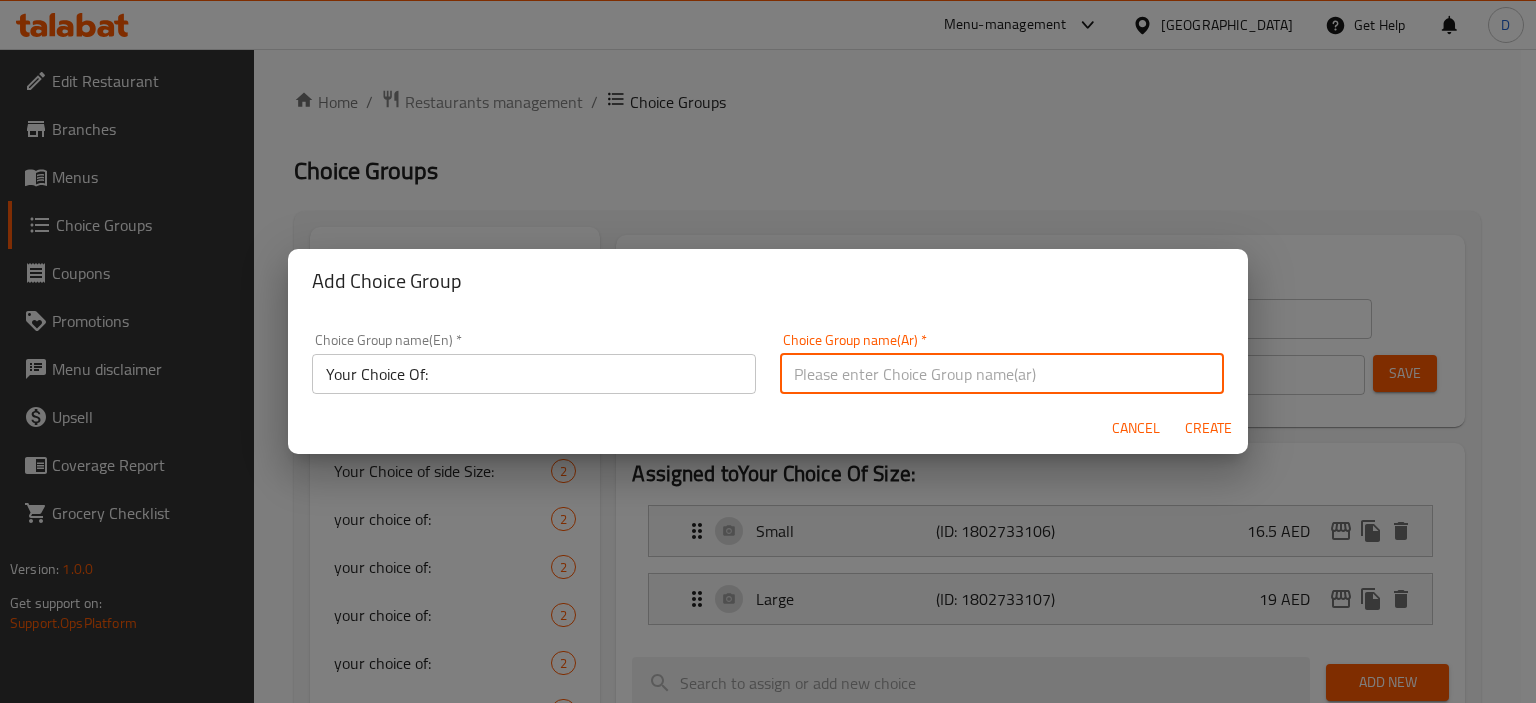 type on "اختيارك من :" 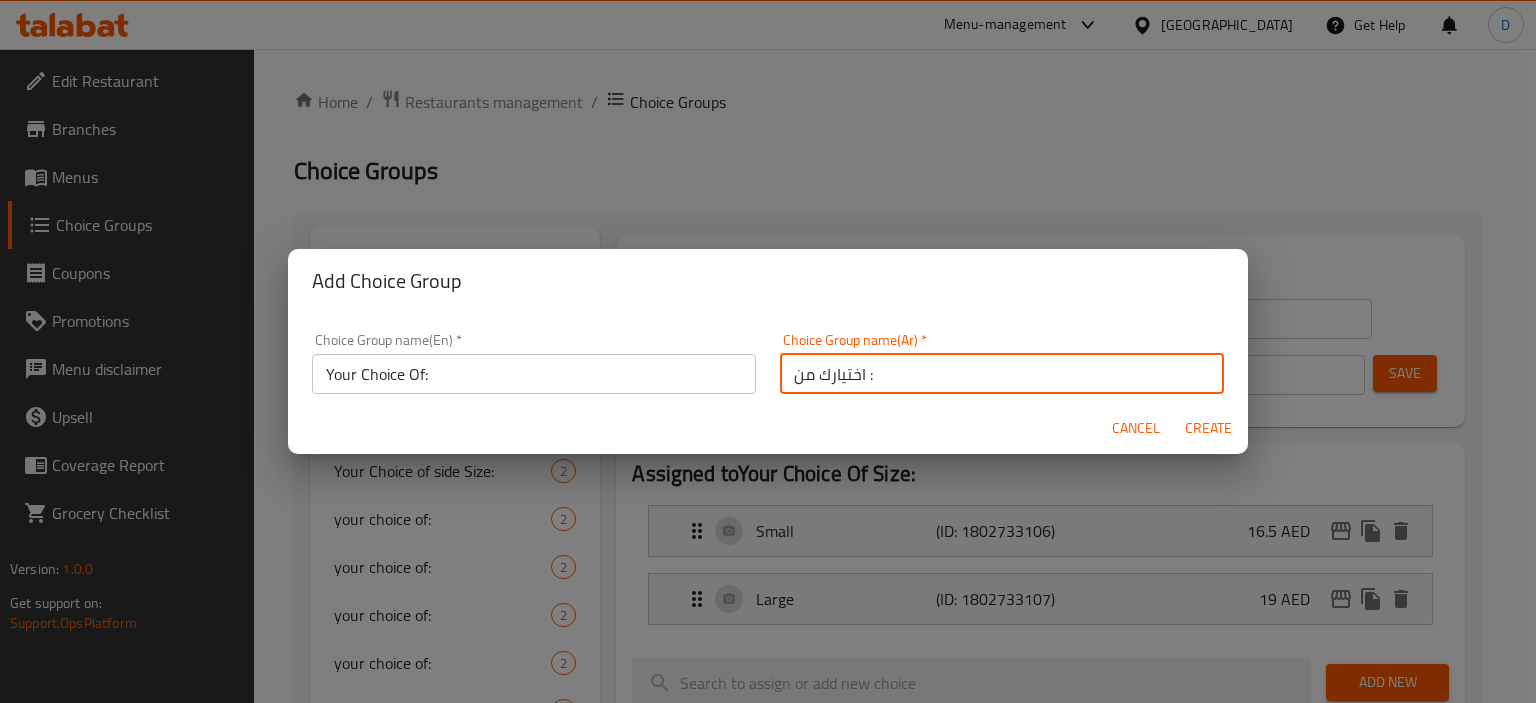 click on "Create" at bounding box center [1208, 428] 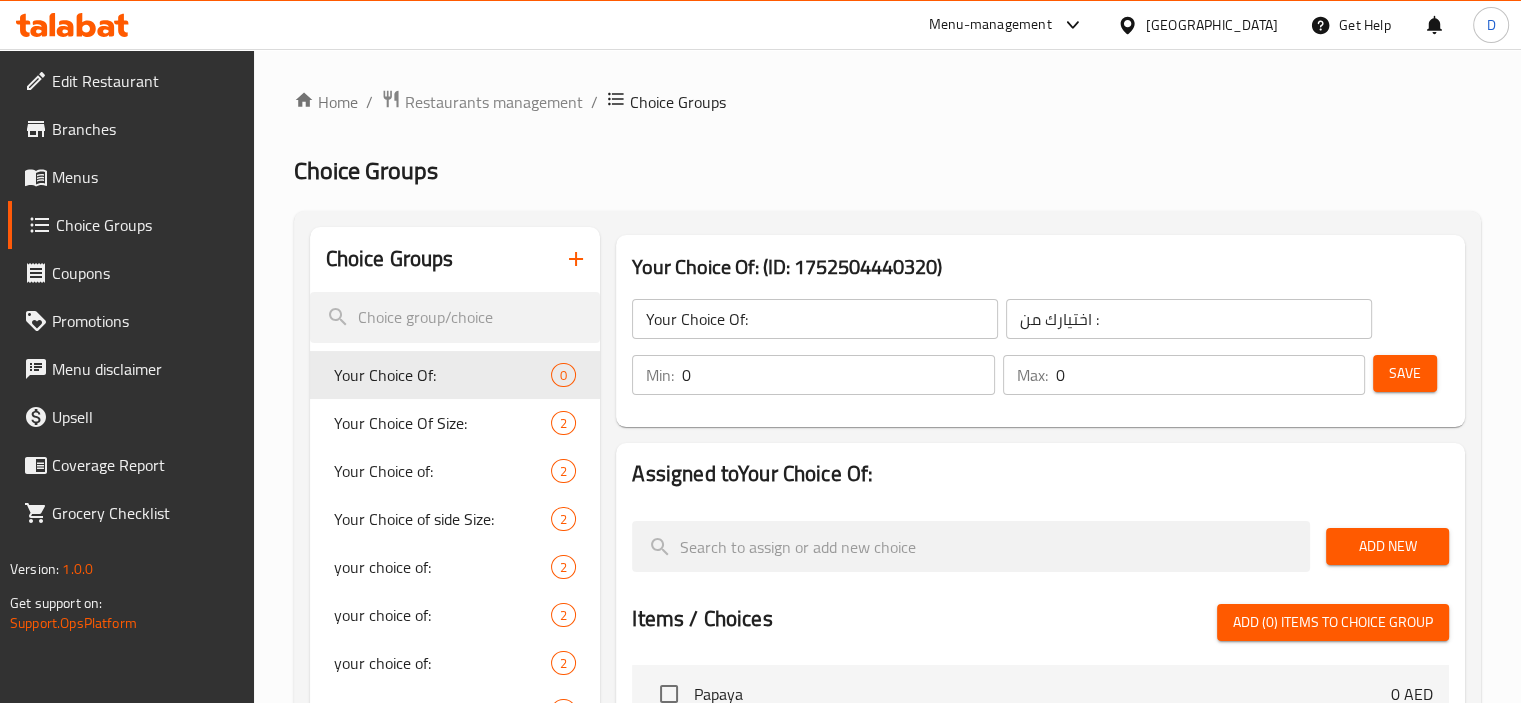 click on "0" at bounding box center (838, 375) 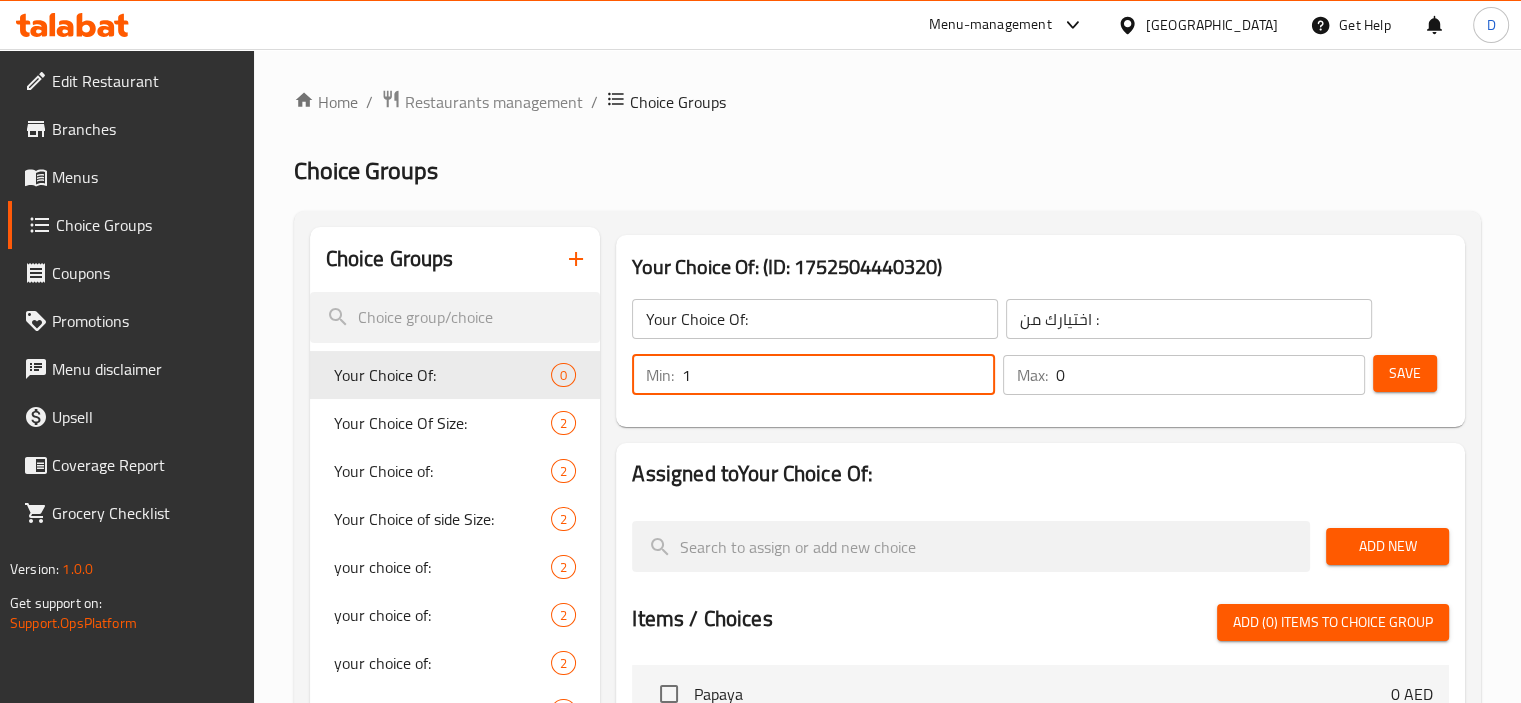 type on "1" 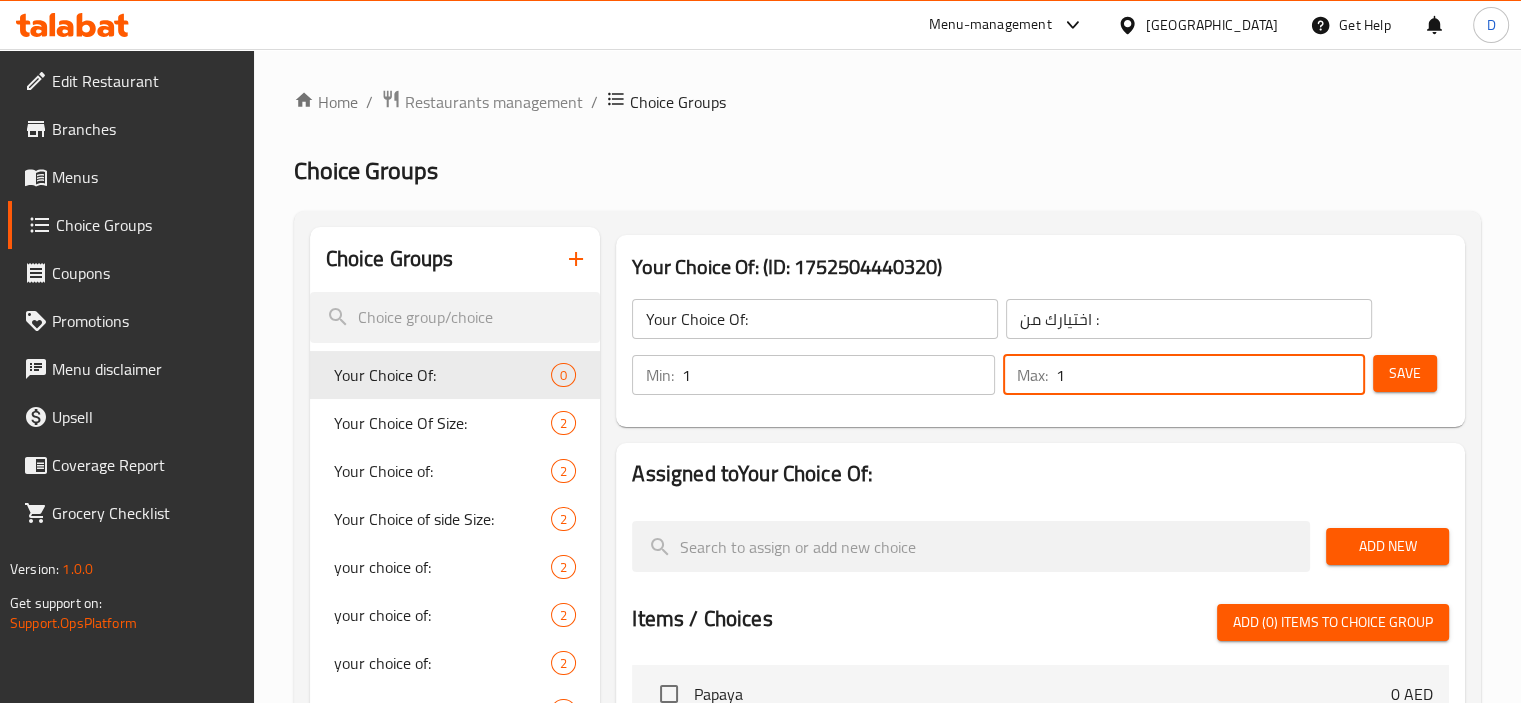 type on "1" 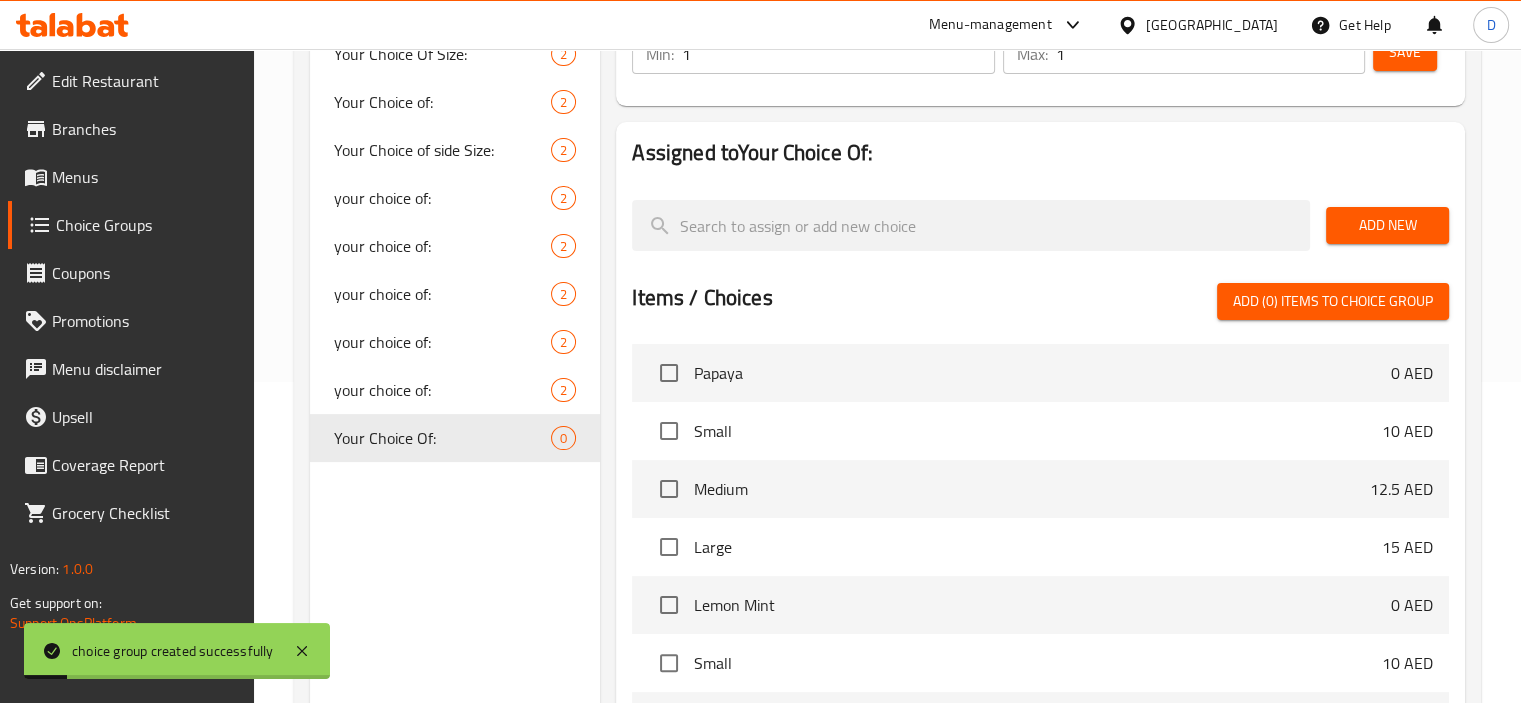 scroll, scrollTop: 333, scrollLeft: 0, axis: vertical 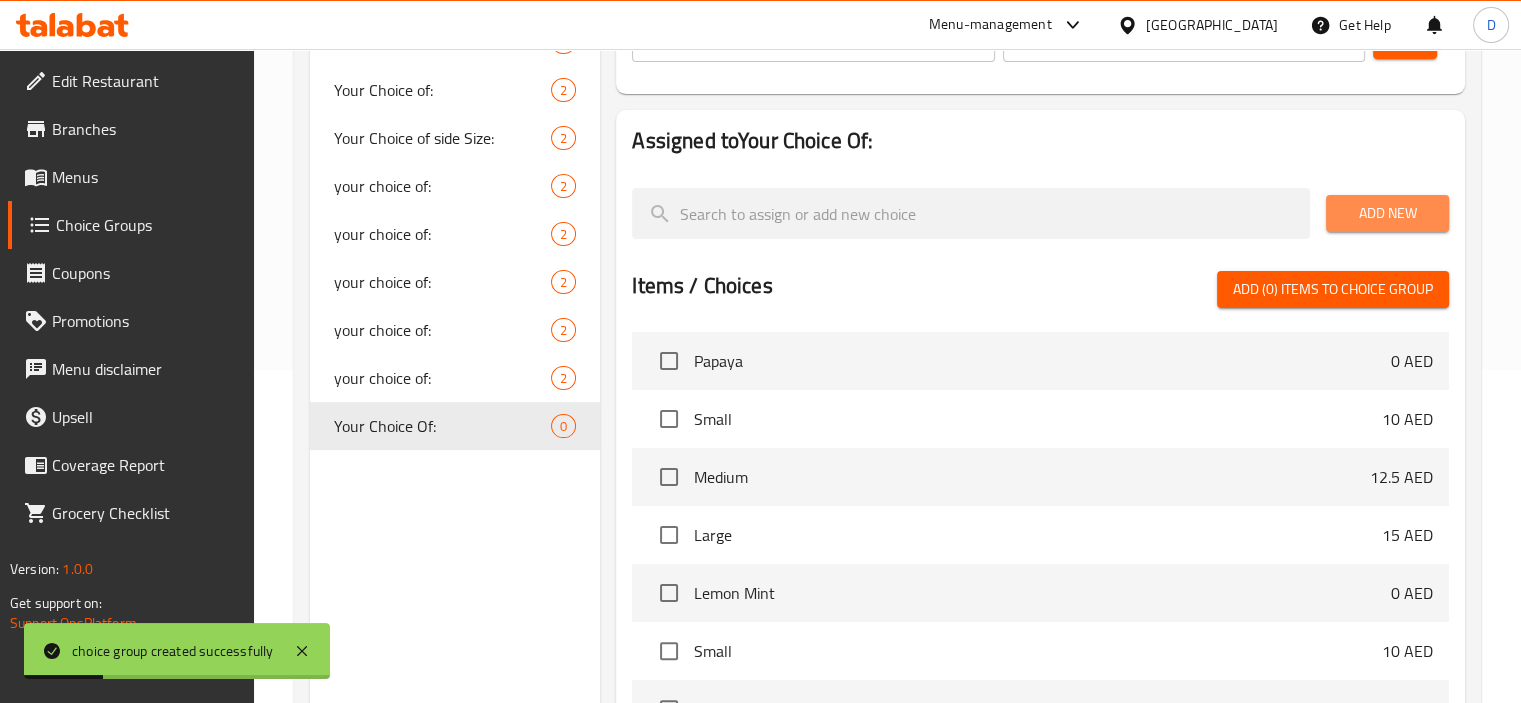 click on "Add New" at bounding box center [1387, 213] 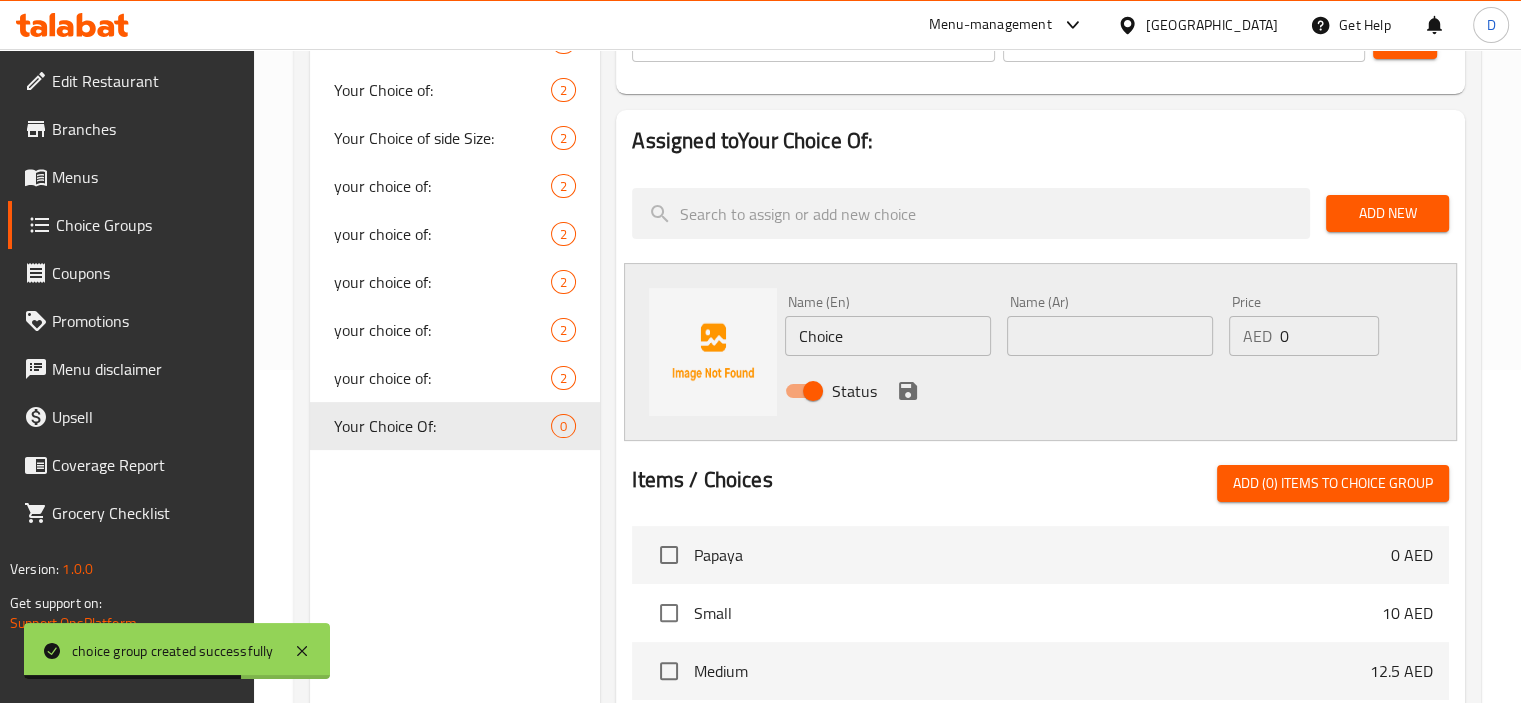 click on "Choice" at bounding box center [888, 336] 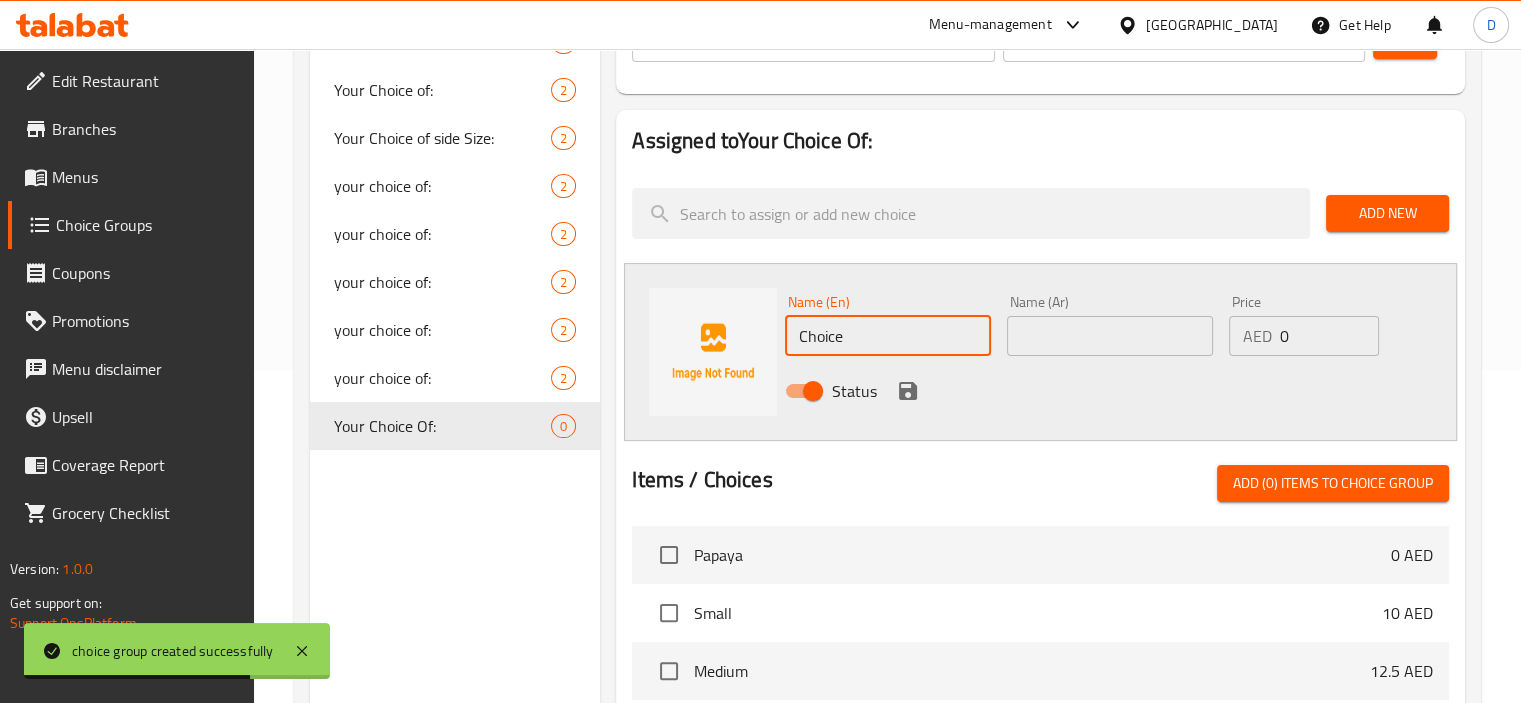 paste on "chicken or beef" 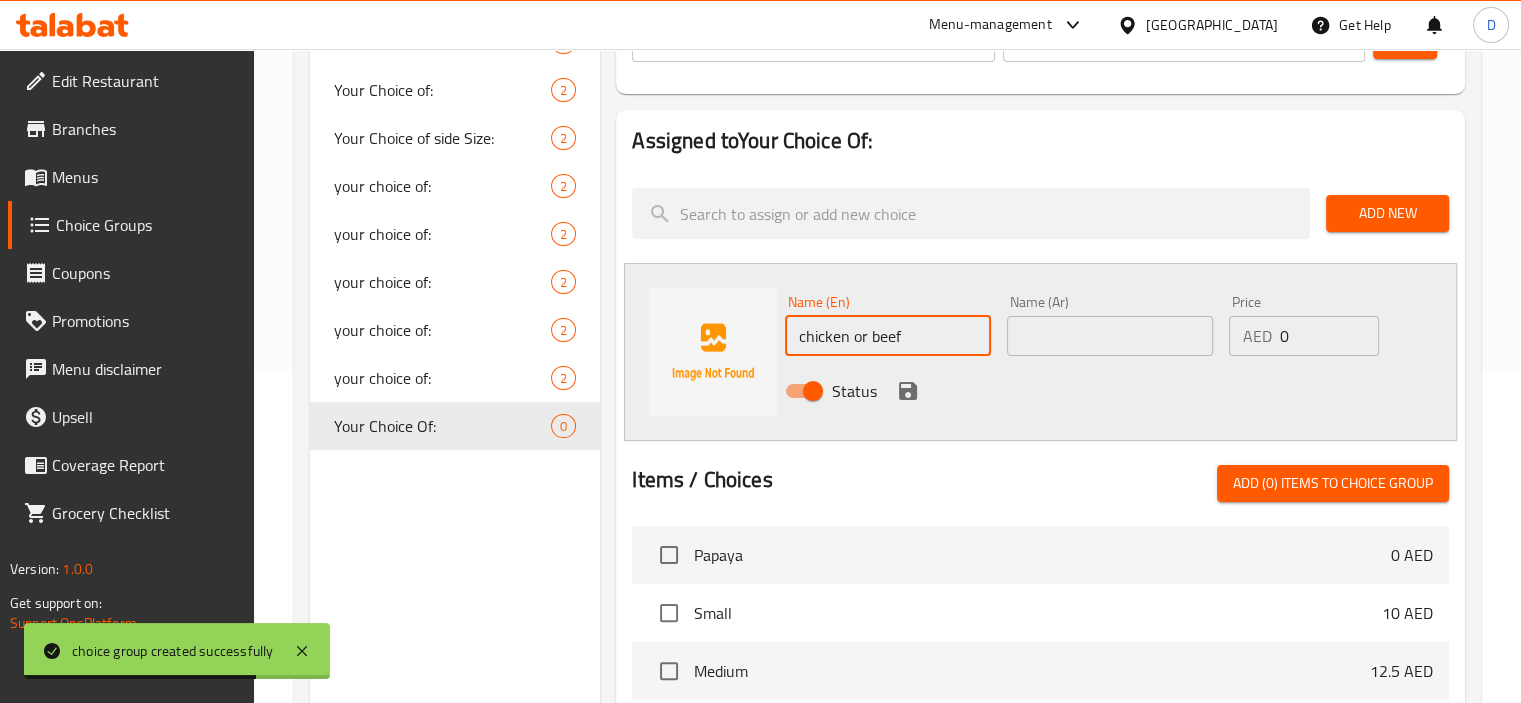click on "chicken or beef" at bounding box center [888, 336] 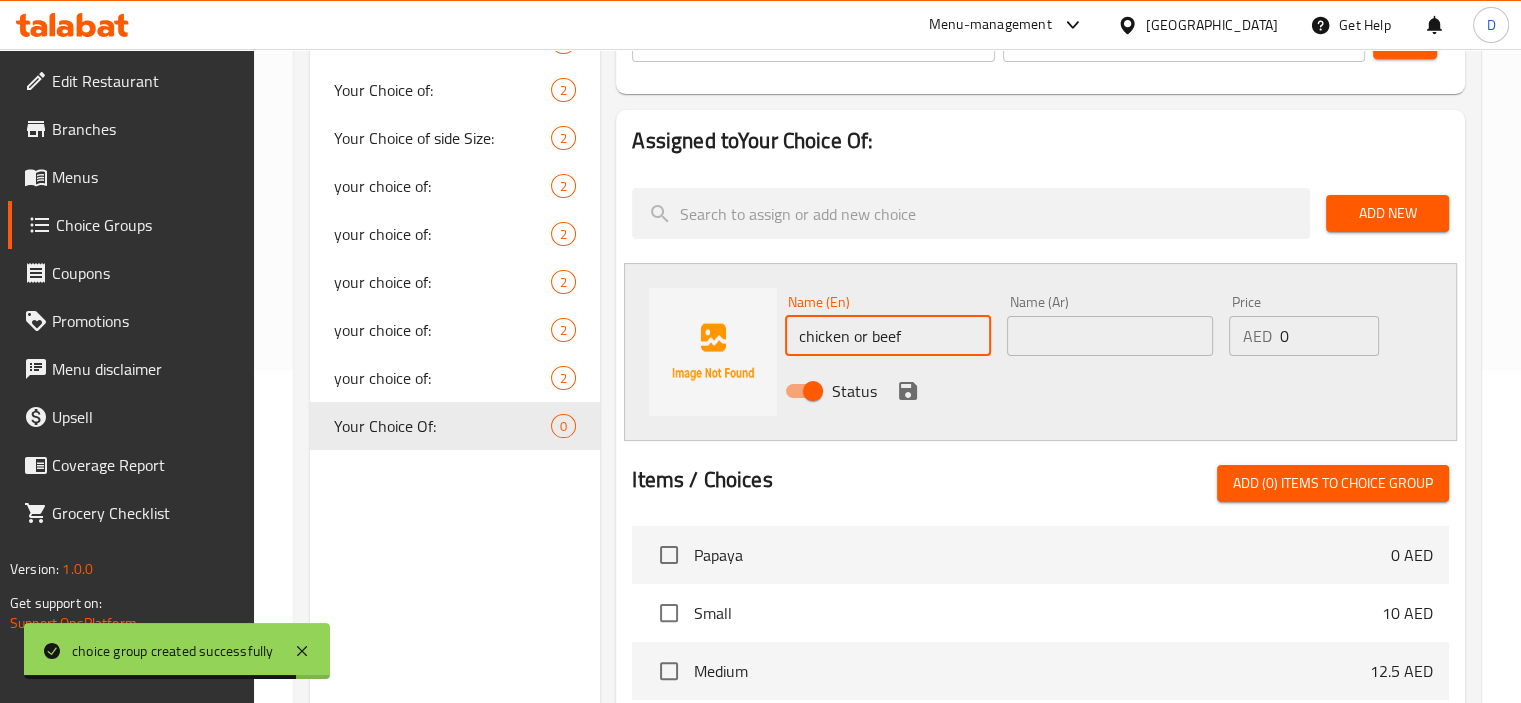 drag, startPoint x: 852, startPoint y: 333, endPoint x: 916, endPoint y: 336, distance: 64.070274 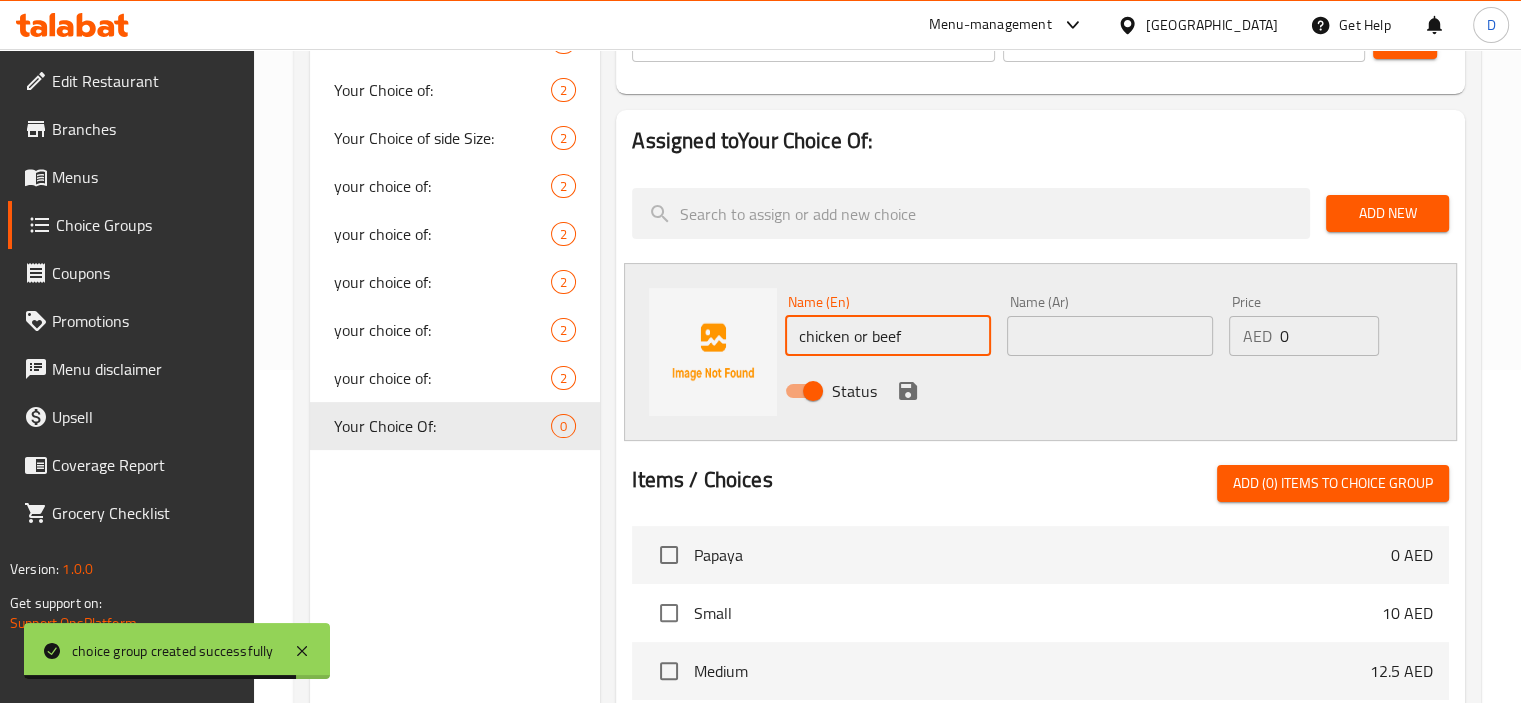 click on "chicken or beef" at bounding box center [888, 336] 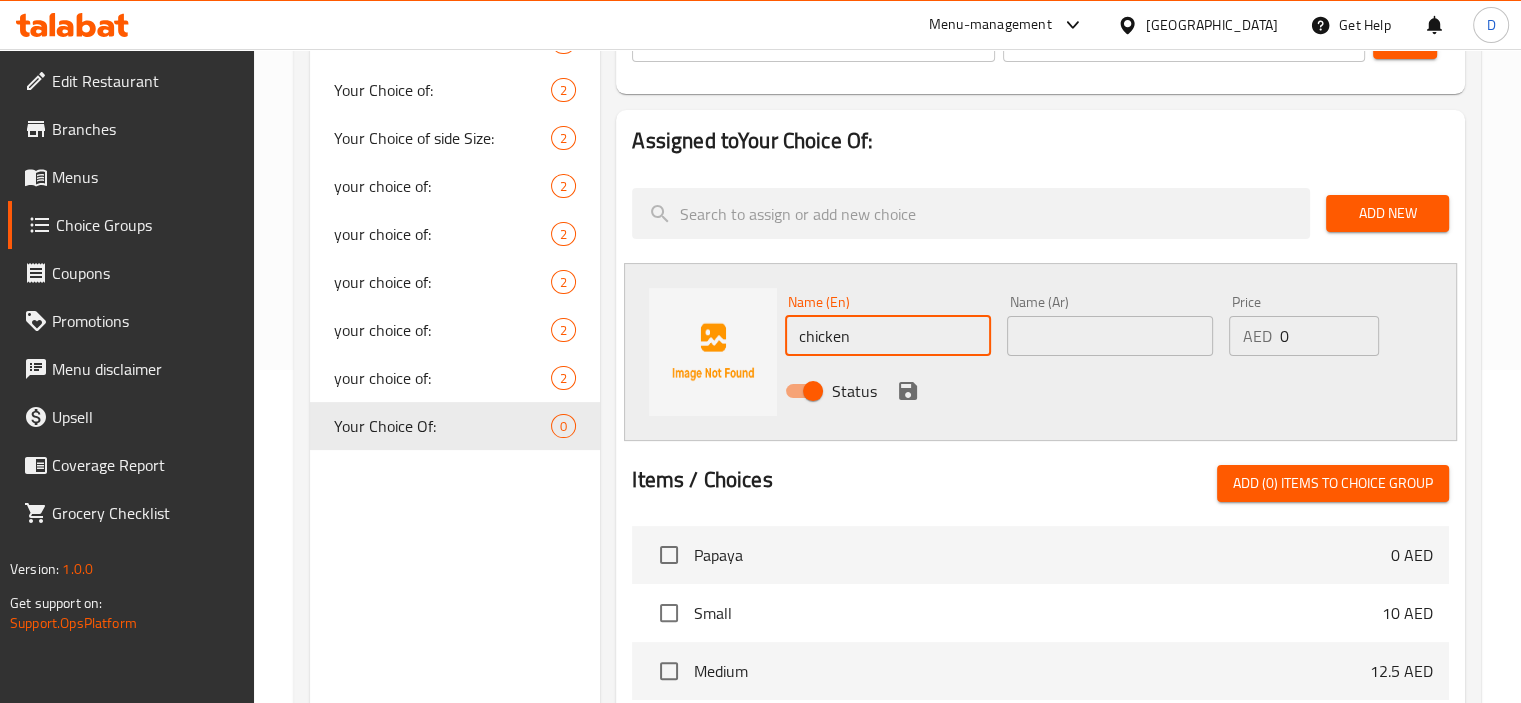 type on "chicken" 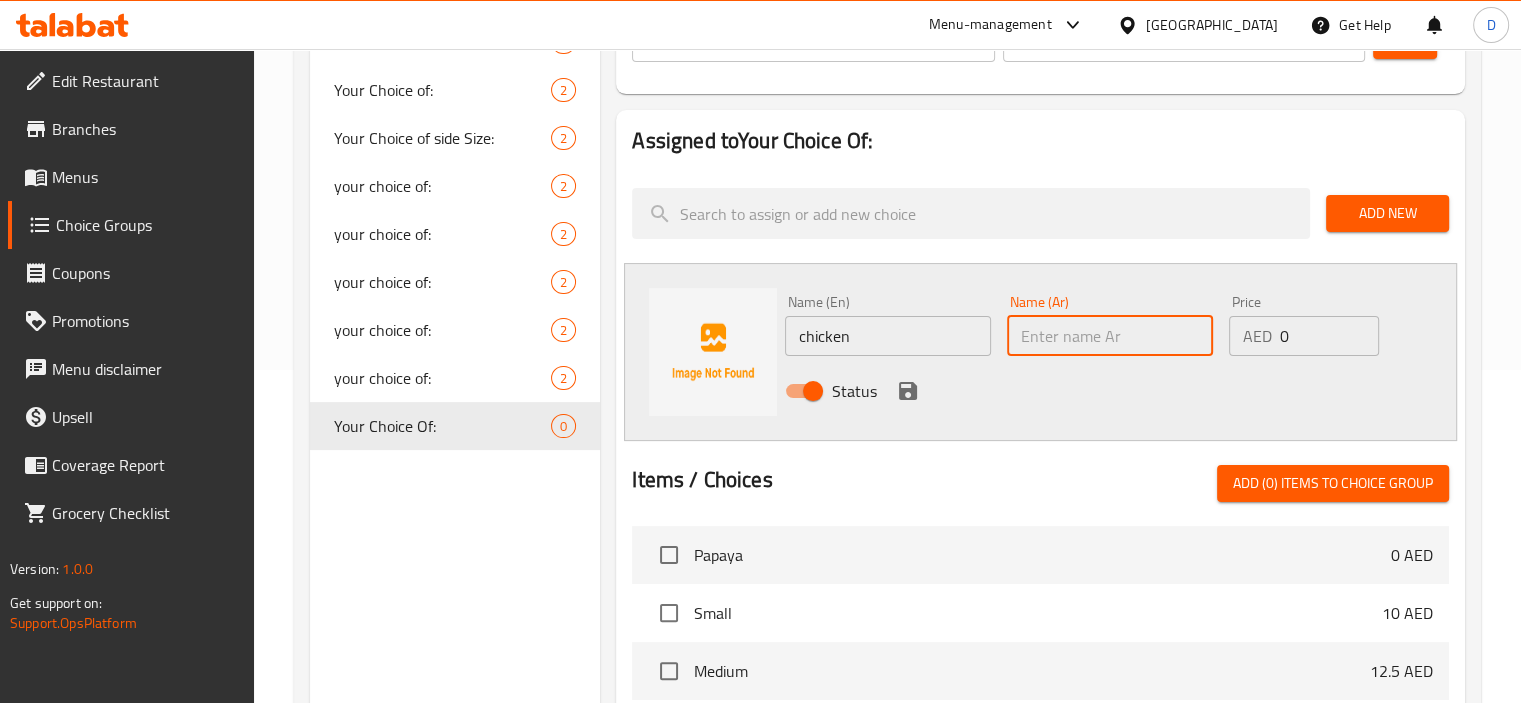 click at bounding box center (1110, 336) 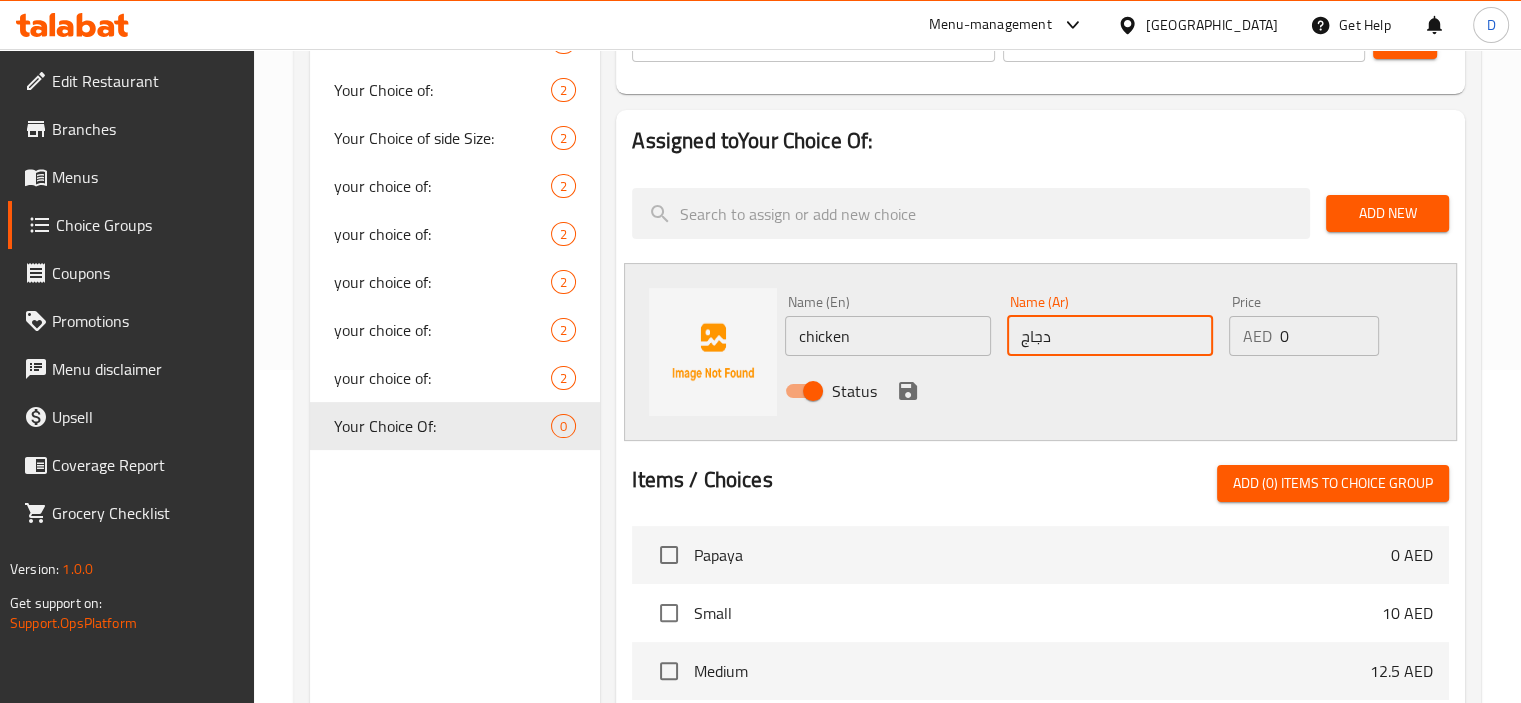 type on "دجاج" 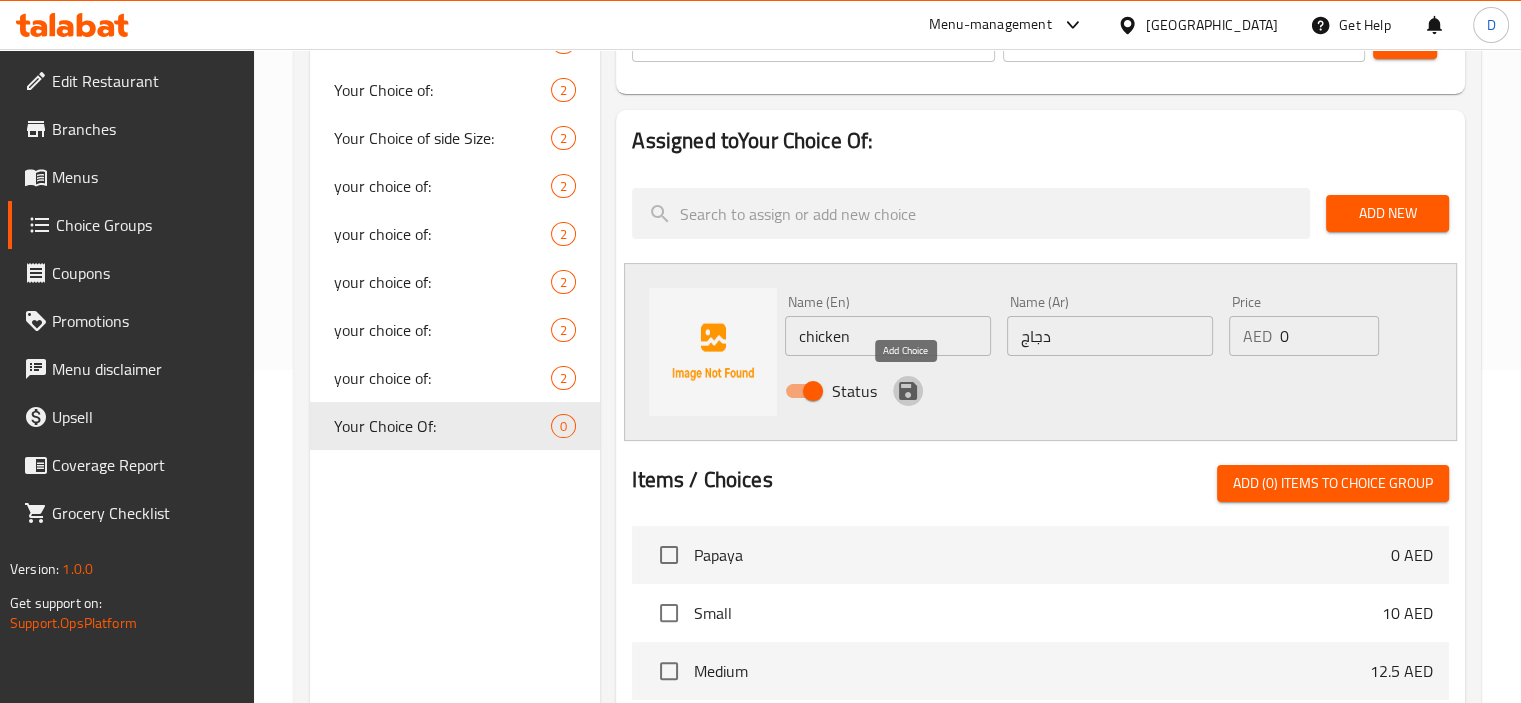 click 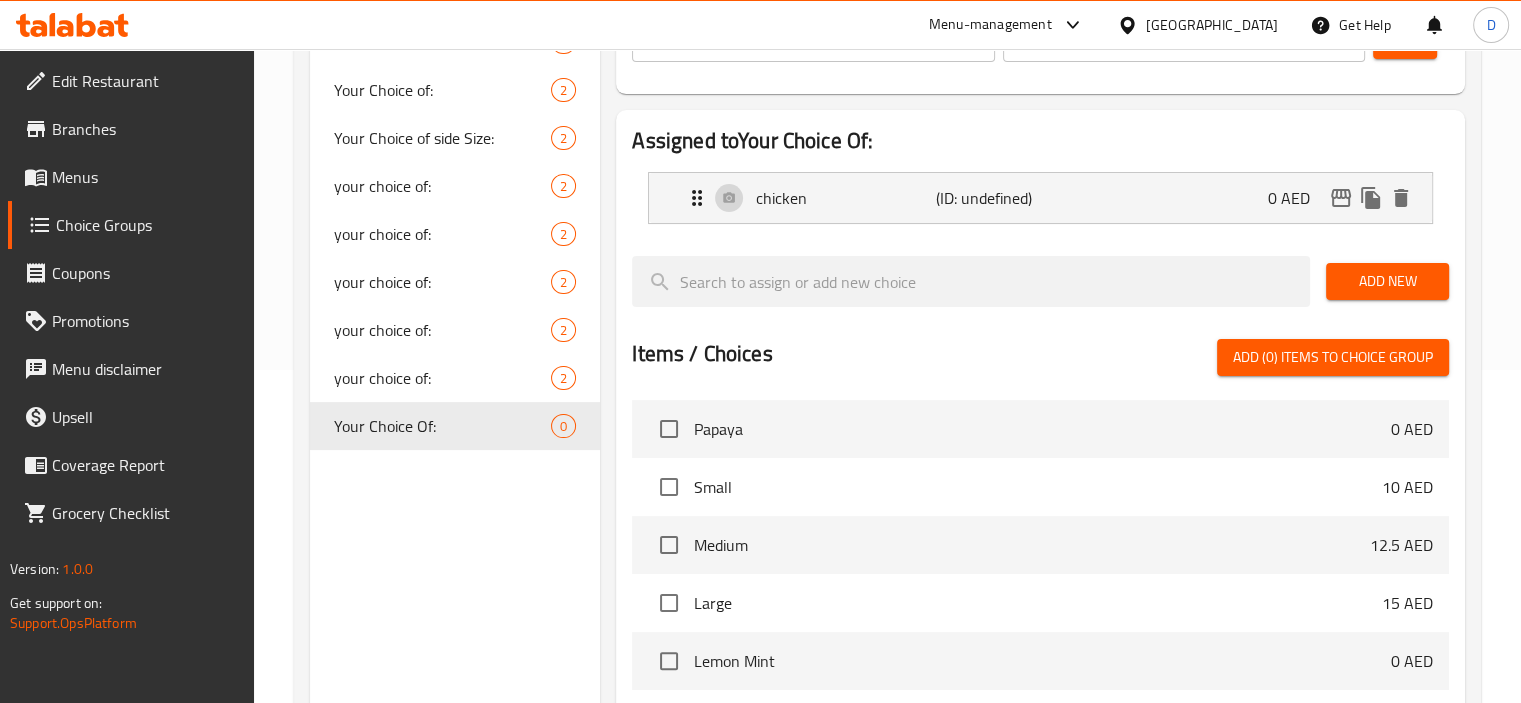 click on "Add New" at bounding box center [1387, 281] 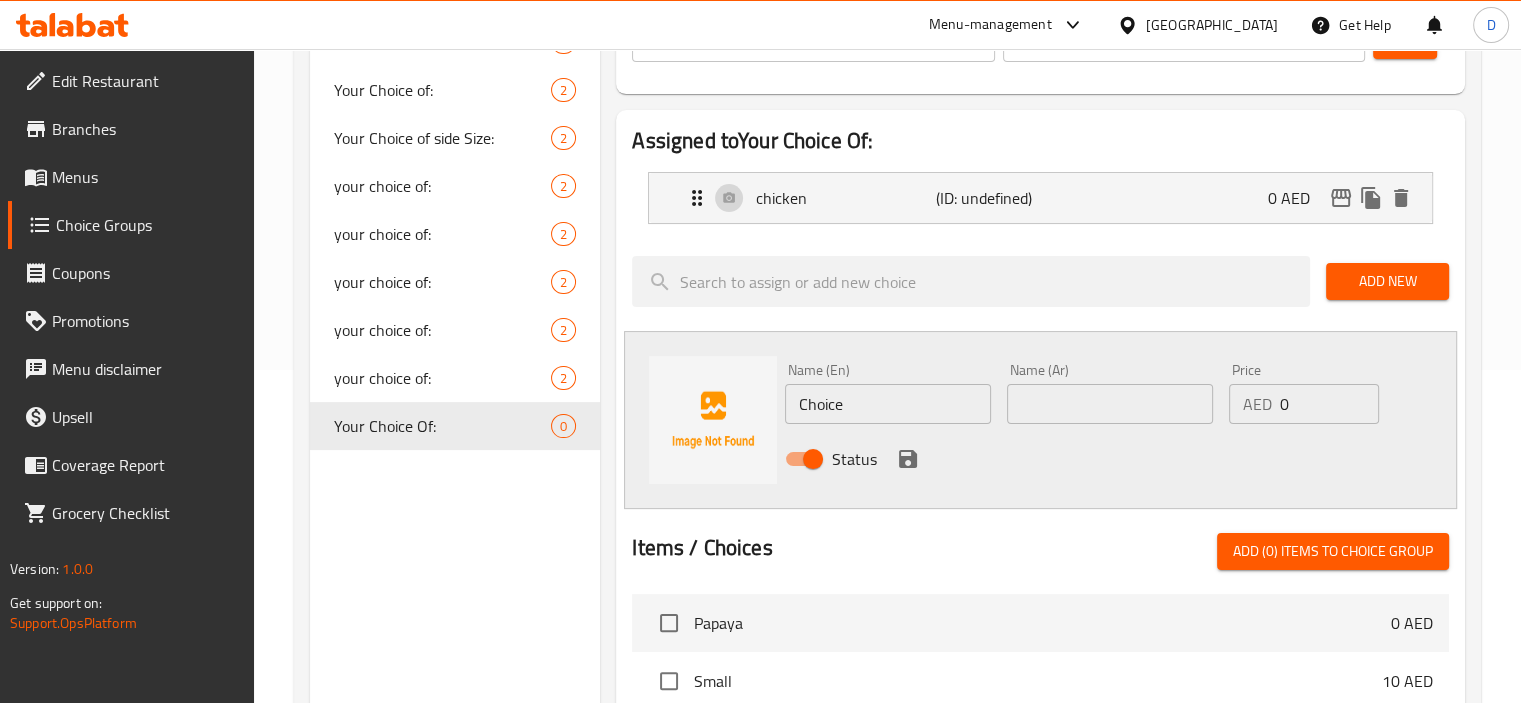 click on "Choice" at bounding box center [888, 404] 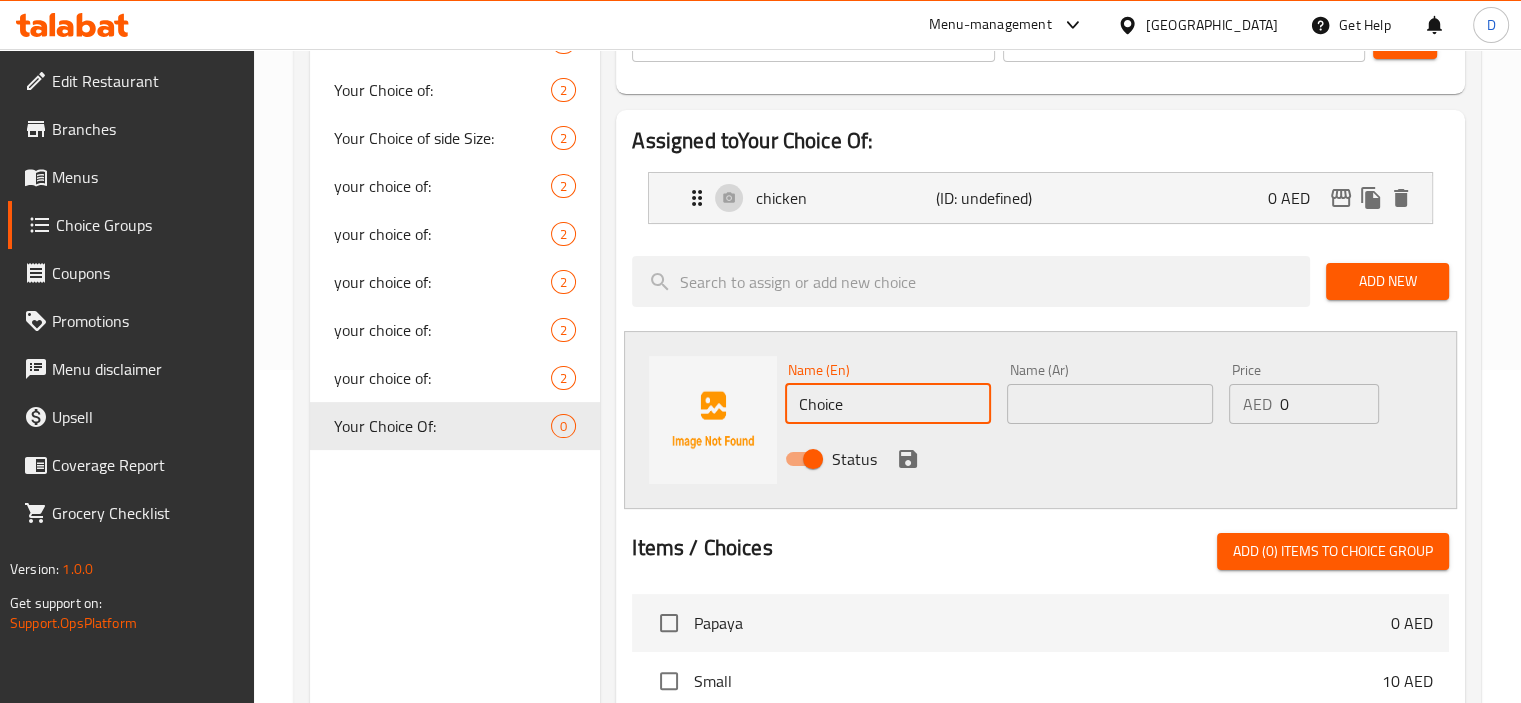 paste on "or beef" 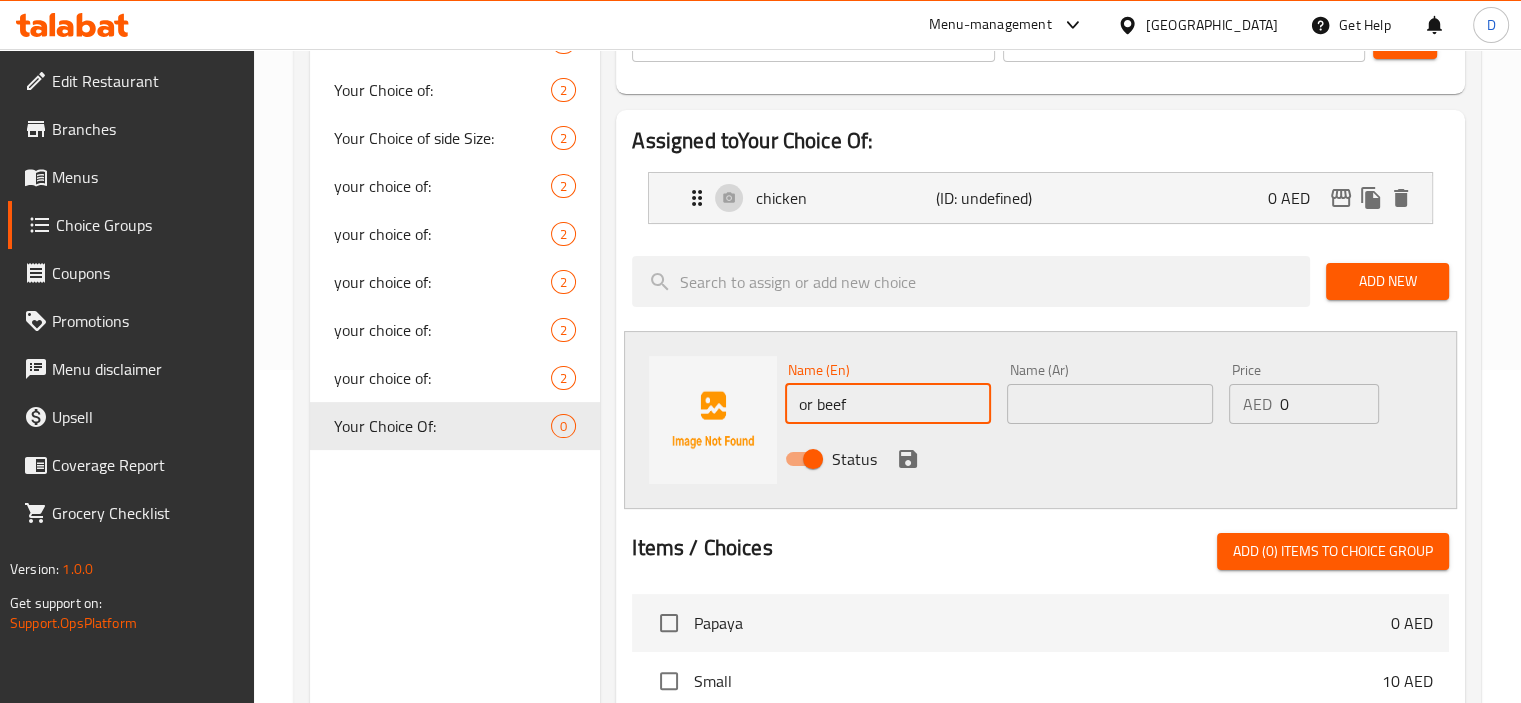 click on "or beef" at bounding box center (888, 404) 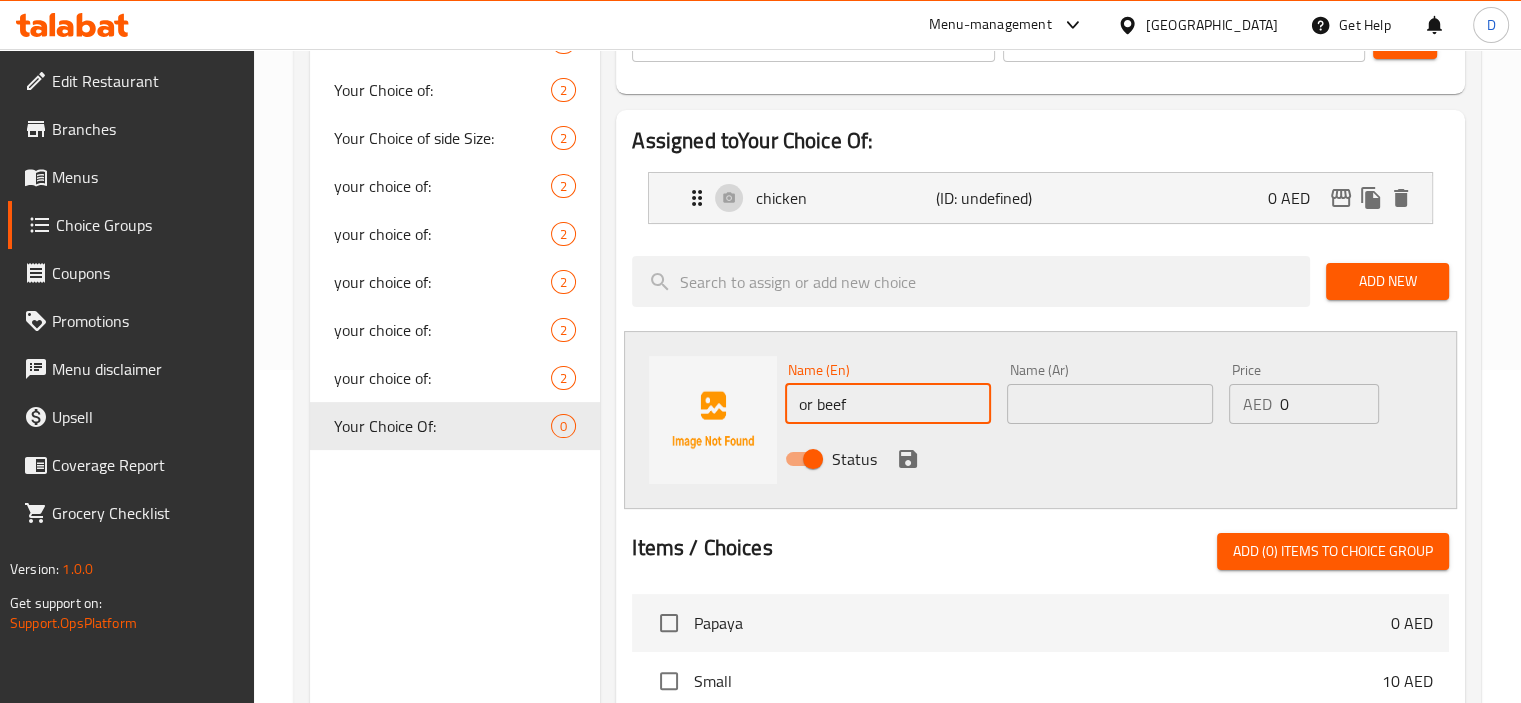 drag, startPoint x: 812, startPoint y: 409, endPoint x: 733, endPoint y: 399, distance: 79.630394 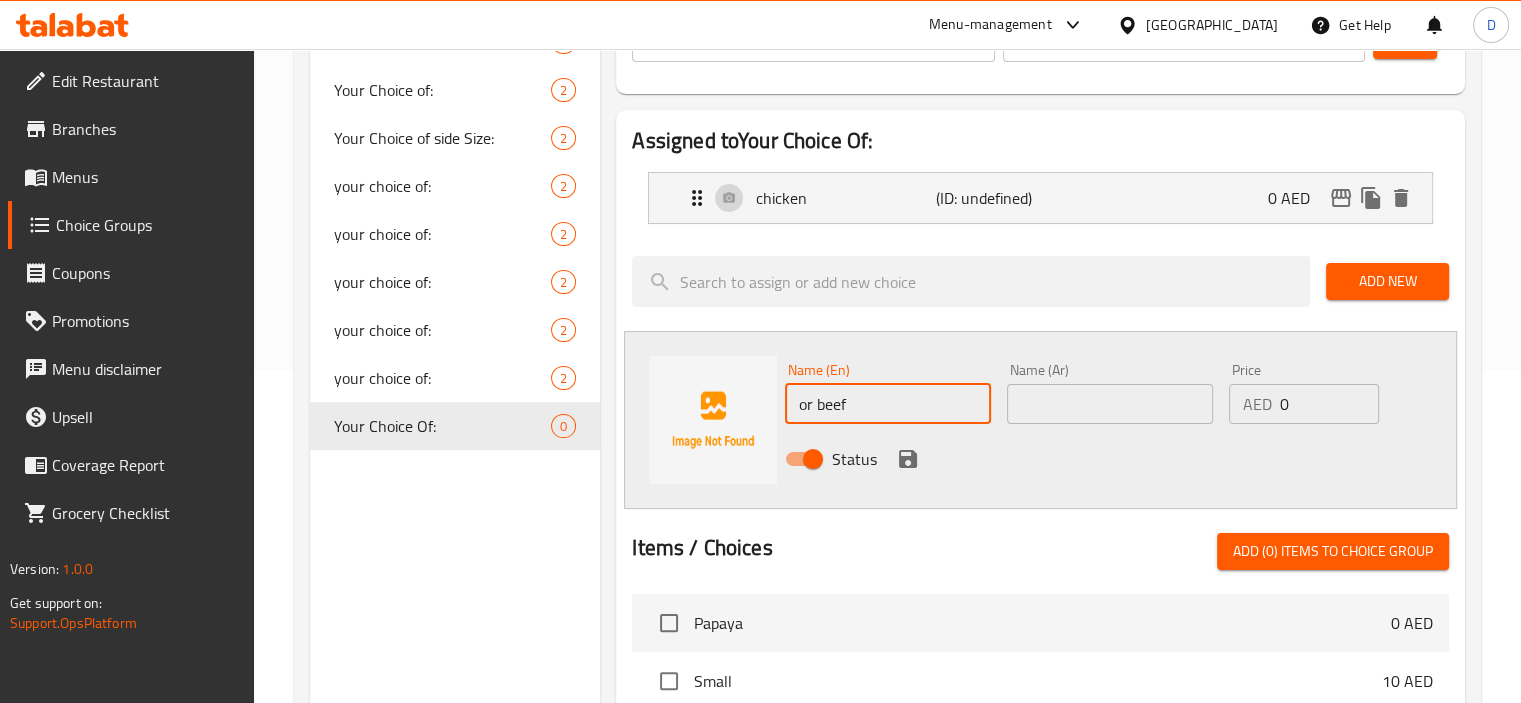 click on "Name (En) or beef Name (En) Name (Ar) Name (Ar) Price AED 0 Price Status" at bounding box center (1040, 420) 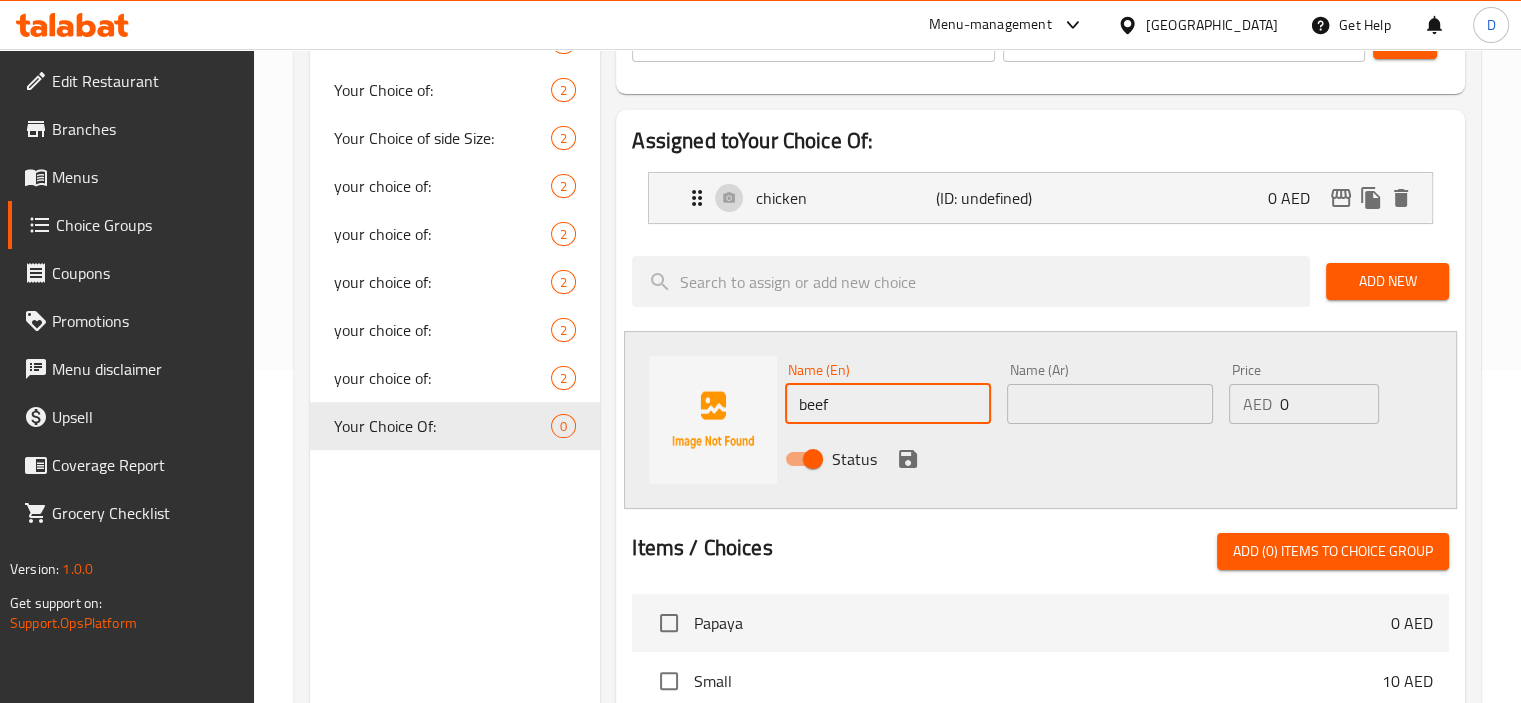 type on "beef" 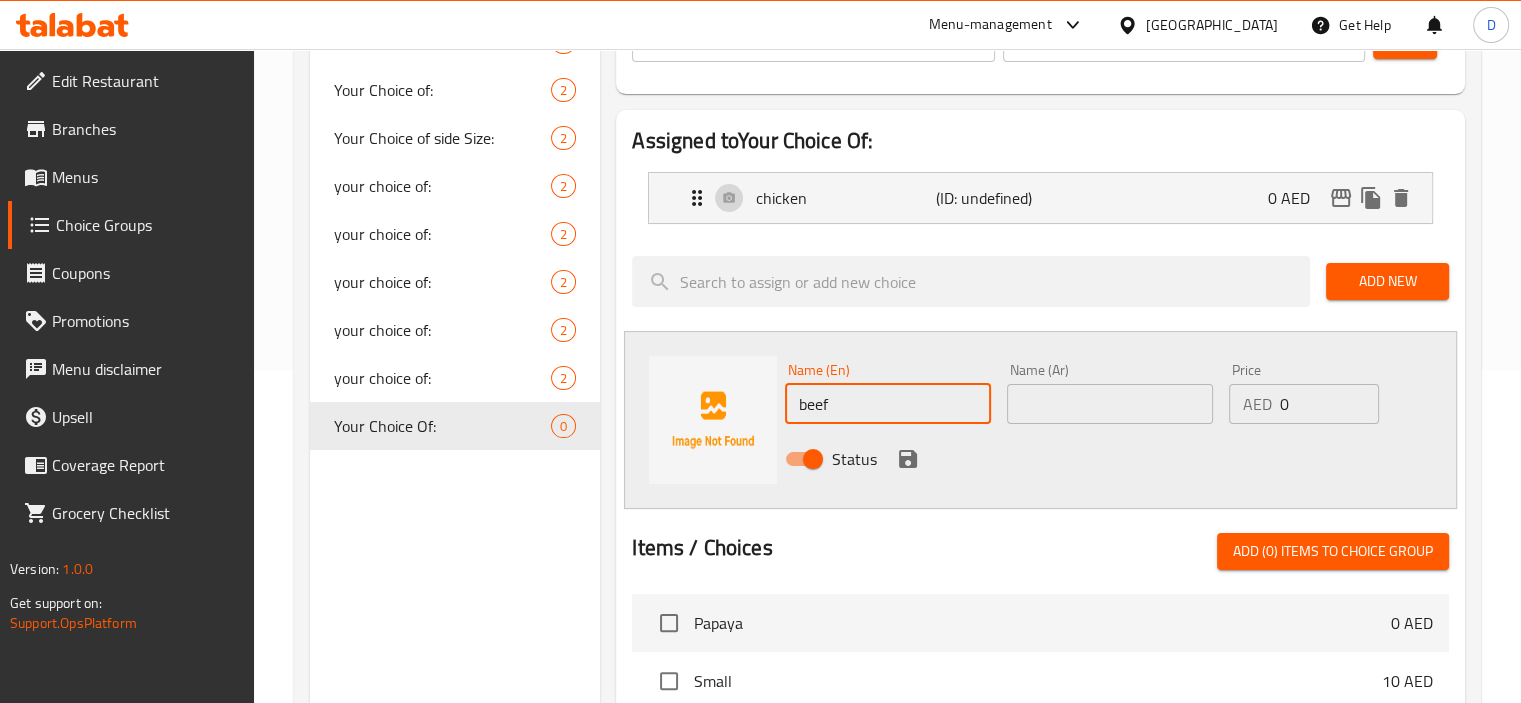 click at bounding box center [1110, 404] 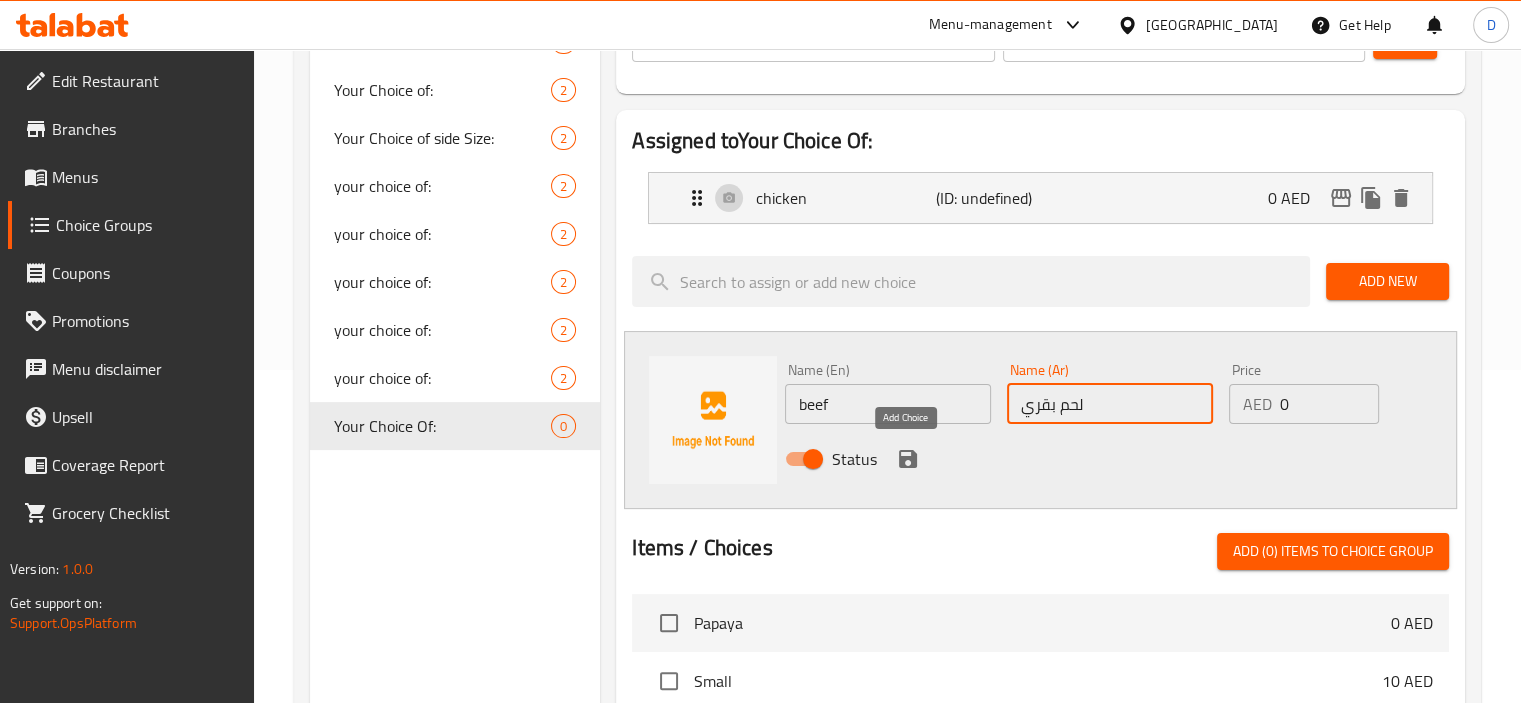 type on "لحم بقري" 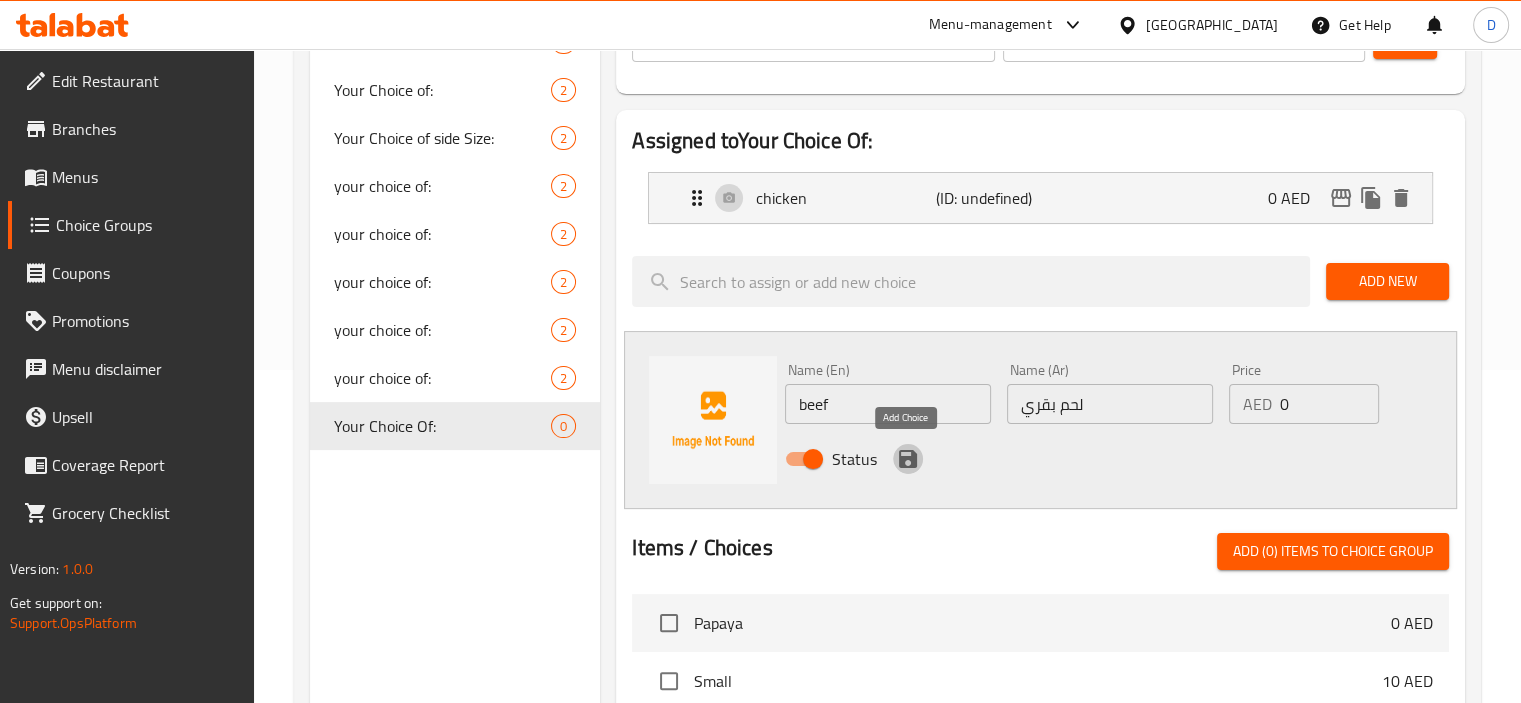 click 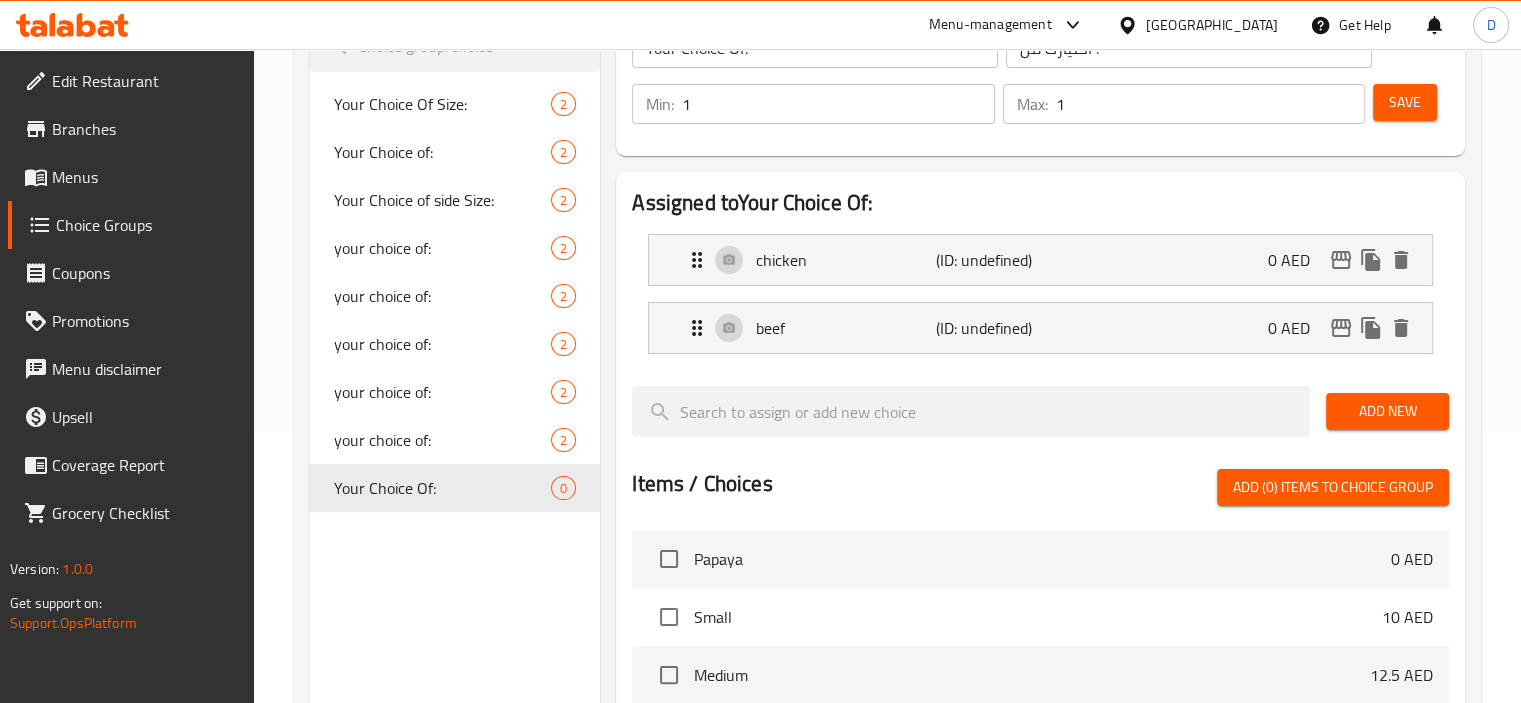 scroll, scrollTop: 216, scrollLeft: 0, axis: vertical 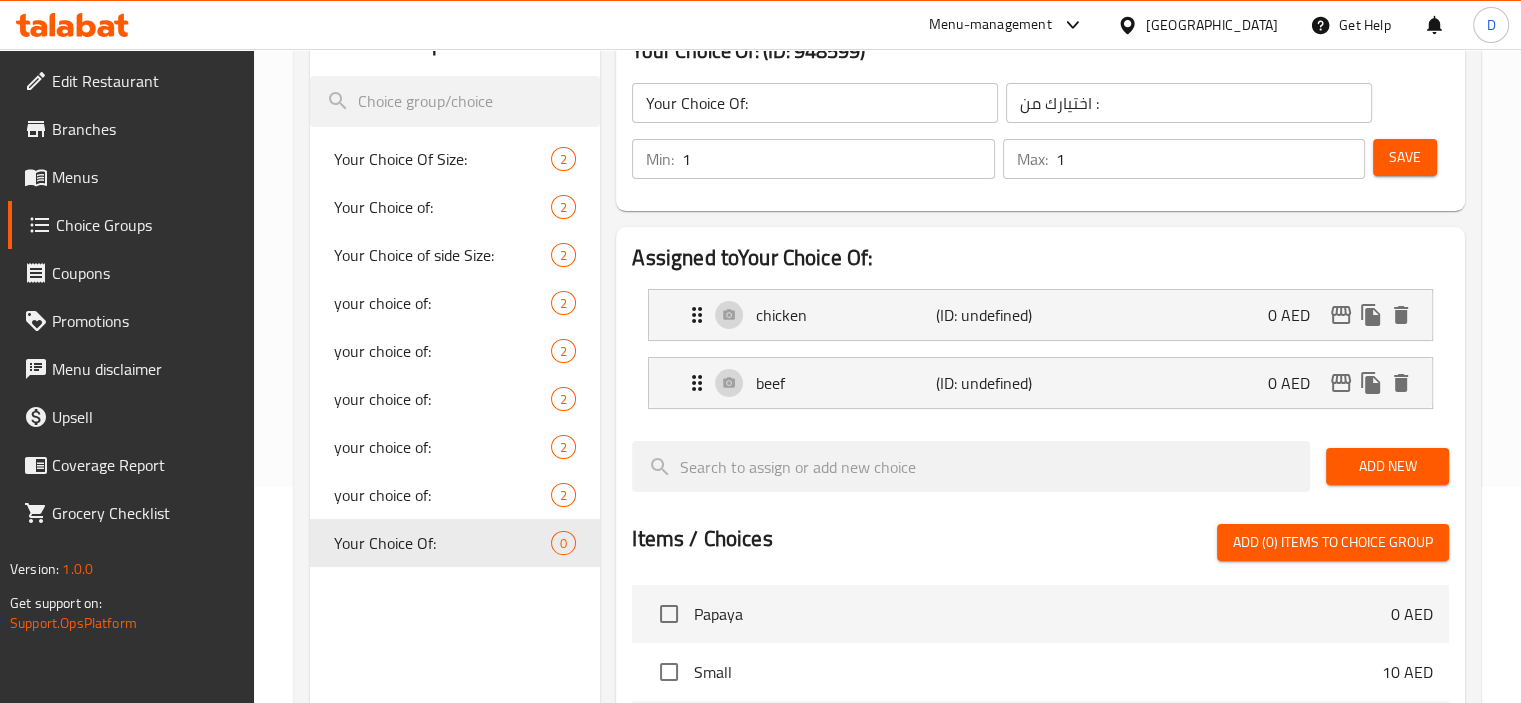 click on "Save" at bounding box center [1405, 157] 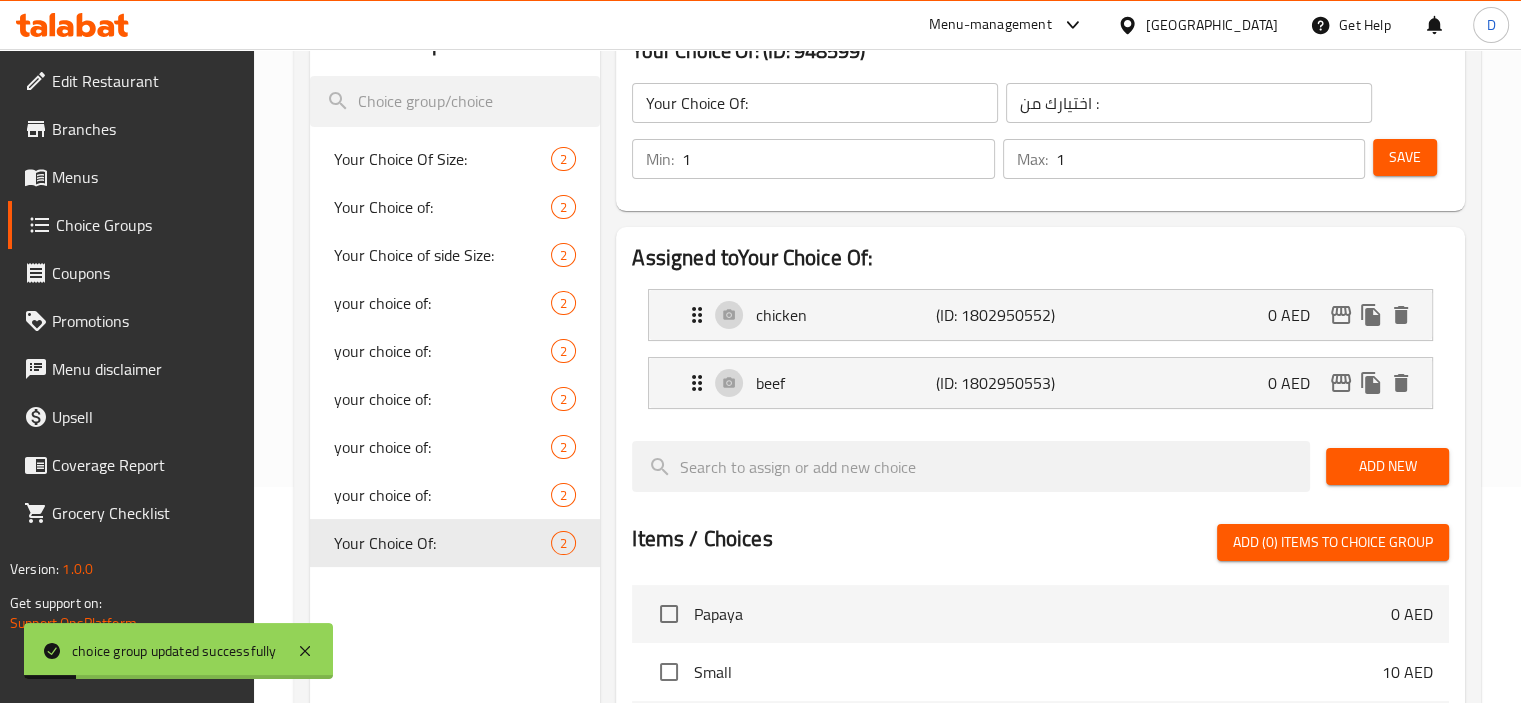 click on "Menus" at bounding box center (145, 177) 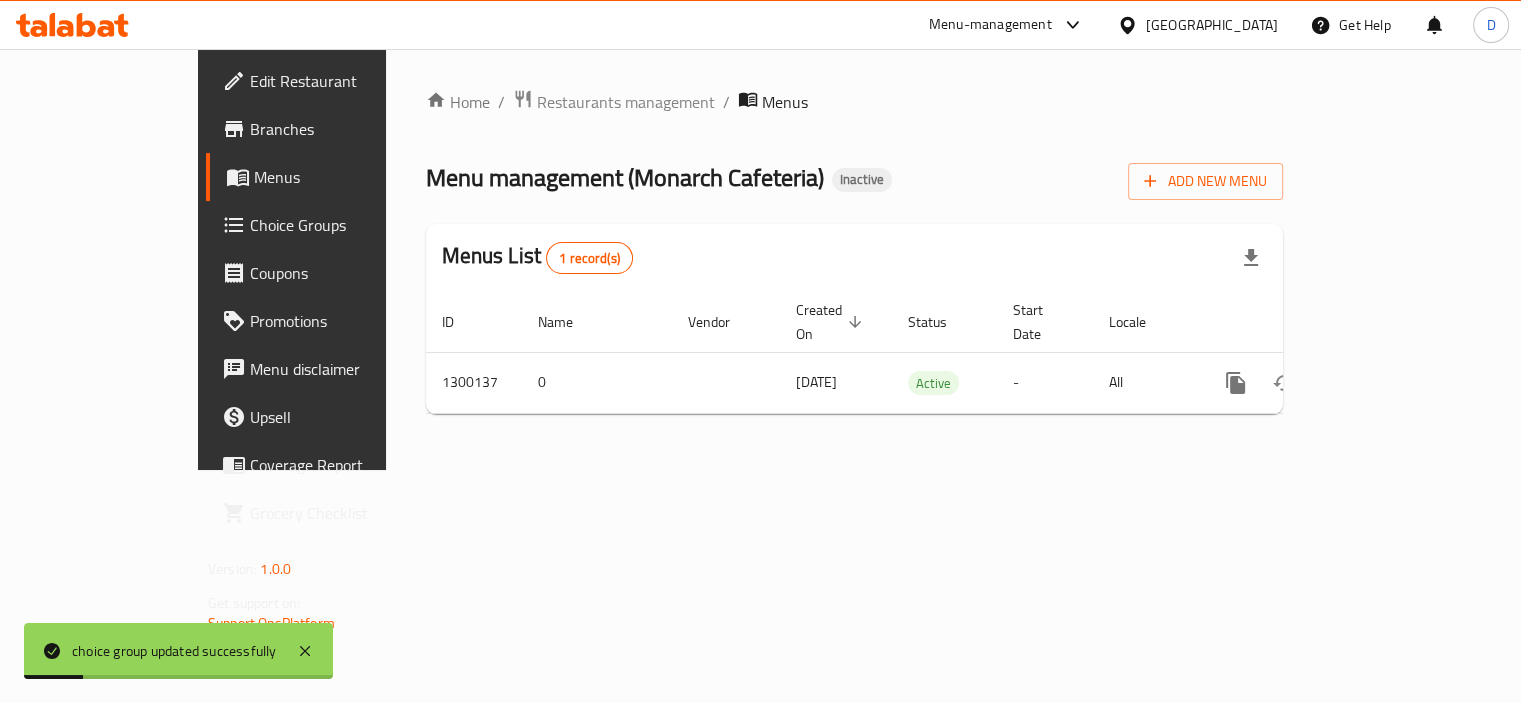 scroll, scrollTop: 0, scrollLeft: 0, axis: both 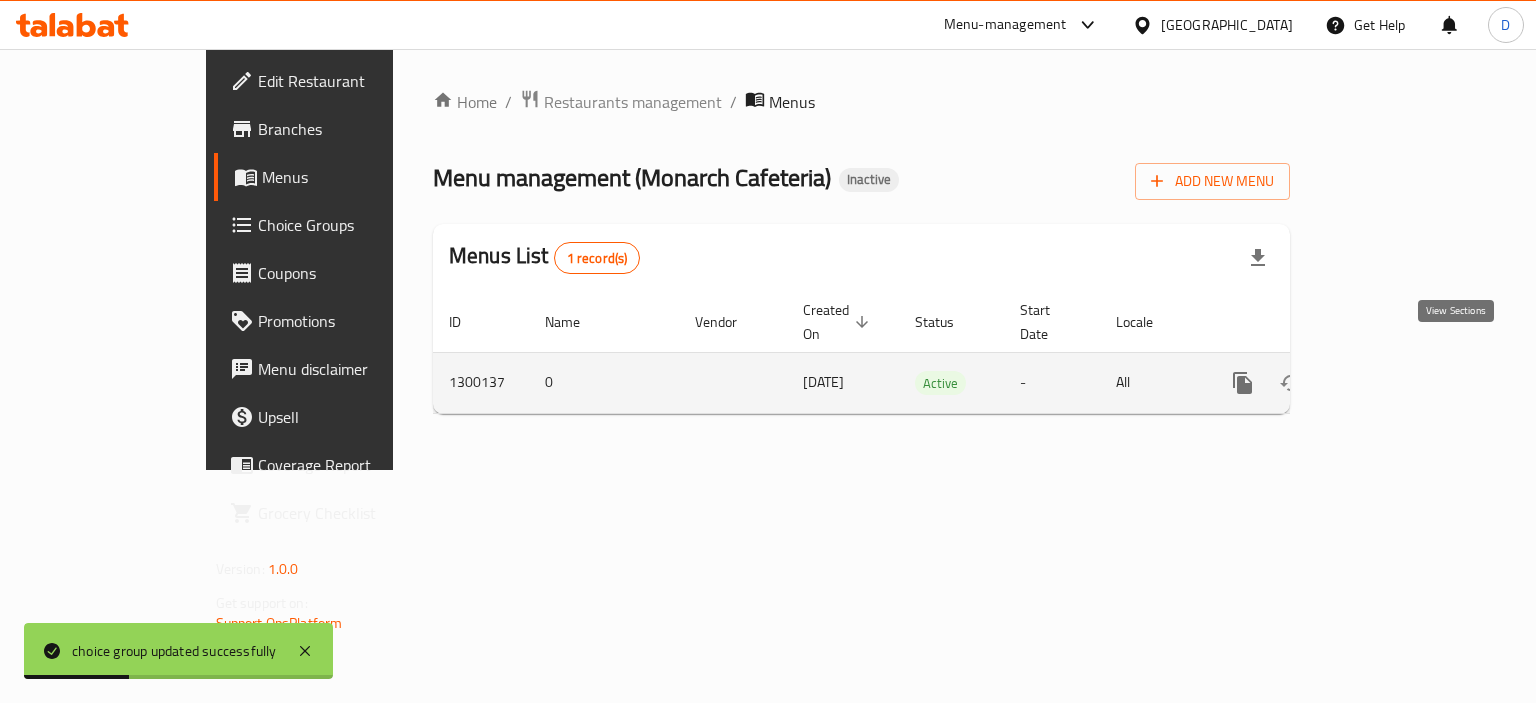 click 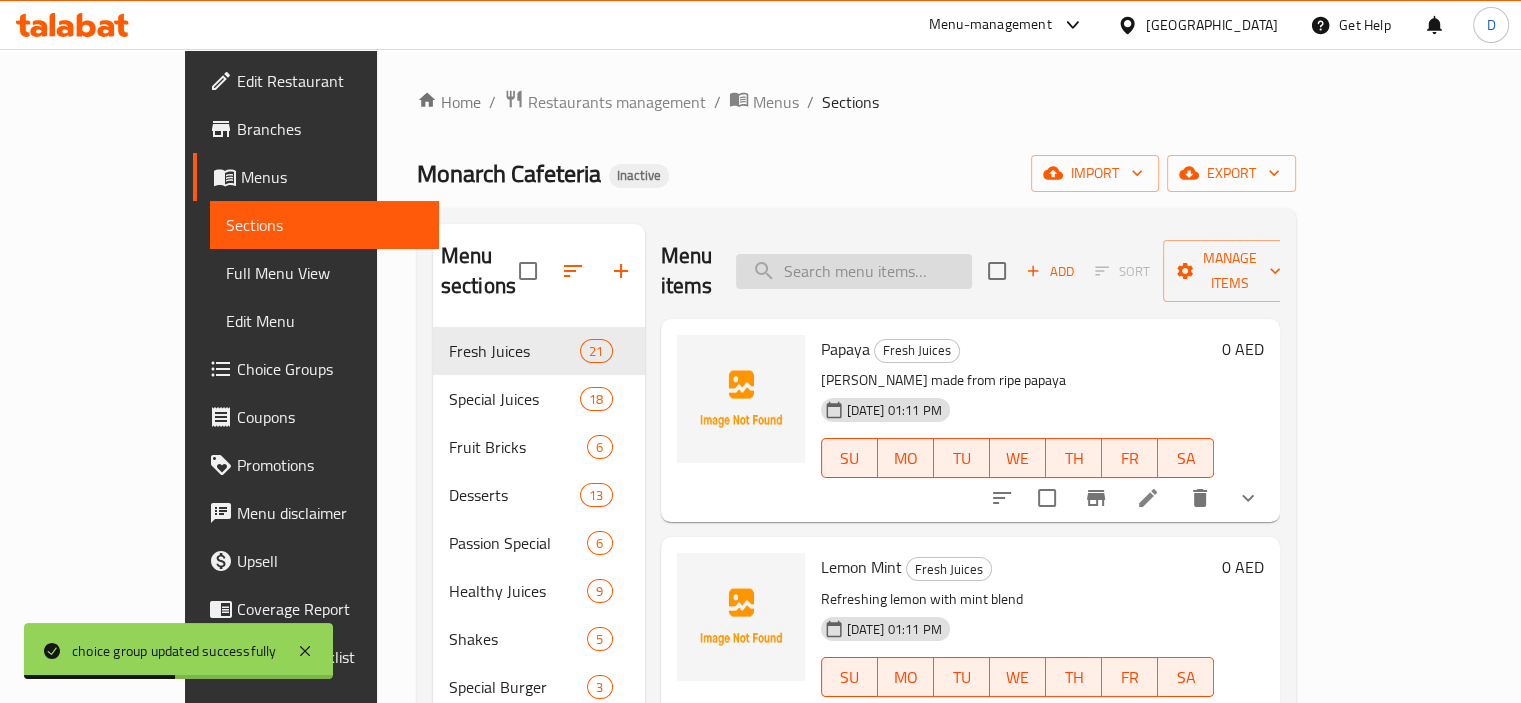 click at bounding box center (854, 271) 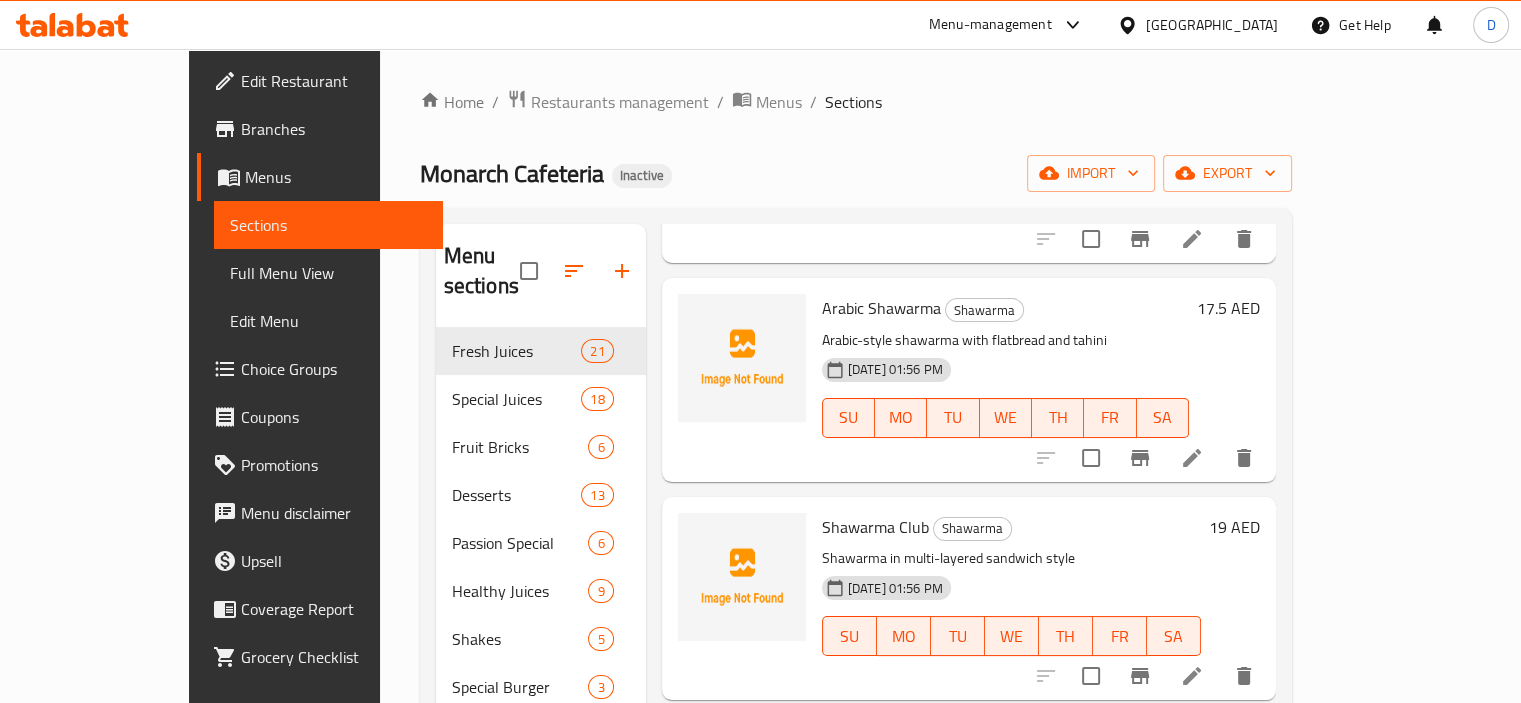 scroll, scrollTop: 708, scrollLeft: 0, axis: vertical 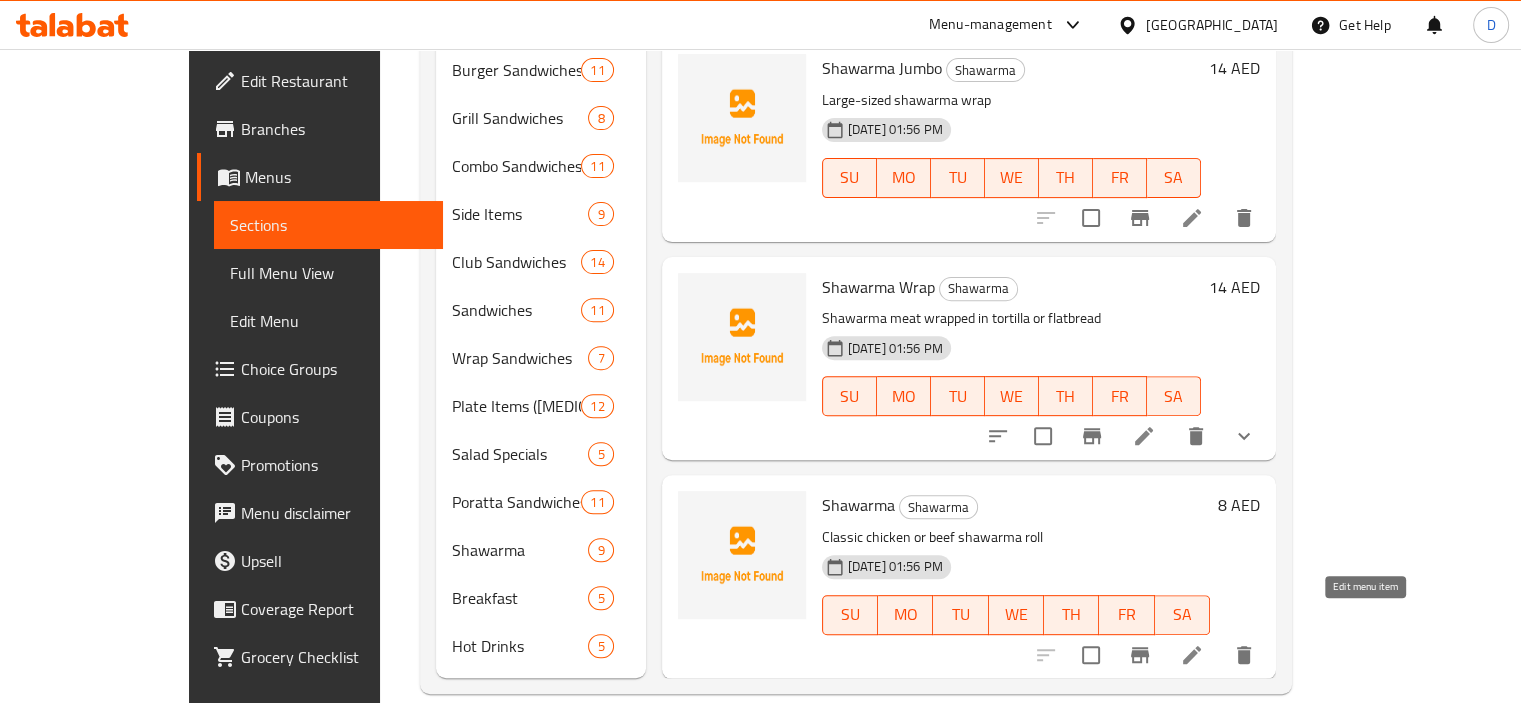 type on "شاورما" 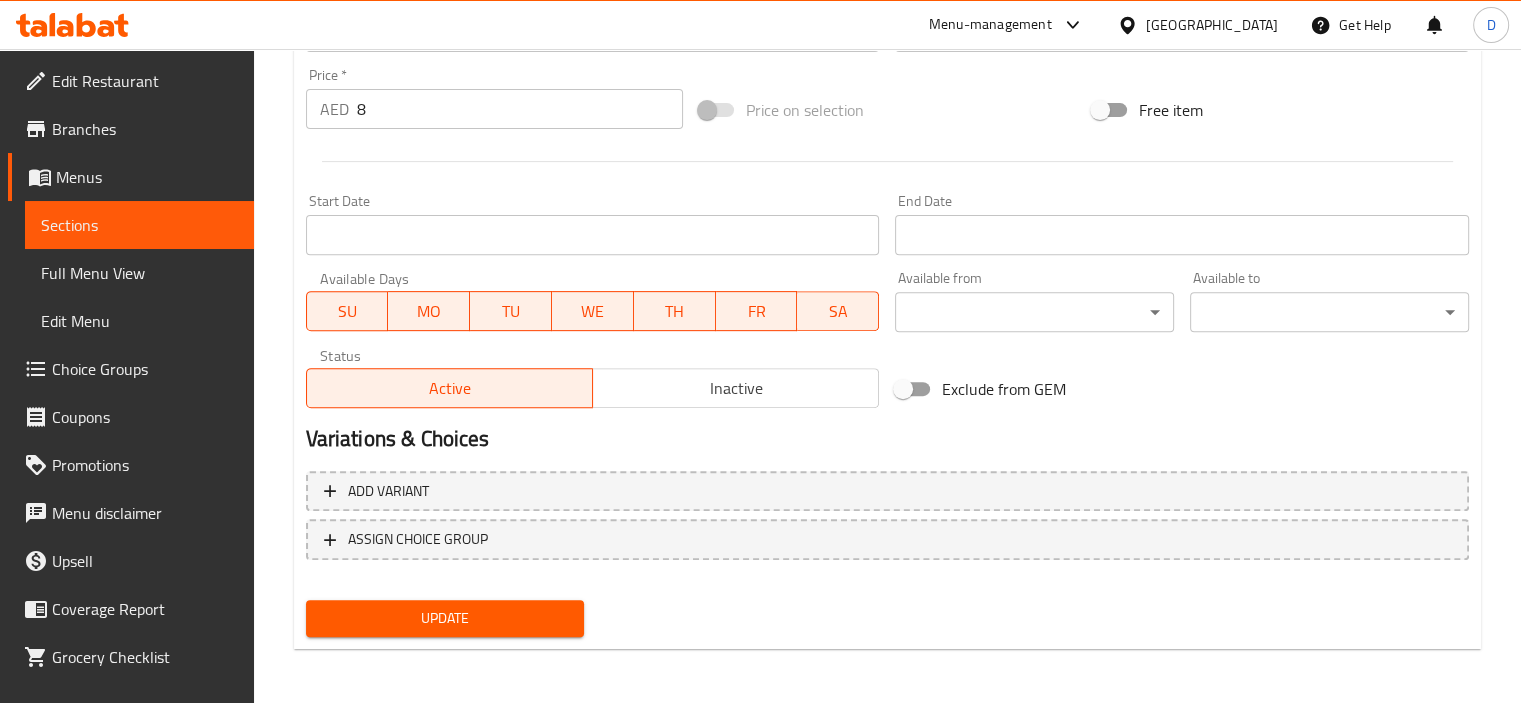scroll, scrollTop: 709, scrollLeft: 0, axis: vertical 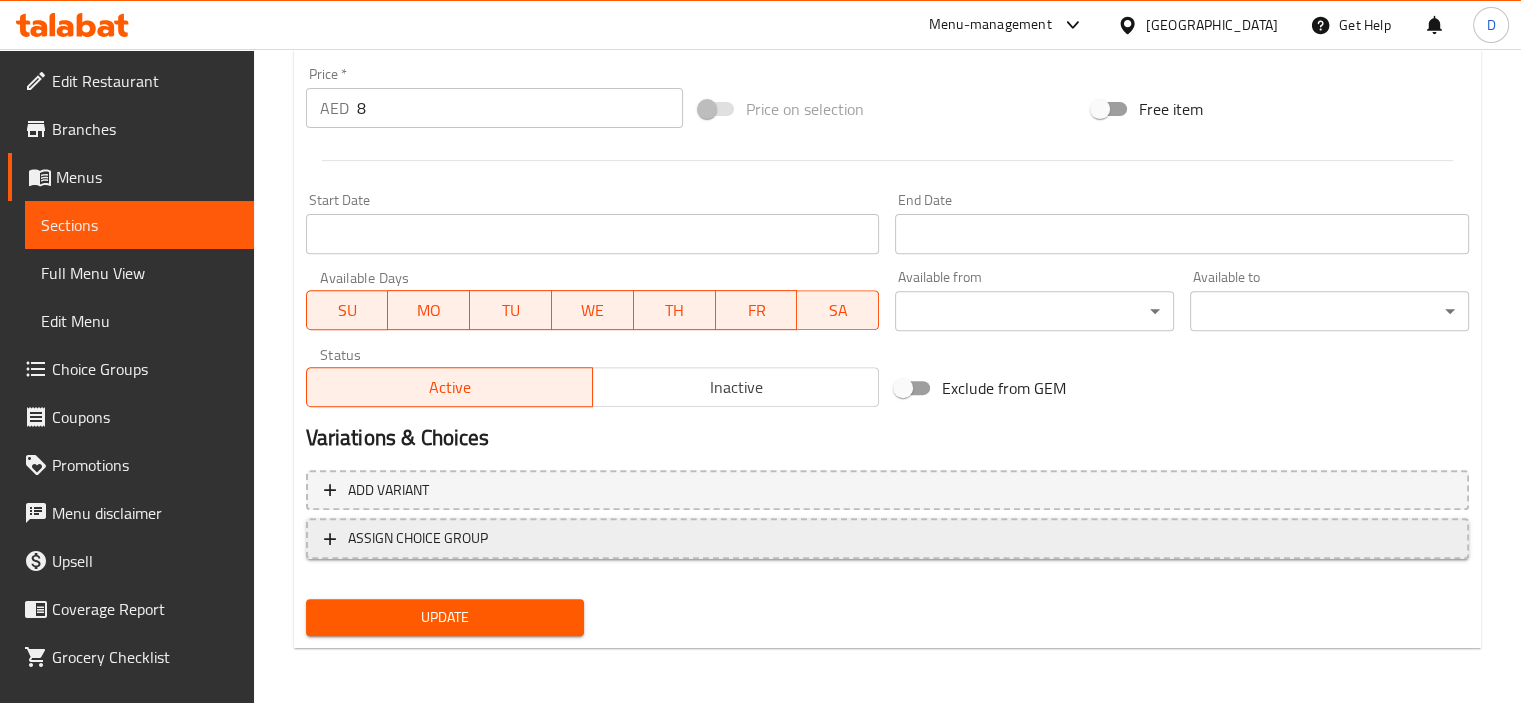 click on "ASSIGN CHOICE GROUP" at bounding box center [887, 538] 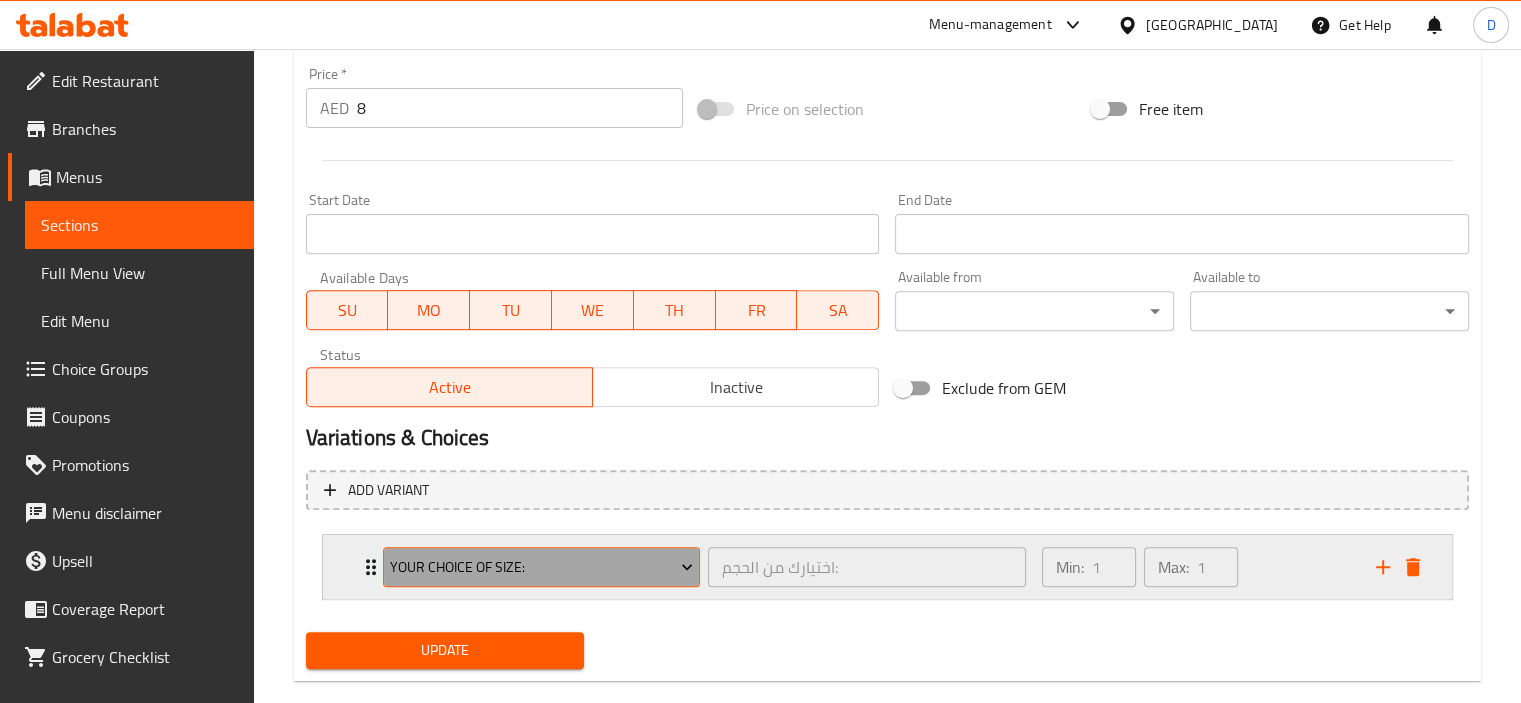 click on "Your Choice Of Size:" at bounding box center (541, 567) 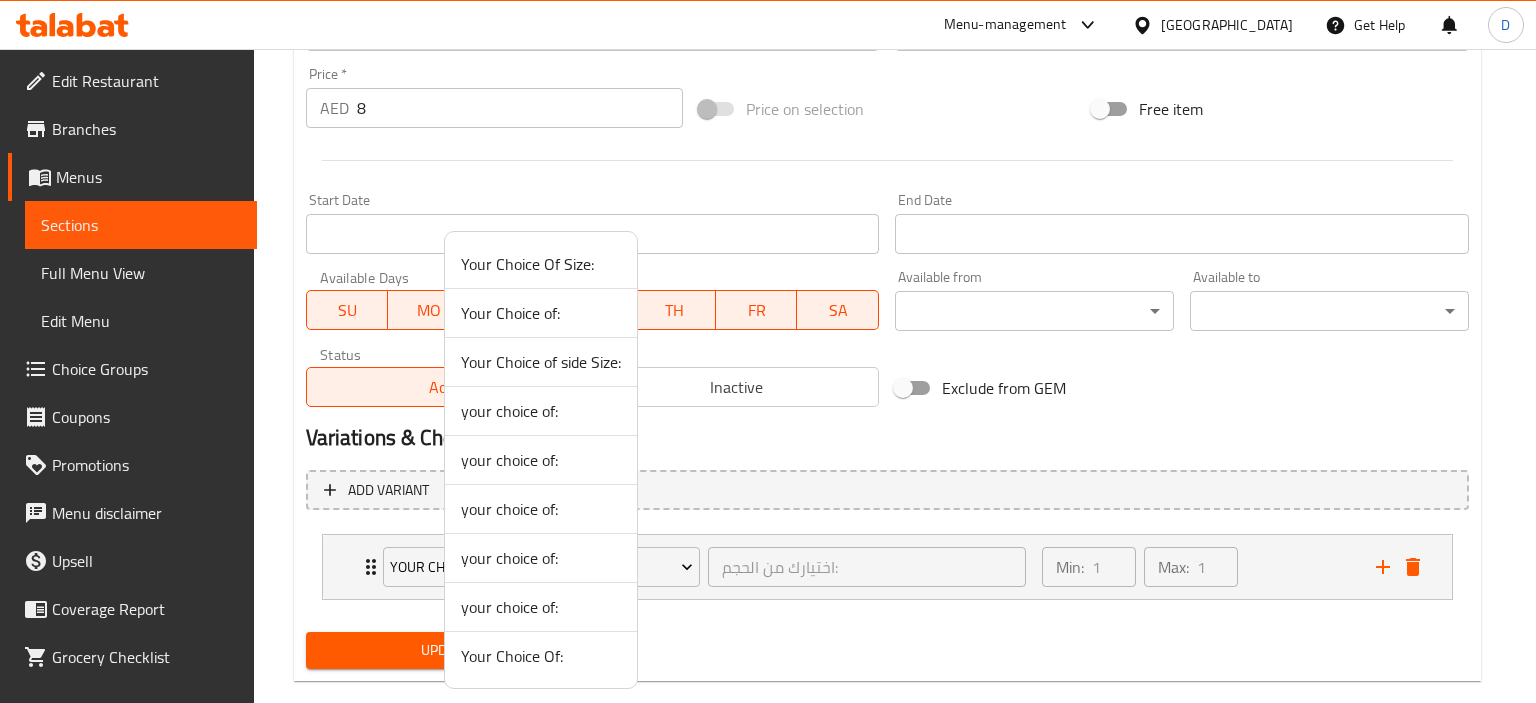 click on "Your Choice Of:" at bounding box center (541, 656) 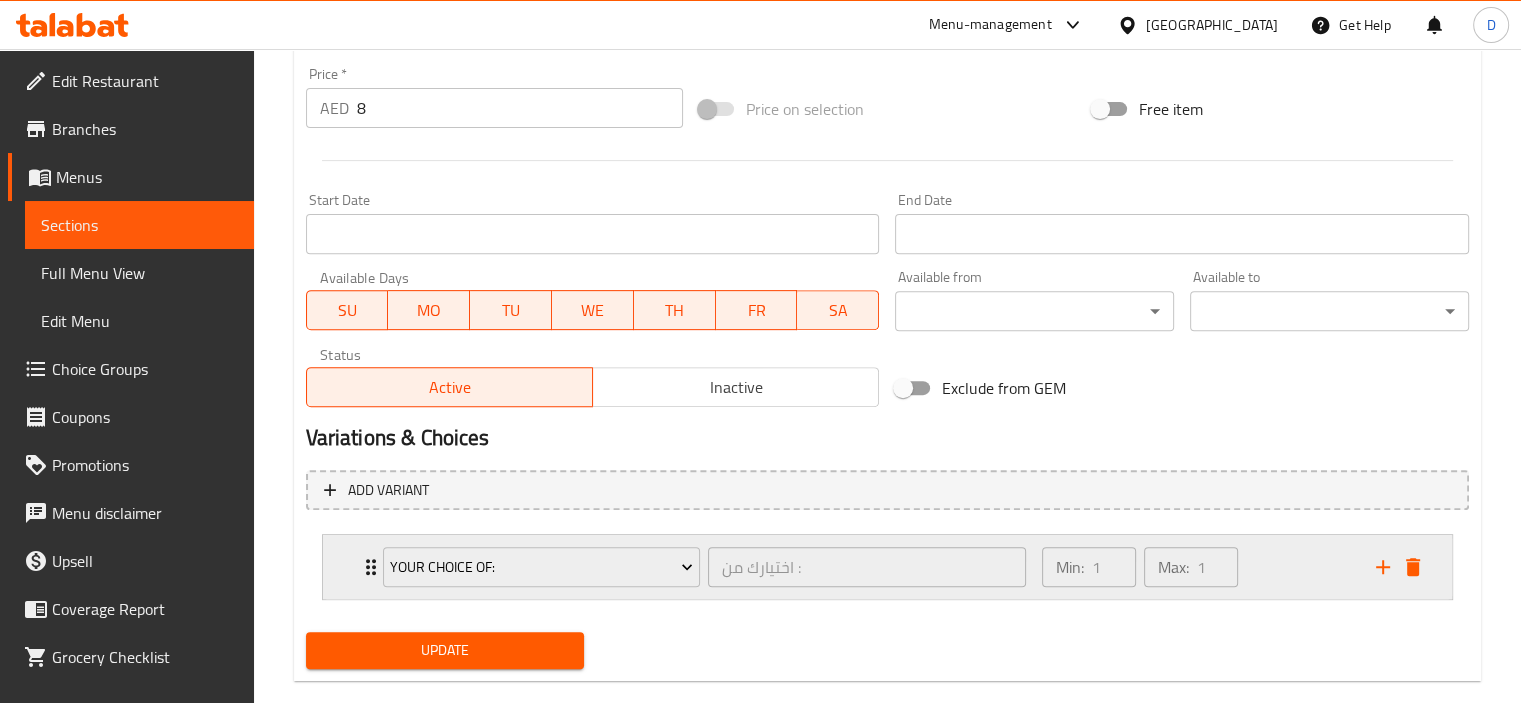 click 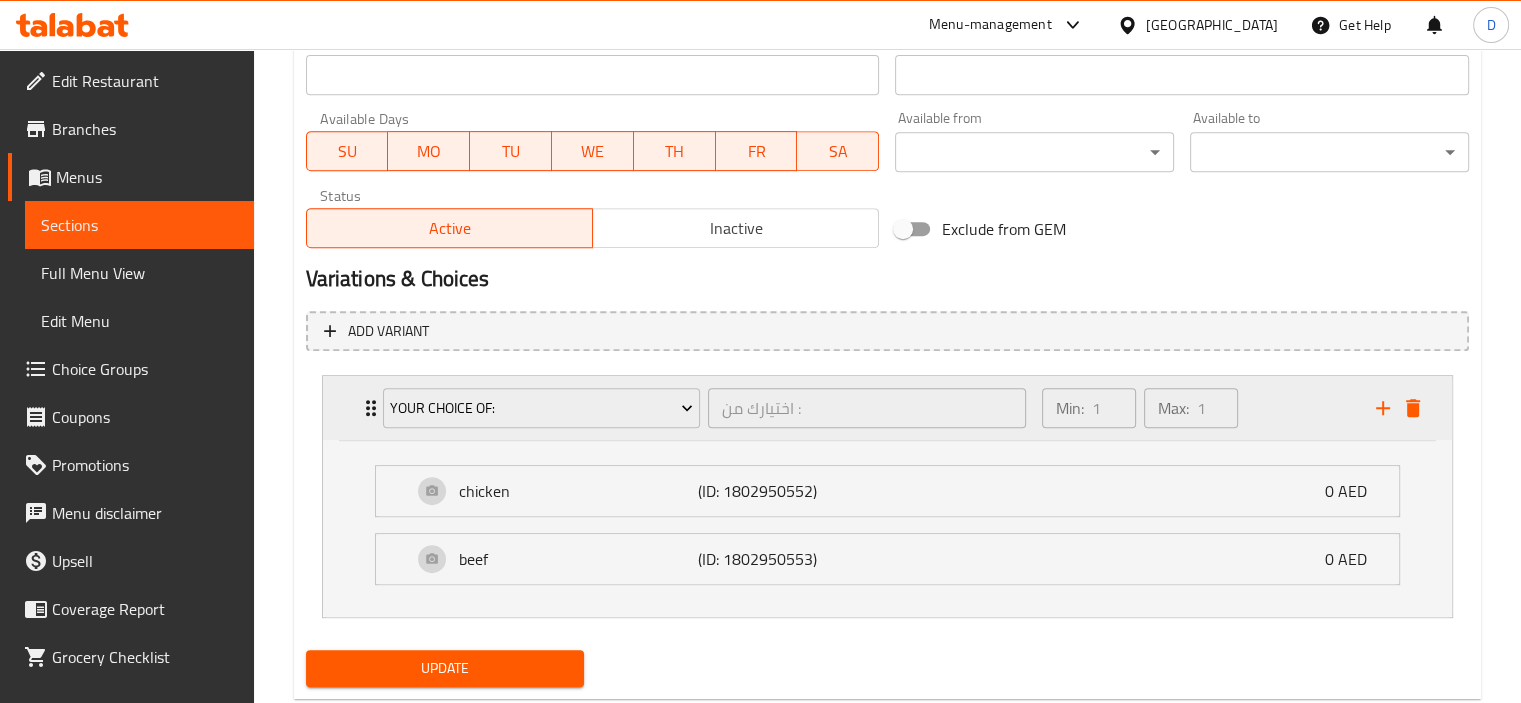 scroll, scrollTop: 919, scrollLeft: 0, axis: vertical 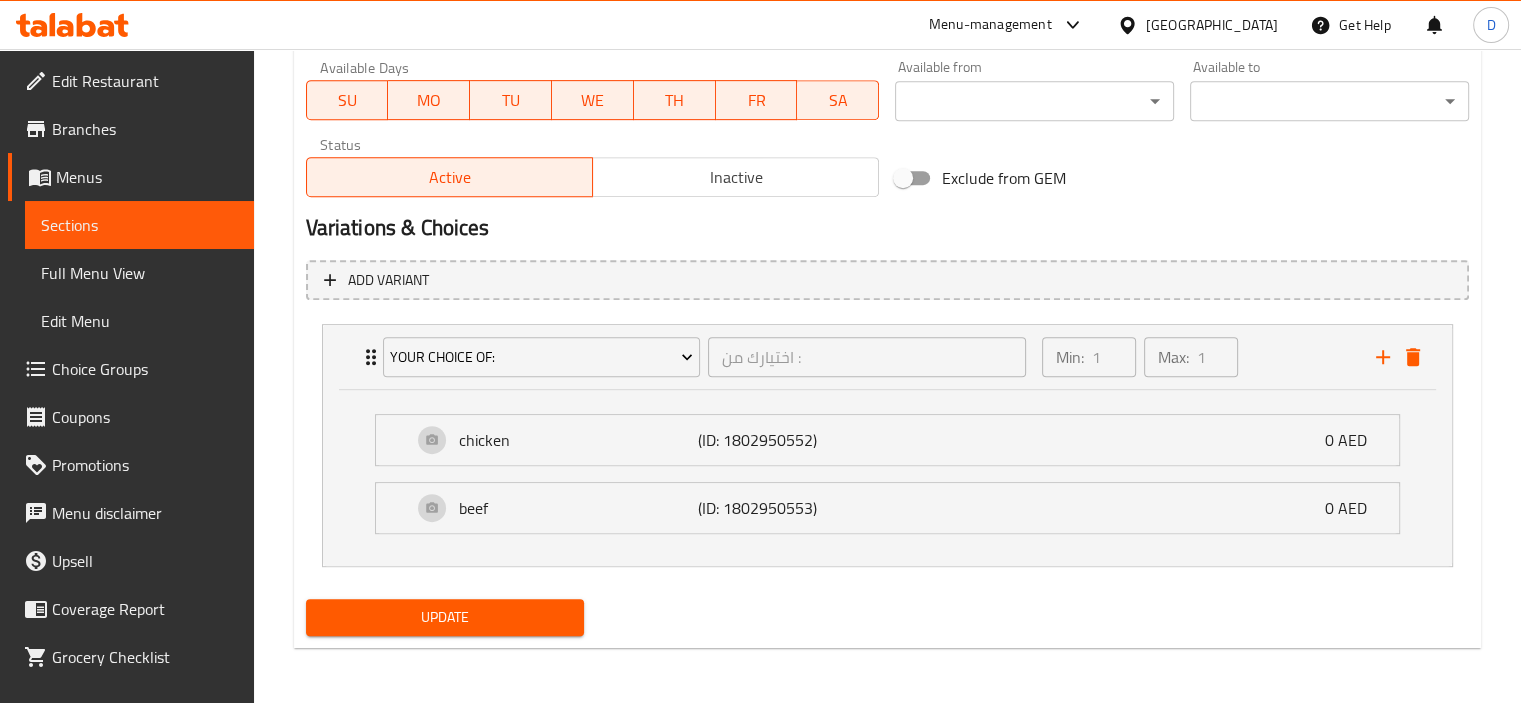 click on "Update" at bounding box center (445, 617) 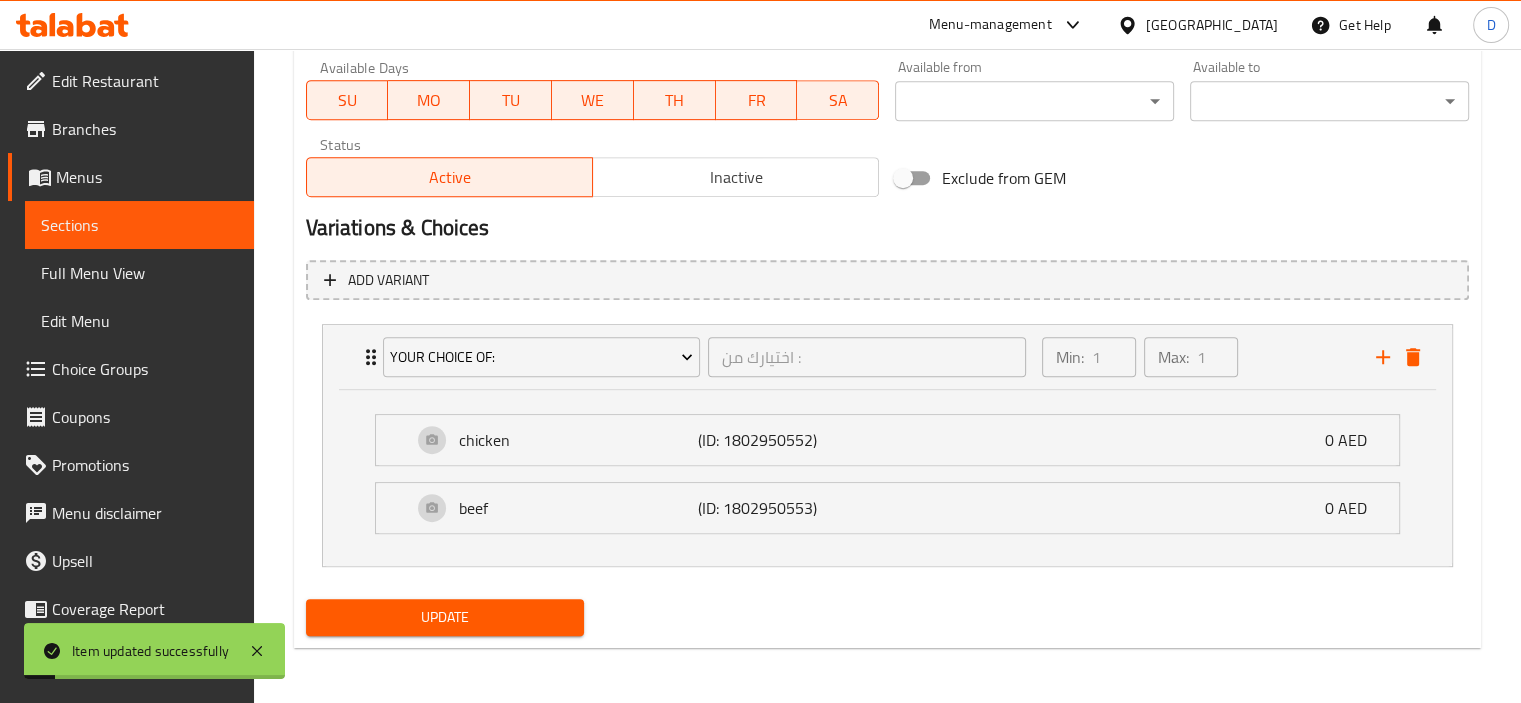click on "Full Menu View" at bounding box center (139, 273) 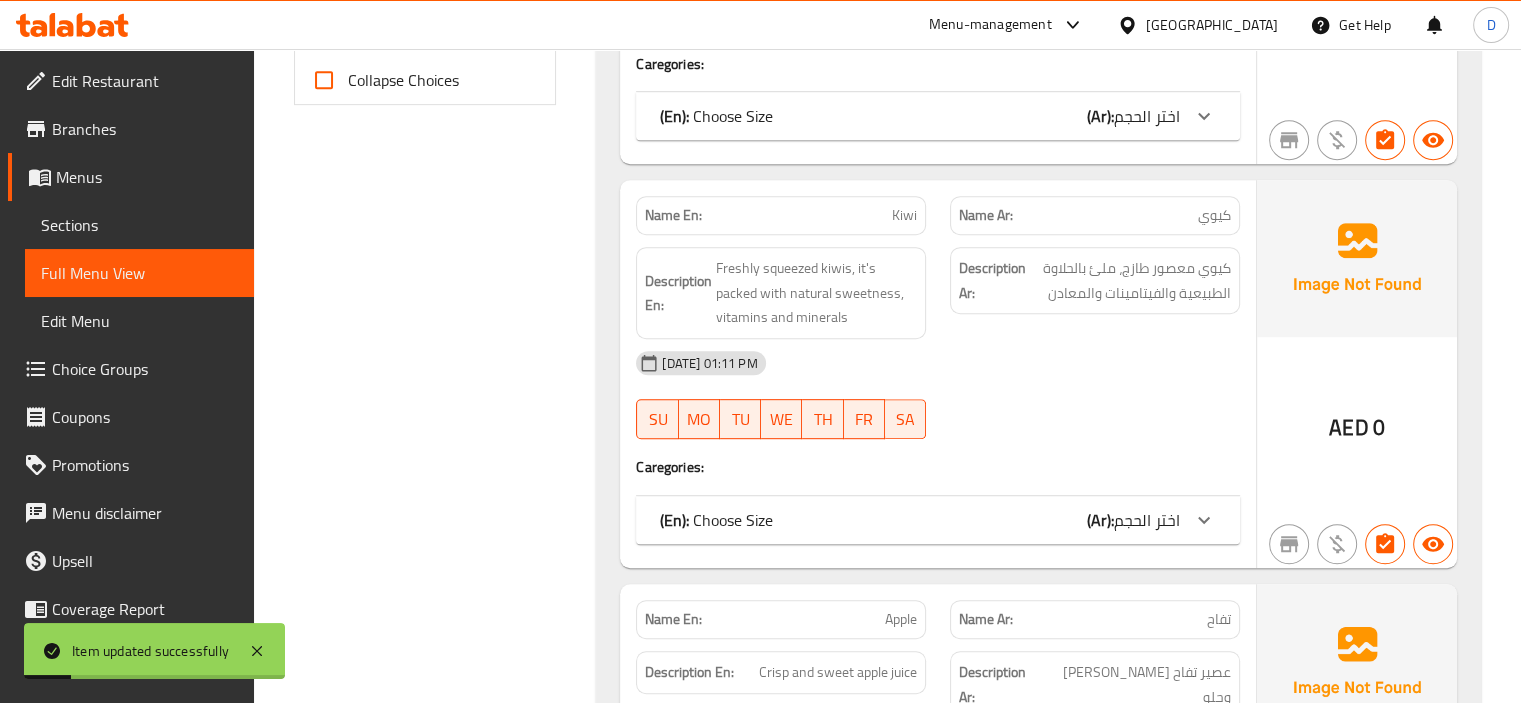 scroll, scrollTop: 704, scrollLeft: 0, axis: vertical 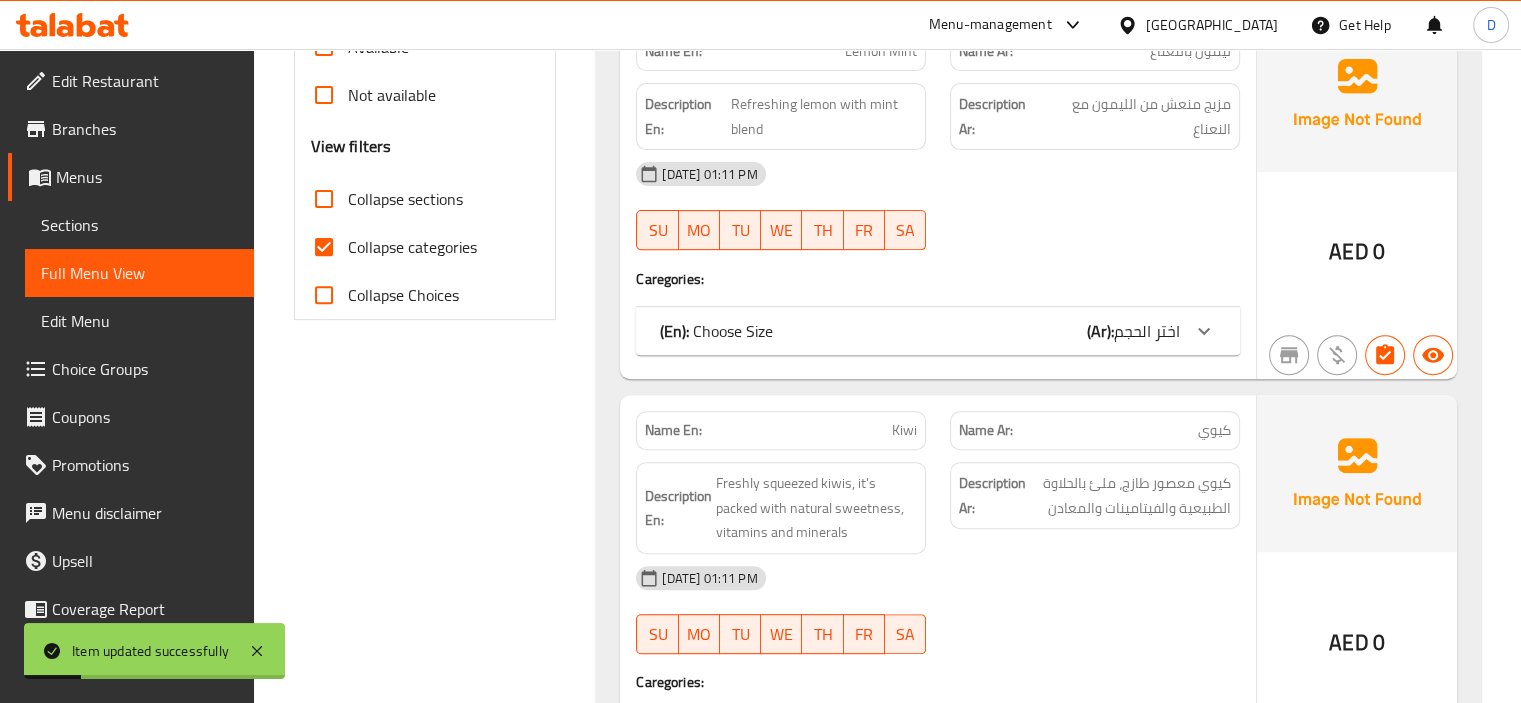 click on "Collapse categories" at bounding box center [324, 247] 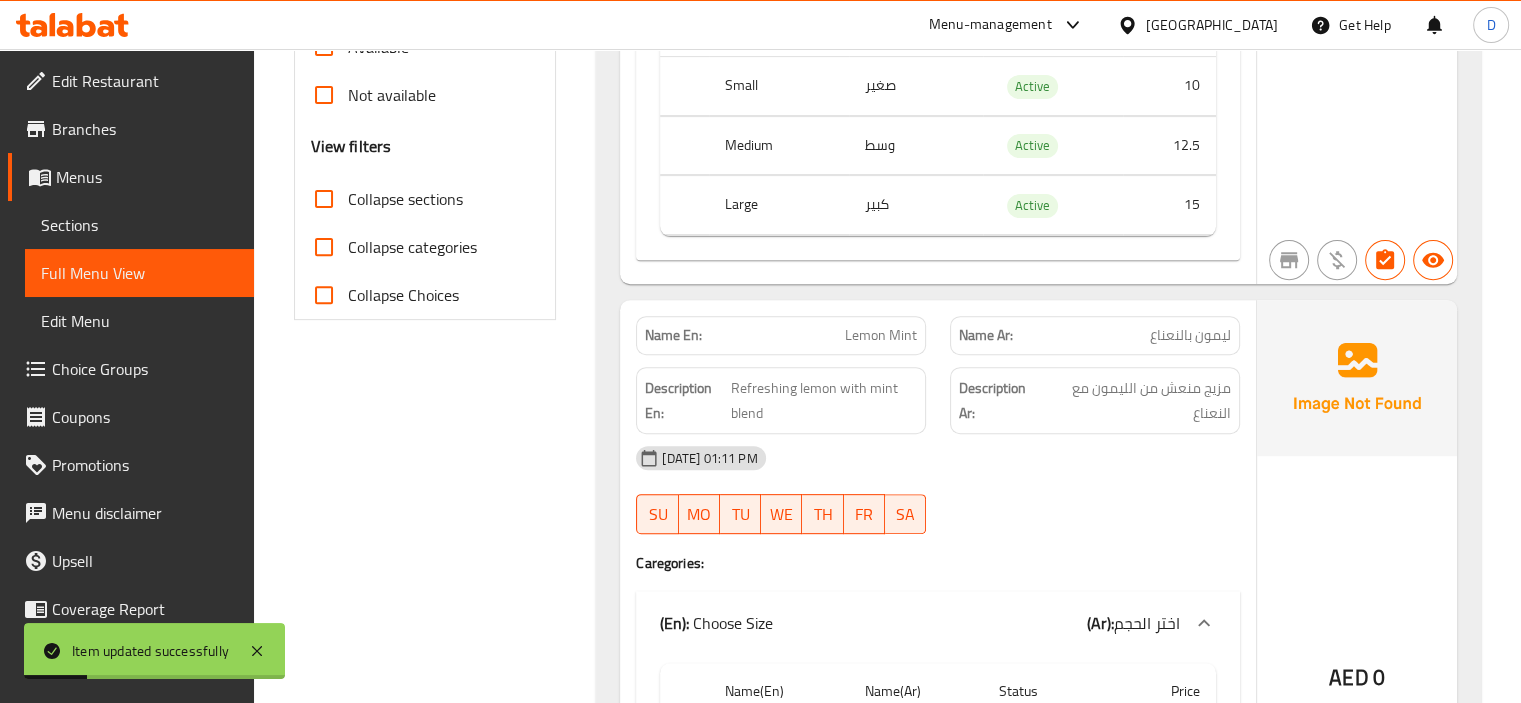 click on "Collapse sections" at bounding box center [324, 199] 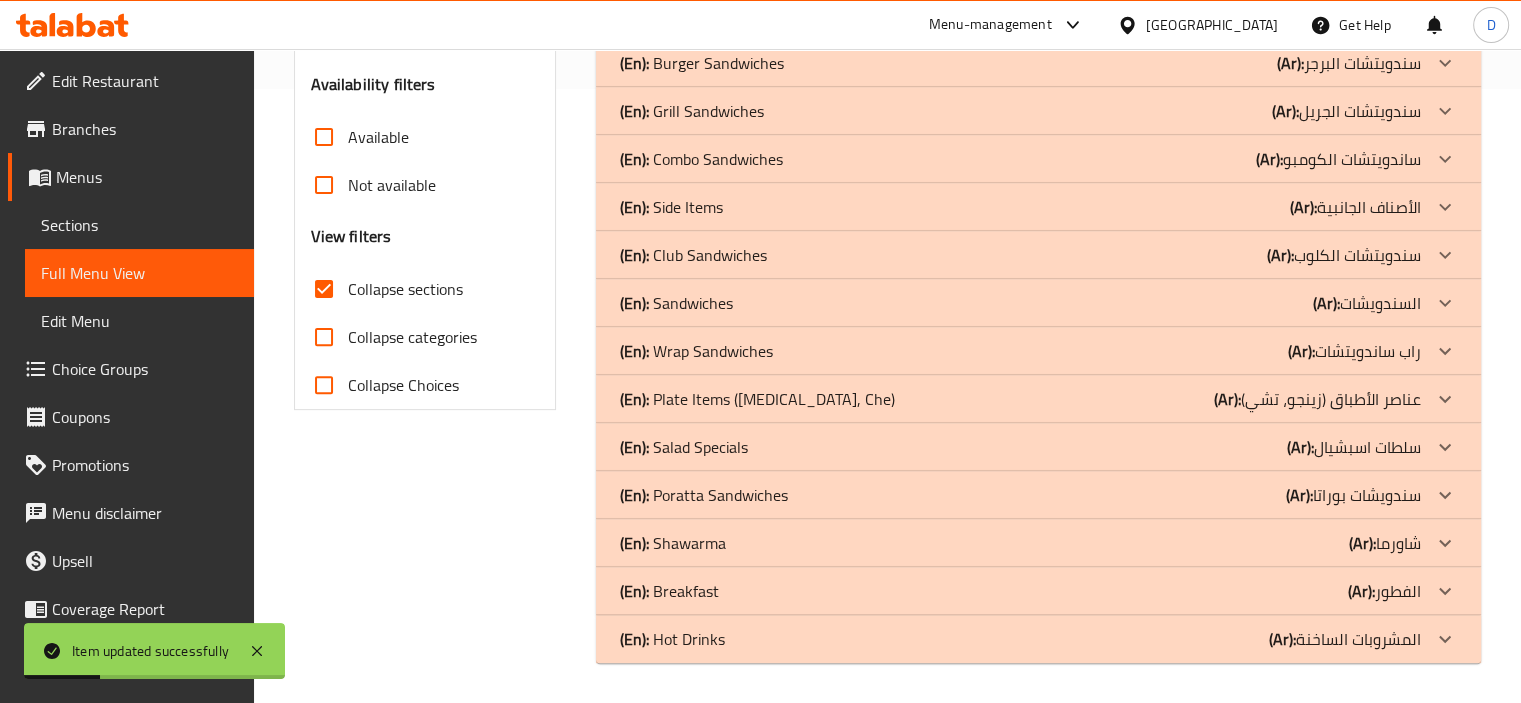 scroll, scrollTop: 613, scrollLeft: 0, axis: vertical 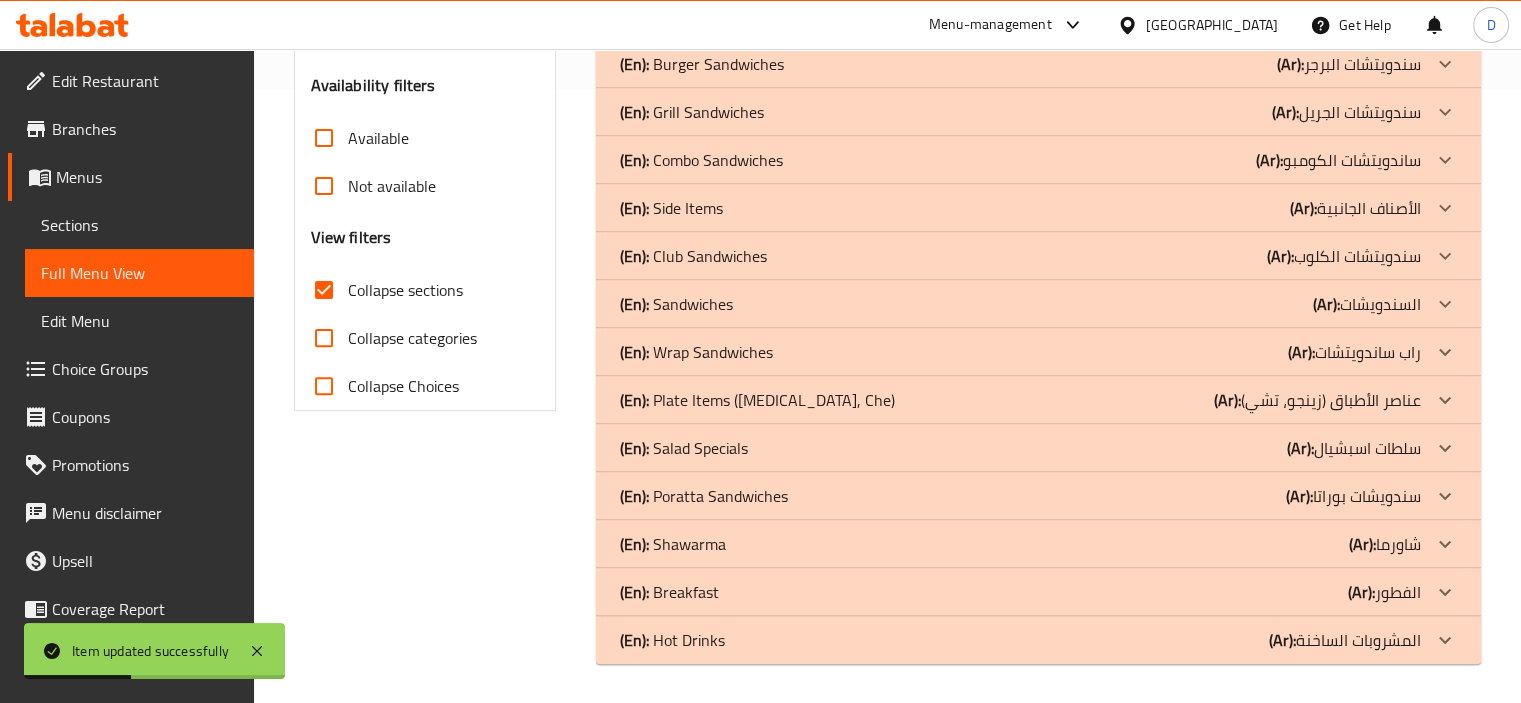 click on "(En):   Shawarma (Ar): شاورما" at bounding box center (1020, -320) 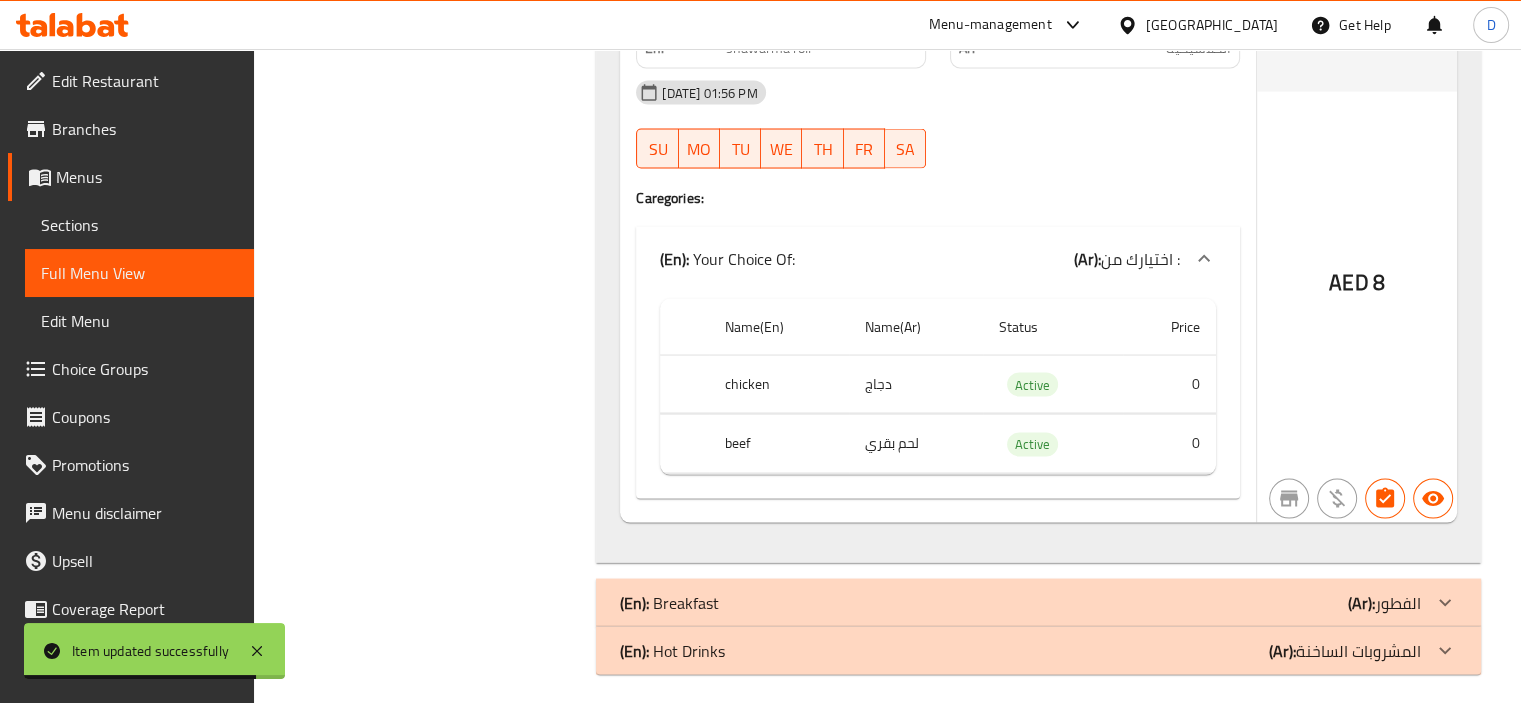 scroll, scrollTop: 3788, scrollLeft: 0, axis: vertical 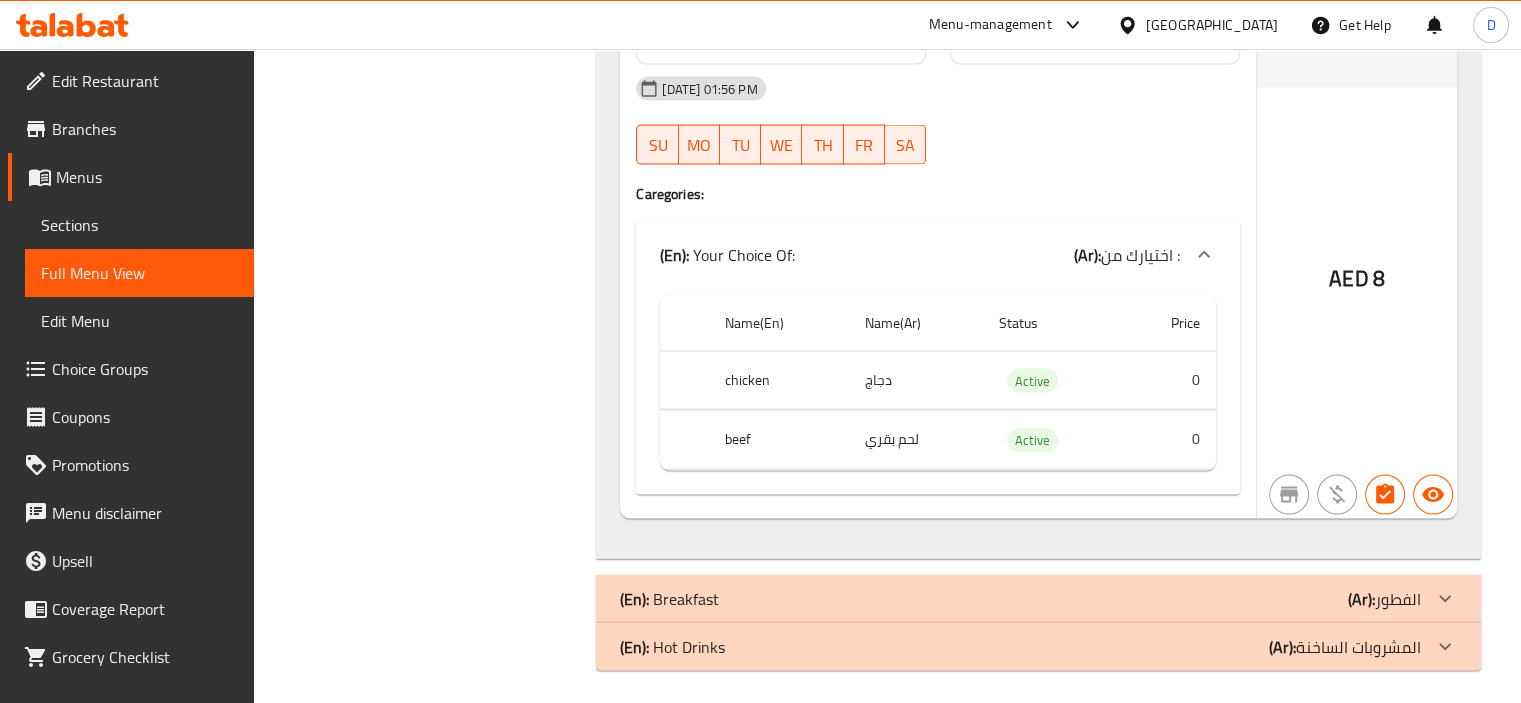 click on "(En):   Breakfast (Ar): الفطور" at bounding box center (1020, -3495) 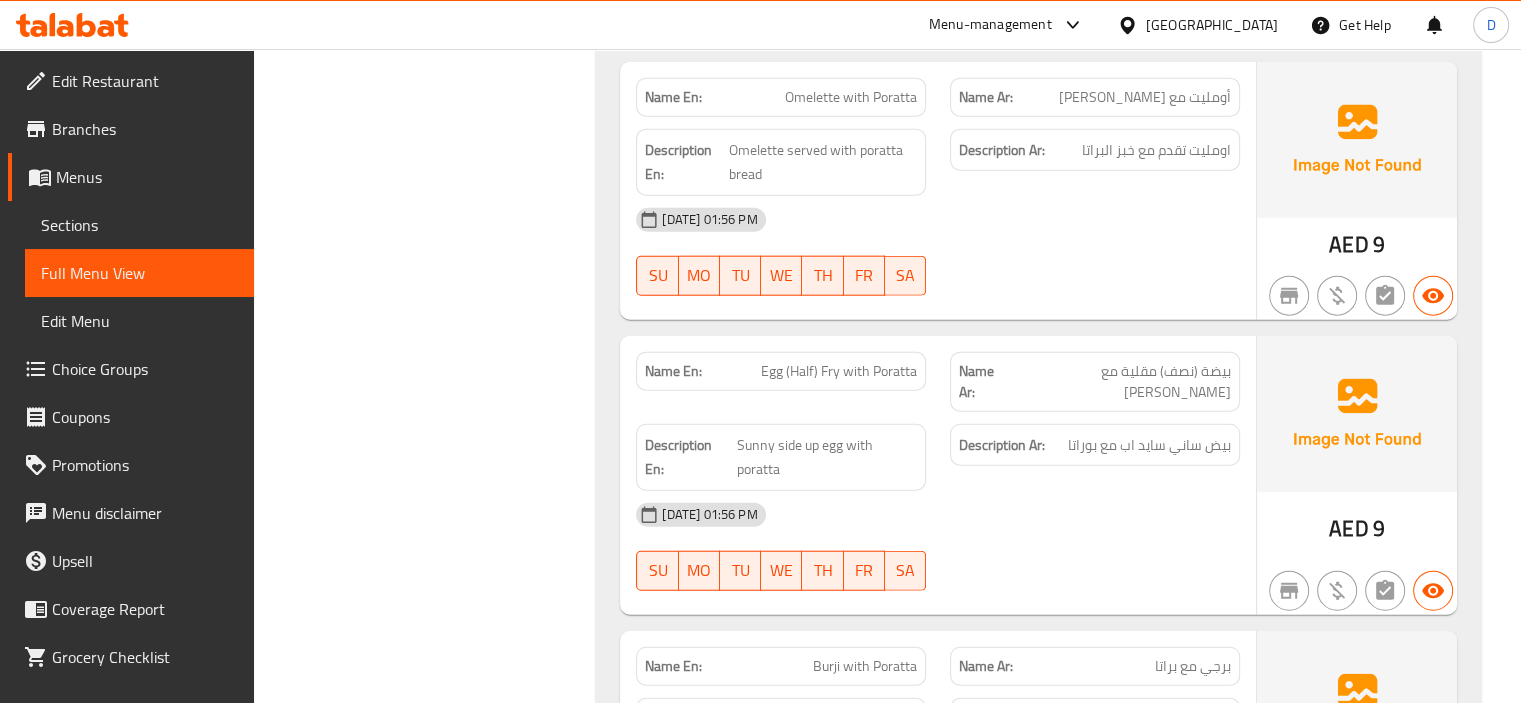 scroll, scrollTop: 4987, scrollLeft: 0, axis: vertical 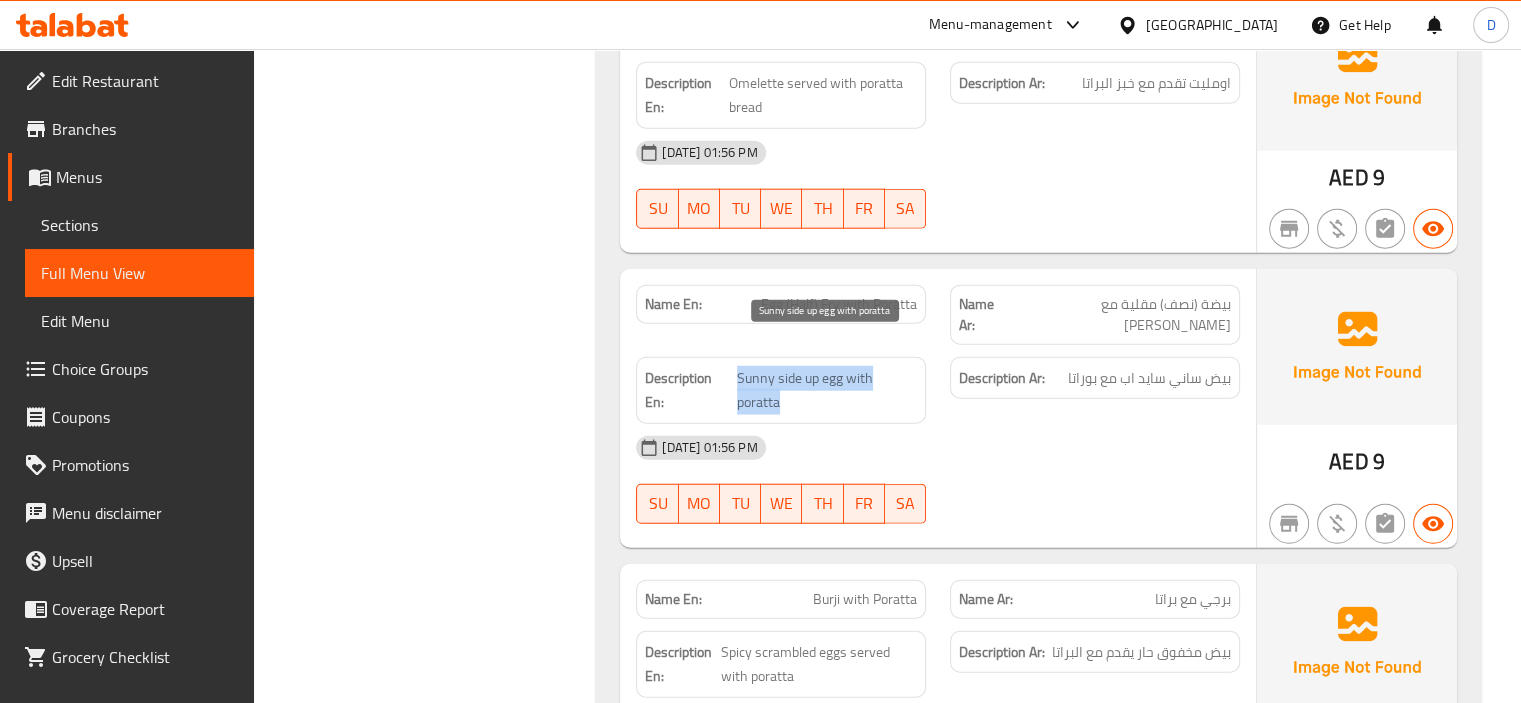 drag, startPoint x: 736, startPoint y: 346, endPoint x: 843, endPoint y: 361, distance: 108.04629 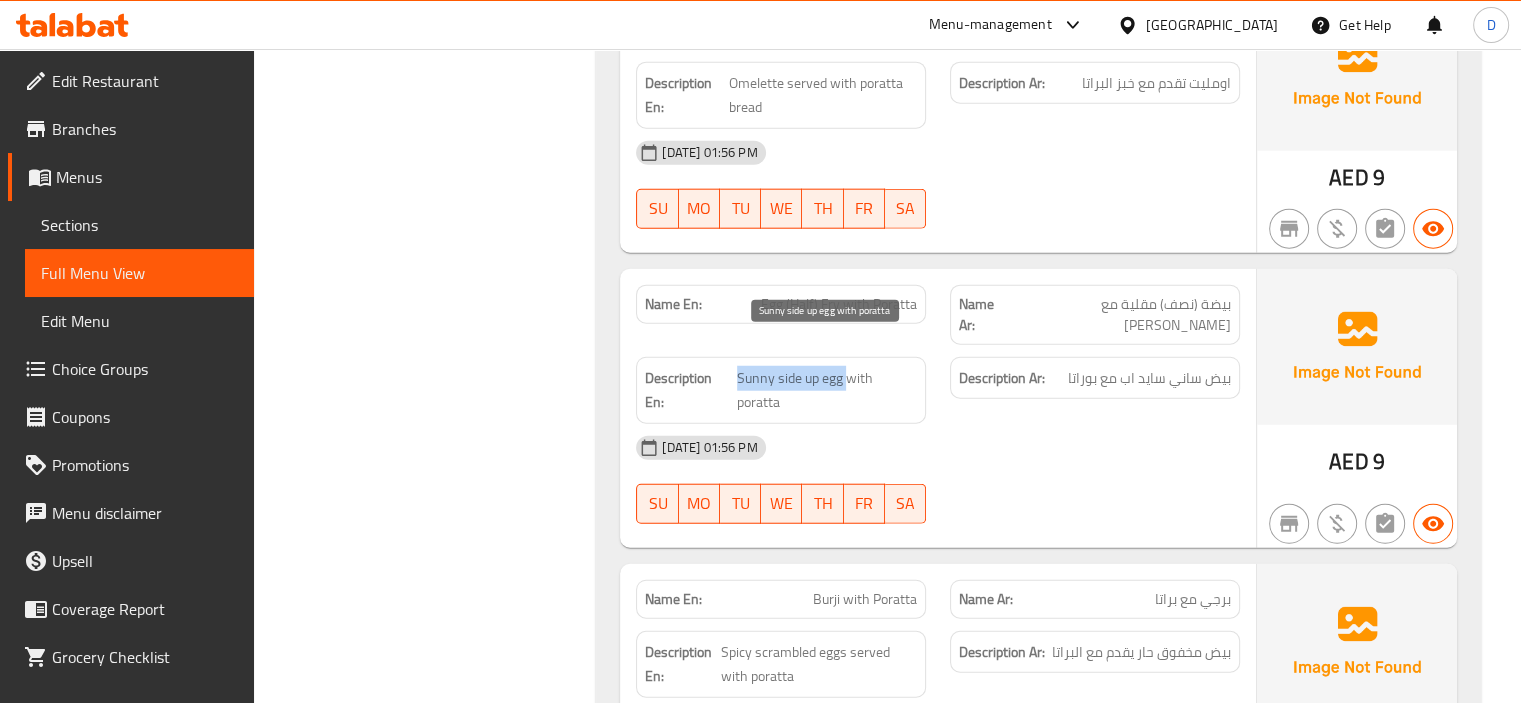 drag, startPoint x: 844, startPoint y: 351, endPoint x: 738, endPoint y: 345, distance: 106.16968 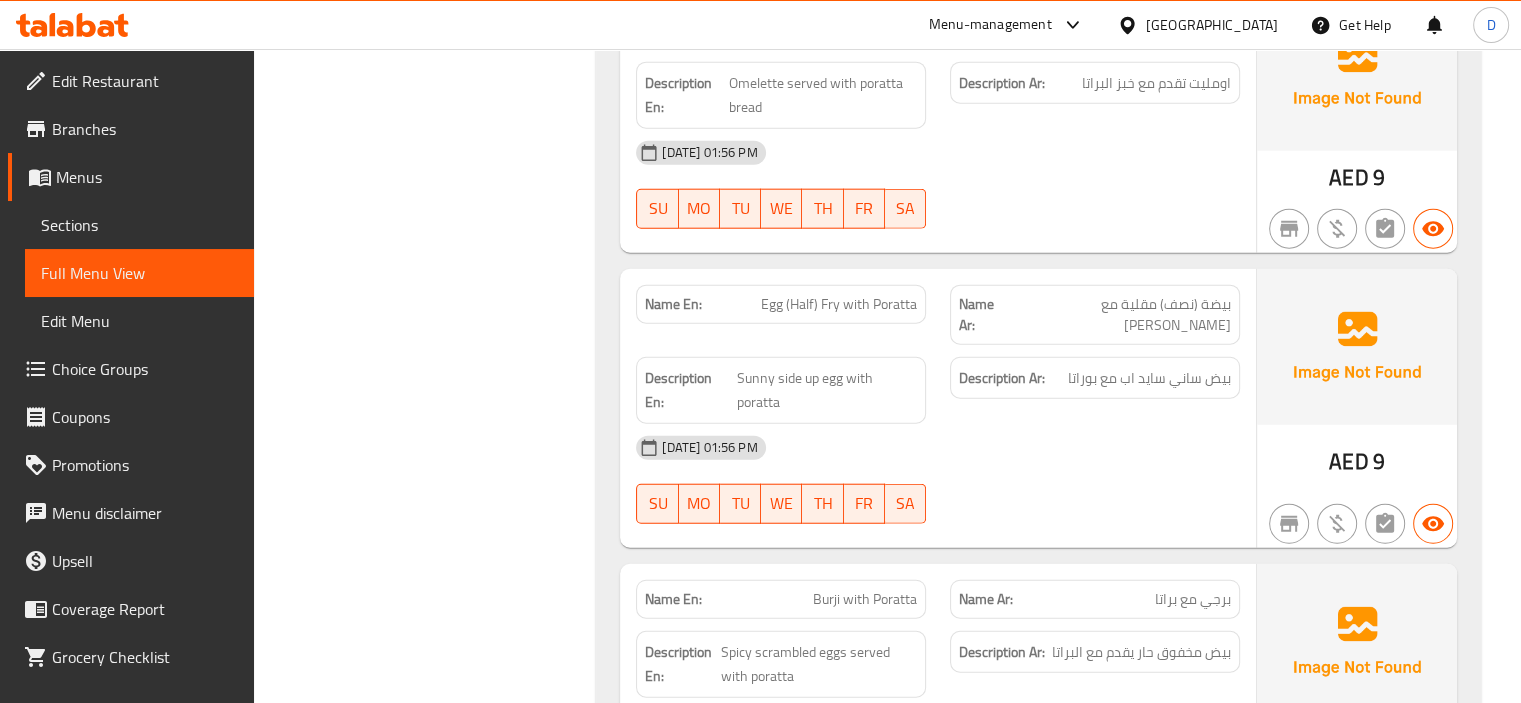 click on "14-07-2025 01:56 PM" at bounding box center (938, -2786) 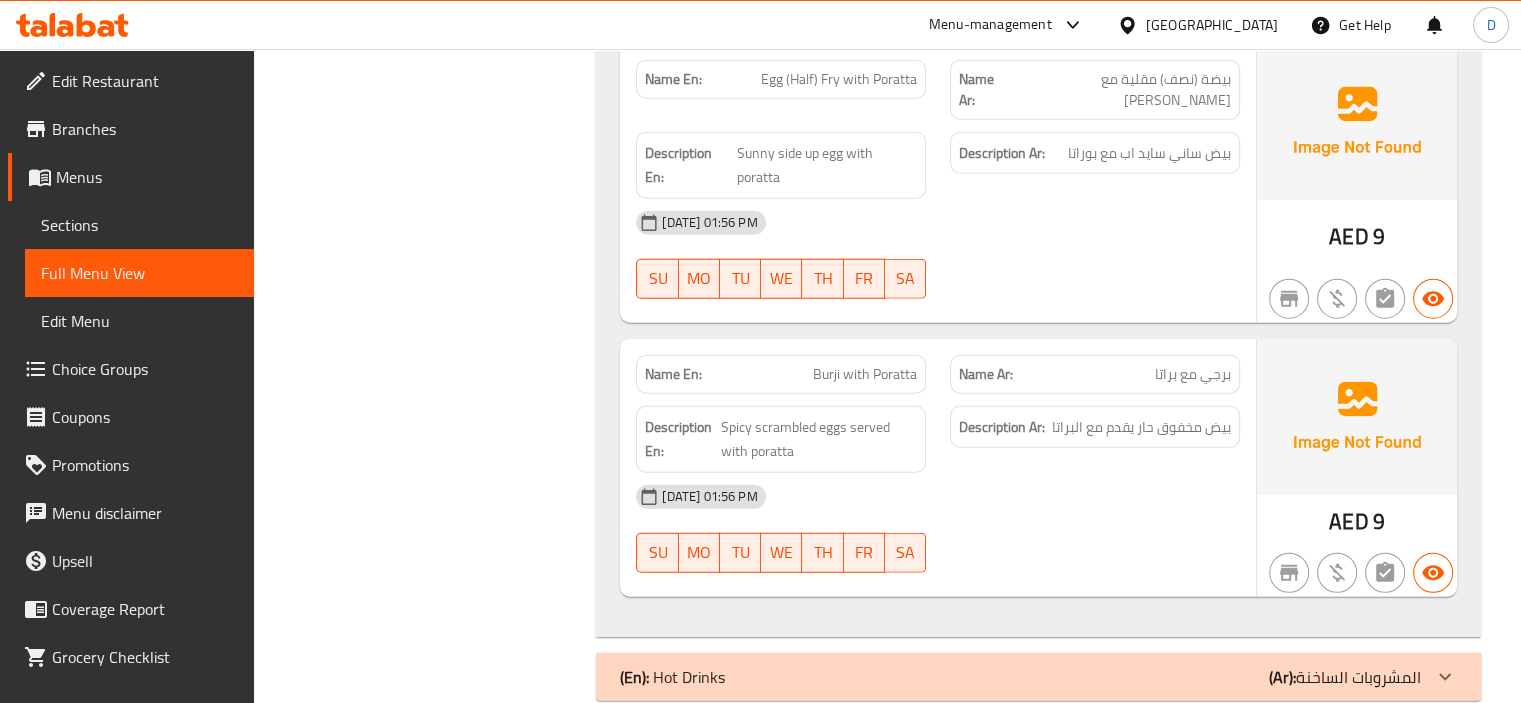scroll, scrollTop: 5218, scrollLeft: 0, axis: vertical 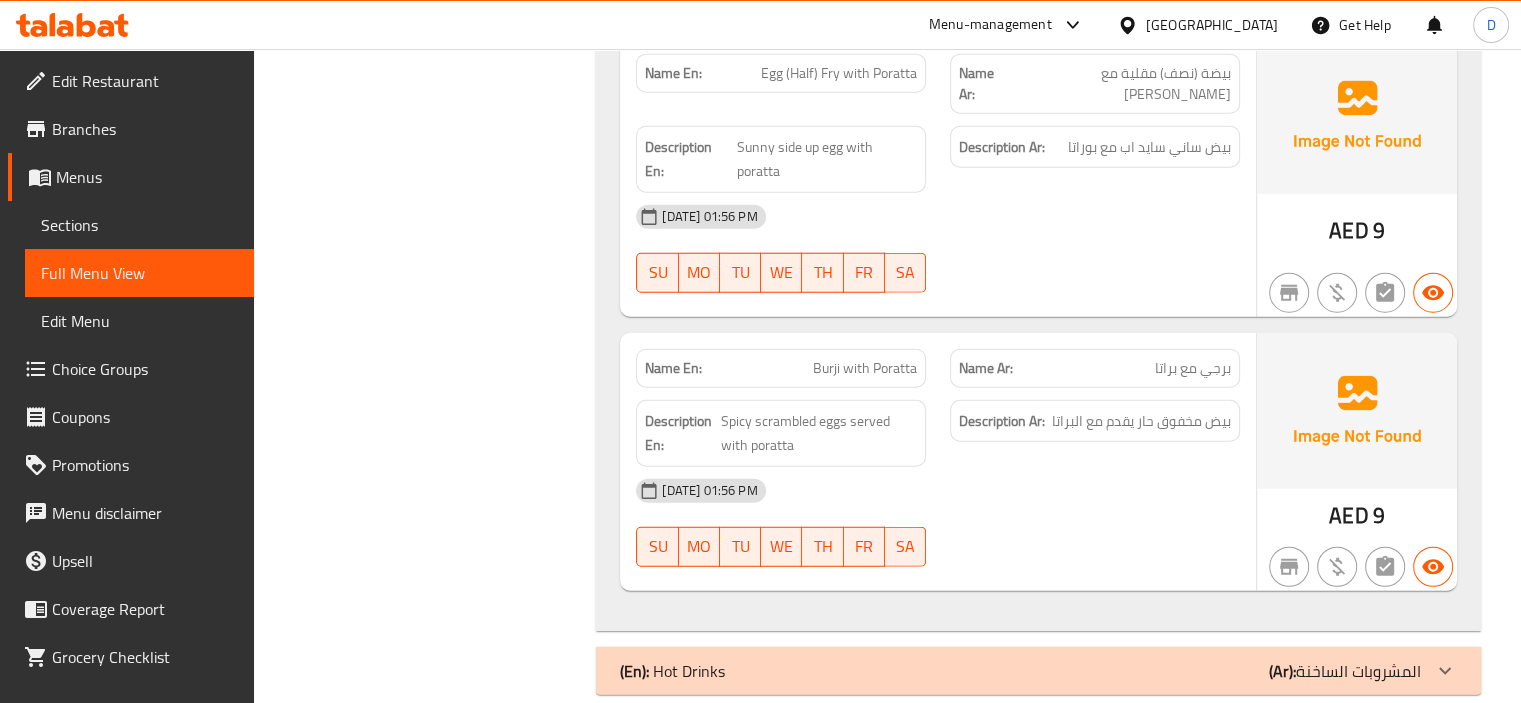 click on "(En):   Hot Drinks (Ar): المشروبات الساخنة" at bounding box center (1020, -4925) 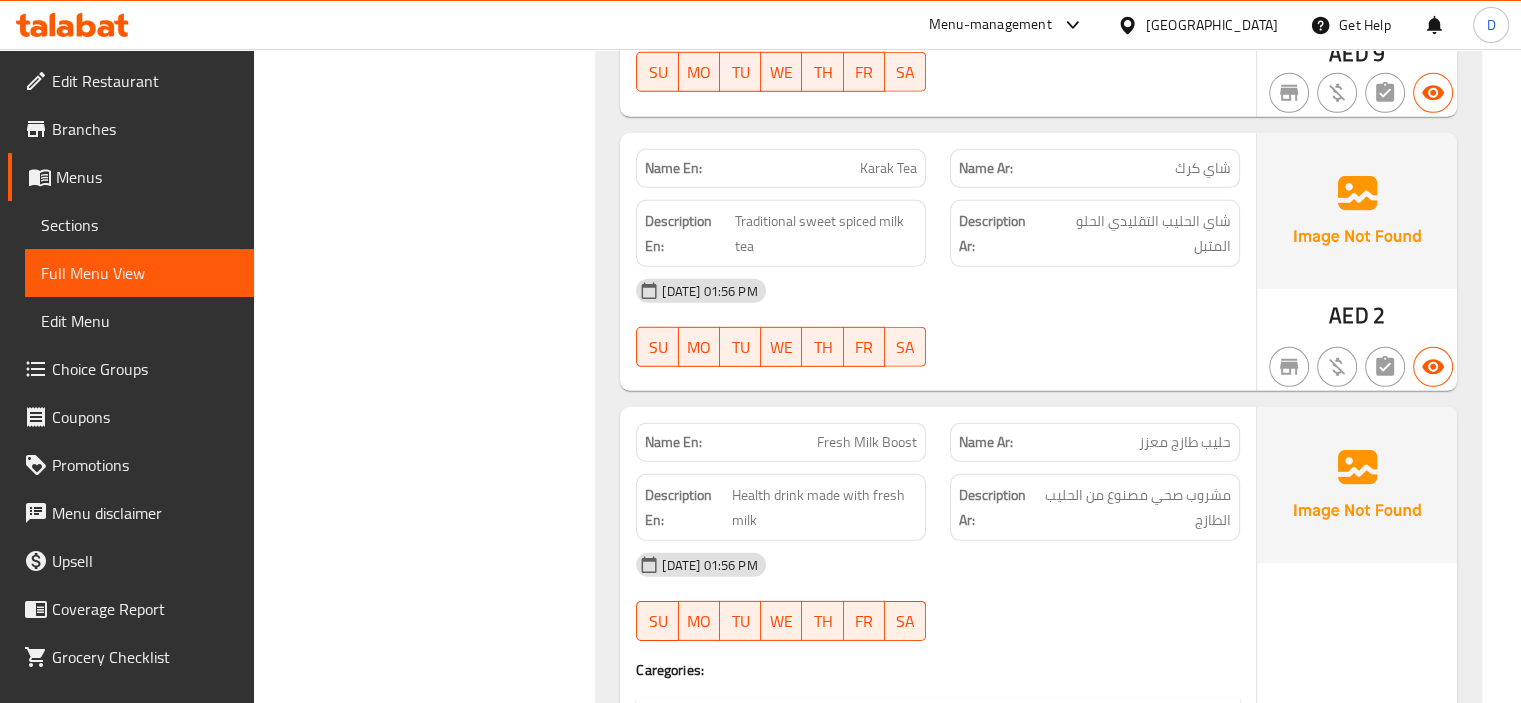 scroll, scrollTop: 6032, scrollLeft: 0, axis: vertical 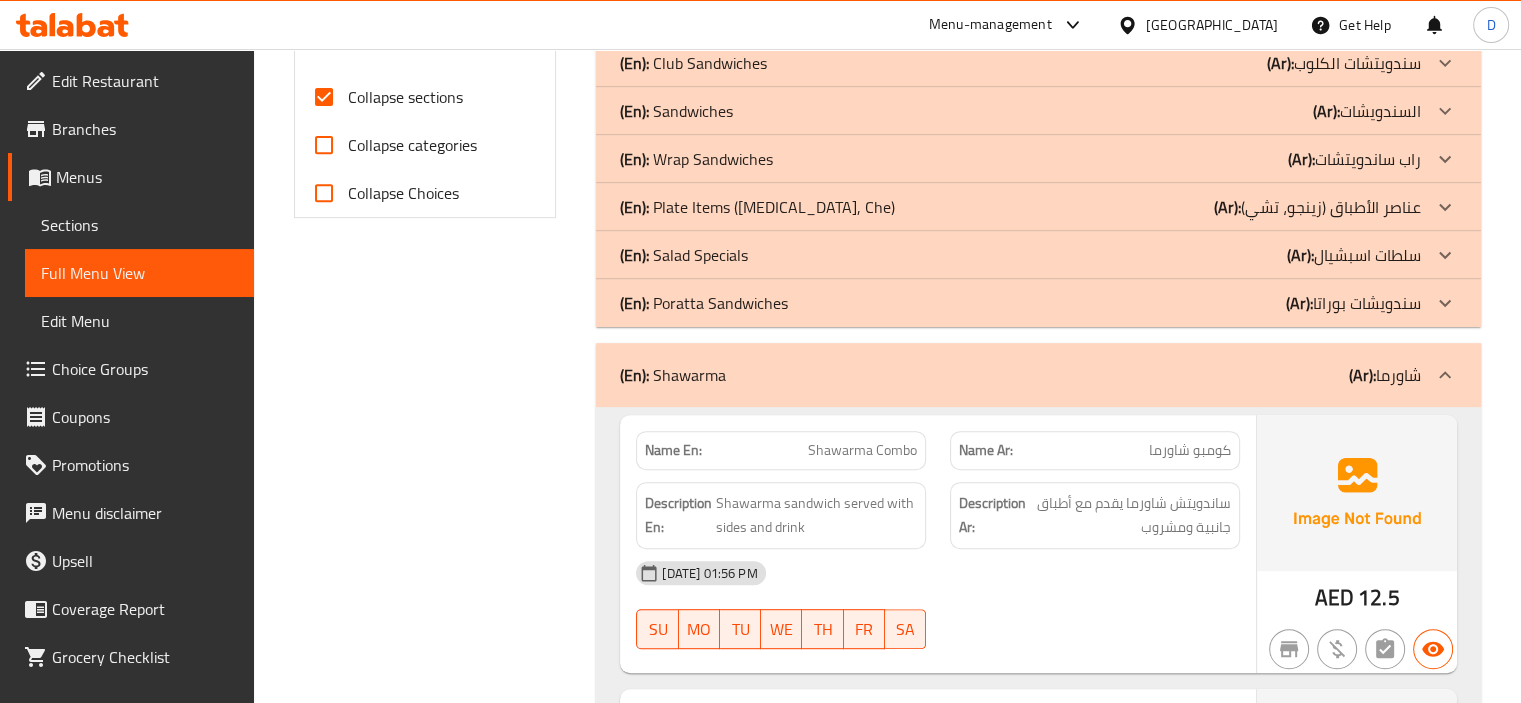 click on "(En):   Poratta Sandwiches" at bounding box center [677, -513] 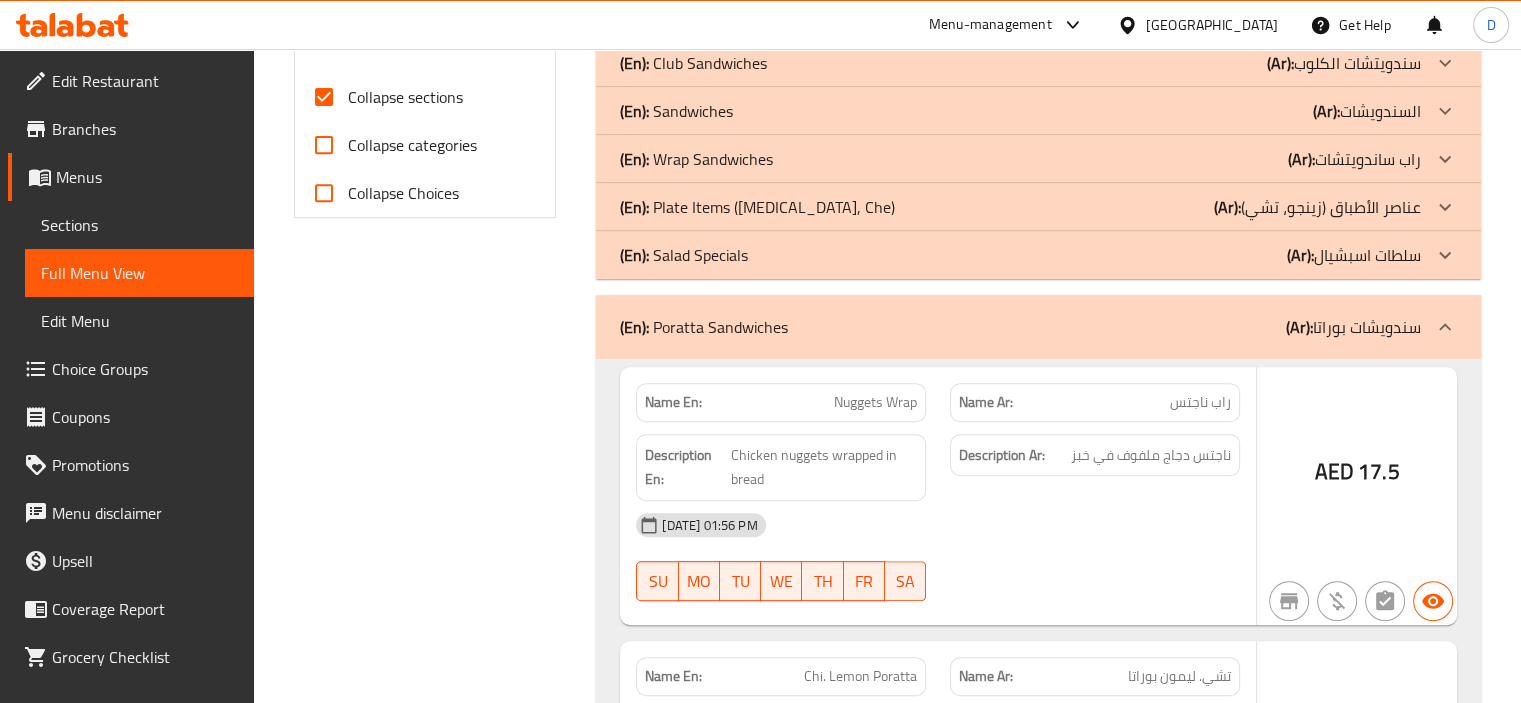 click on "(En):   Salad Specials" at bounding box center [677, -513] 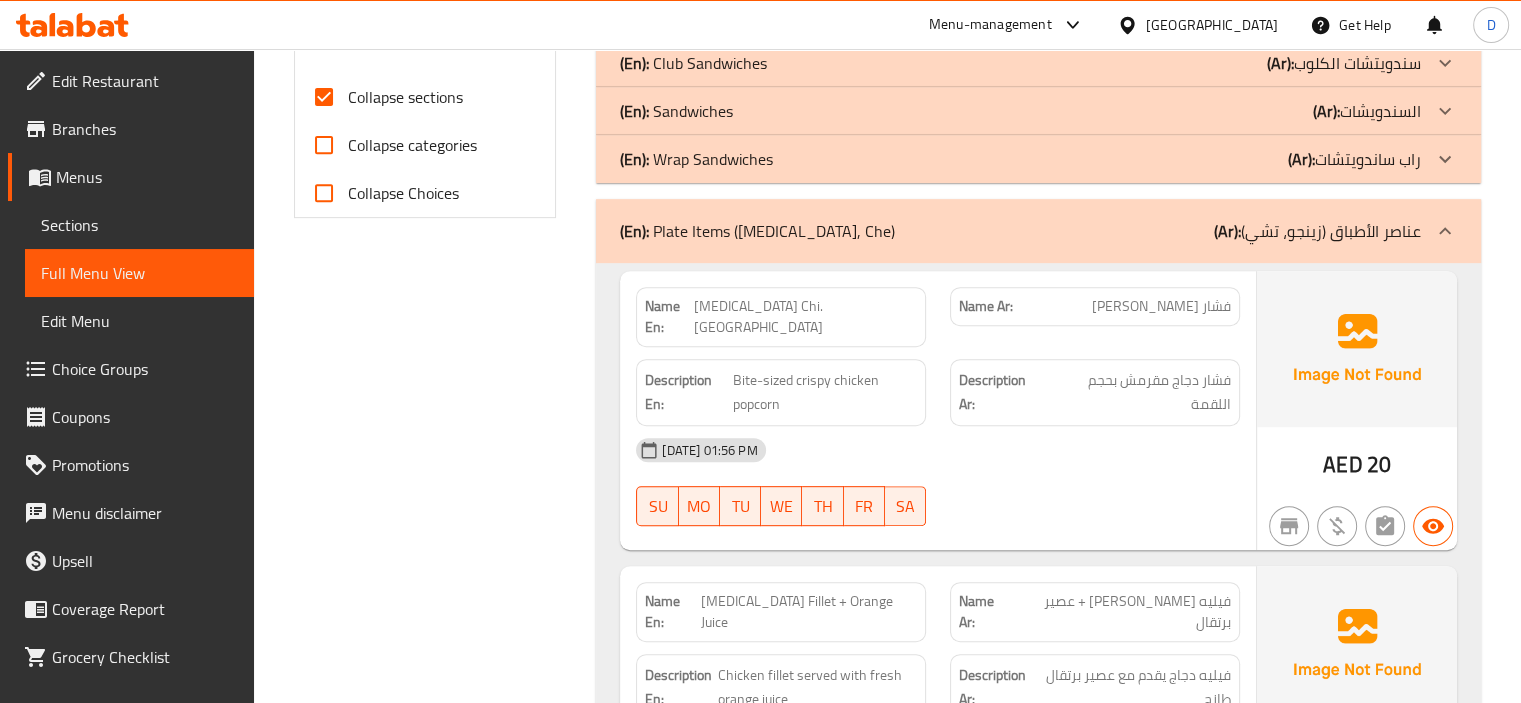 click on "Sections" at bounding box center [139, 225] 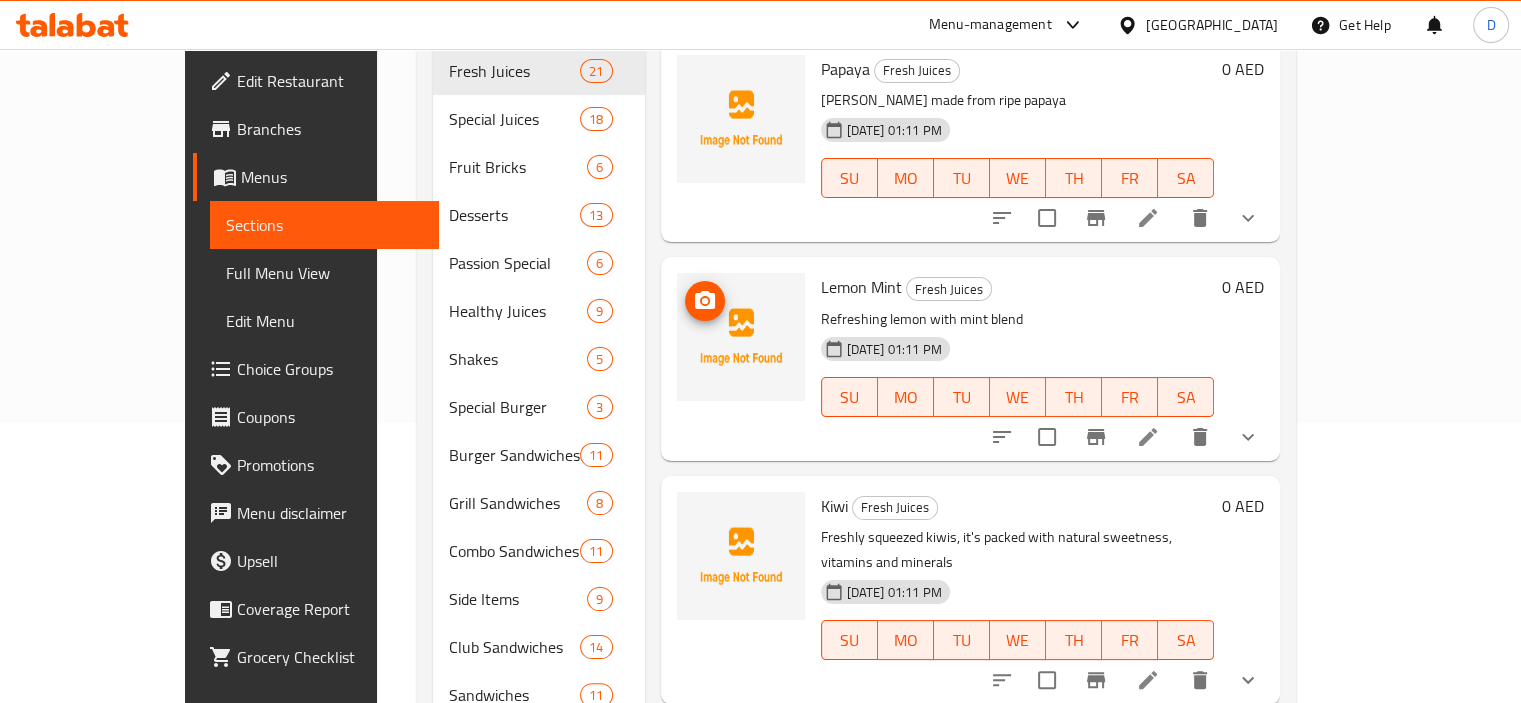 scroll, scrollTop: 0, scrollLeft: 0, axis: both 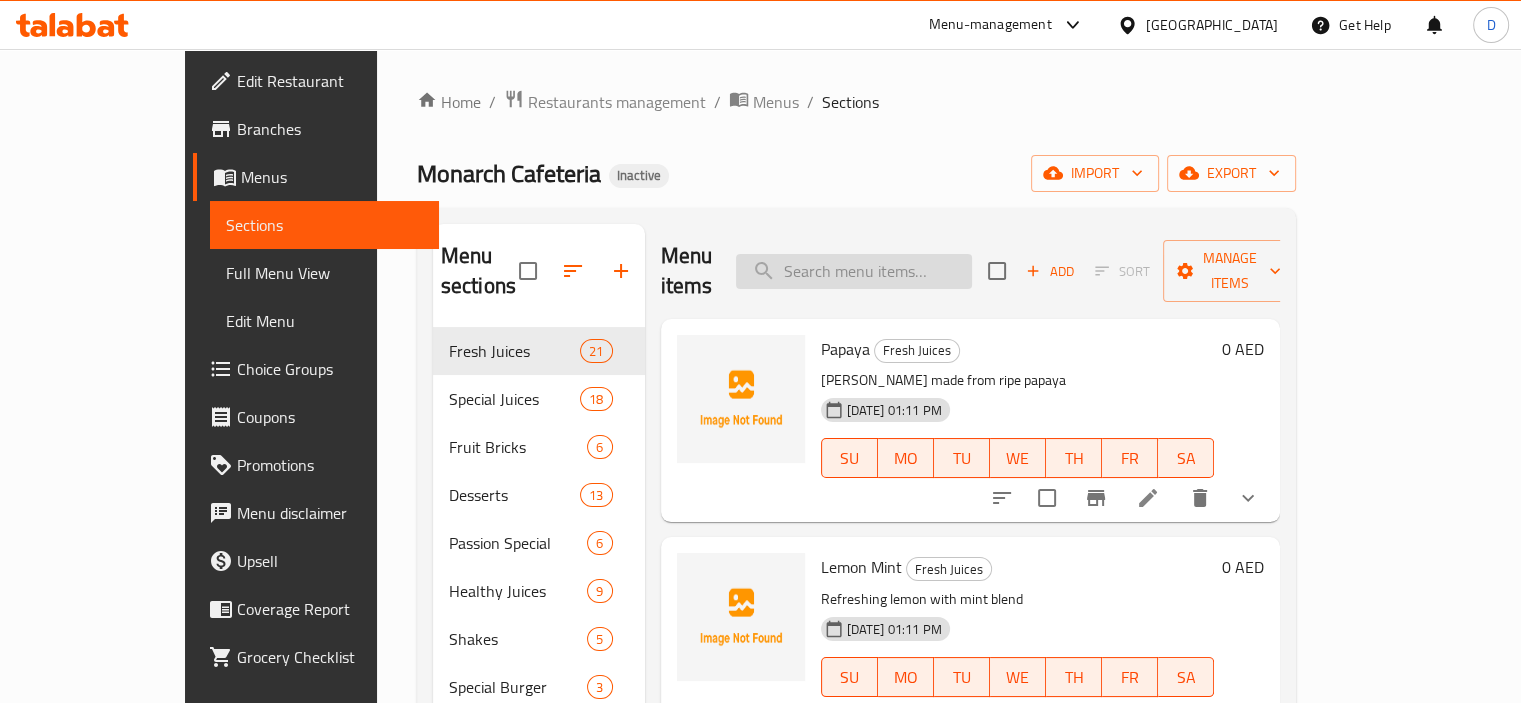 type 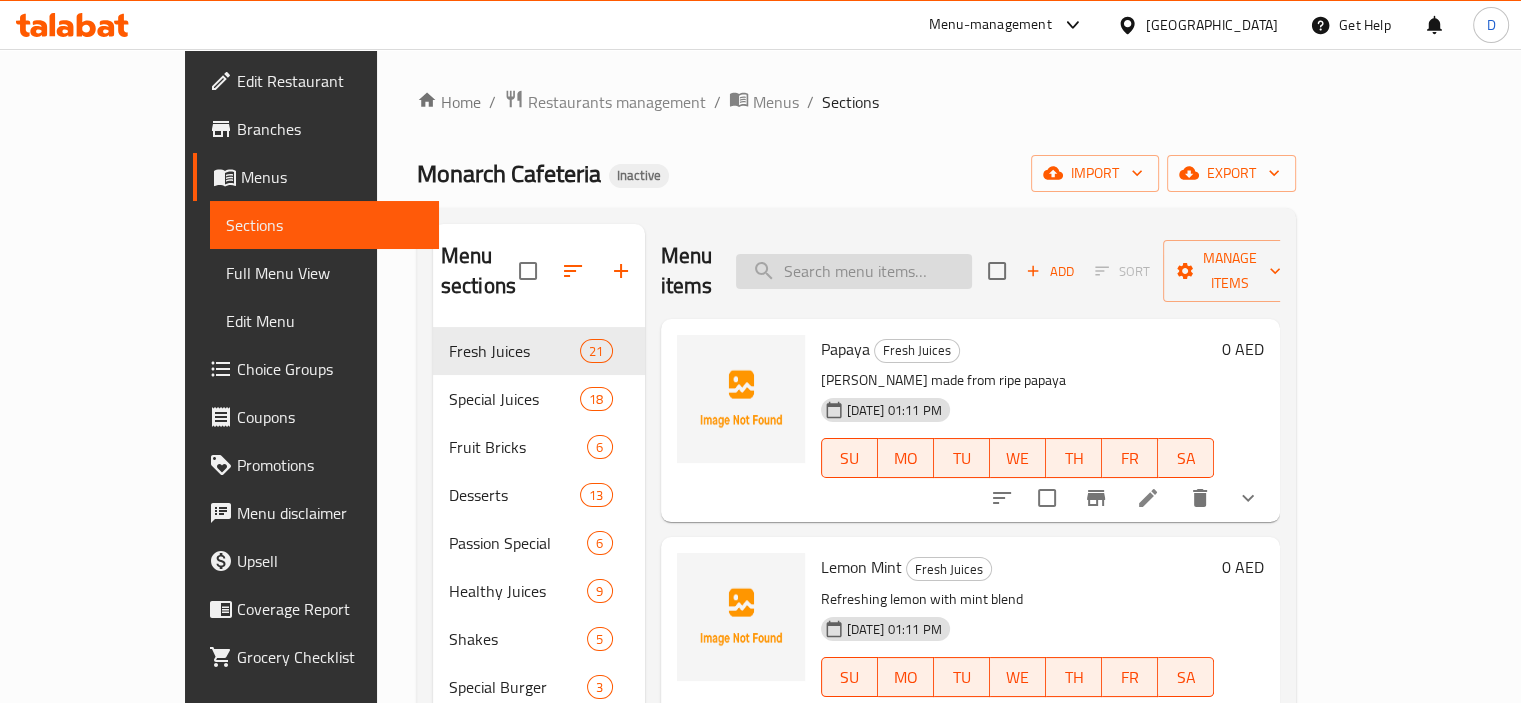 paste on "Cheesy Fries" 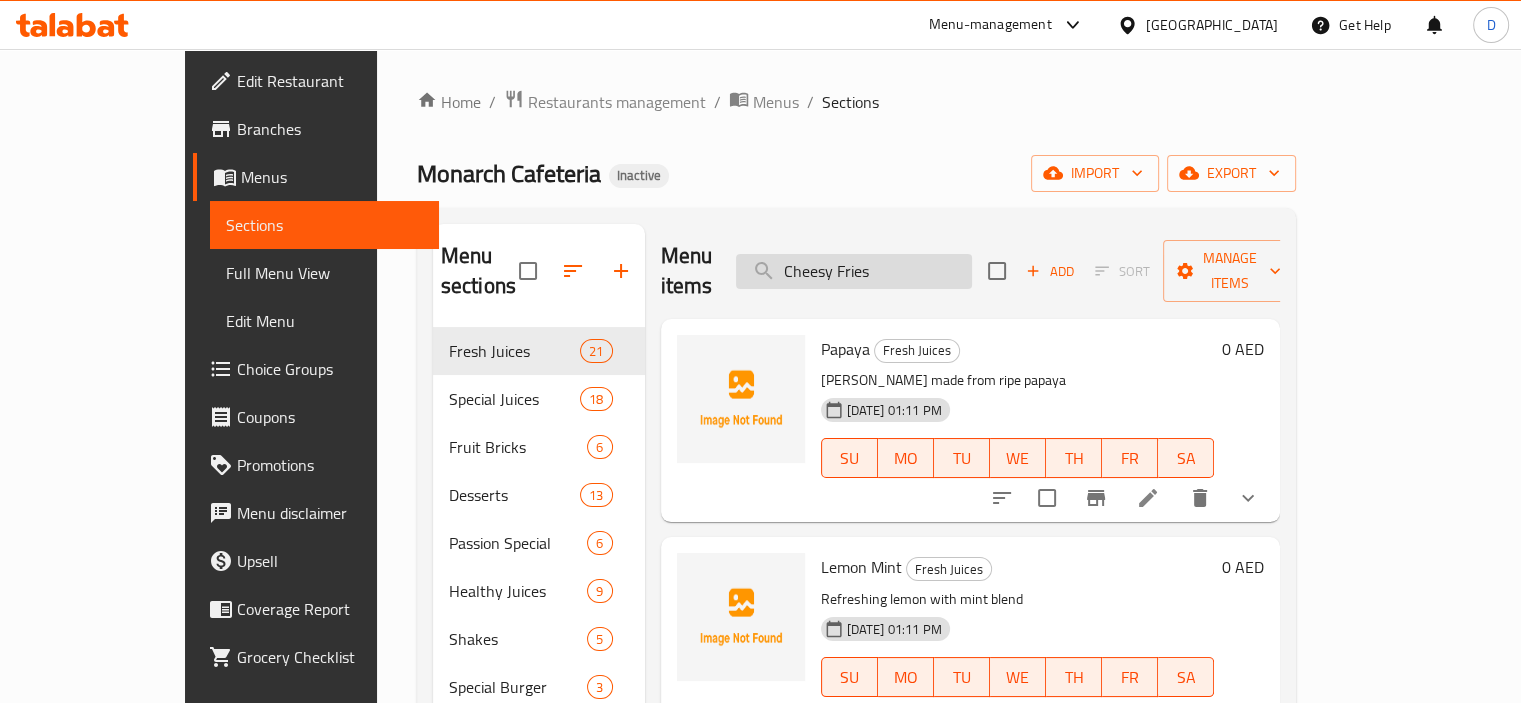 click on "Cheesy Fries" at bounding box center (854, 271) 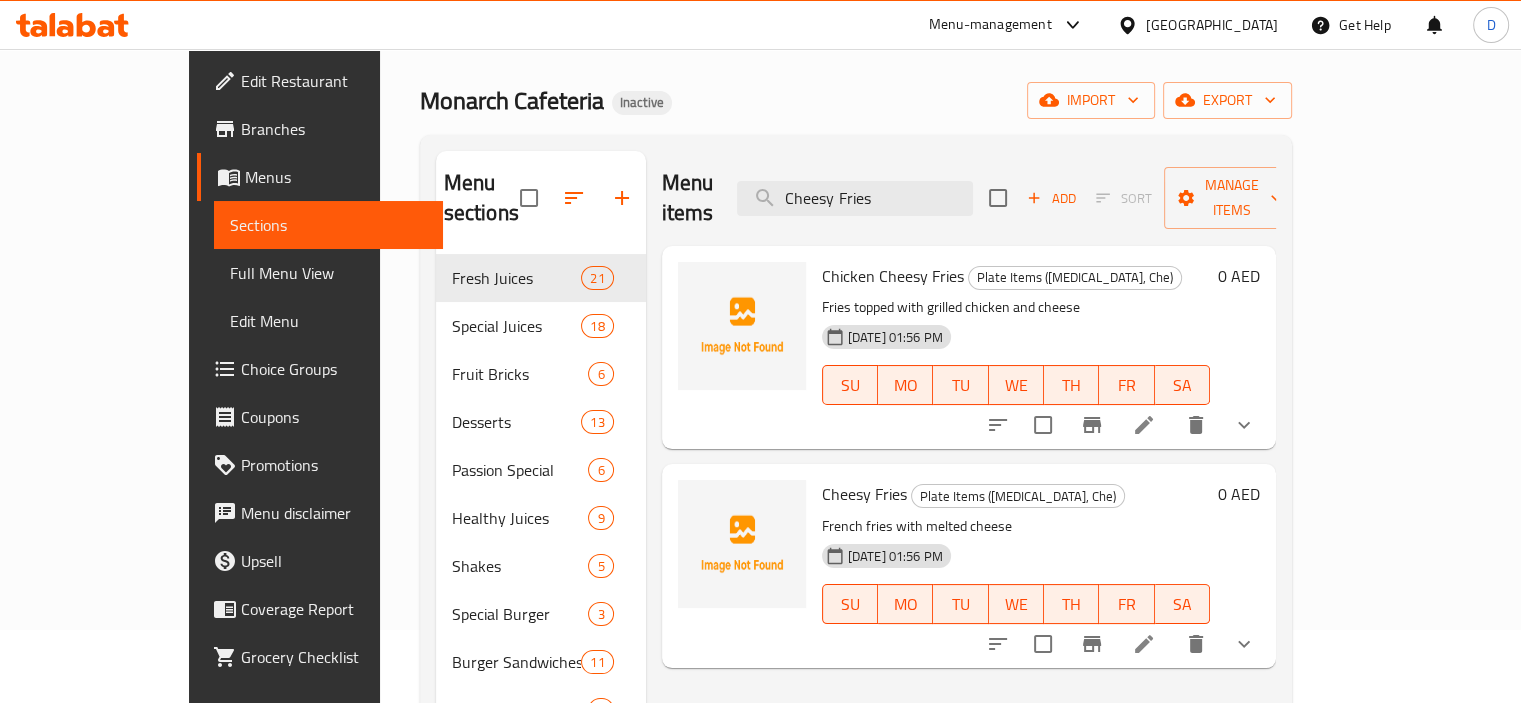 scroll, scrollTop: 100, scrollLeft: 0, axis: vertical 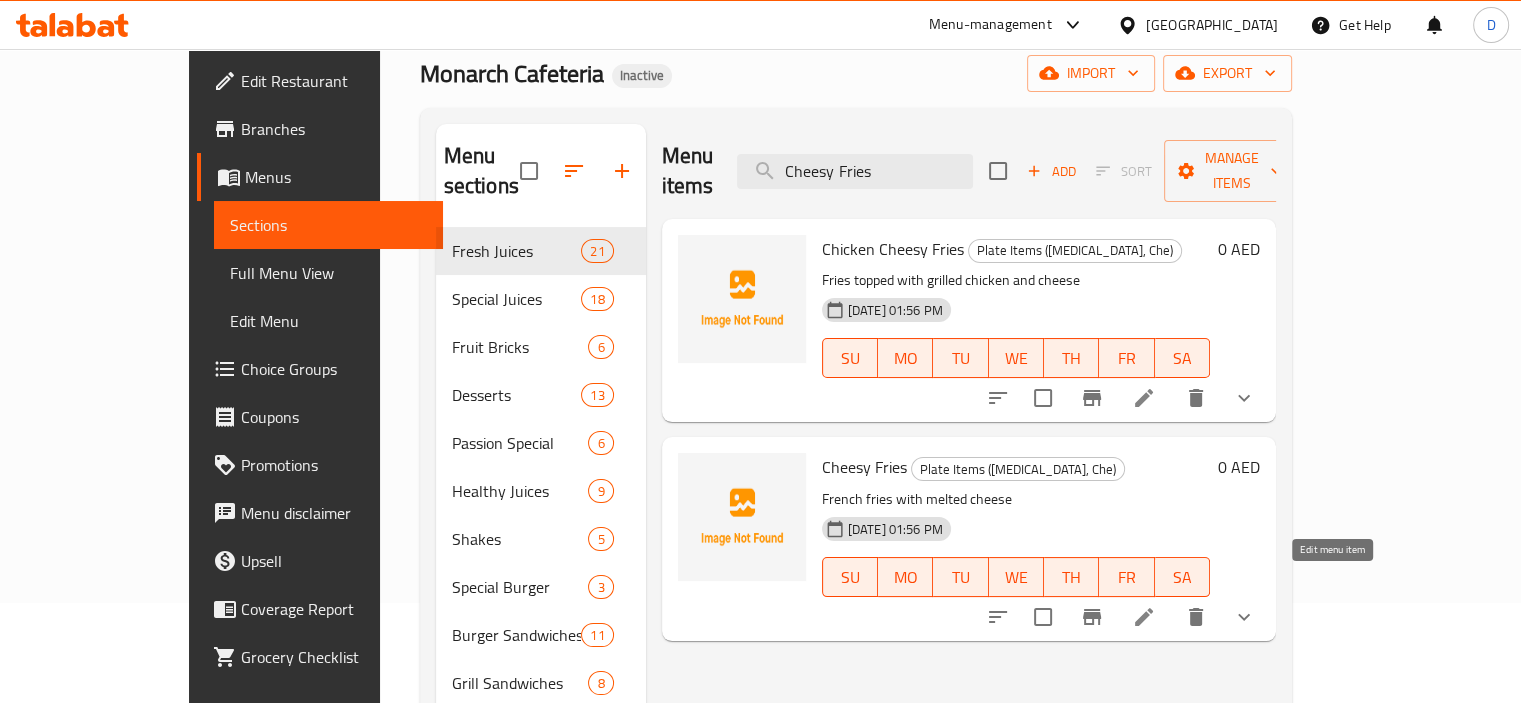 type on "Cheesy Fries" 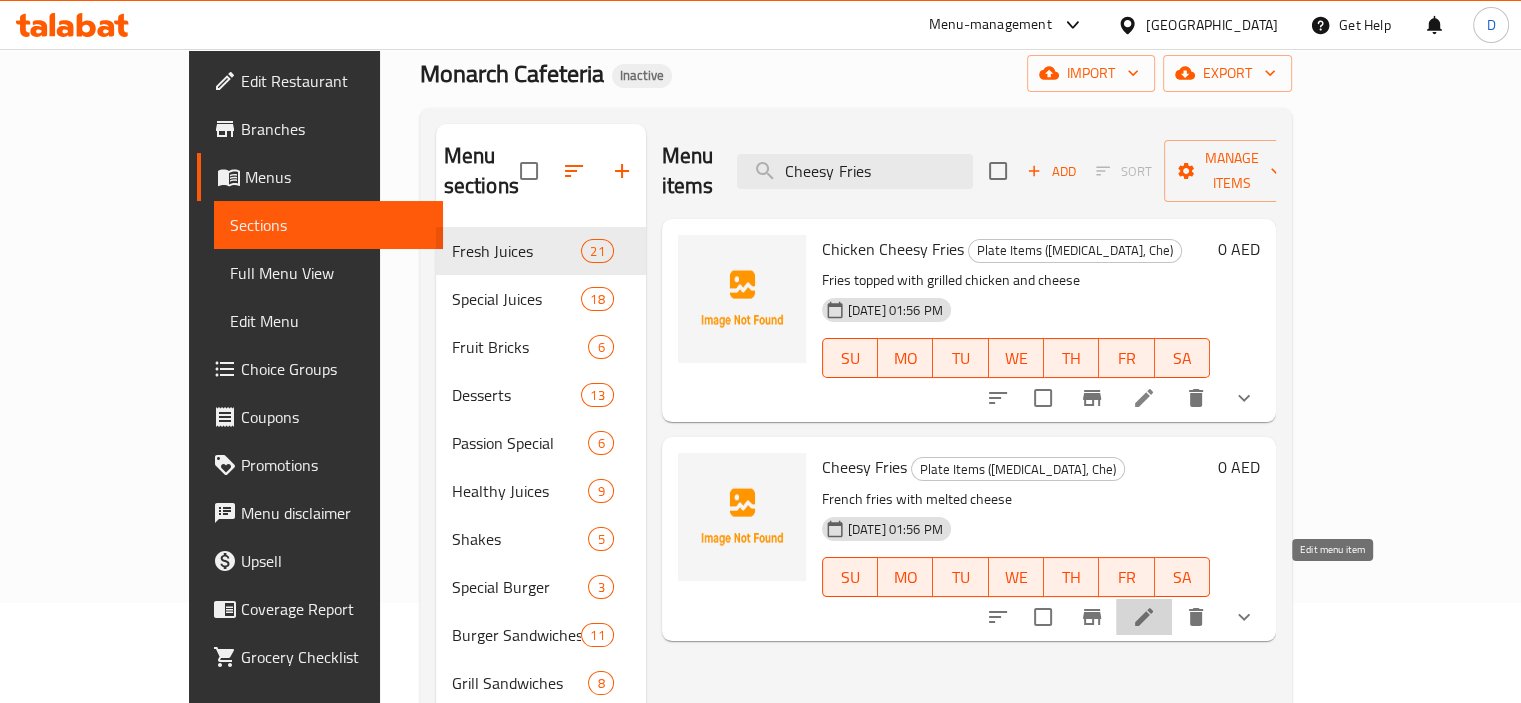 click 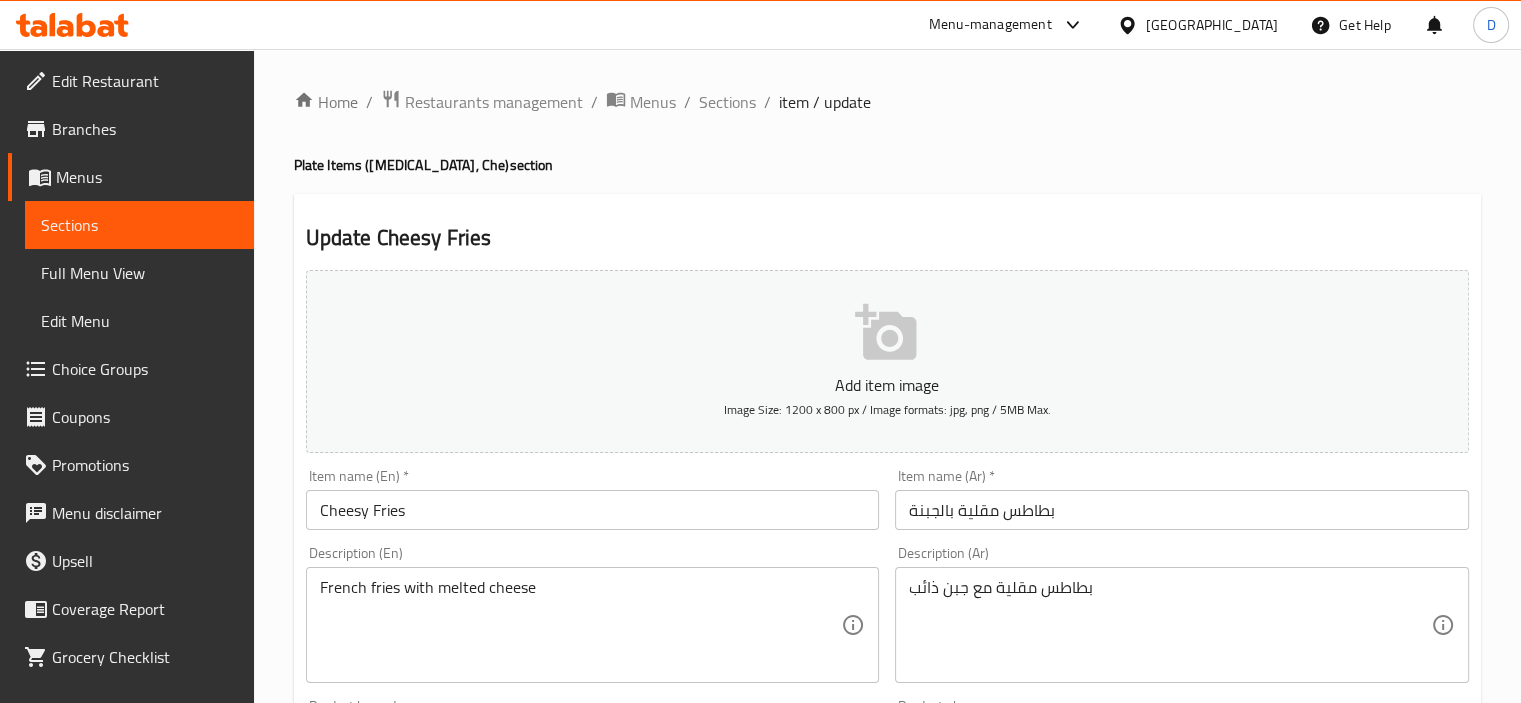 click on "بطاطس مقلية بالجبنة" at bounding box center [1182, 510] 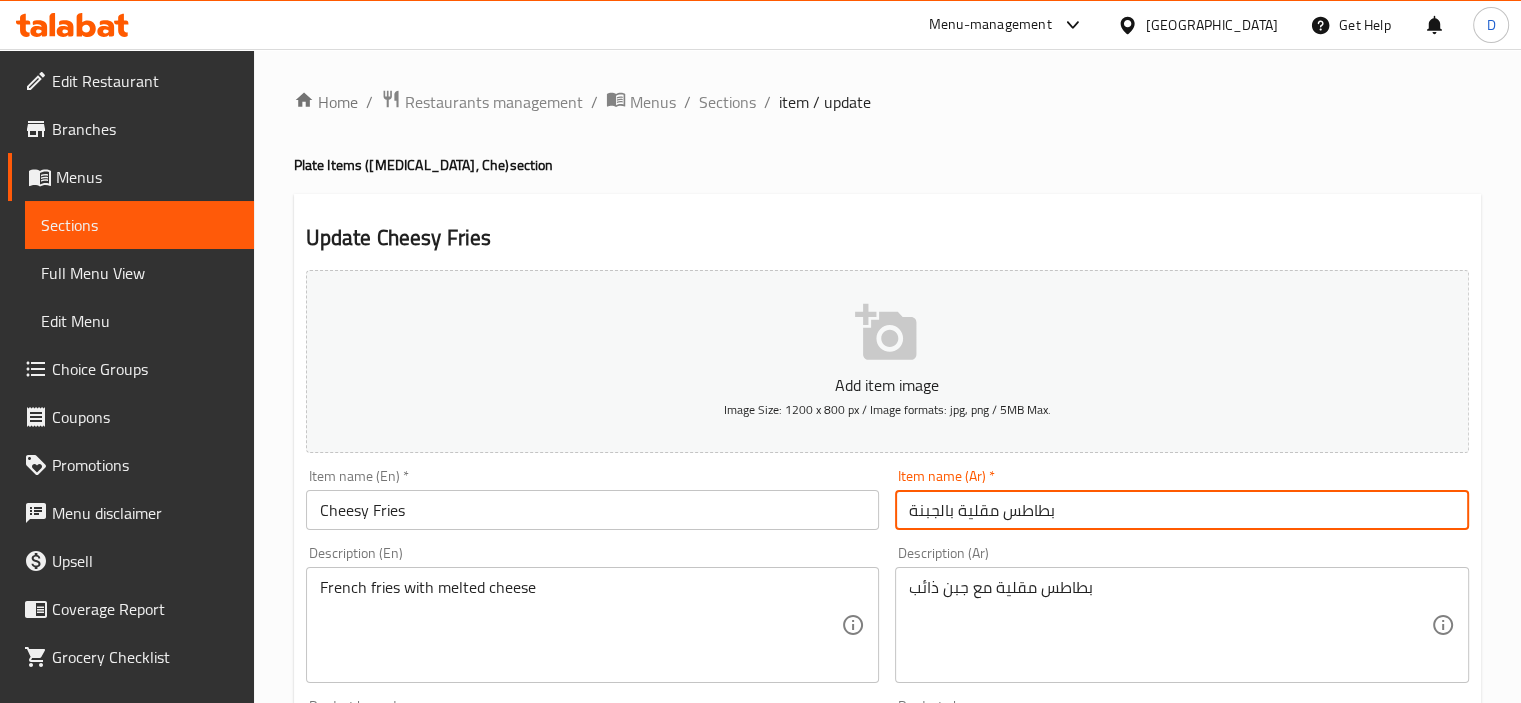 click on "بطاطس مقلية بالجبنة" at bounding box center [1182, 510] 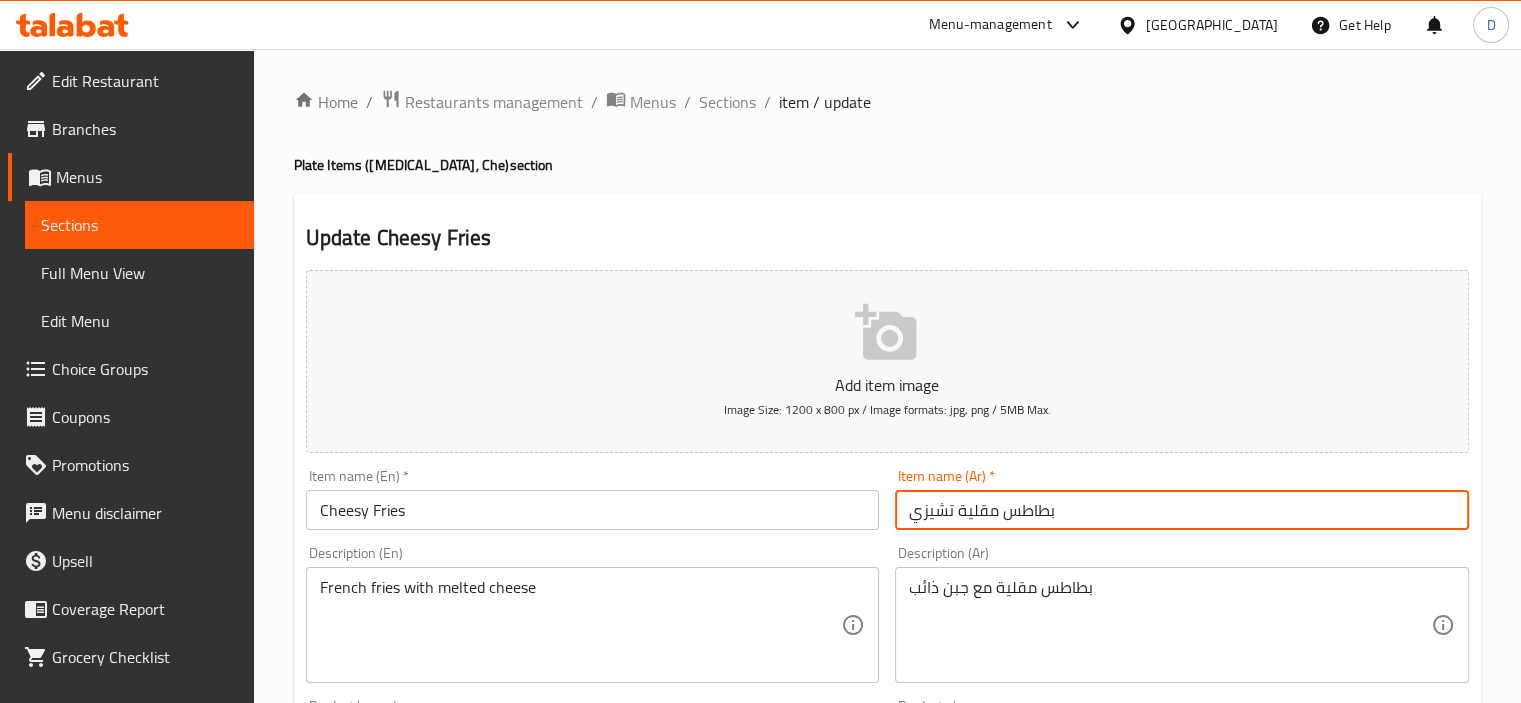 type on "بطاطس مقلية تشيزي" 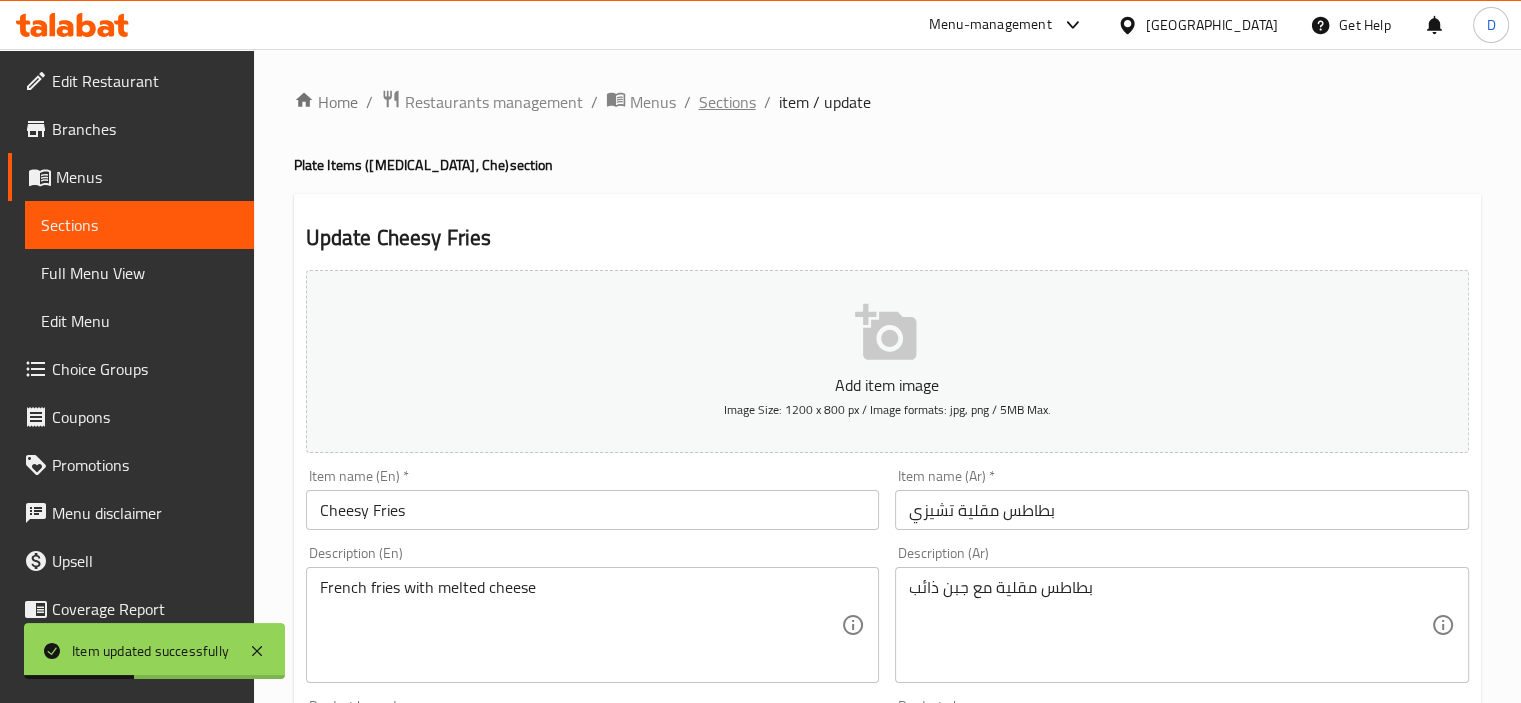 click on "Sections" at bounding box center (727, 102) 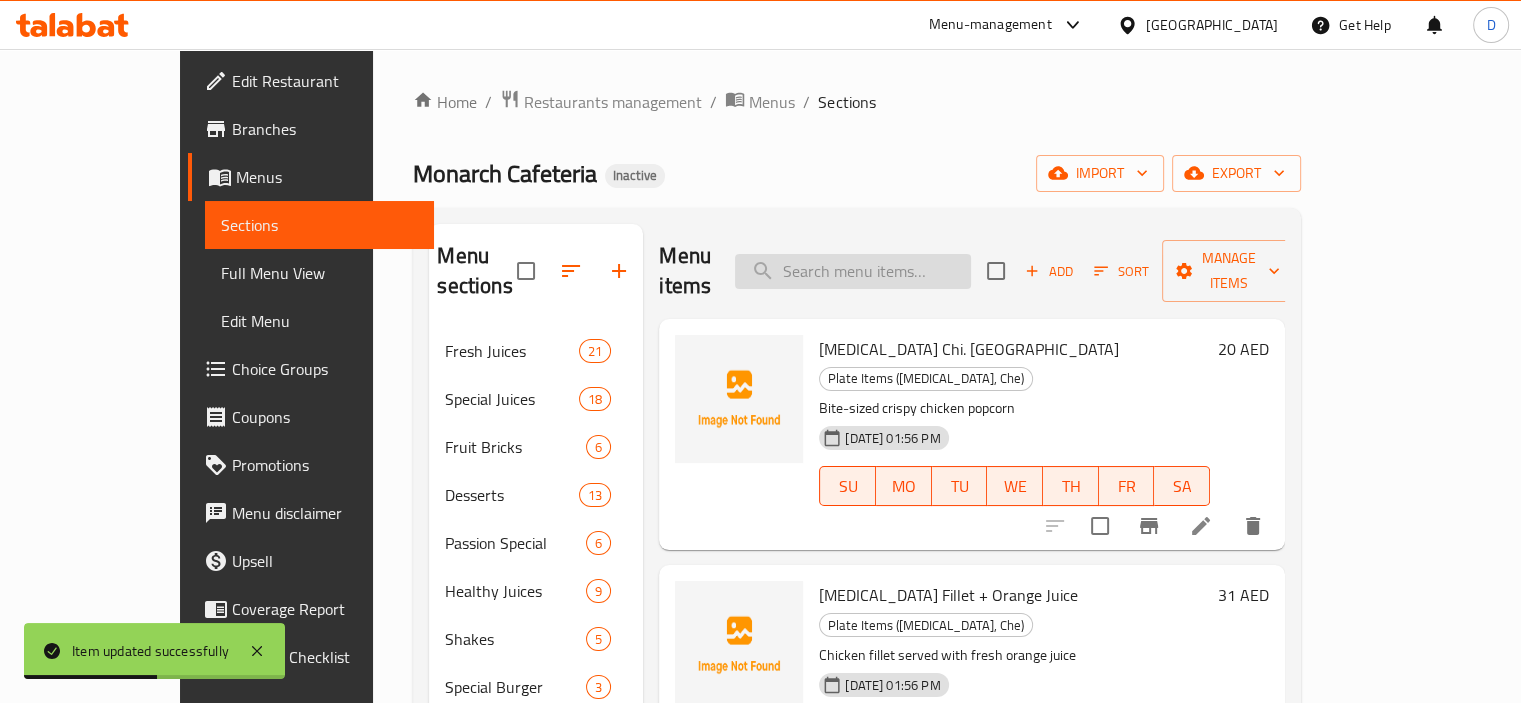 paste on "Cheesey Wedges" 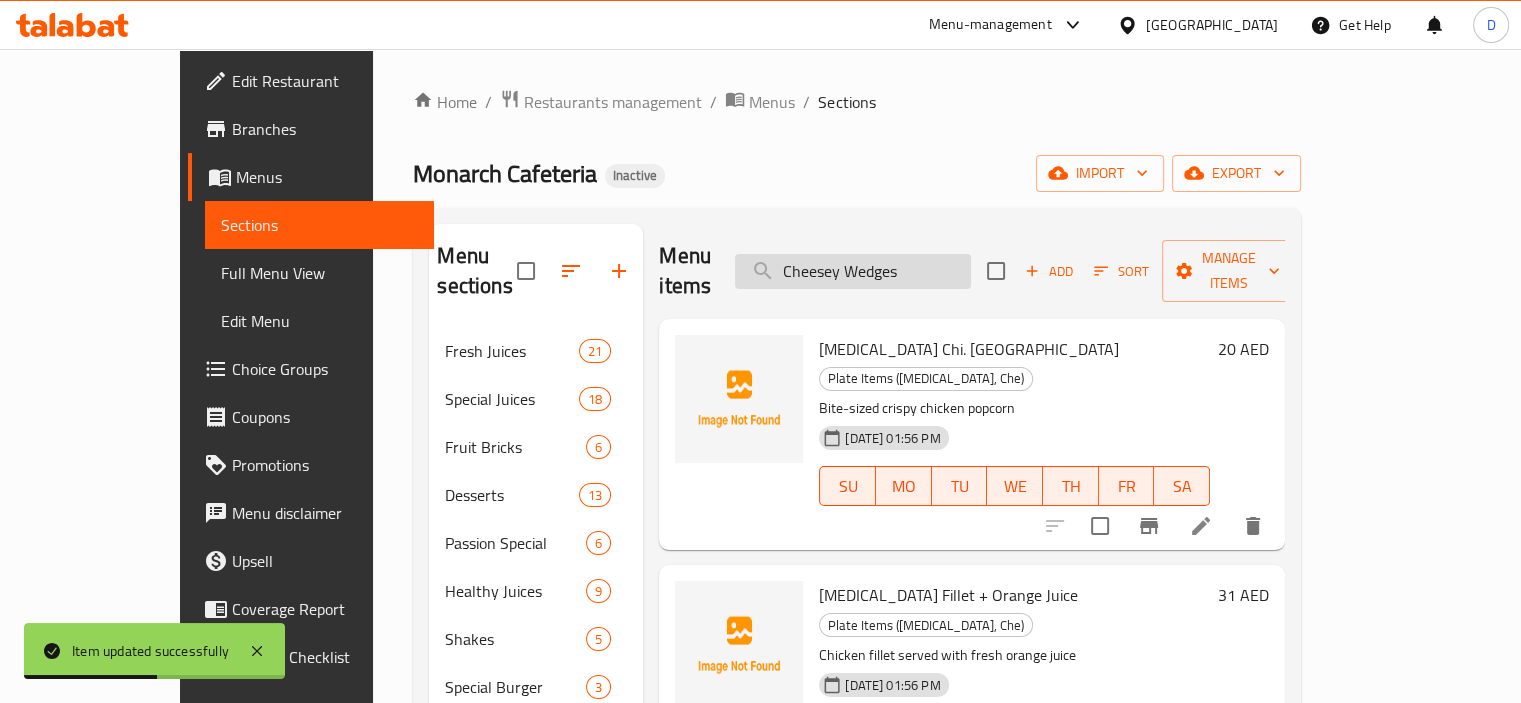 click on "Cheesey Wedges" at bounding box center (853, 271) 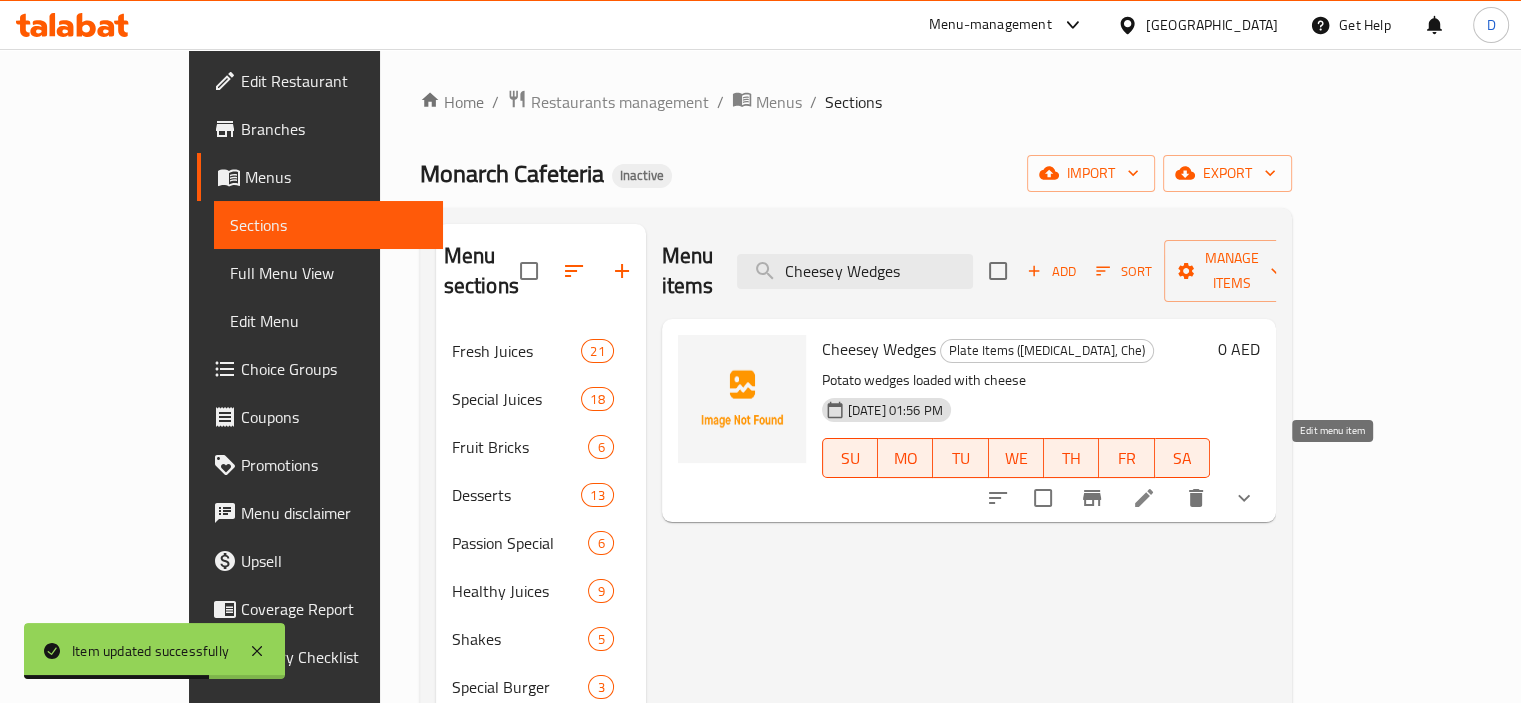 type on "Cheesey Wedges" 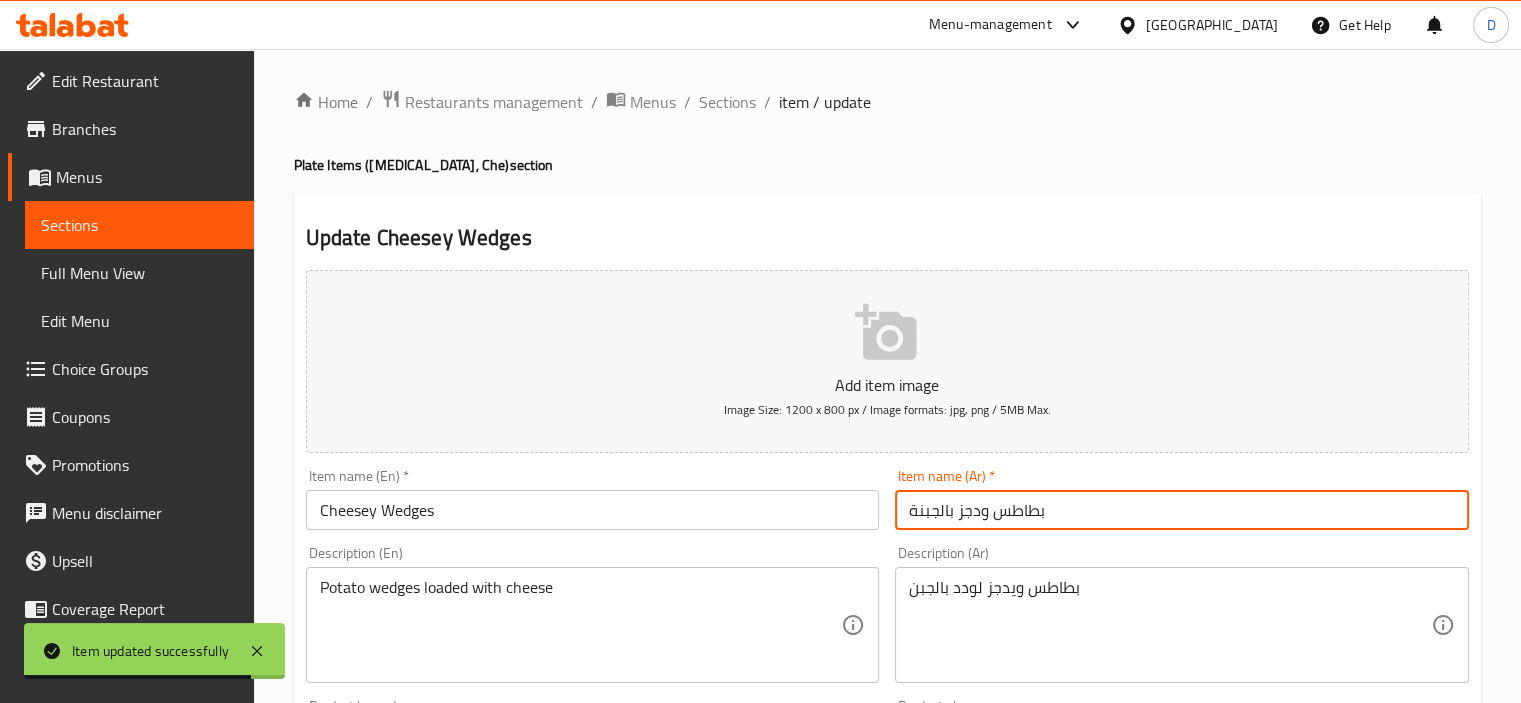 click on "بطاطس ودجز بالجبنة" at bounding box center [1182, 510] 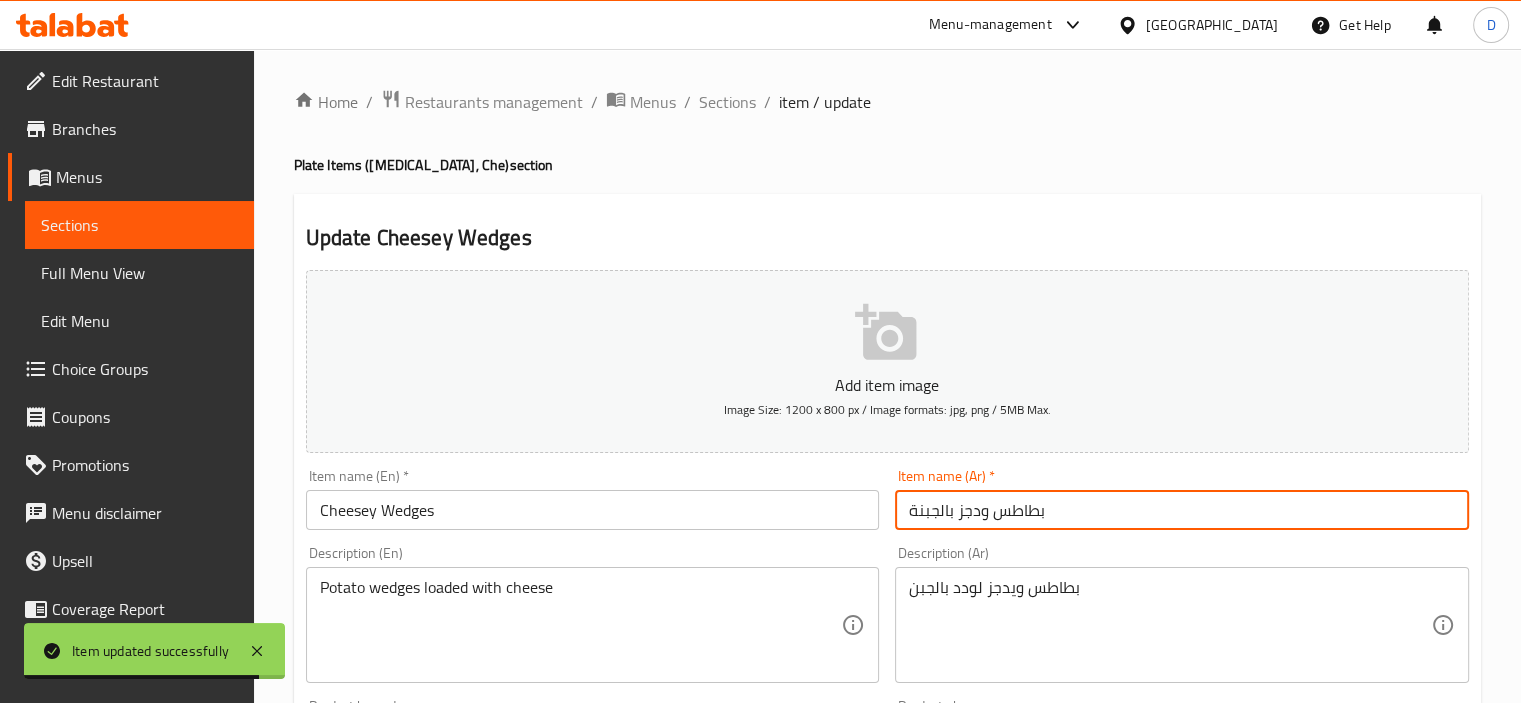 click on "بطاطس ودجز بالجبنة" at bounding box center (1182, 510) 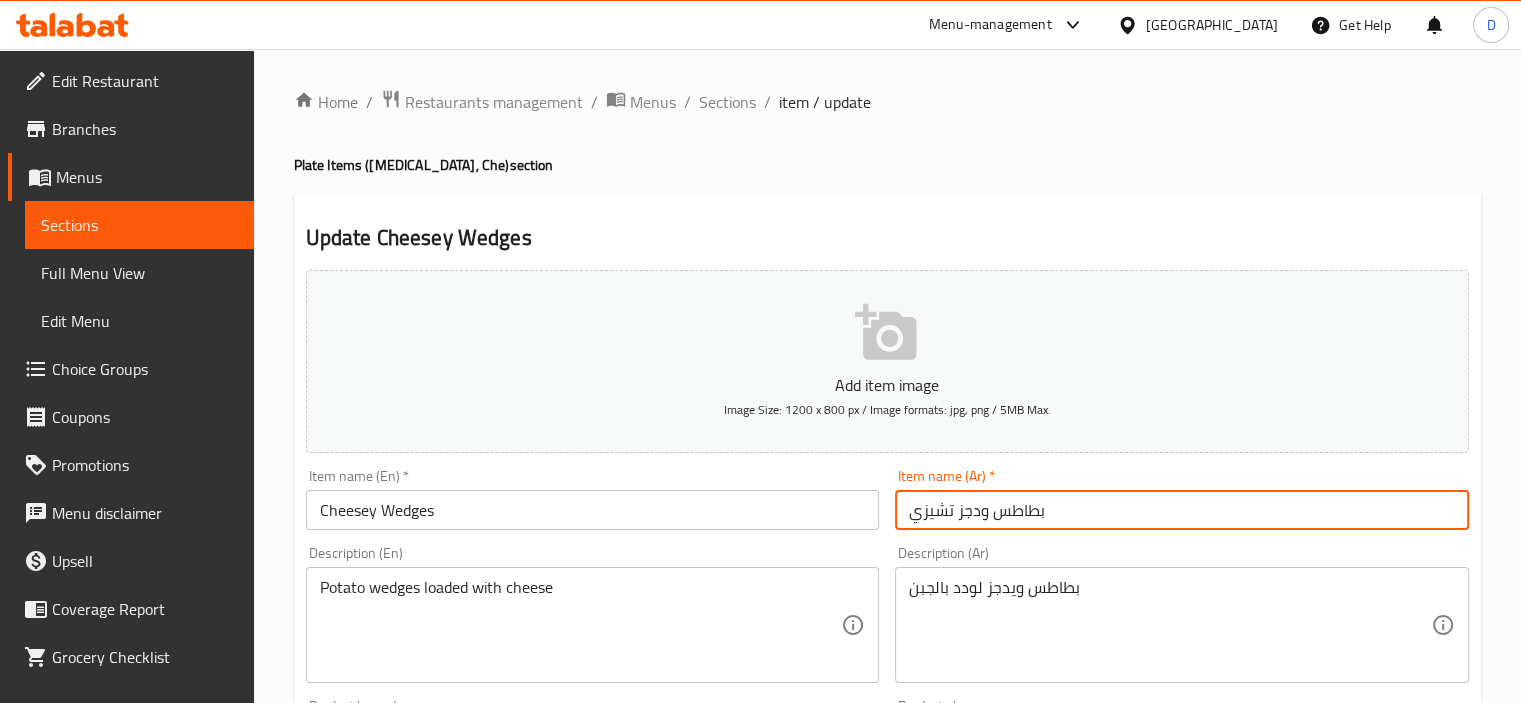 type on "بطاطس ودجز تشيزي" 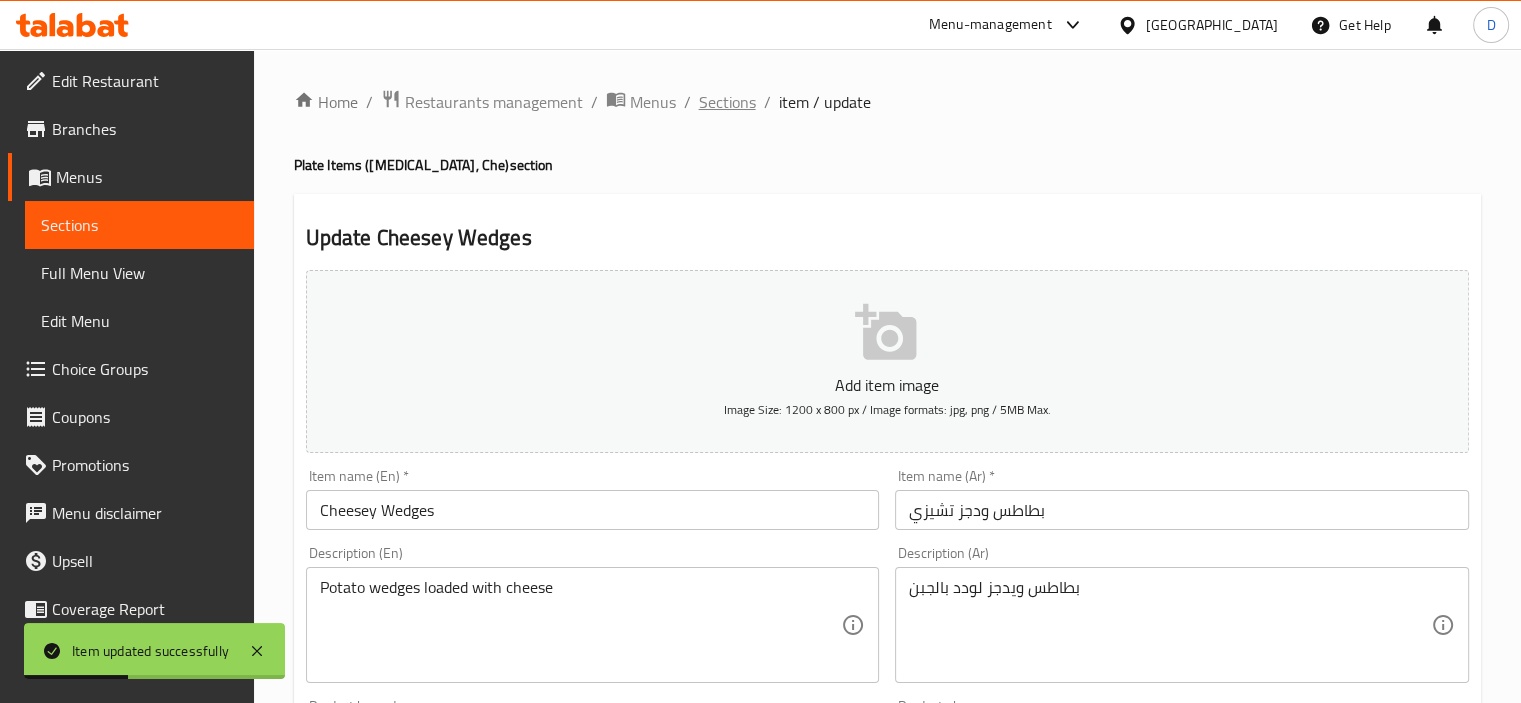 click on "Sections" at bounding box center (727, 102) 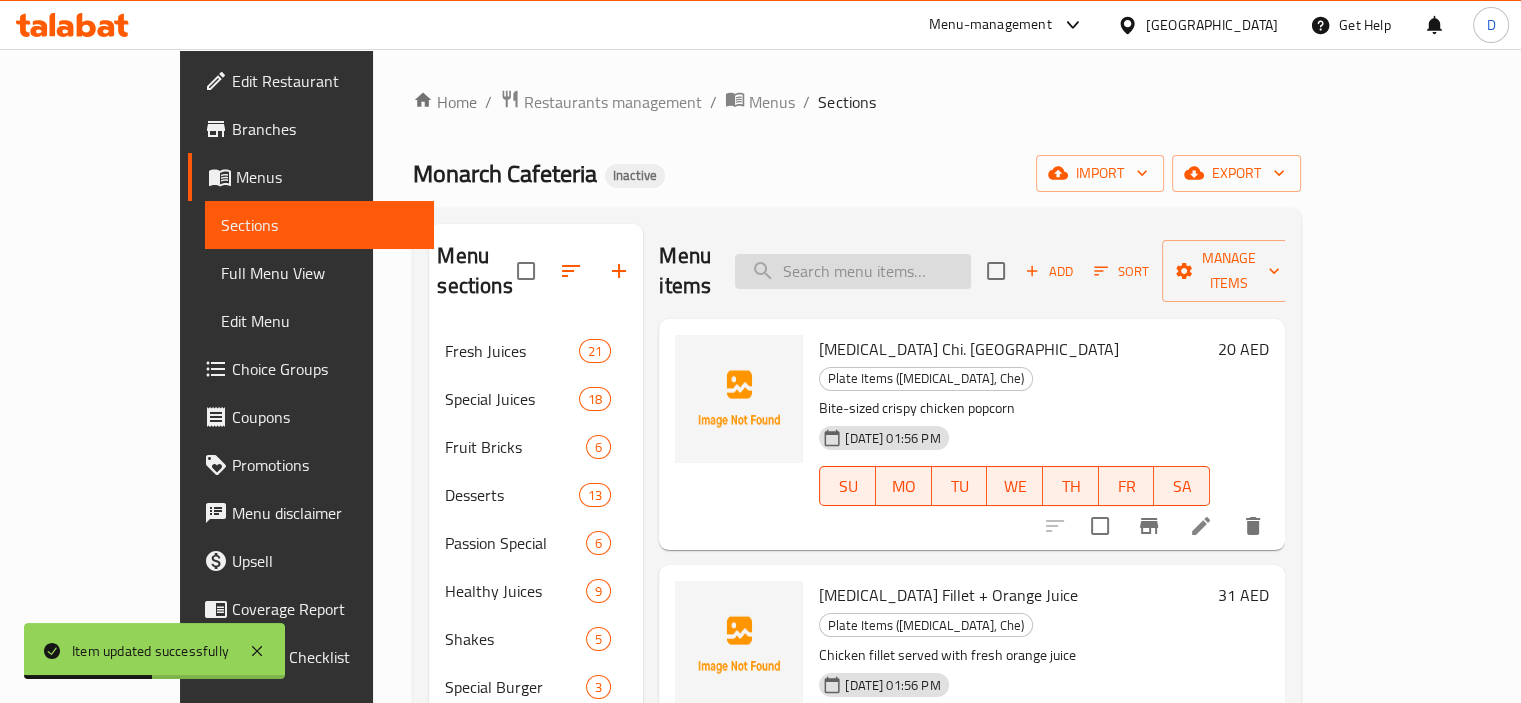 paste on "Cheesy Potato Rings" 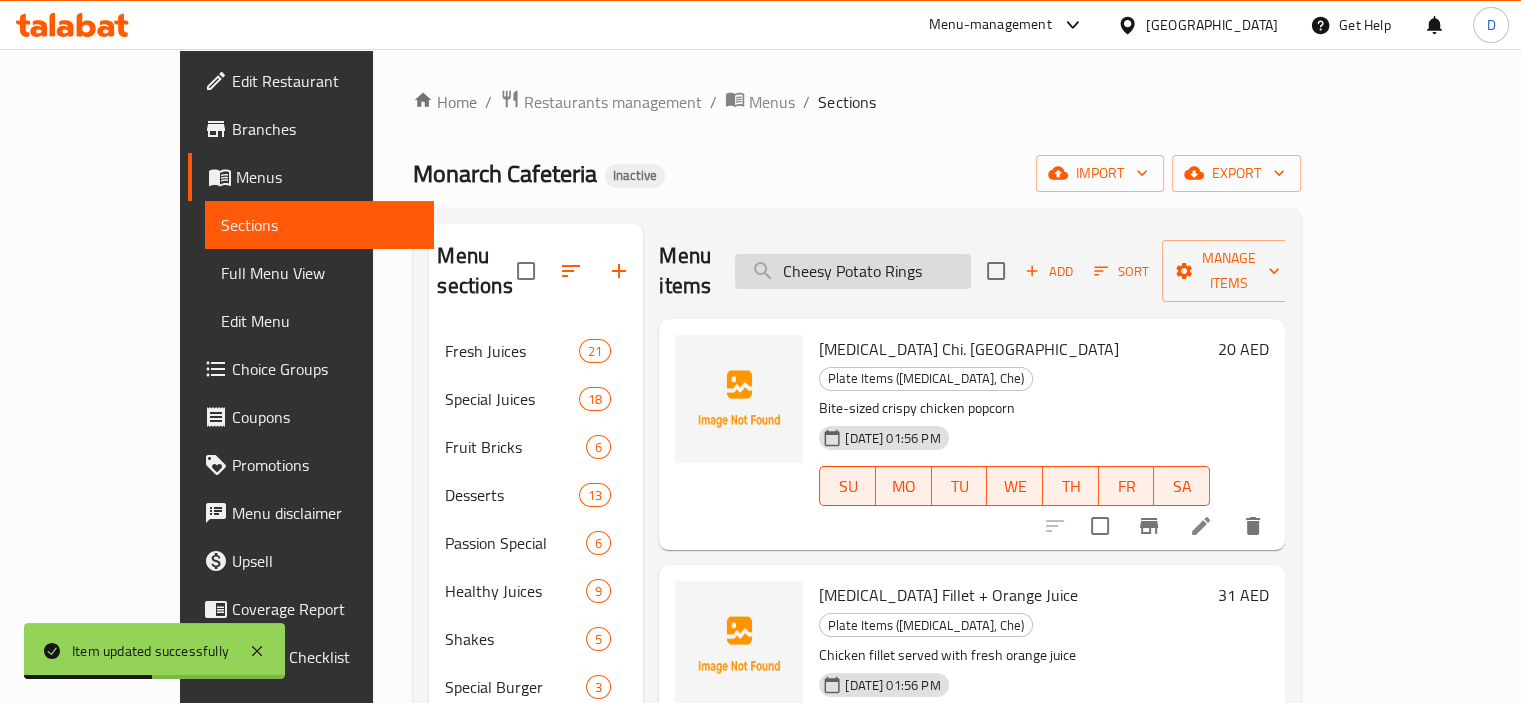 click on "Cheesy Potato Rings" at bounding box center [853, 271] 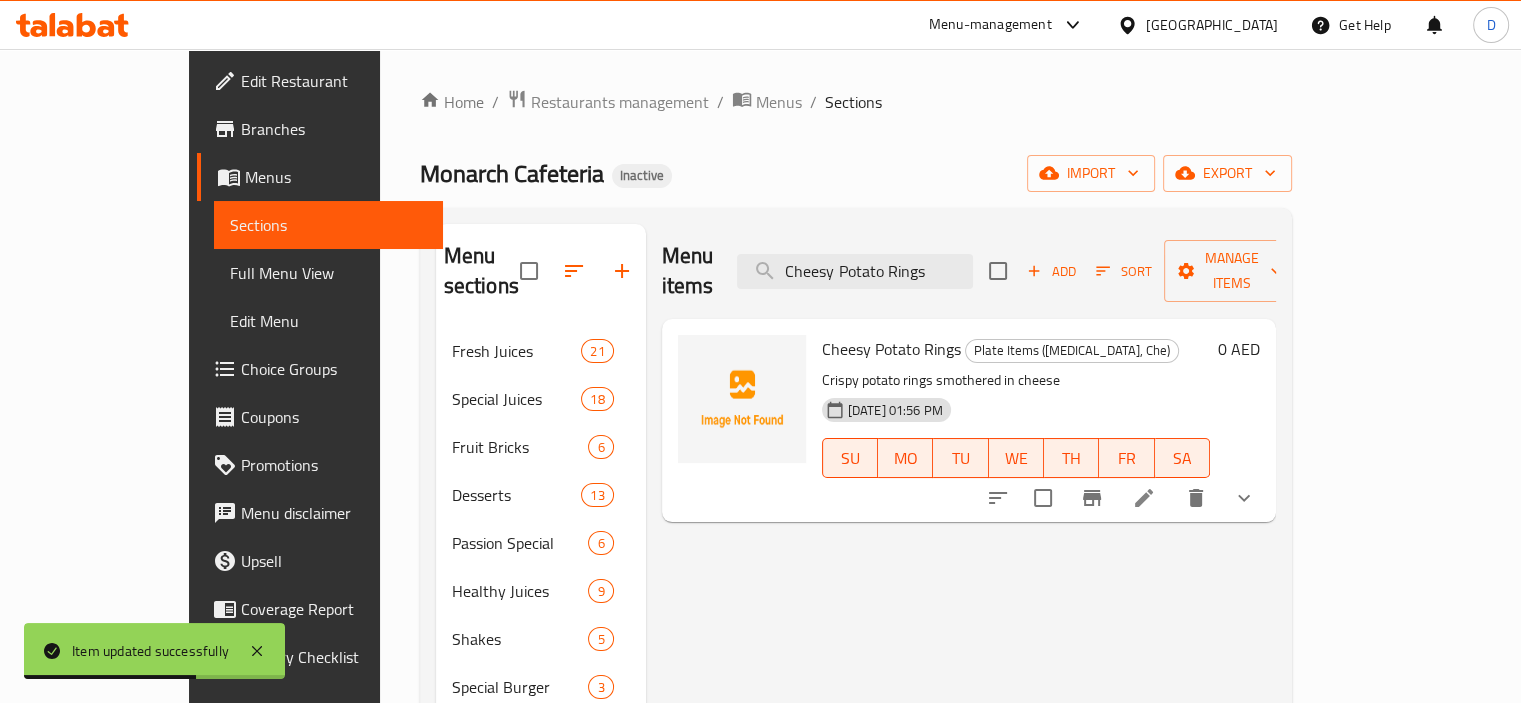 type on "Cheesy Potato Rings" 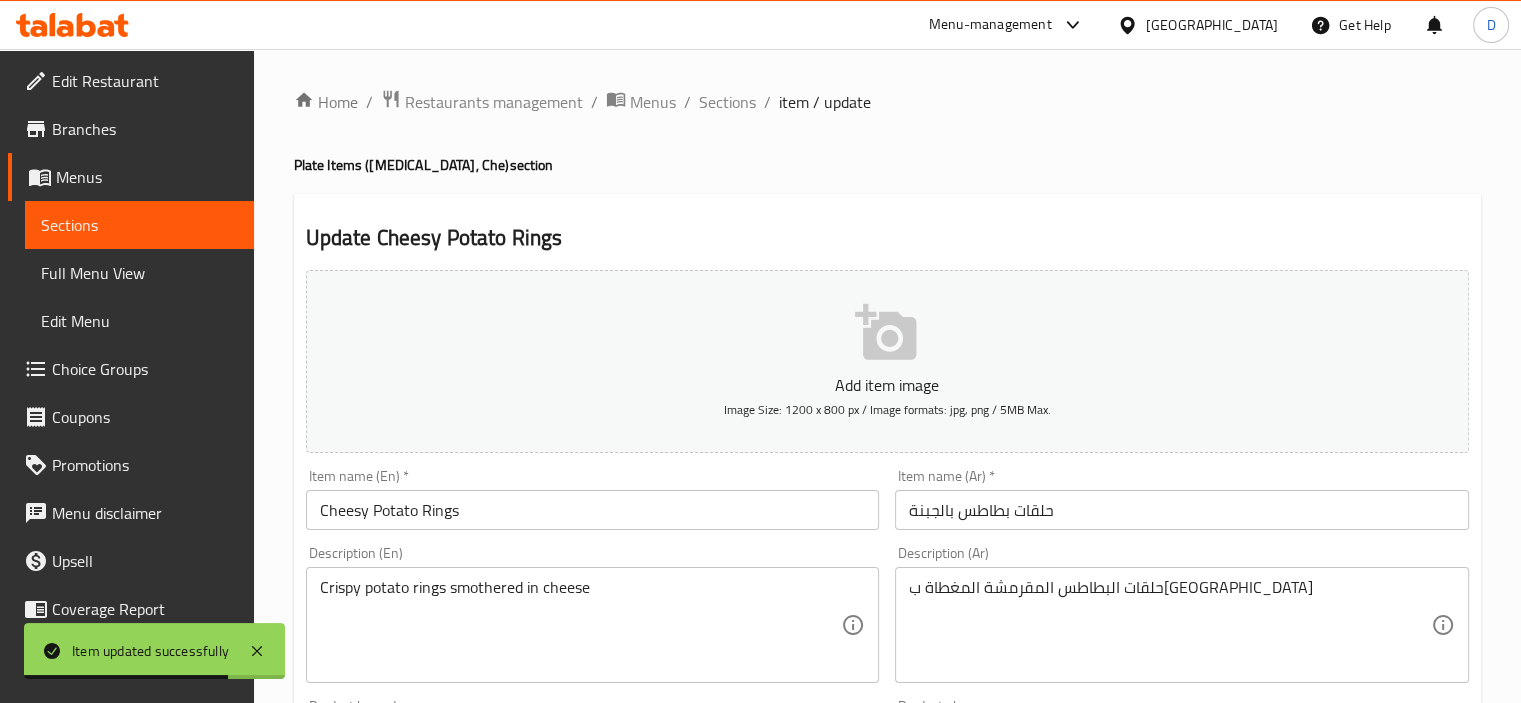 click on "حلقات بطاطس بالجبنة" at bounding box center (1182, 510) 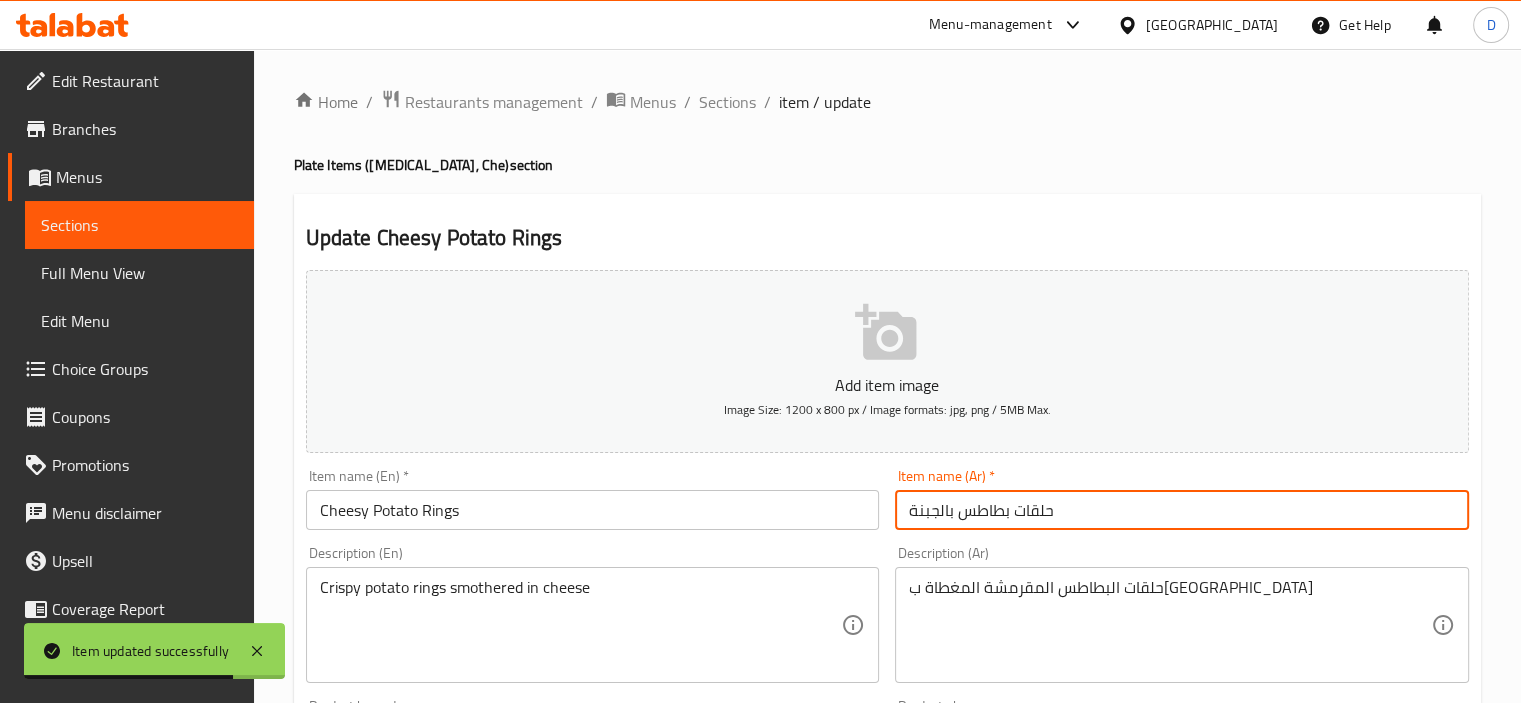 click on "حلقات بطاطس بالجبنة" at bounding box center [1182, 510] 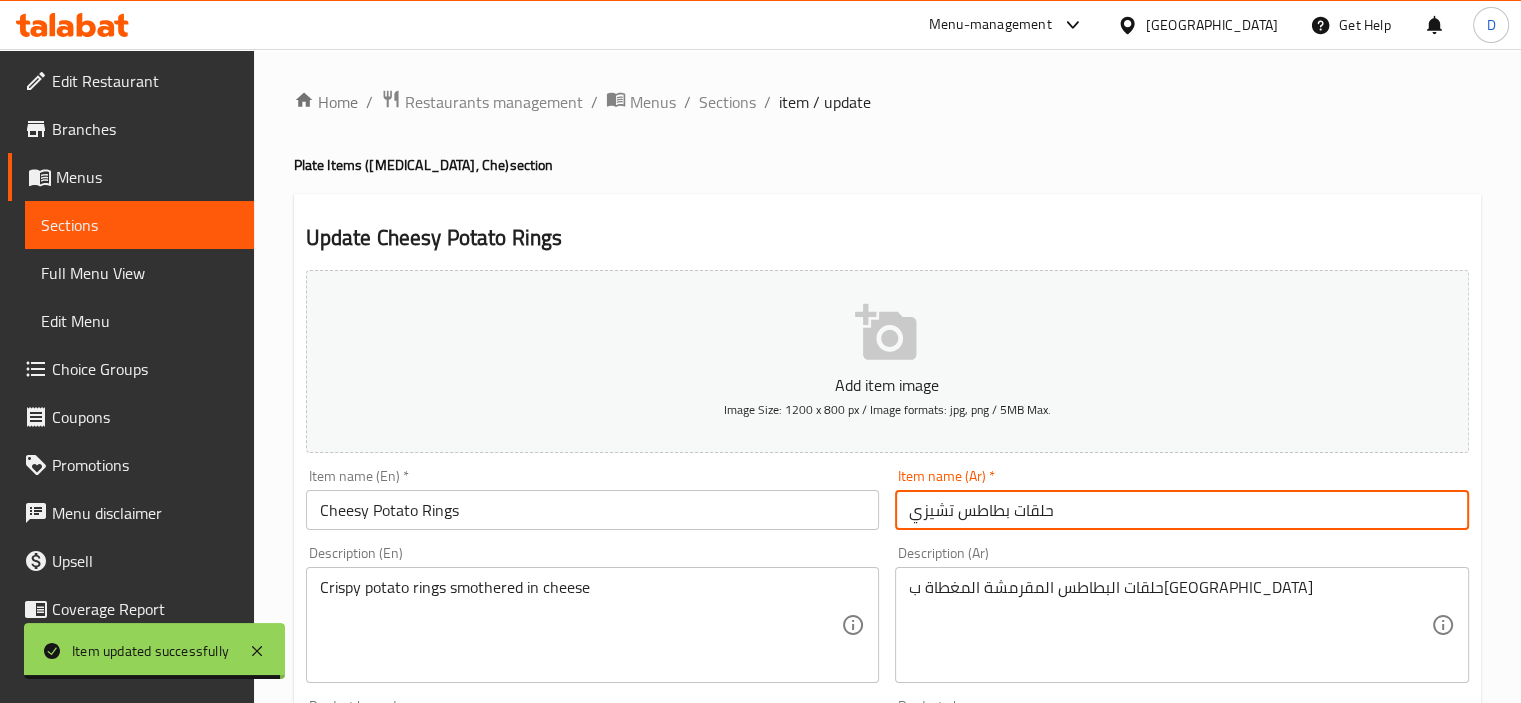 type on "حلقات بطاطس تشيزي" 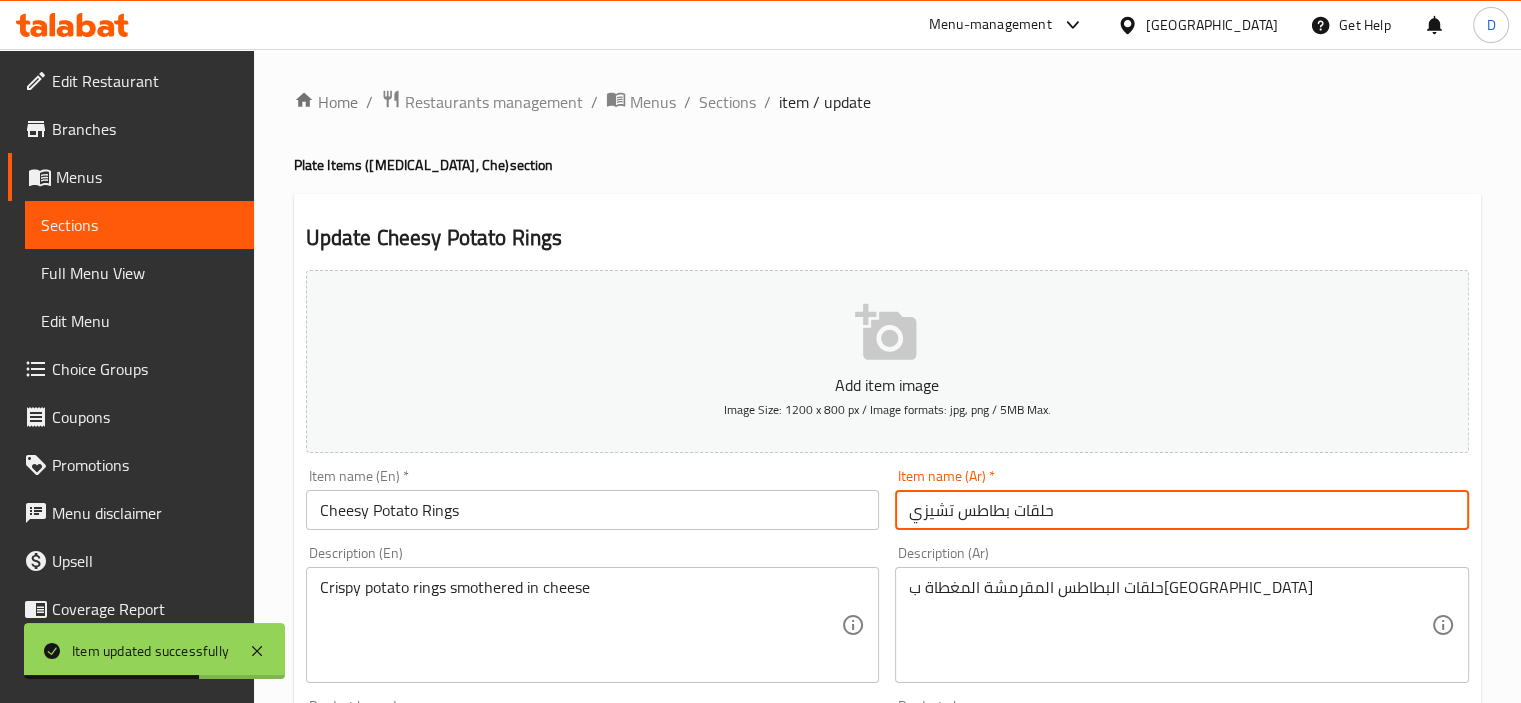click on "Full Menu View" at bounding box center [139, 273] 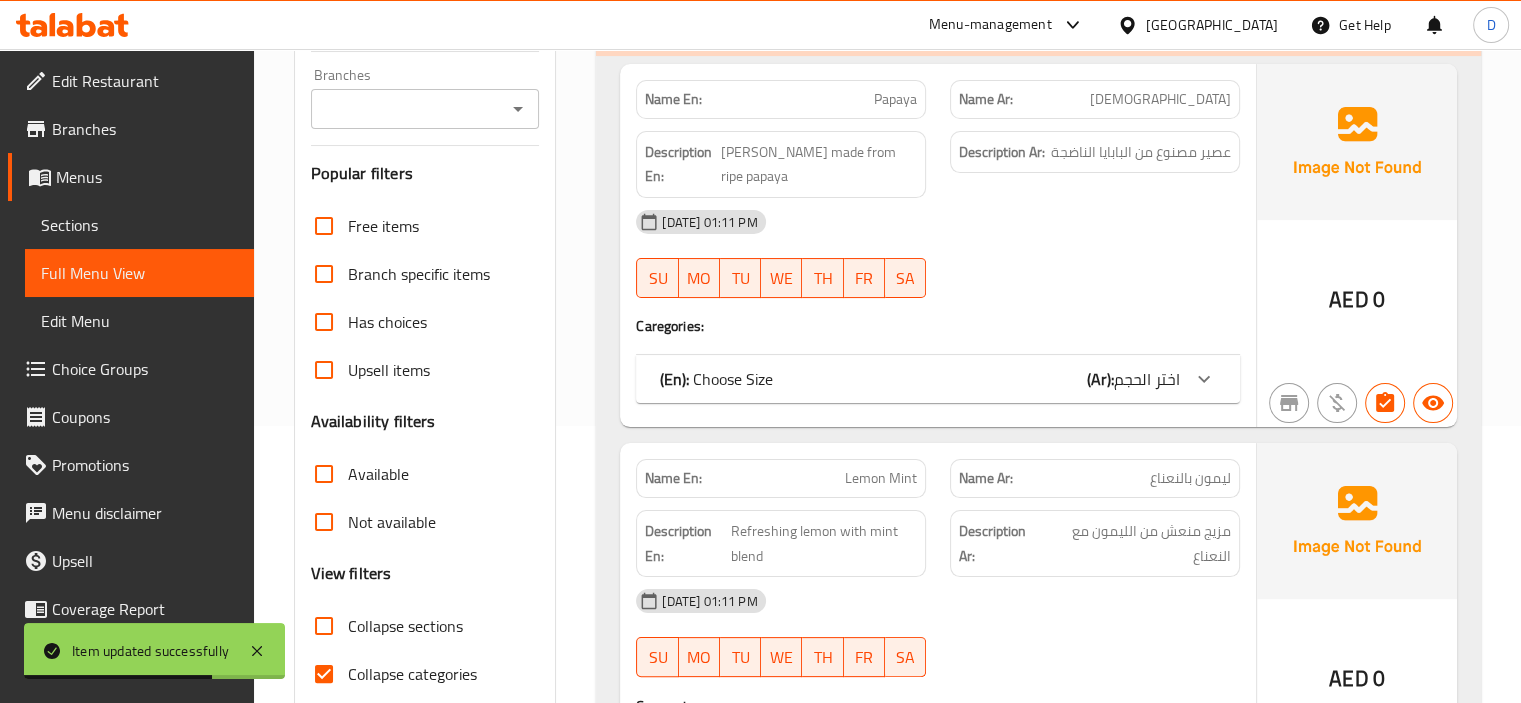 scroll, scrollTop: 333, scrollLeft: 0, axis: vertical 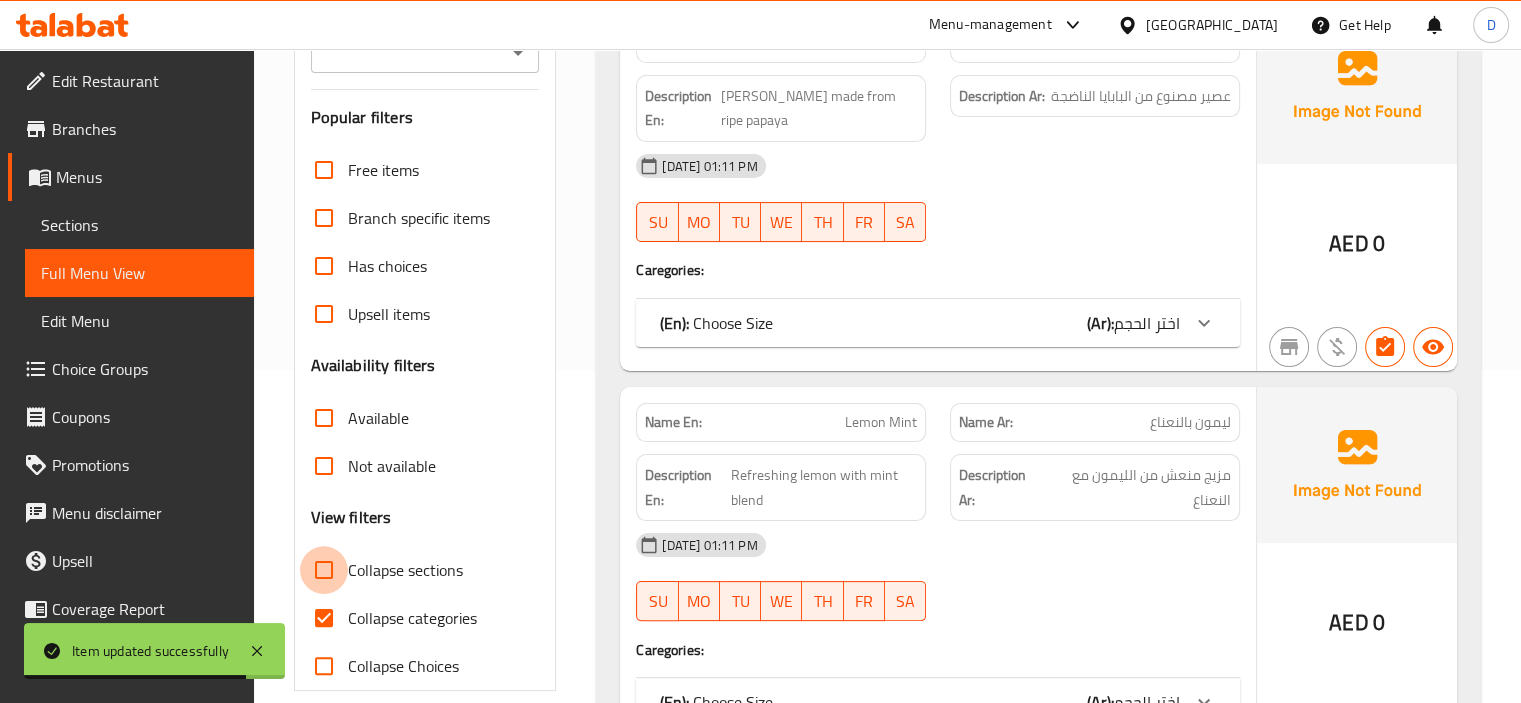 click on "Collapse sections" at bounding box center (324, 570) 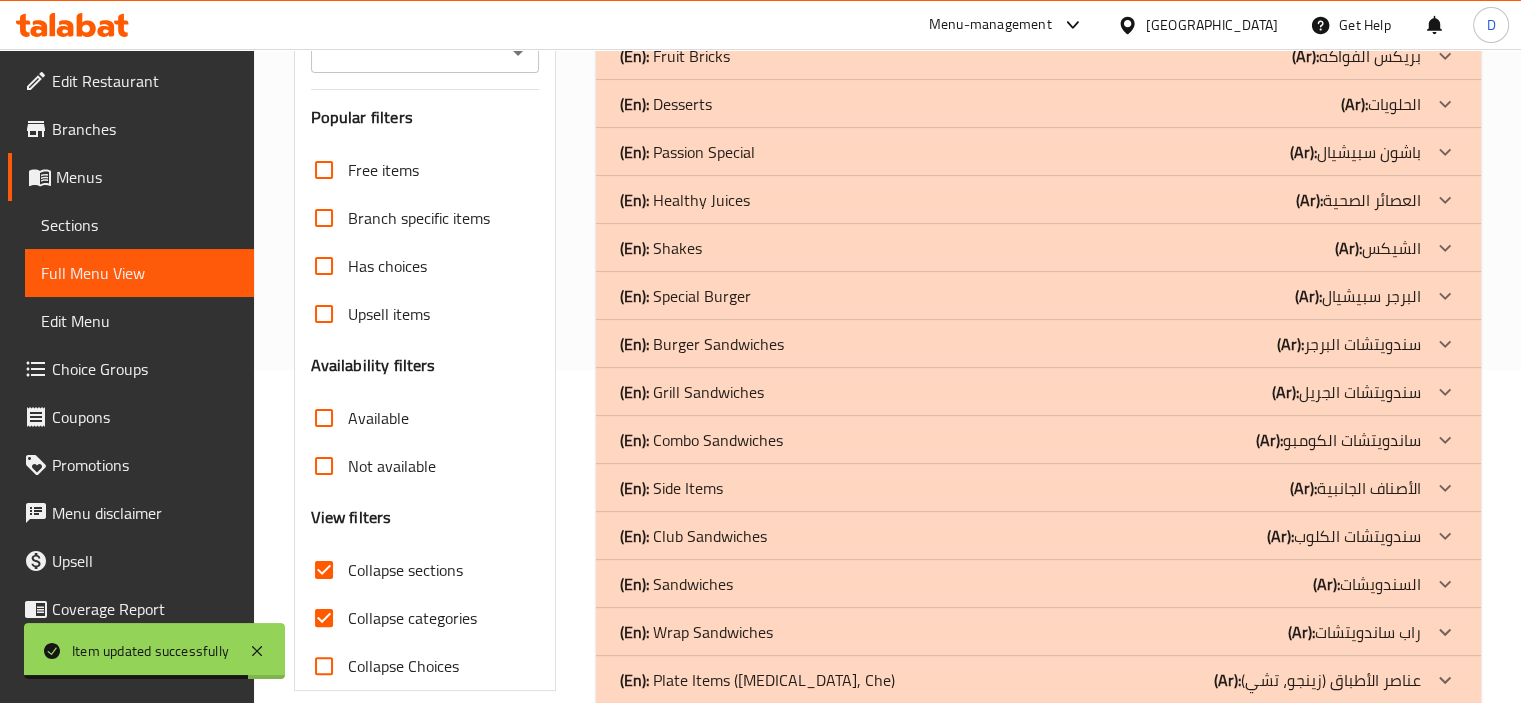 click on "Collapse categories" at bounding box center [324, 618] 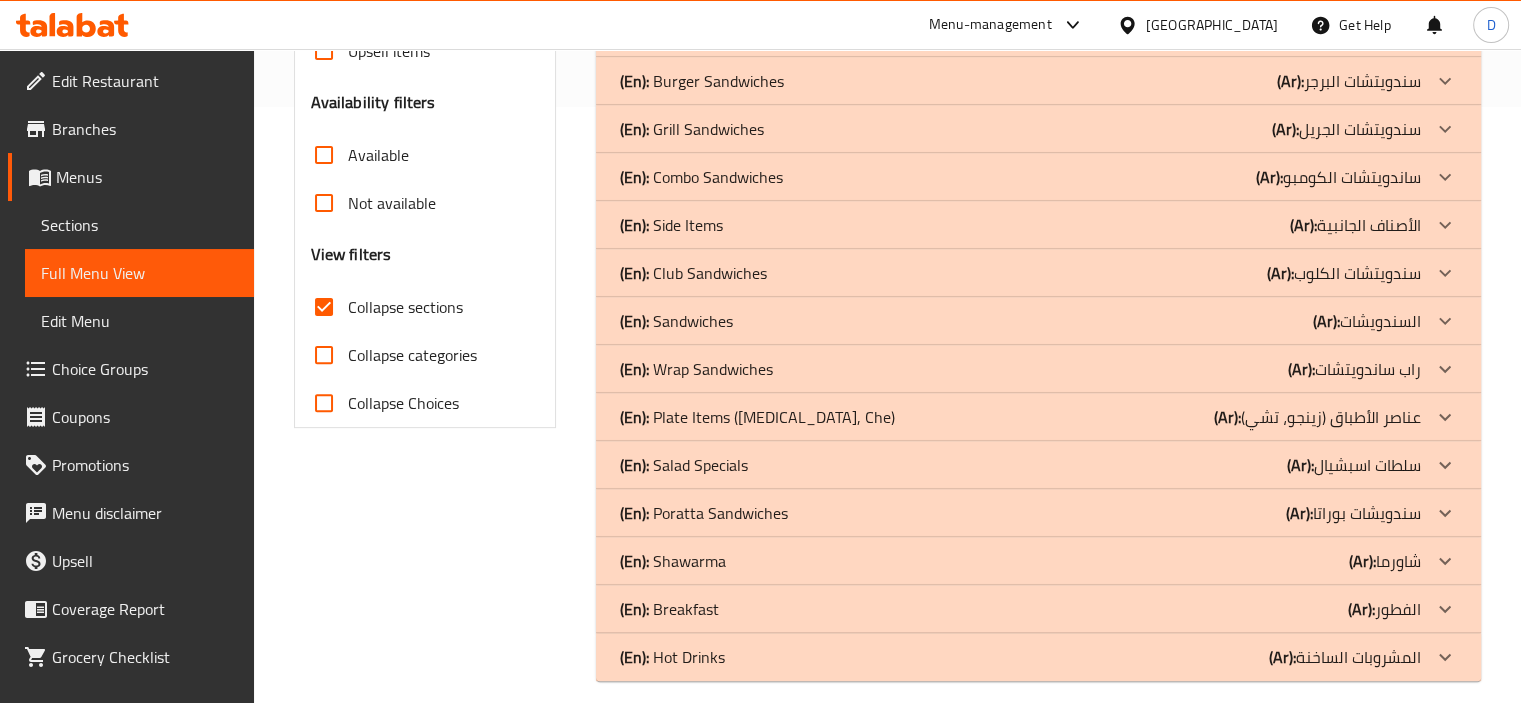 scroll, scrollTop: 613, scrollLeft: 0, axis: vertical 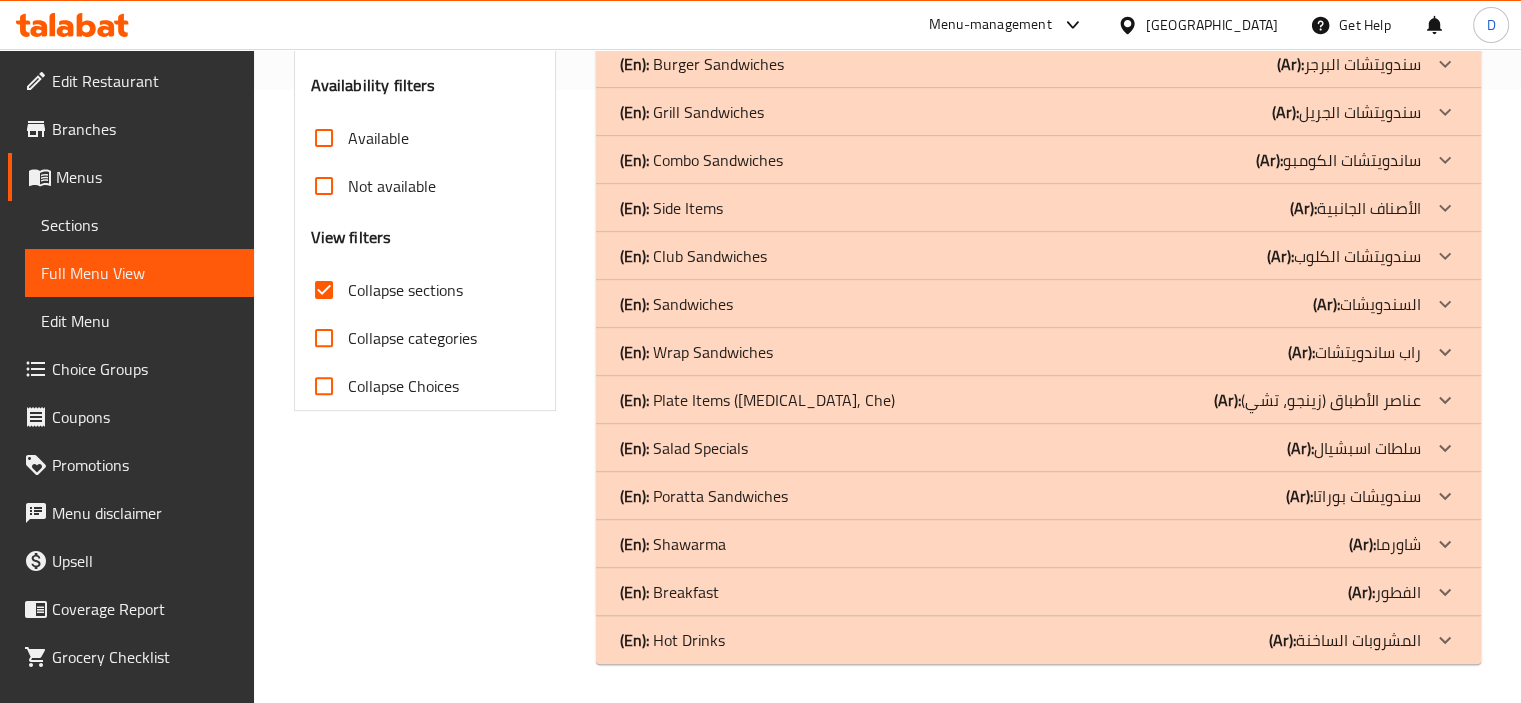 drag, startPoint x: 1040, startPoint y: 640, endPoint x: 991, endPoint y: 591, distance: 69.29646 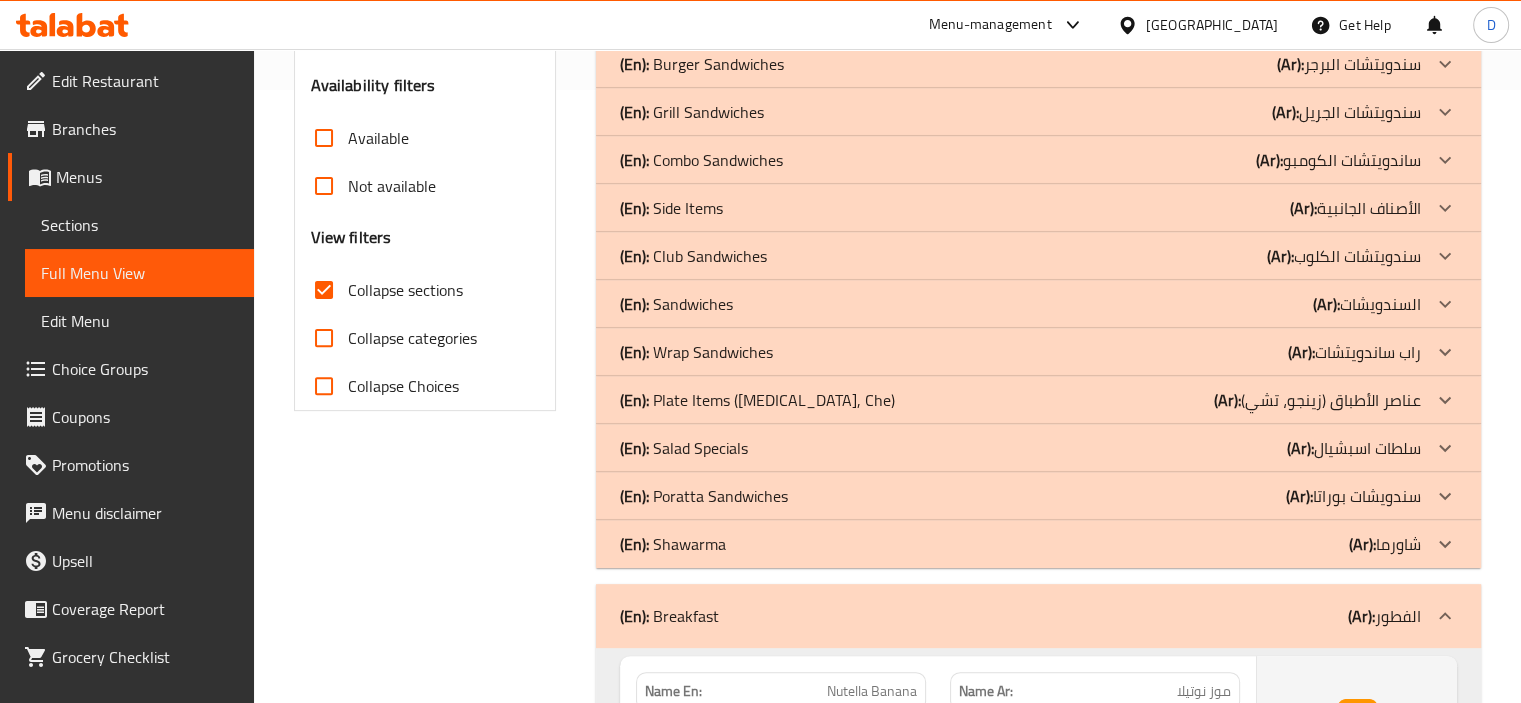 click on "(En):   Breakfast (Ar): الفطور" at bounding box center [1038, 616] 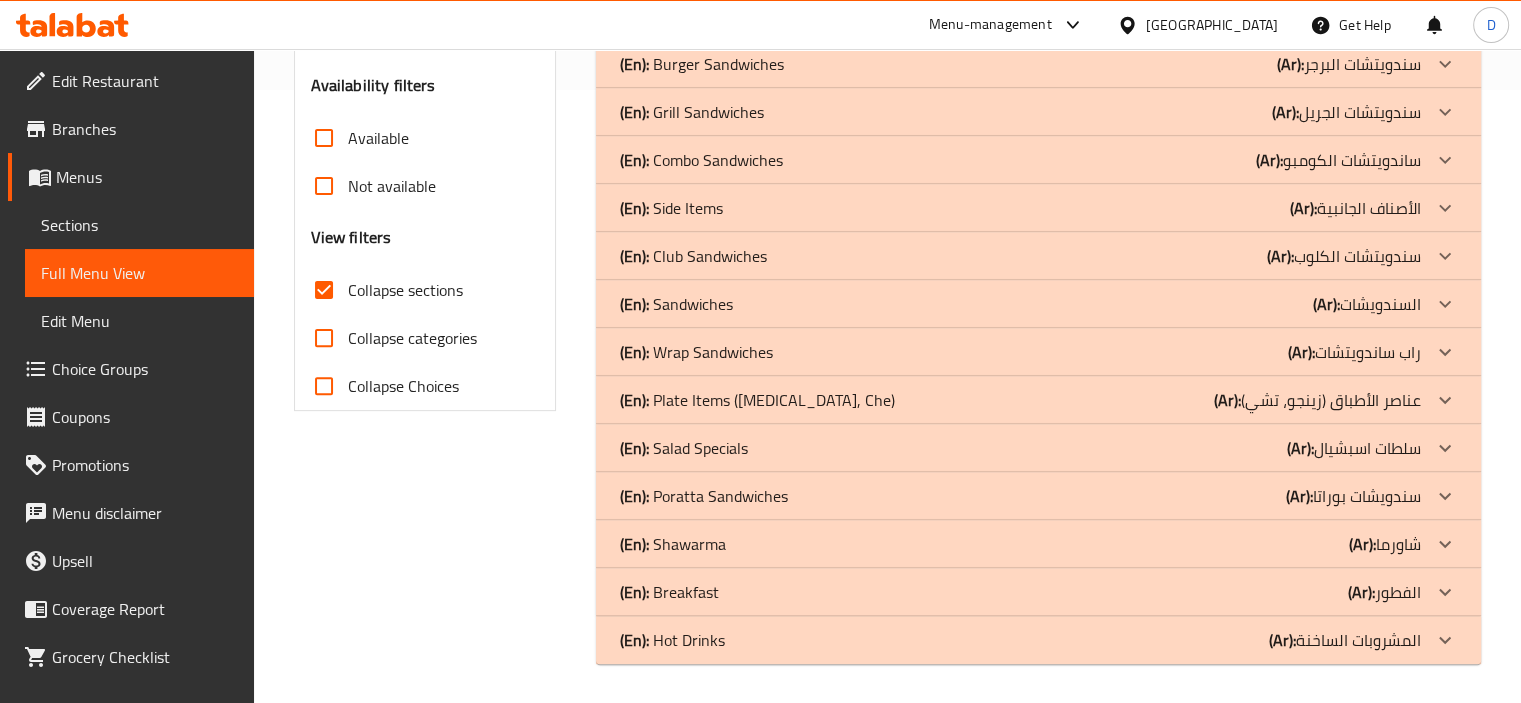 click on "(En):   Hot Drinks (Ar): المشروبات الساخنة" at bounding box center (1038, -320) 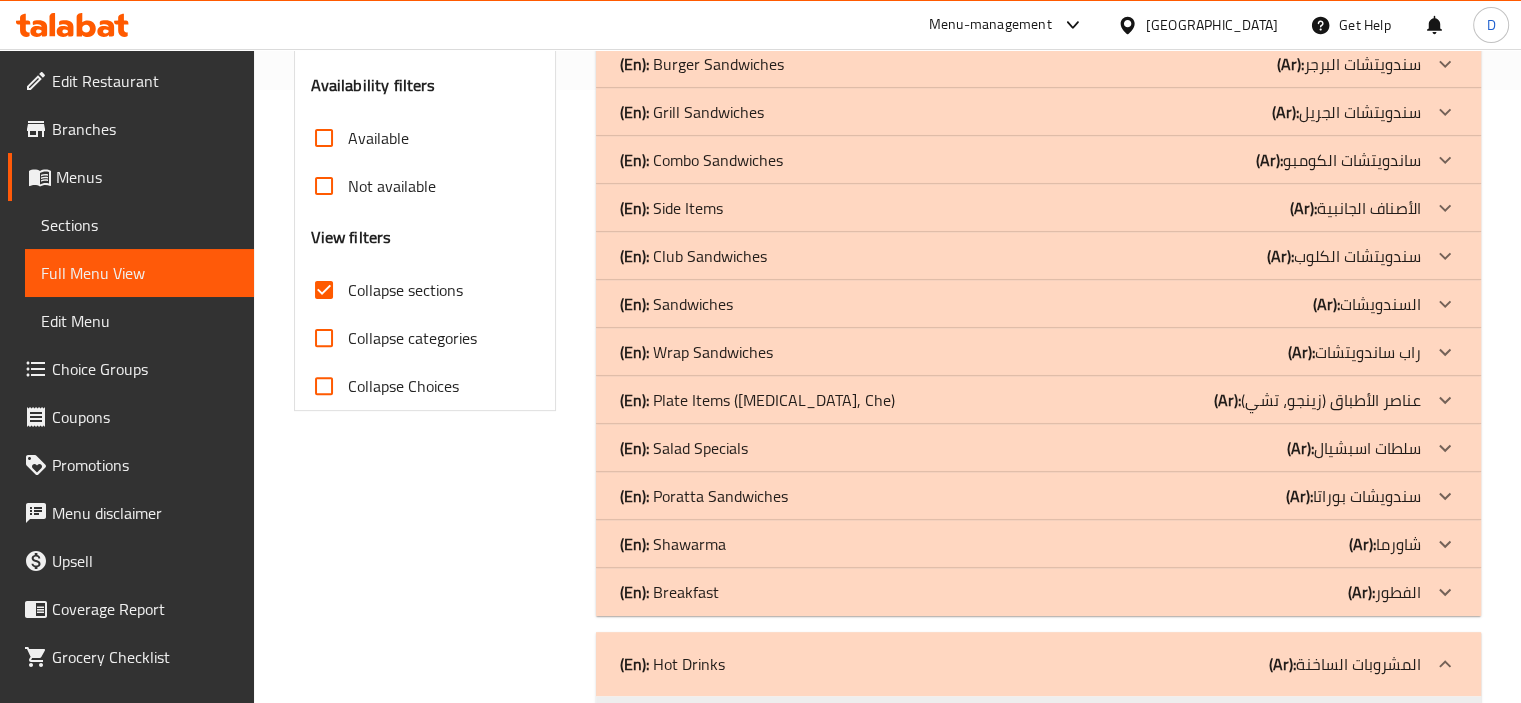 click on "(En):   Breakfast (Ar): الفطور" at bounding box center [1020, -320] 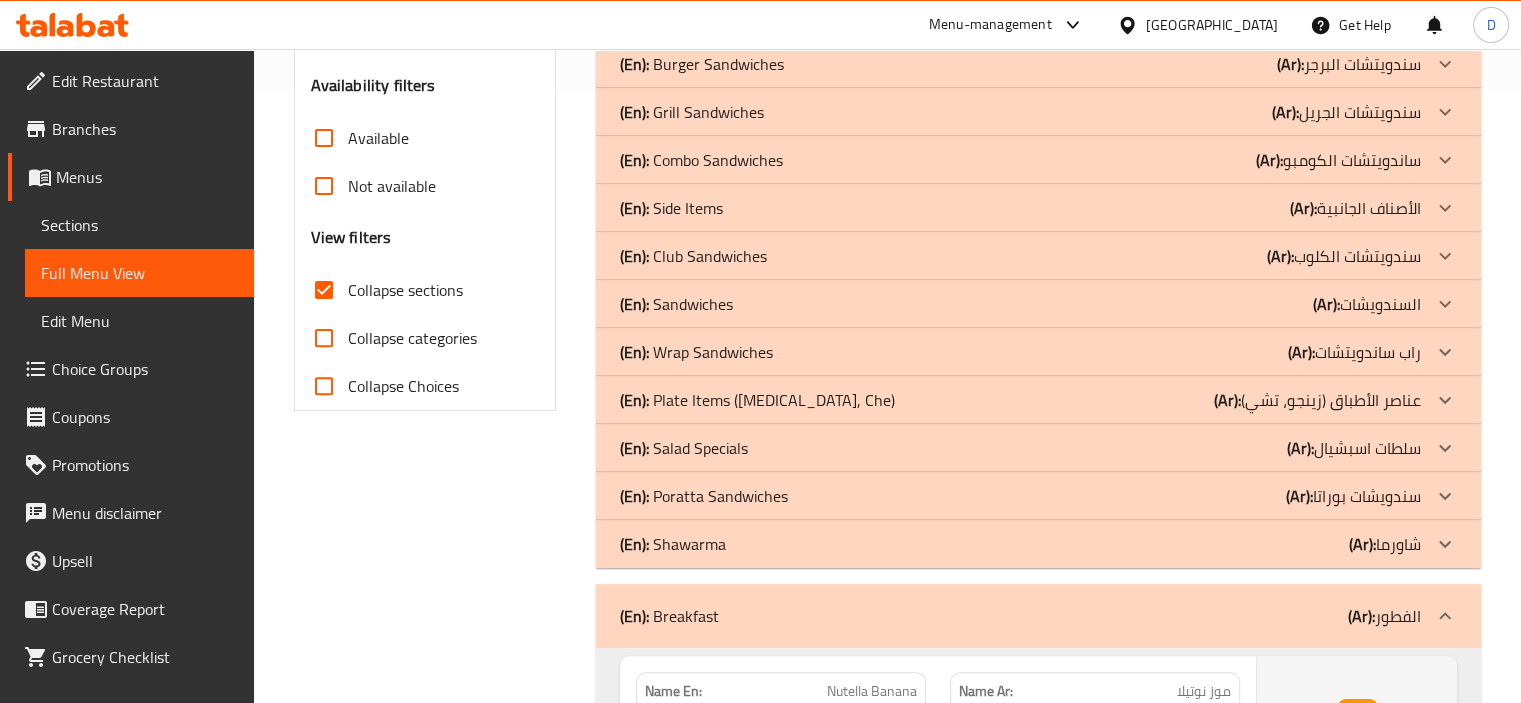 click on "(En):   Shawarma (Ar): شاورما" at bounding box center [1020, -320] 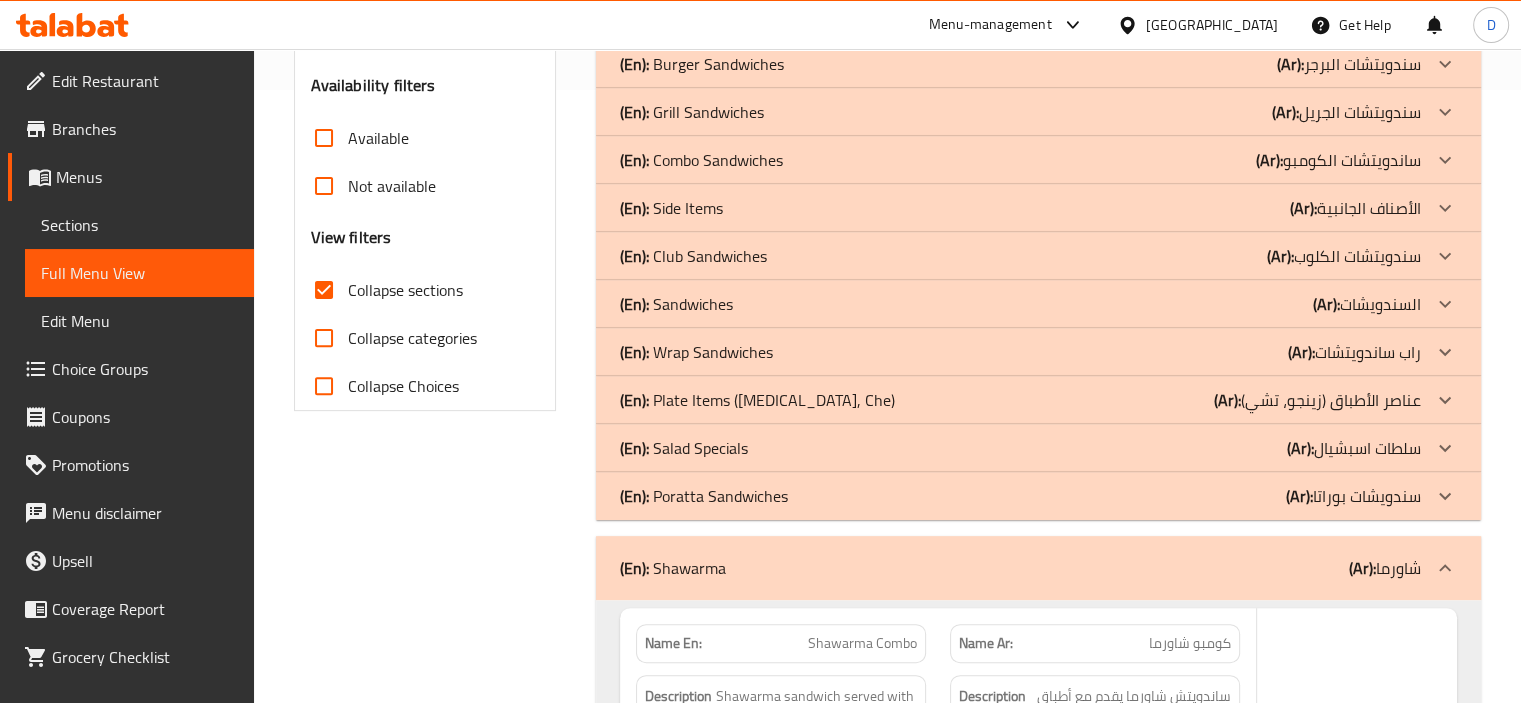 click on "(En):   Poratta Sandwiches (Ar): سندويشات بوراتا" at bounding box center [1020, -320] 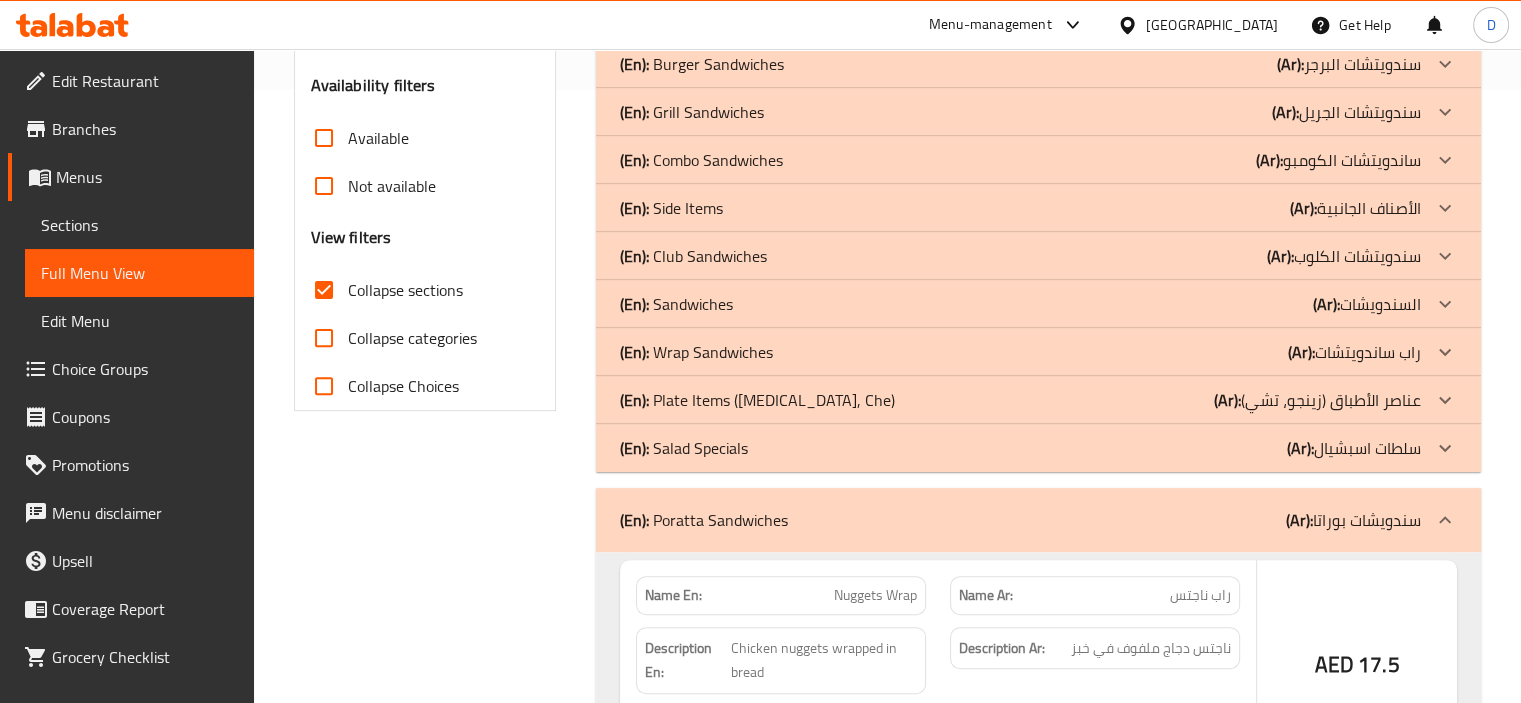 click on "(En):   Salad Specials" at bounding box center (677, -320) 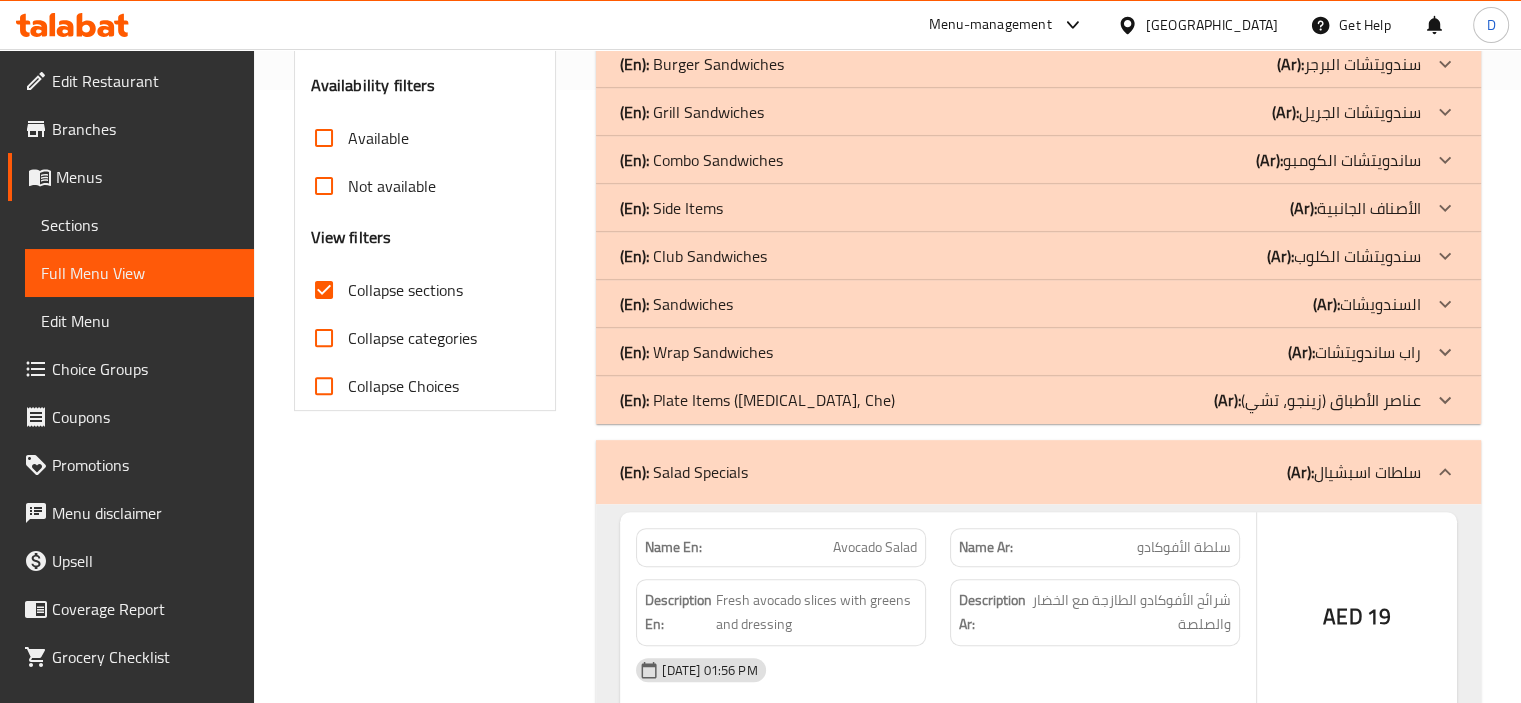 click on "(En):   Plate Items (Zingo, Che)" at bounding box center (677, -320) 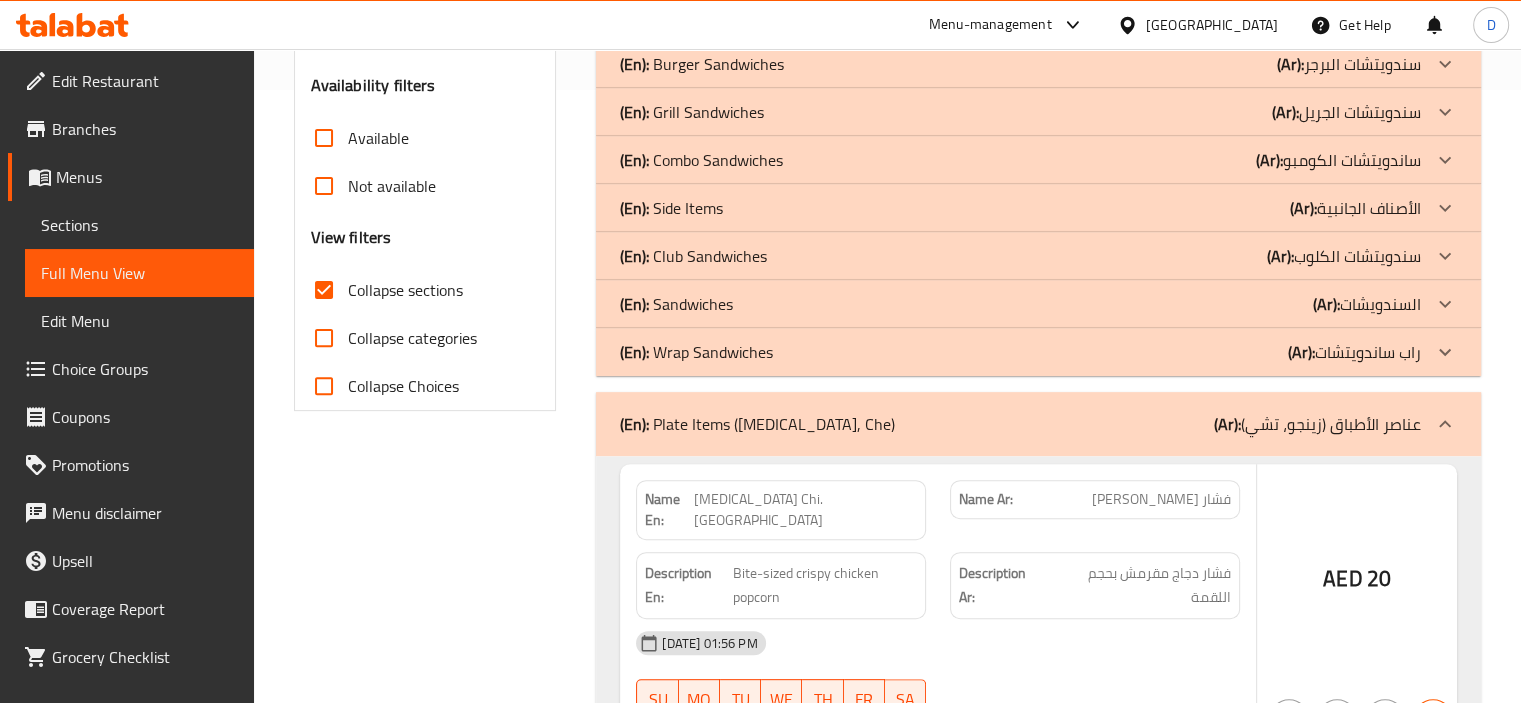click on "(En):   Wrap Sandwiches" at bounding box center (677, -320) 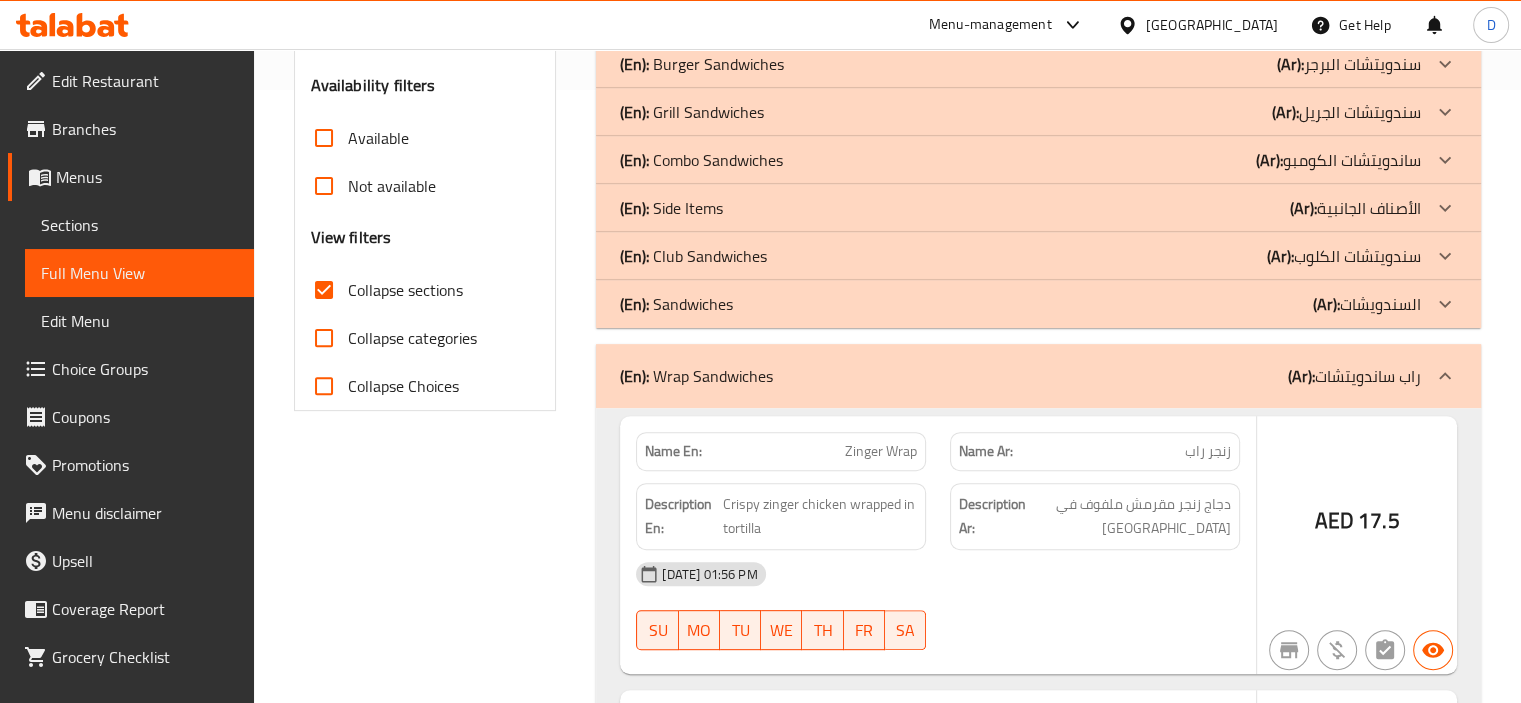 click on "(En):   Sandwiches" at bounding box center [677, -320] 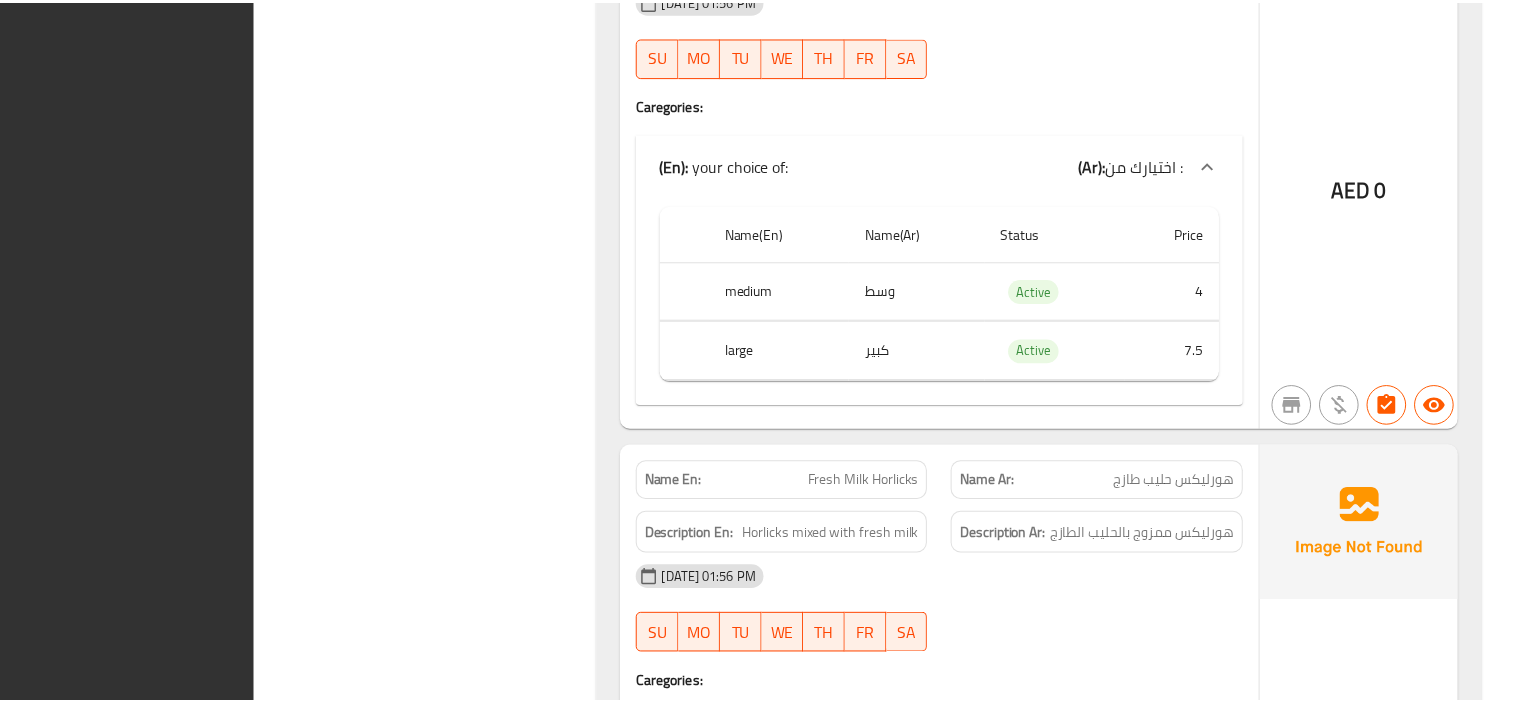 scroll, scrollTop: 23046, scrollLeft: 0, axis: vertical 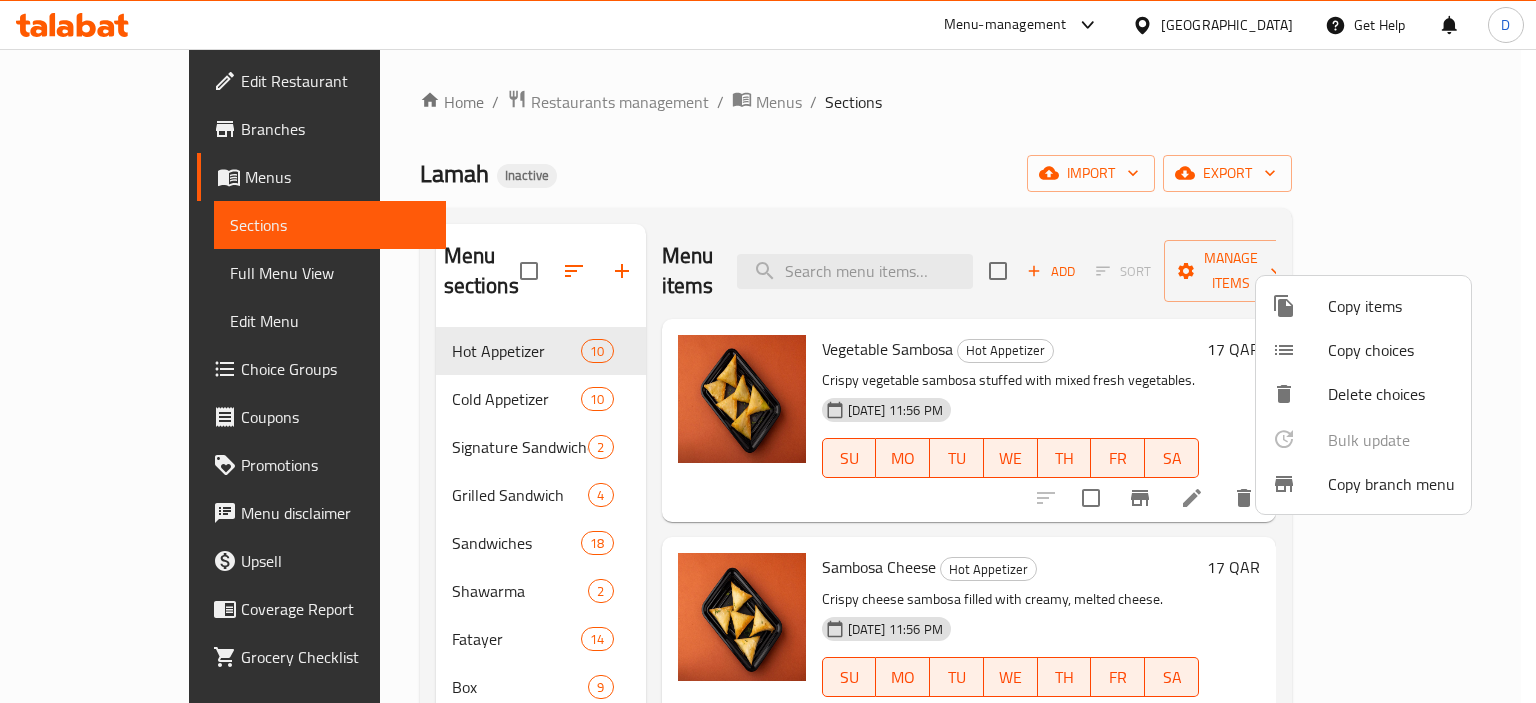 click at bounding box center [768, 351] 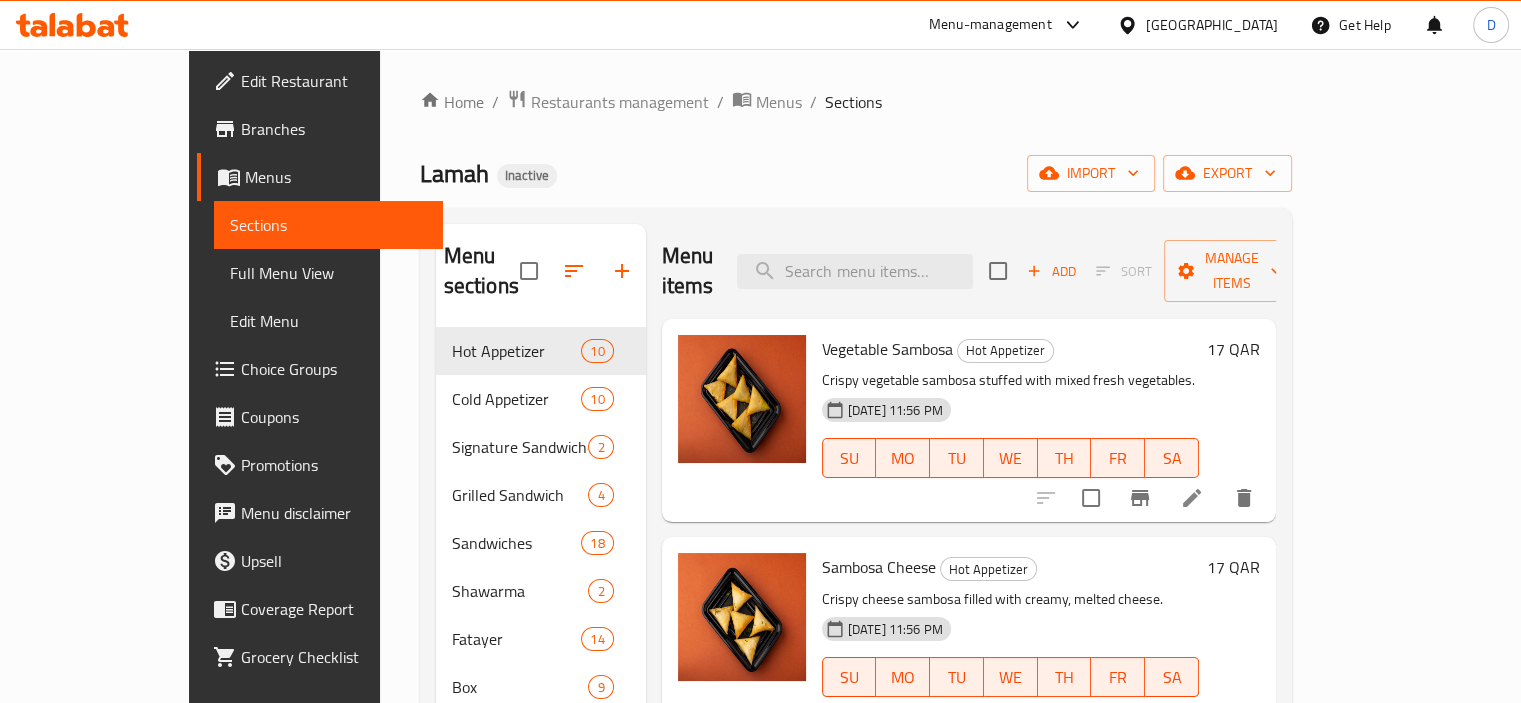 click 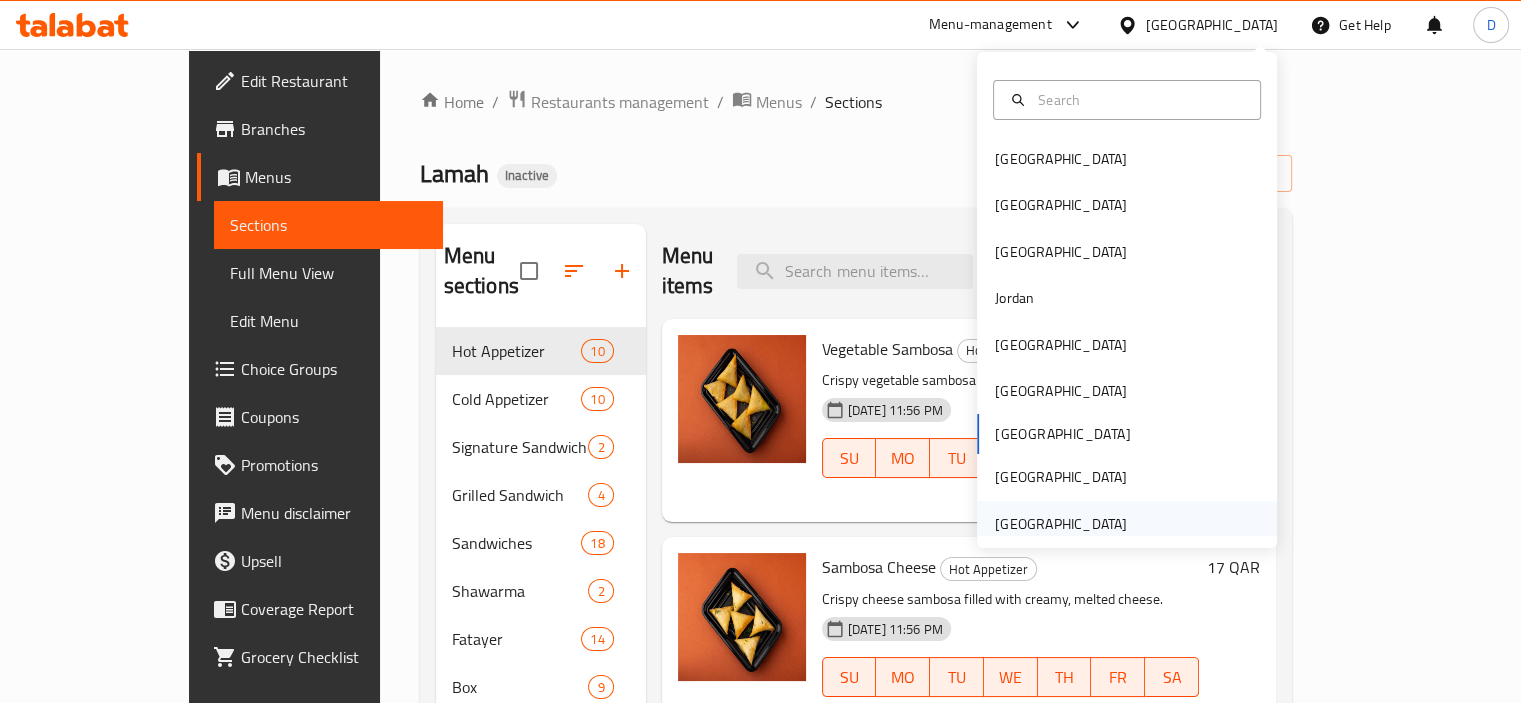 click on "[GEOGRAPHIC_DATA]" at bounding box center (1061, 524) 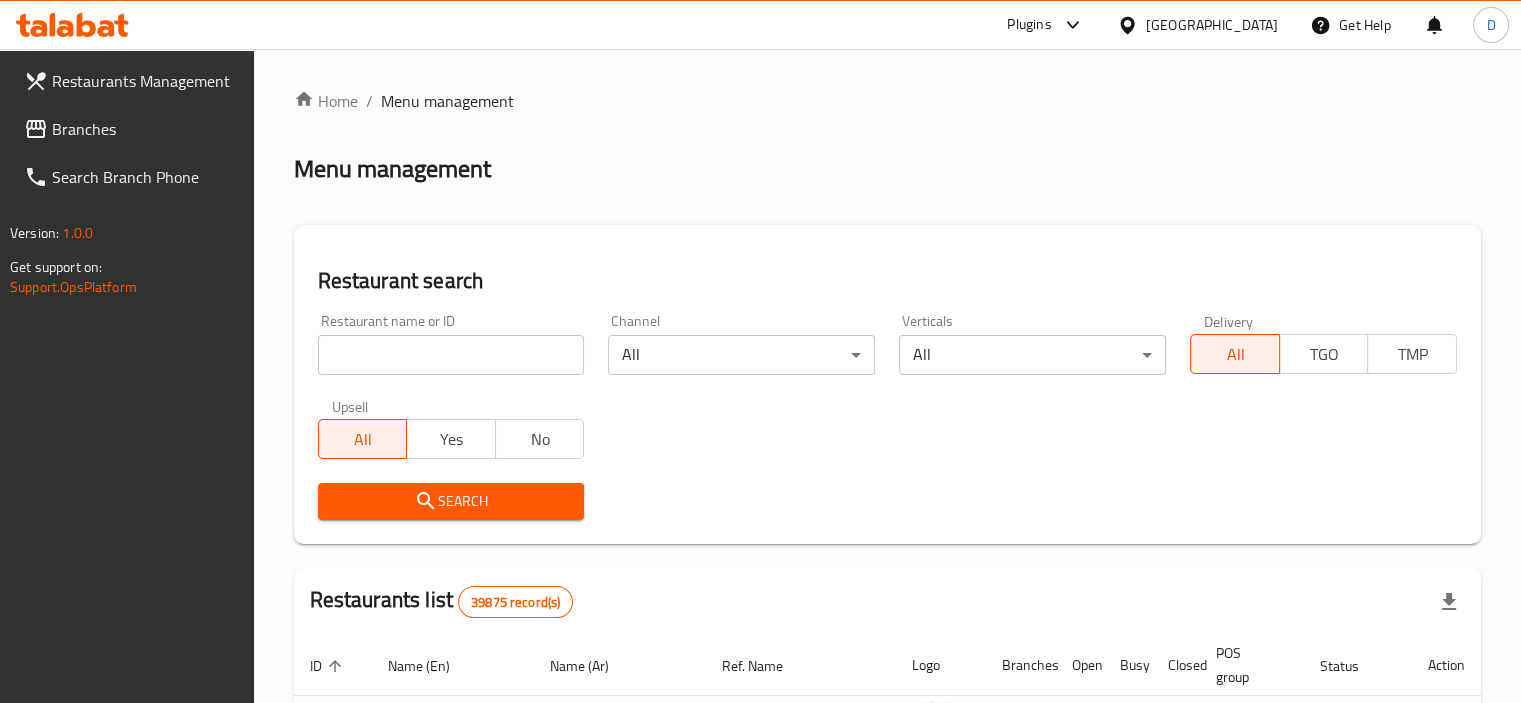 click on "Branches" at bounding box center (145, 129) 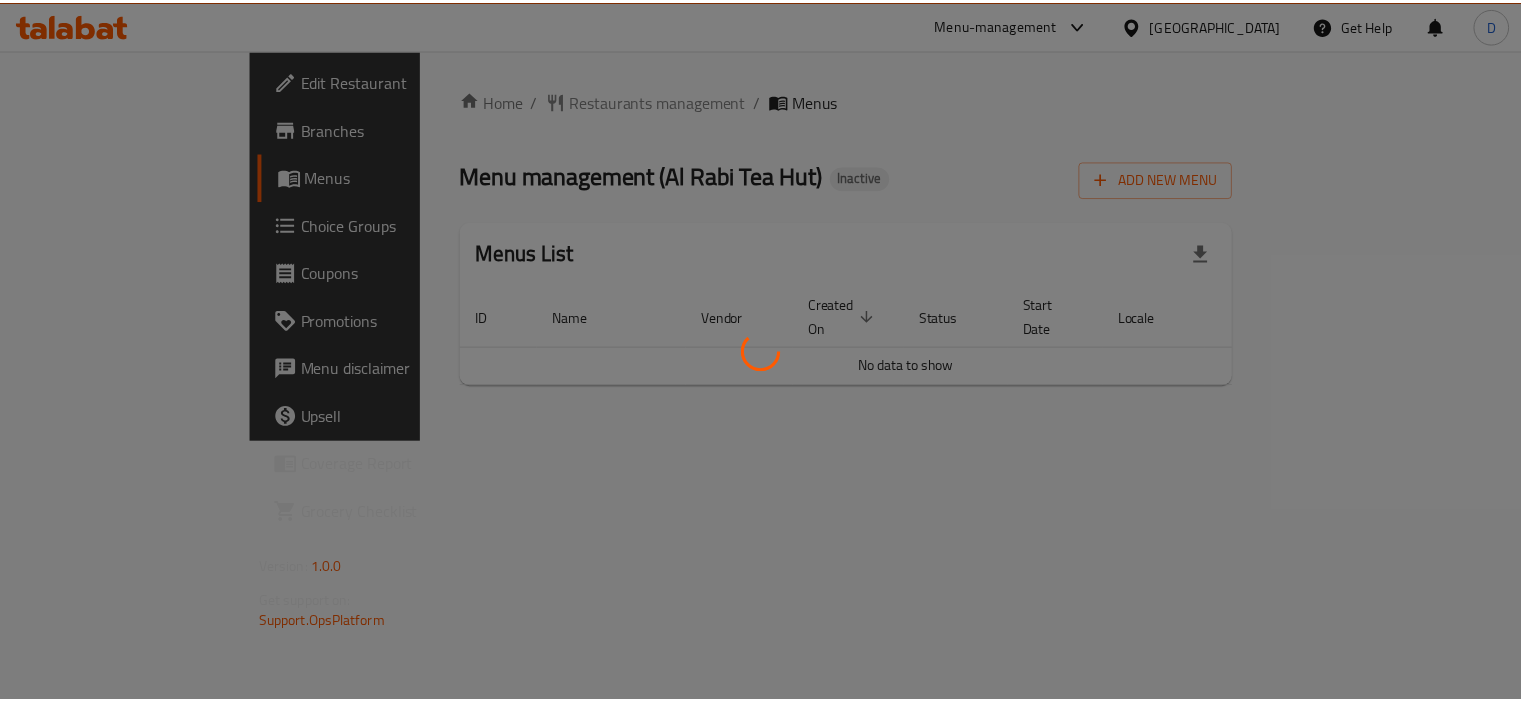 scroll, scrollTop: 0, scrollLeft: 0, axis: both 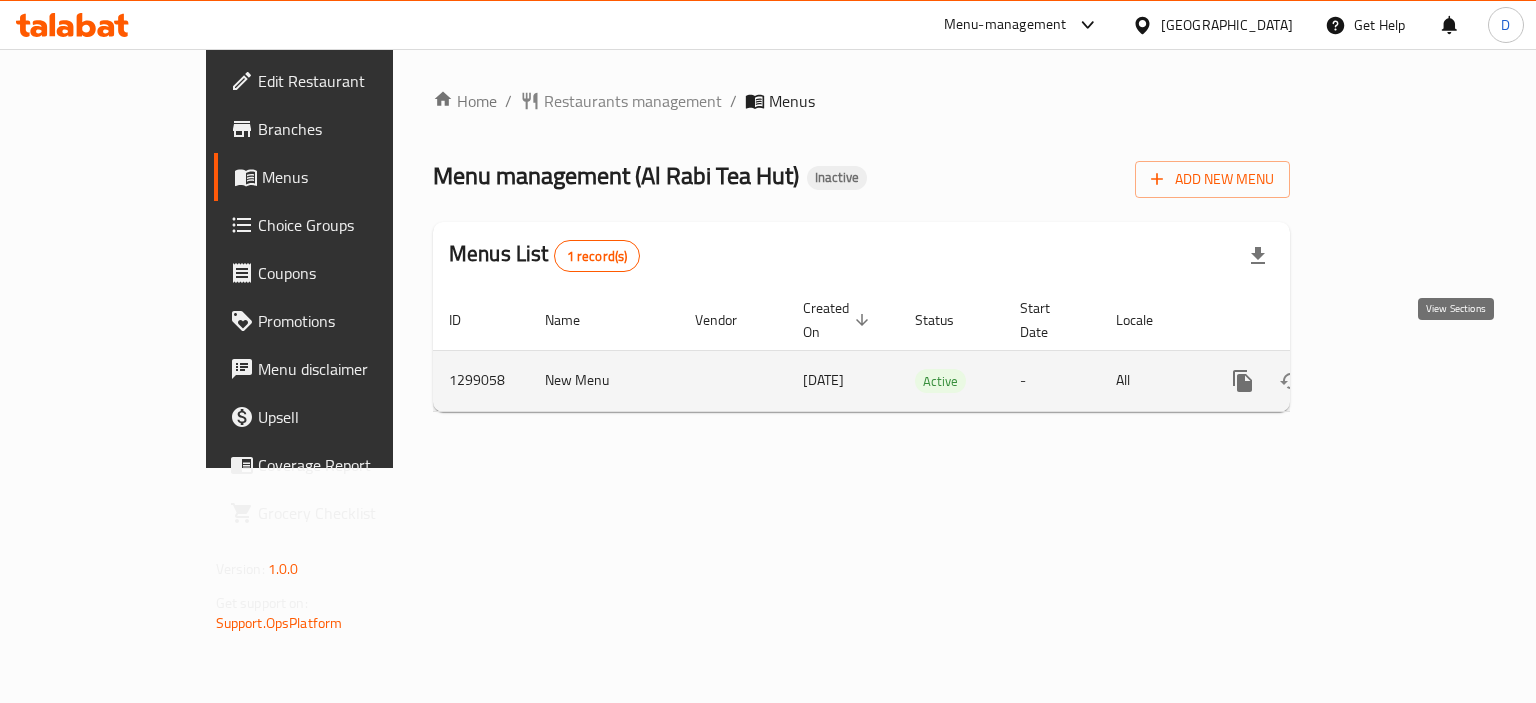 click 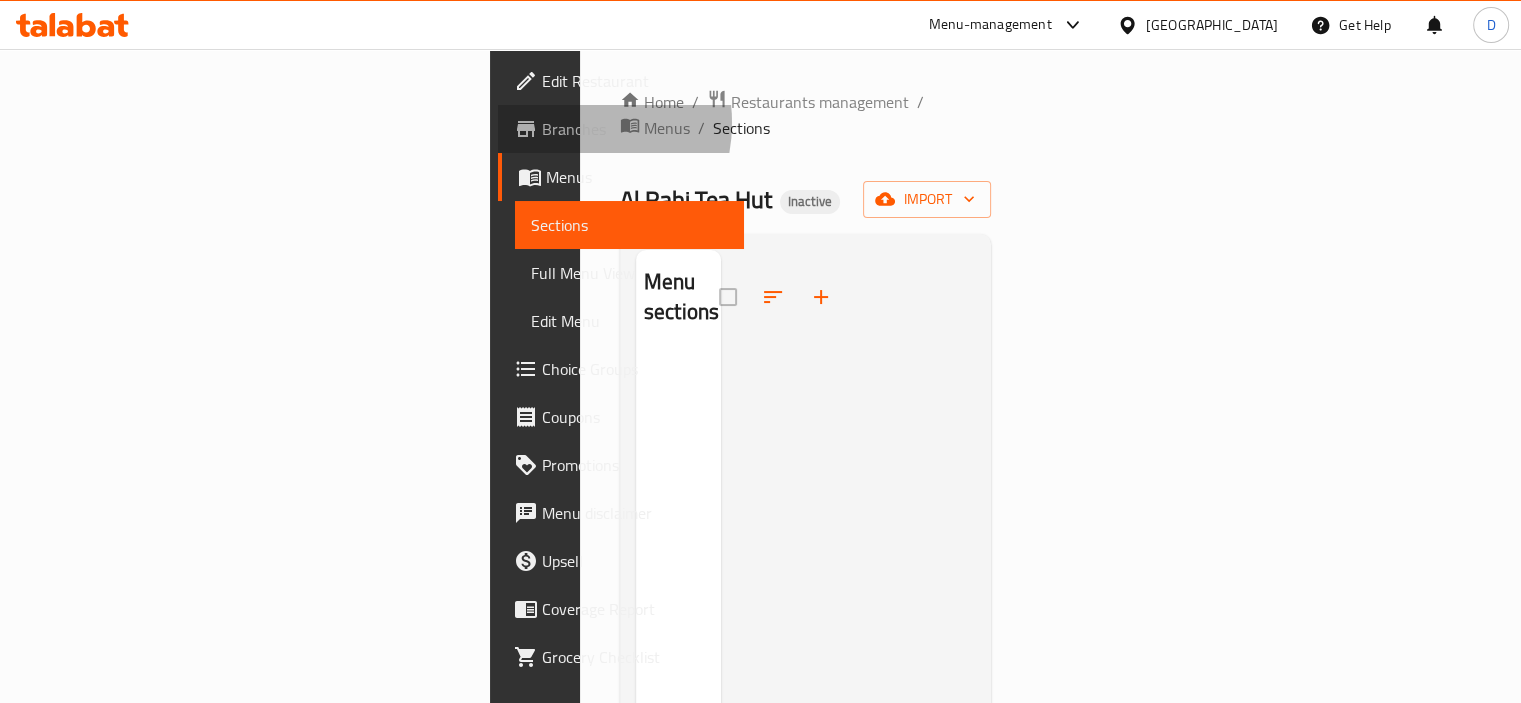 click on "Branches" at bounding box center (635, 129) 